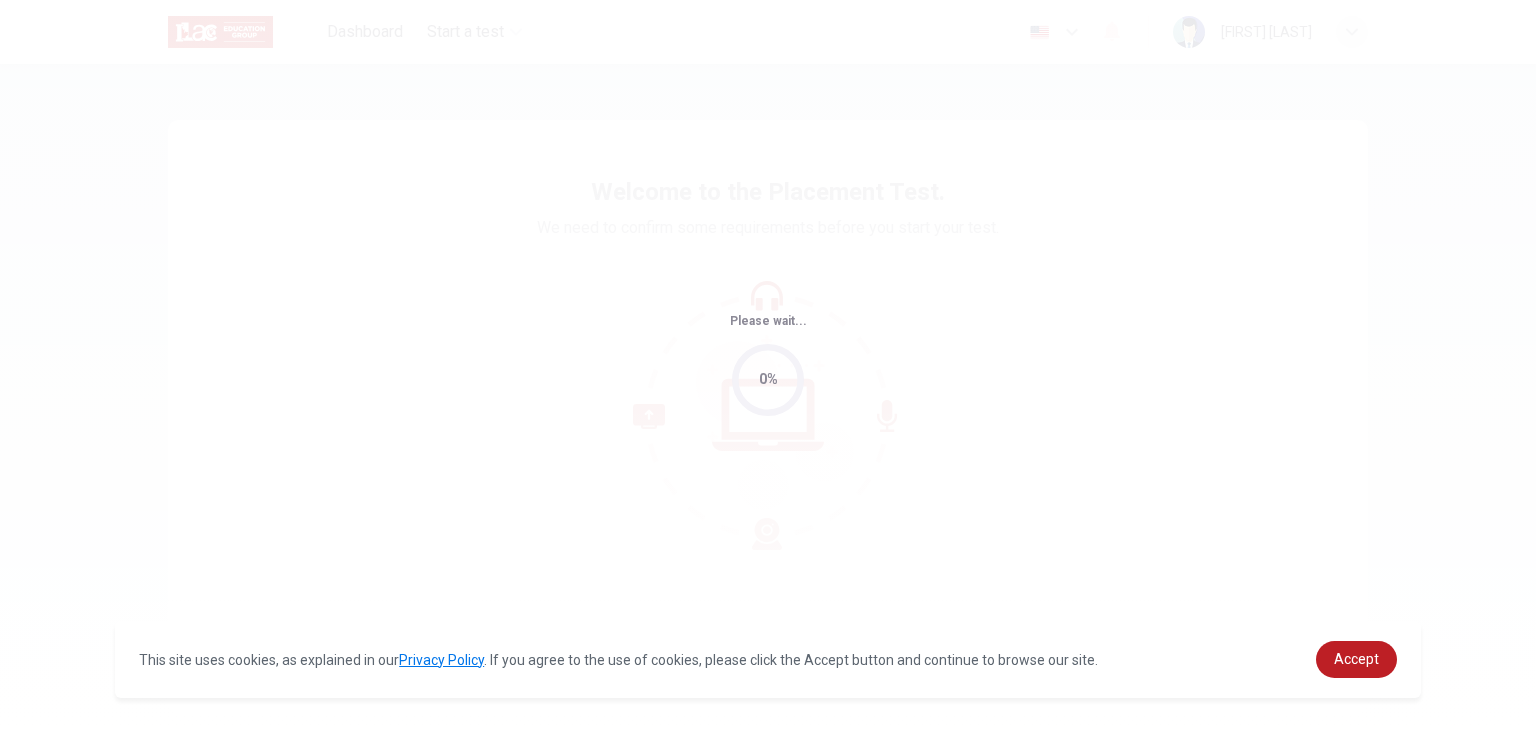 scroll, scrollTop: 0, scrollLeft: 0, axis: both 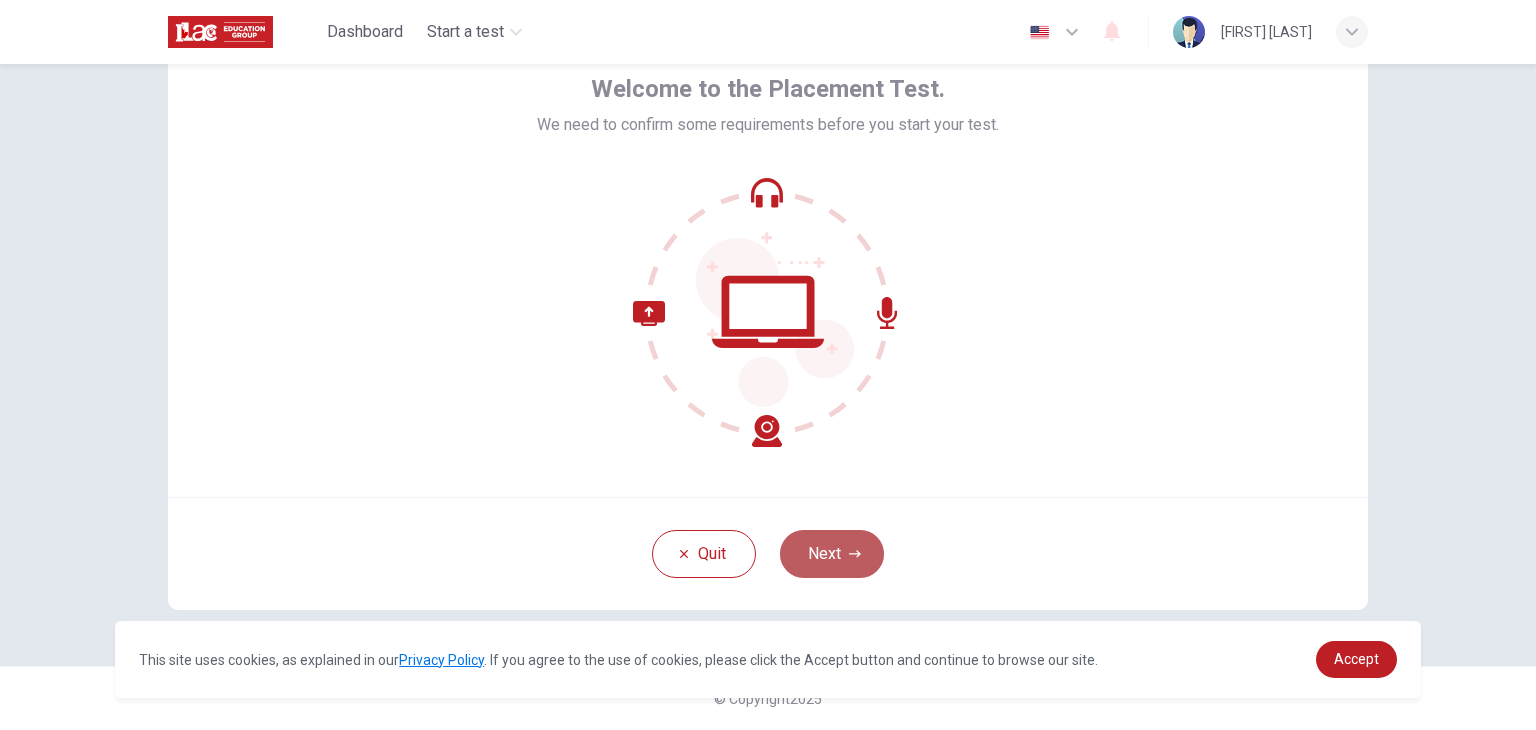 click on "Next" at bounding box center (832, 554) 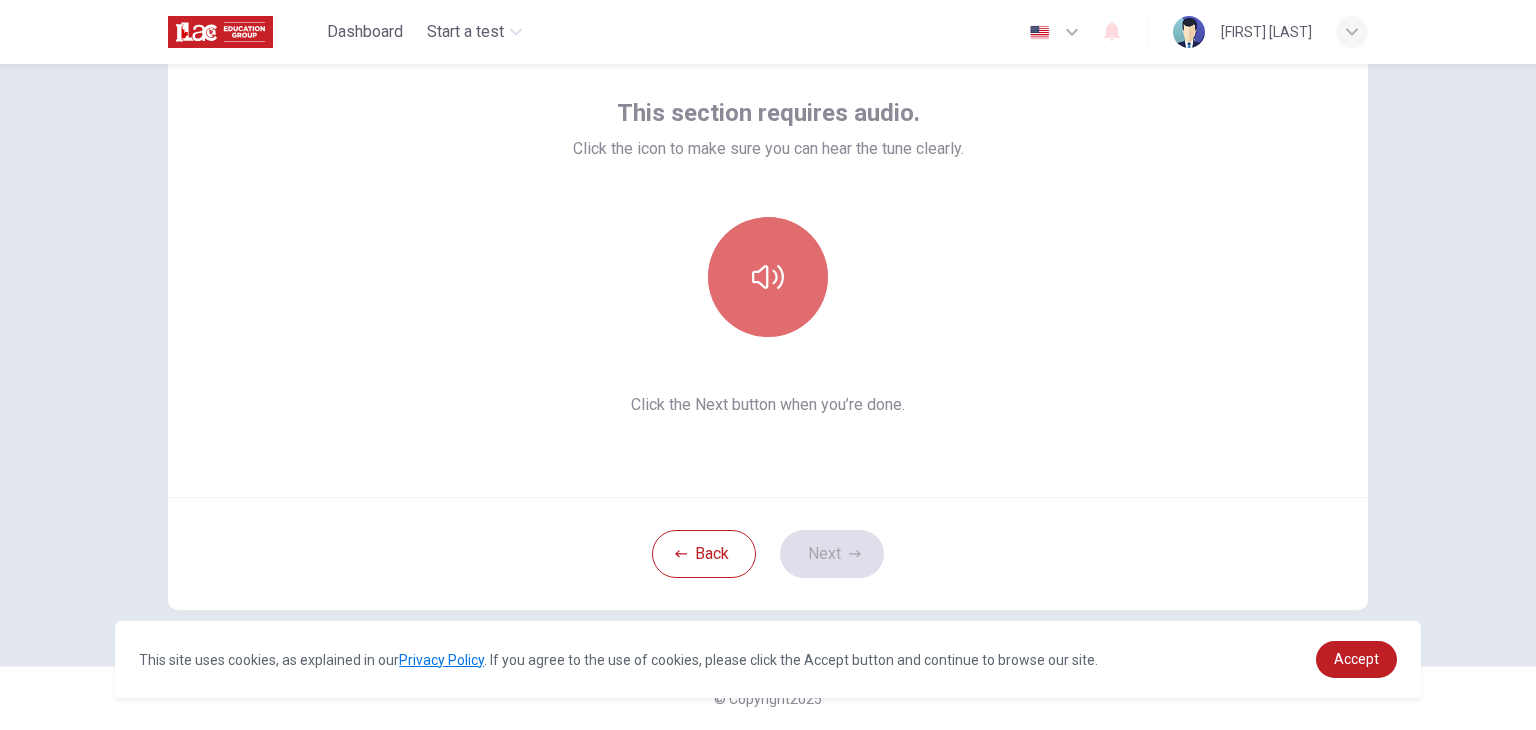 click 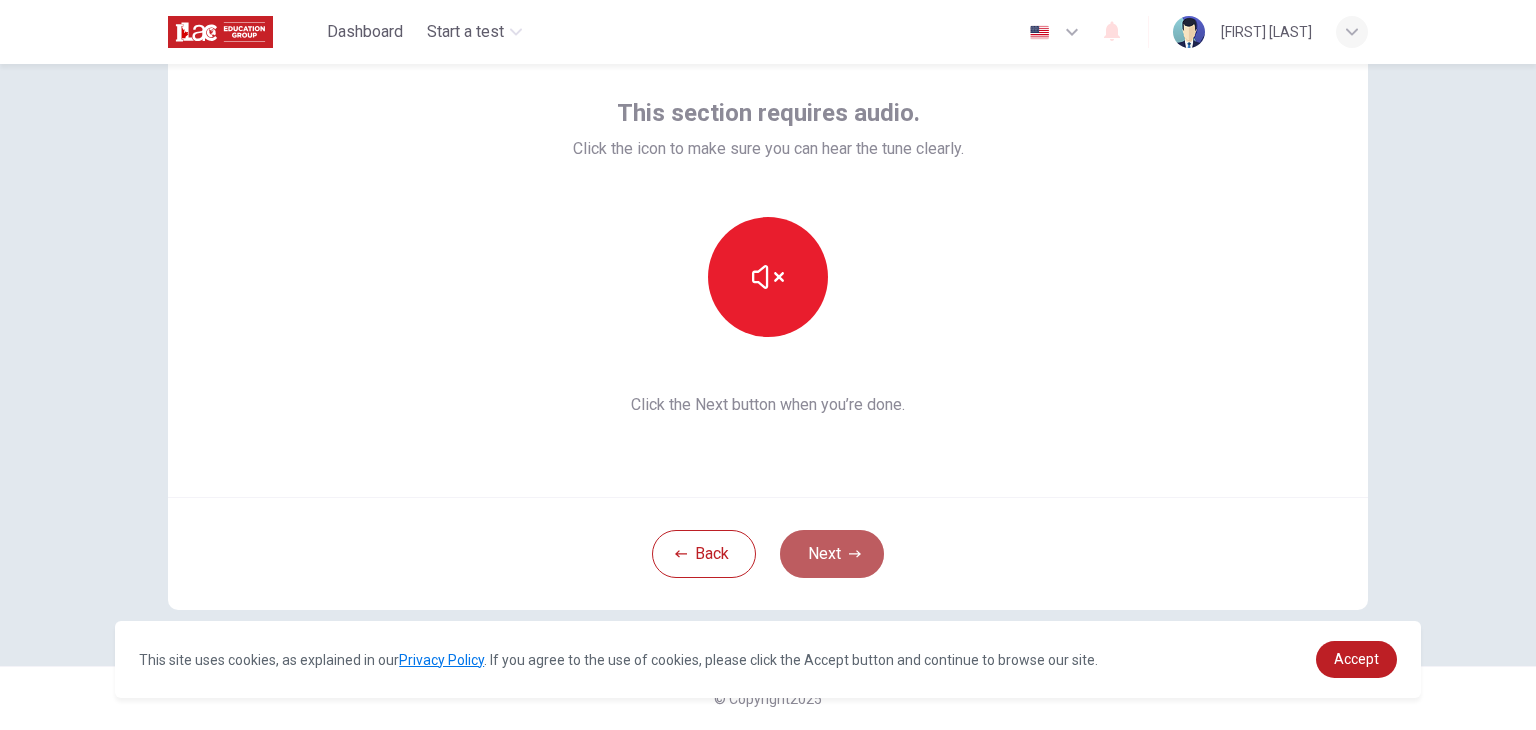 click on "Next" at bounding box center [832, 554] 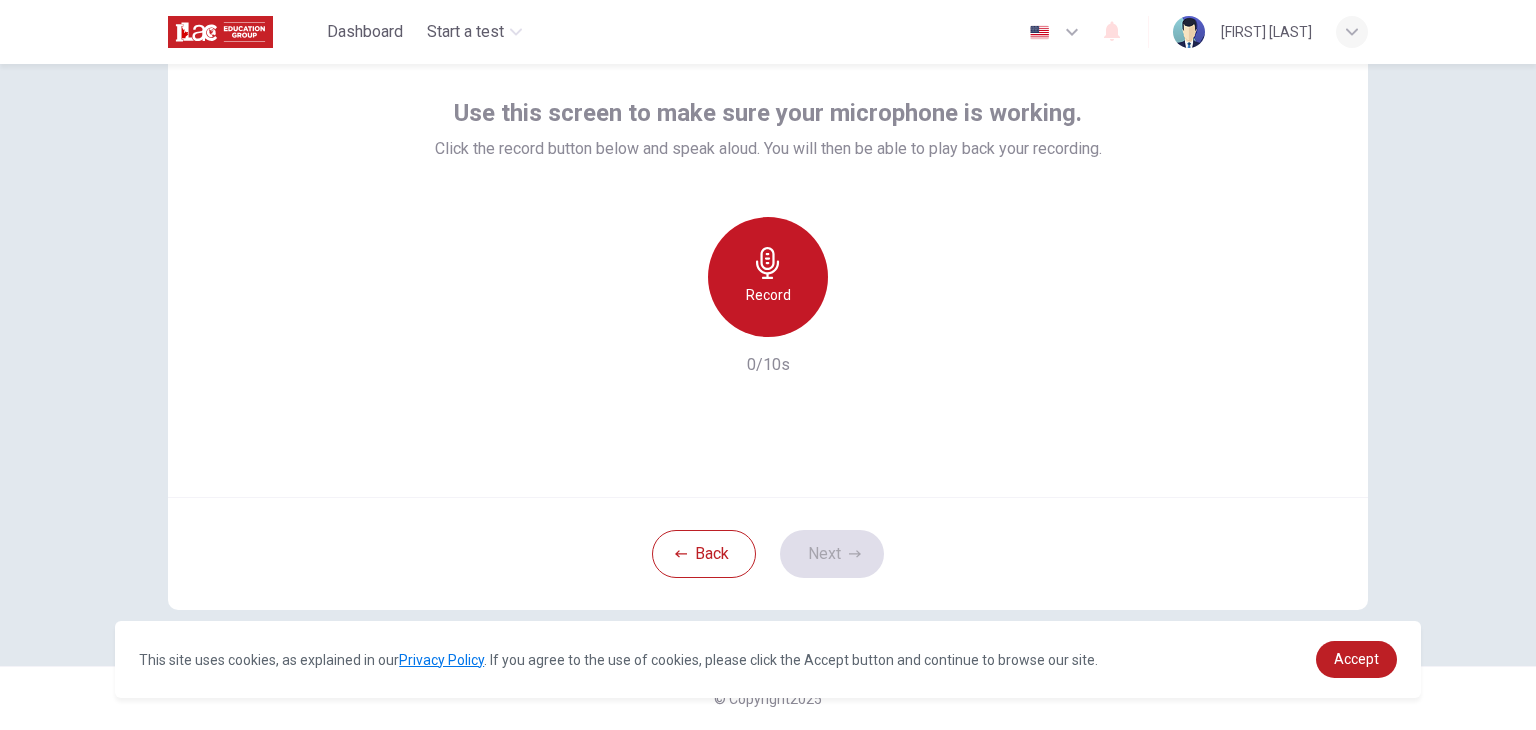 click 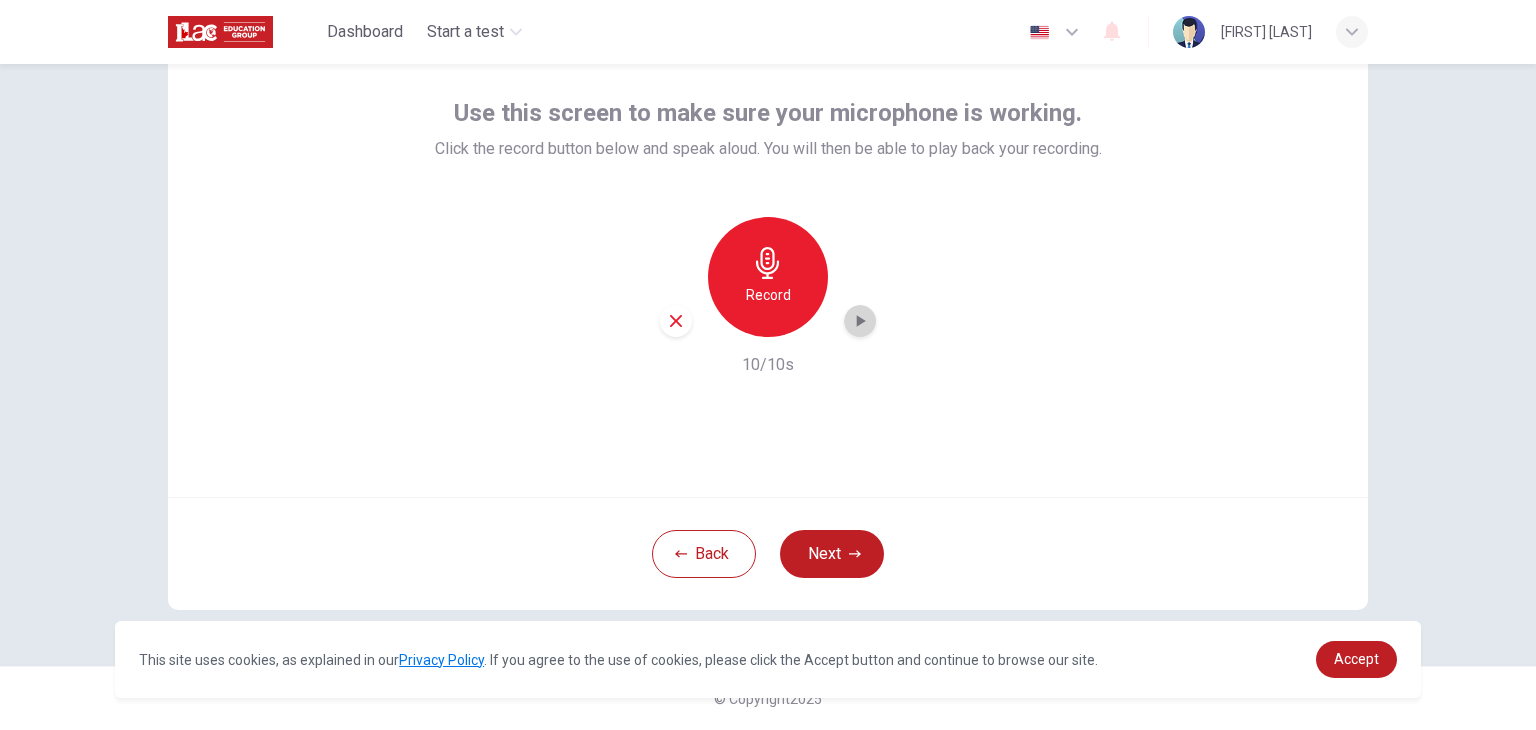 click 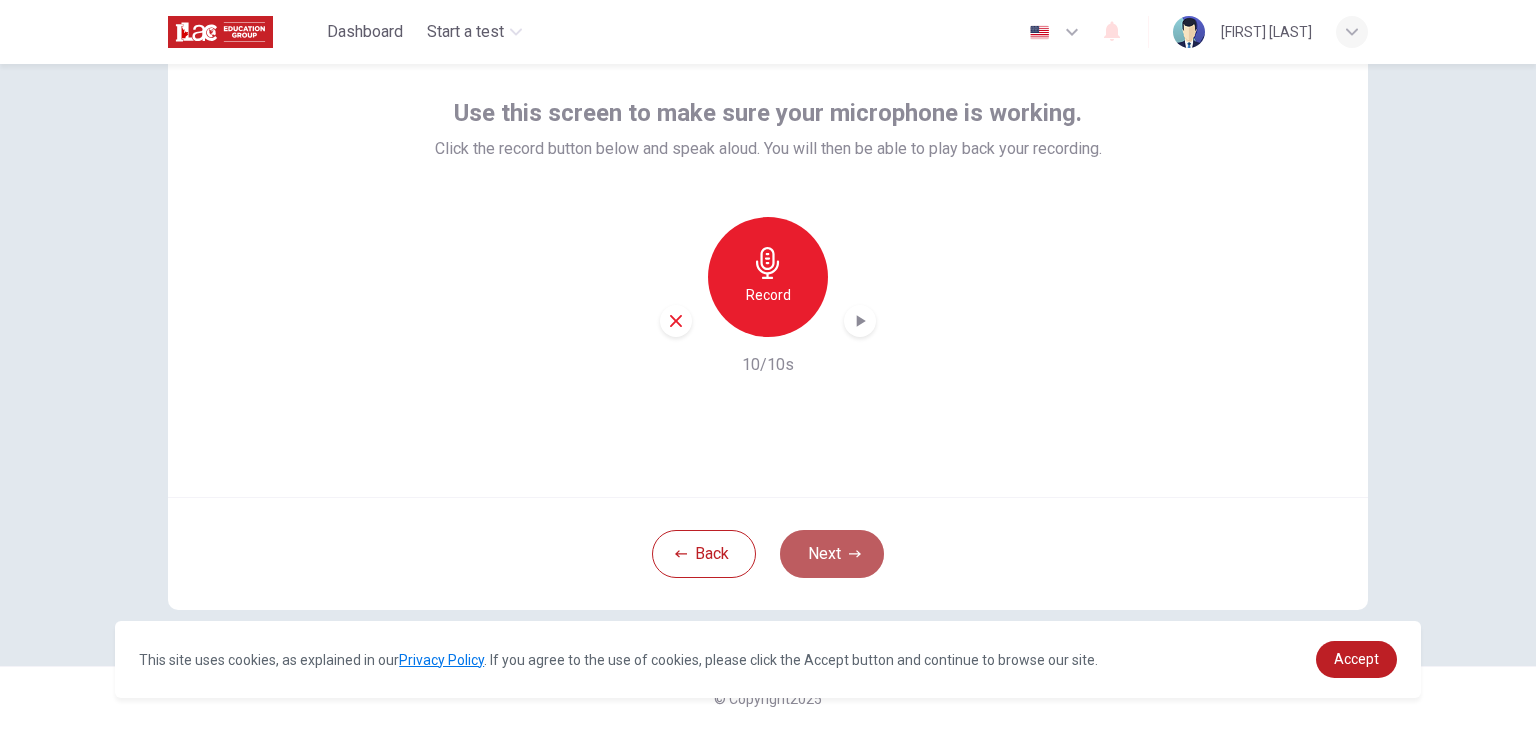 click on "Next" at bounding box center (832, 554) 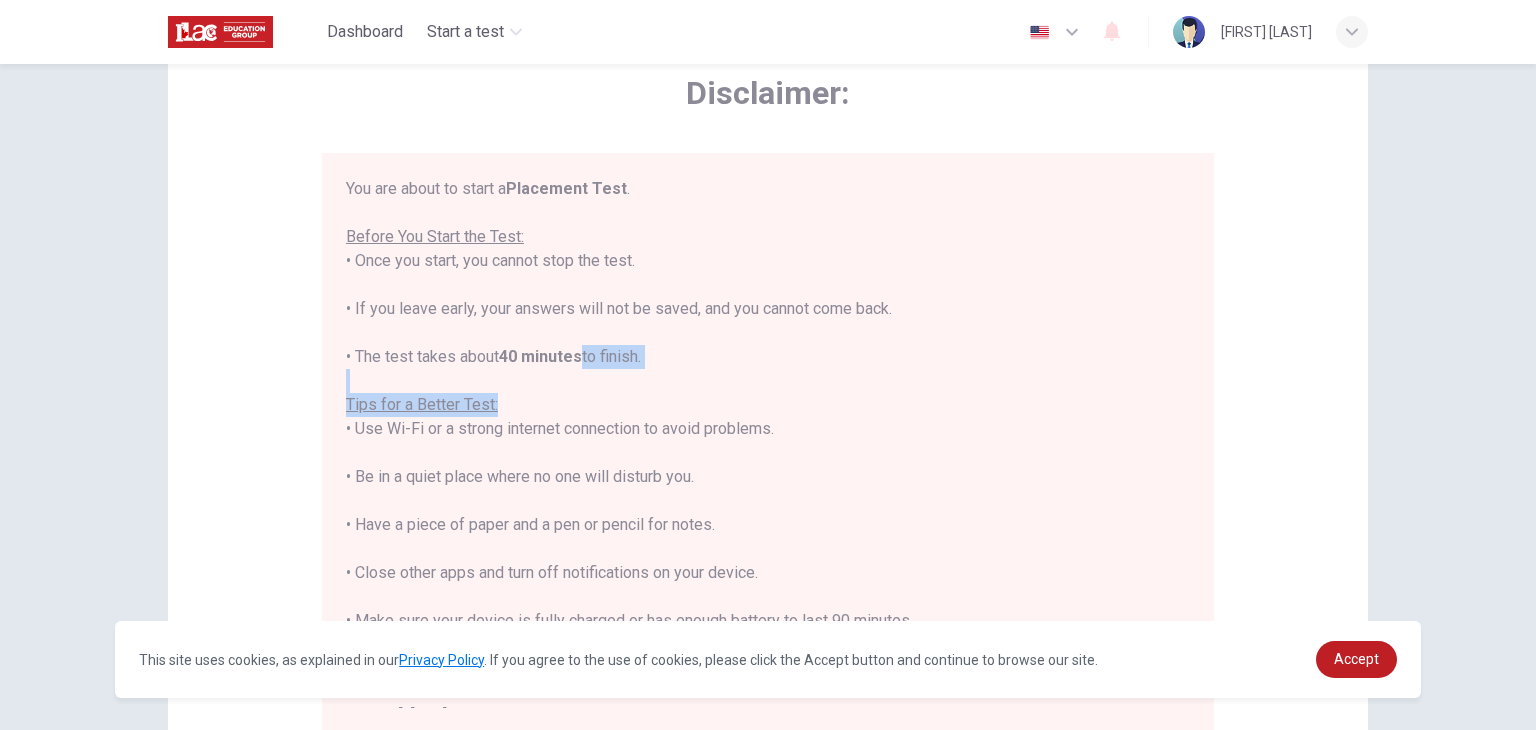 drag, startPoint x: 1164, startPoint y: 357, endPoint x: 1090, endPoint y: 415, distance: 94.02127 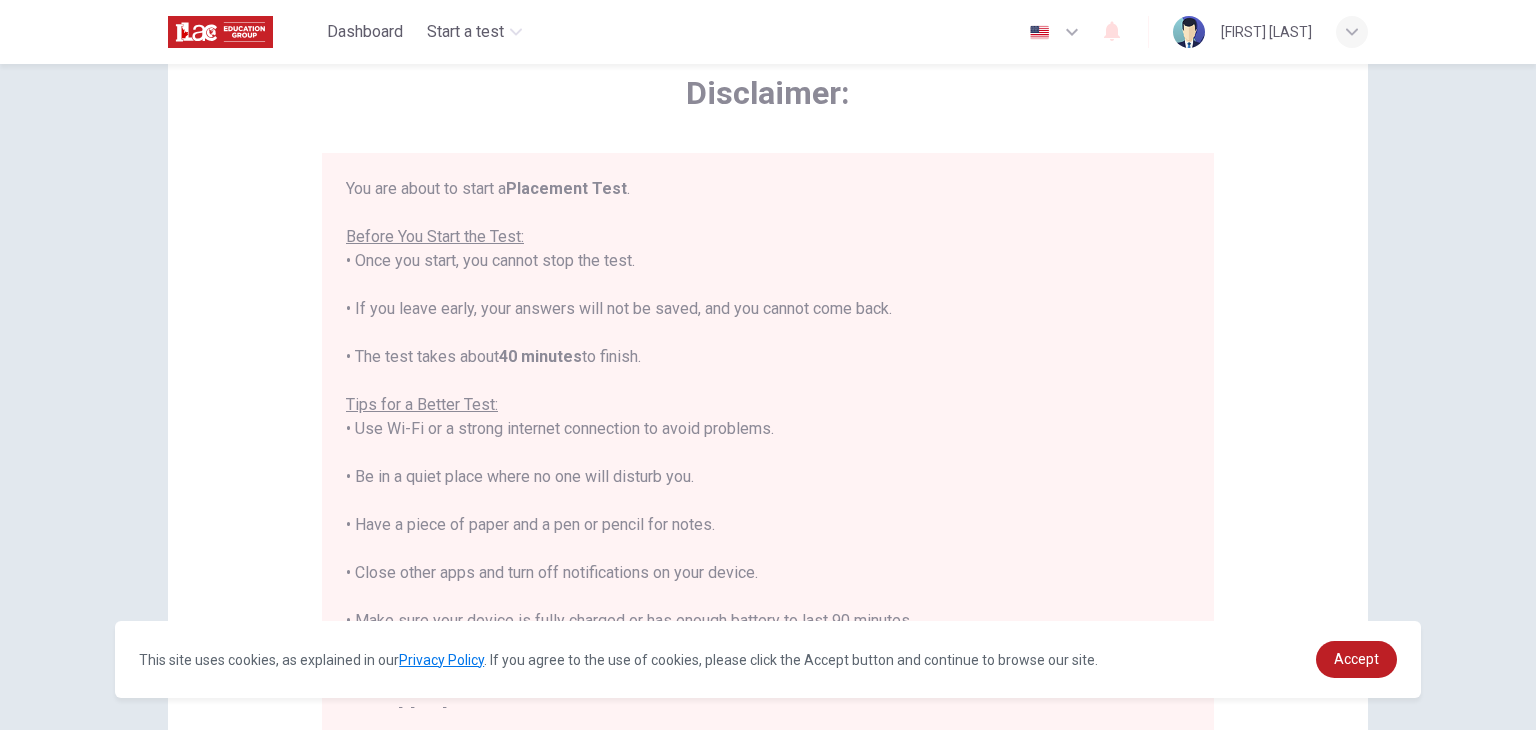 click on "You are about to start a  Placement Test .
Before You Start the Test:
• Once you start, you cannot stop the test.
• If you leave early, your answers will not be saved, and you cannot come back.
• The test takes about  40 minutes  to finish.
Tips for a Better Test:
• Use Wi-Fi or a strong internet connection to avoid problems.
• Be in a quiet place where no one will disturb you.
• Have a piece of paper and a pen or pencil for notes.
• Close other apps and turn off notifications on your device.
• Make sure your device is fully charged or has enough battery to last 90 minutes.
By clicking the button below, you agree to follow these instructions.
Good luck!" at bounding box center (768, 453) 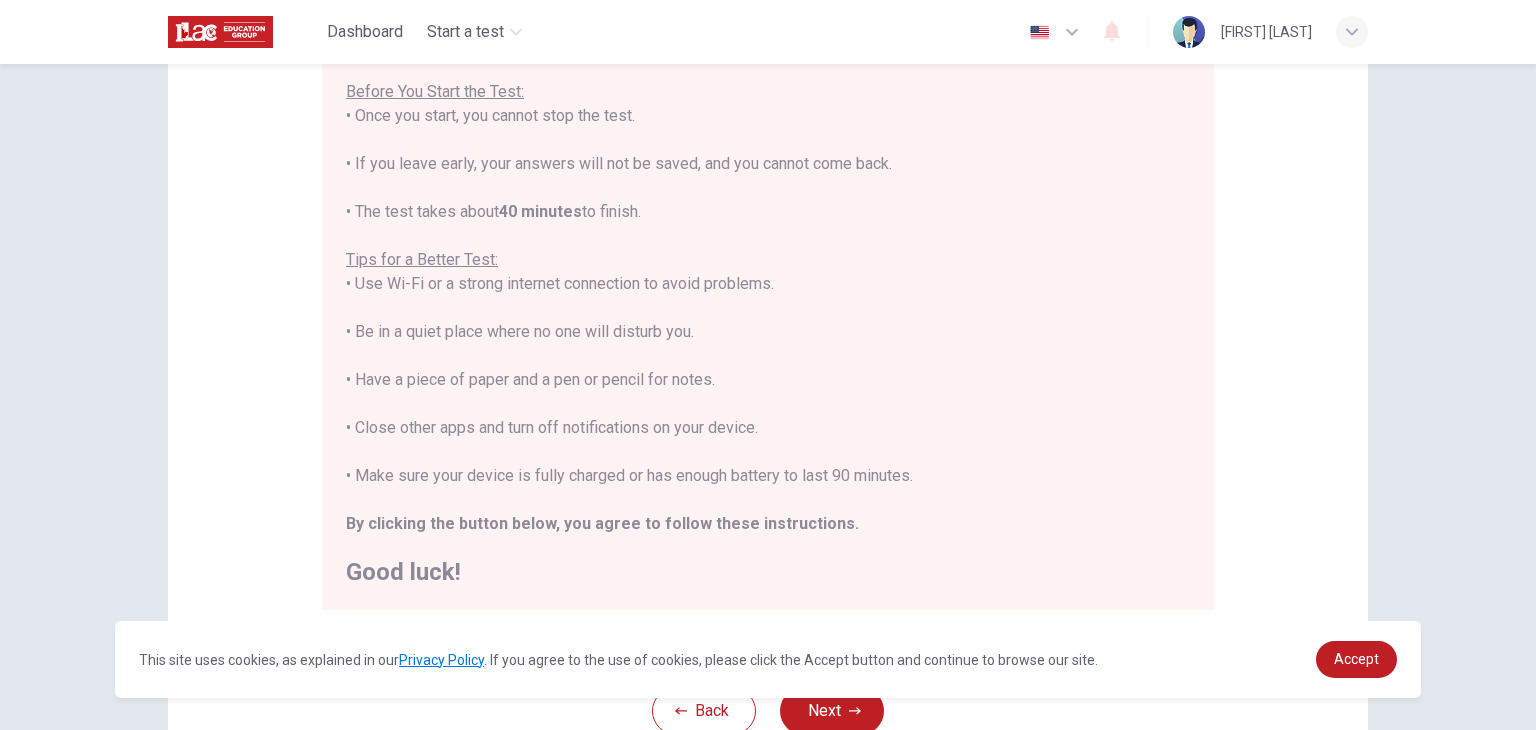 scroll, scrollTop: 223, scrollLeft: 0, axis: vertical 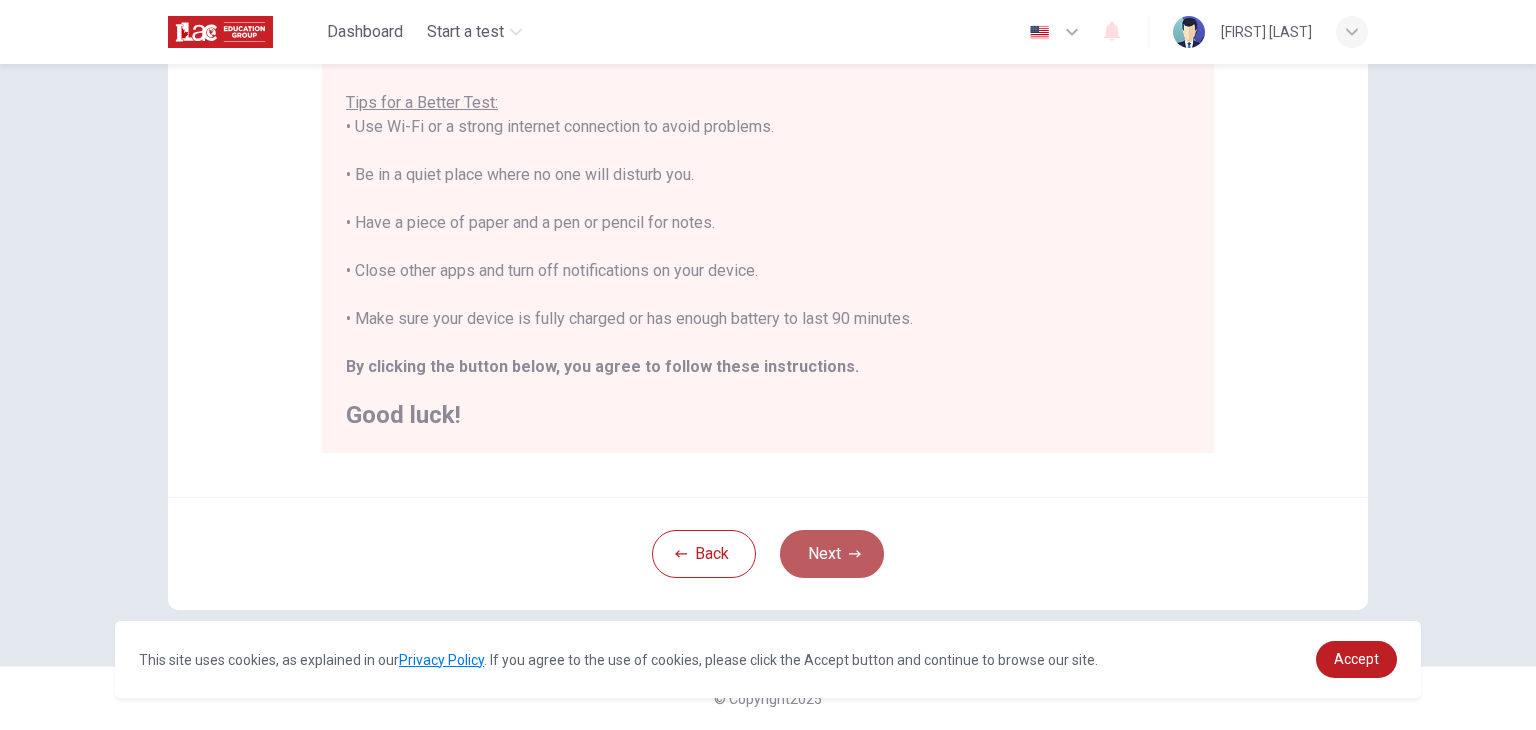 click on "Next" at bounding box center (832, 554) 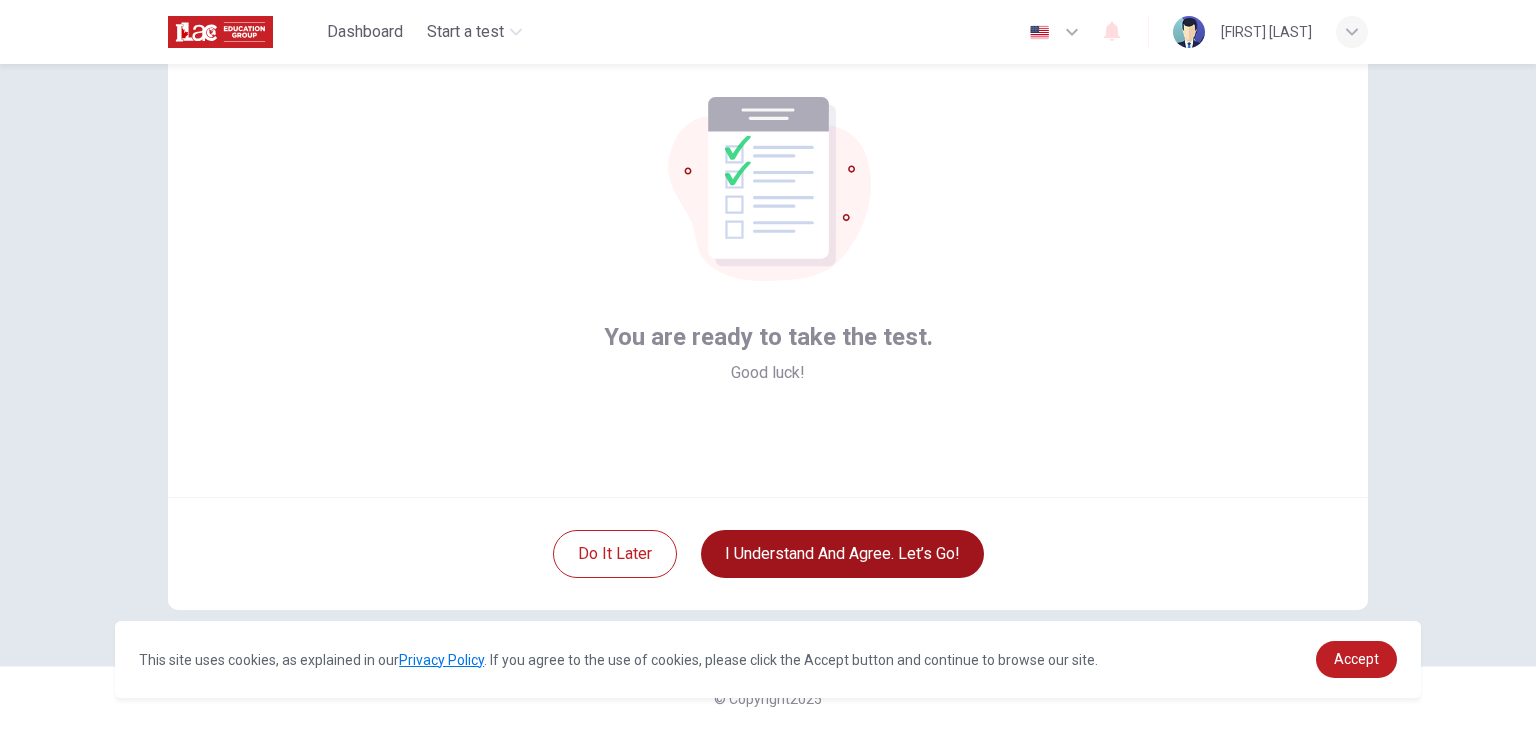 click on "I understand and agree. Let’s go!" at bounding box center [842, 554] 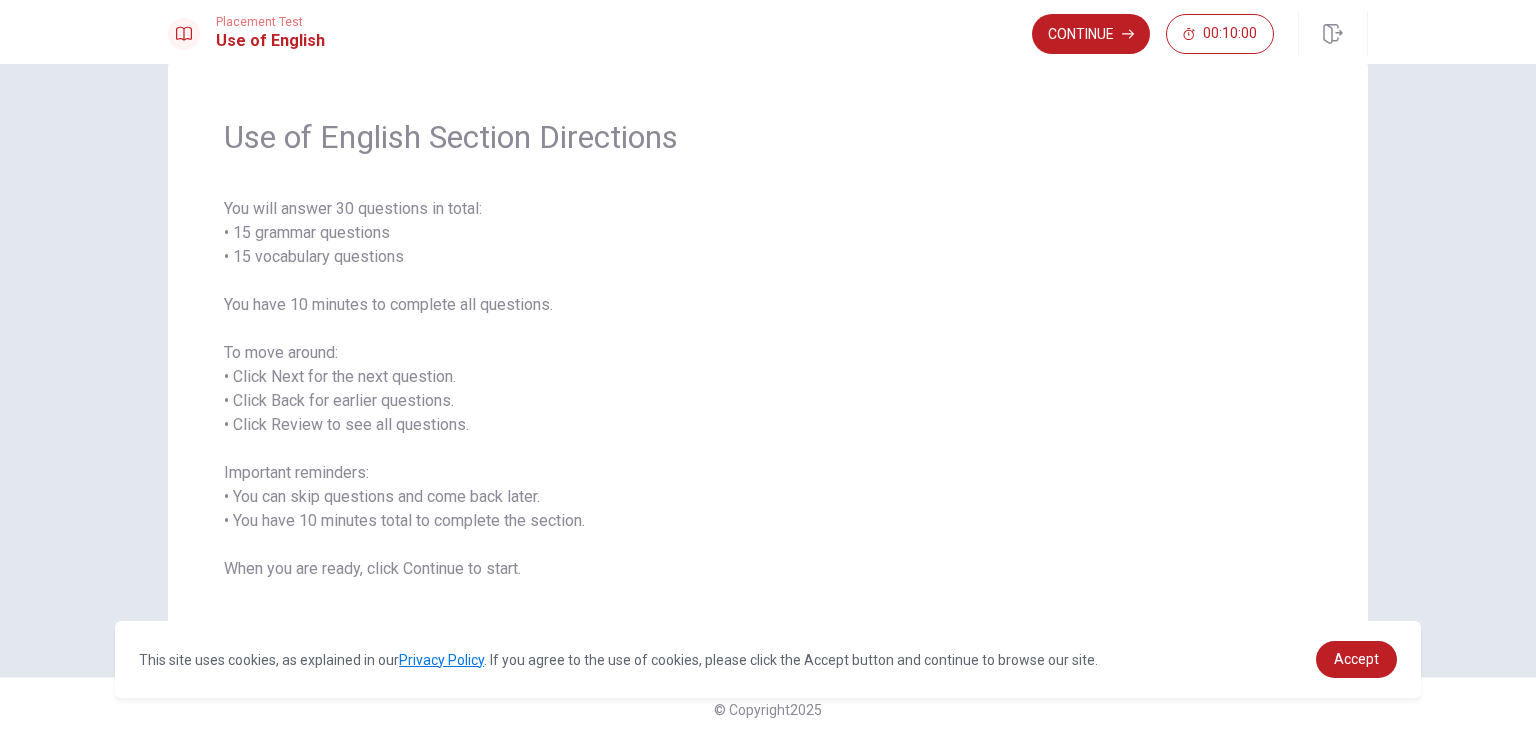 scroll, scrollTop: 54, scrollLeft: 0, axis: vertical 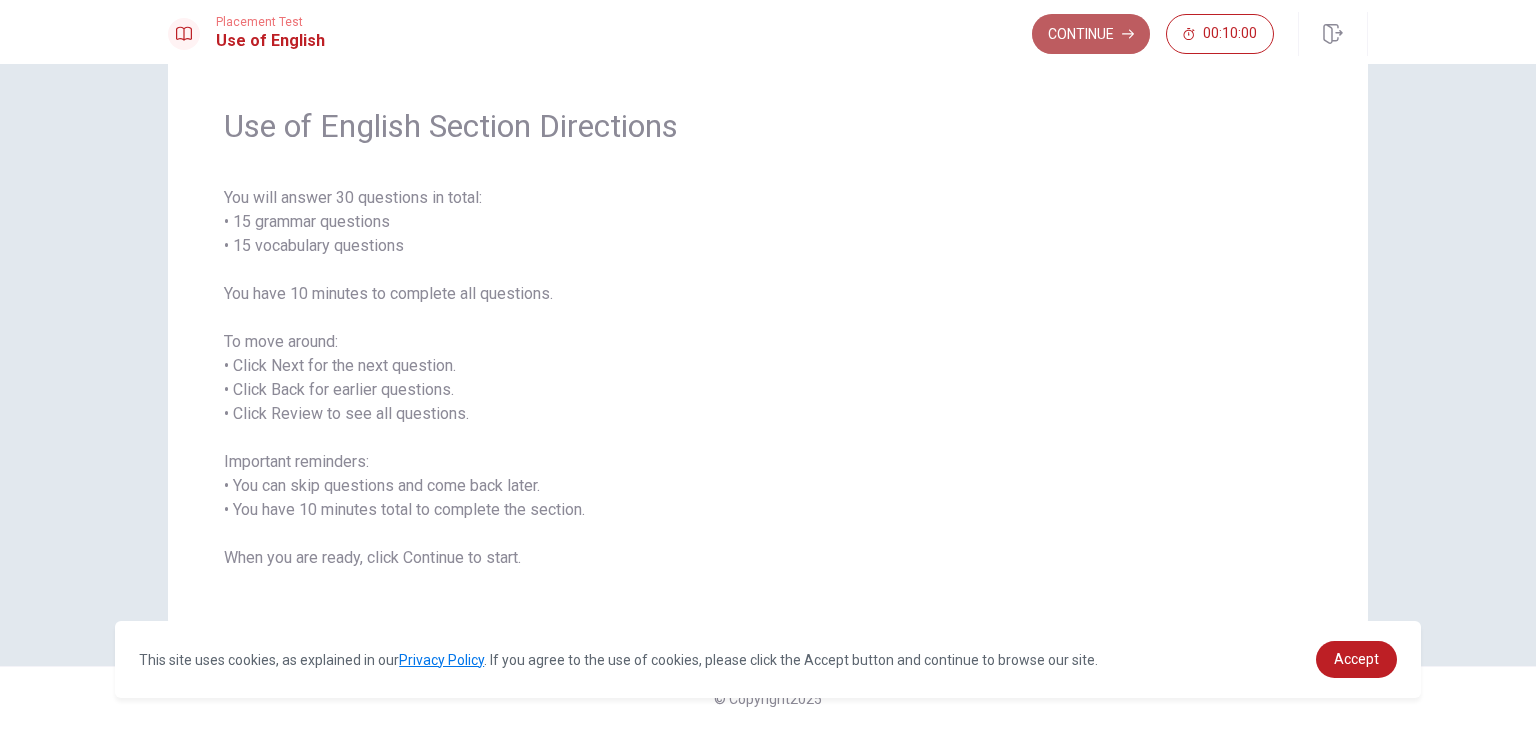 click on "Continue" at bounding box center (1091, 34) 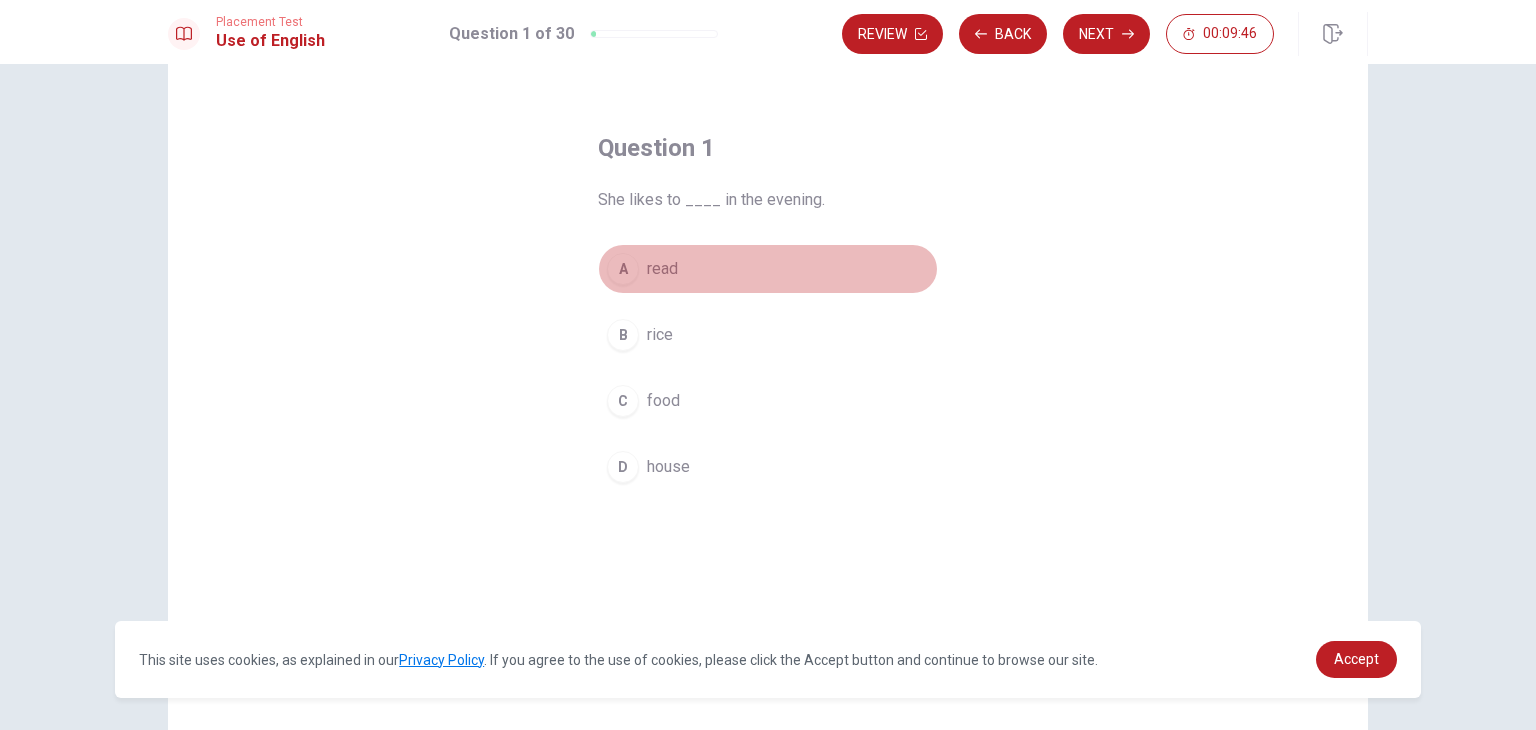 click on "A" at bounding box center [623, 269] 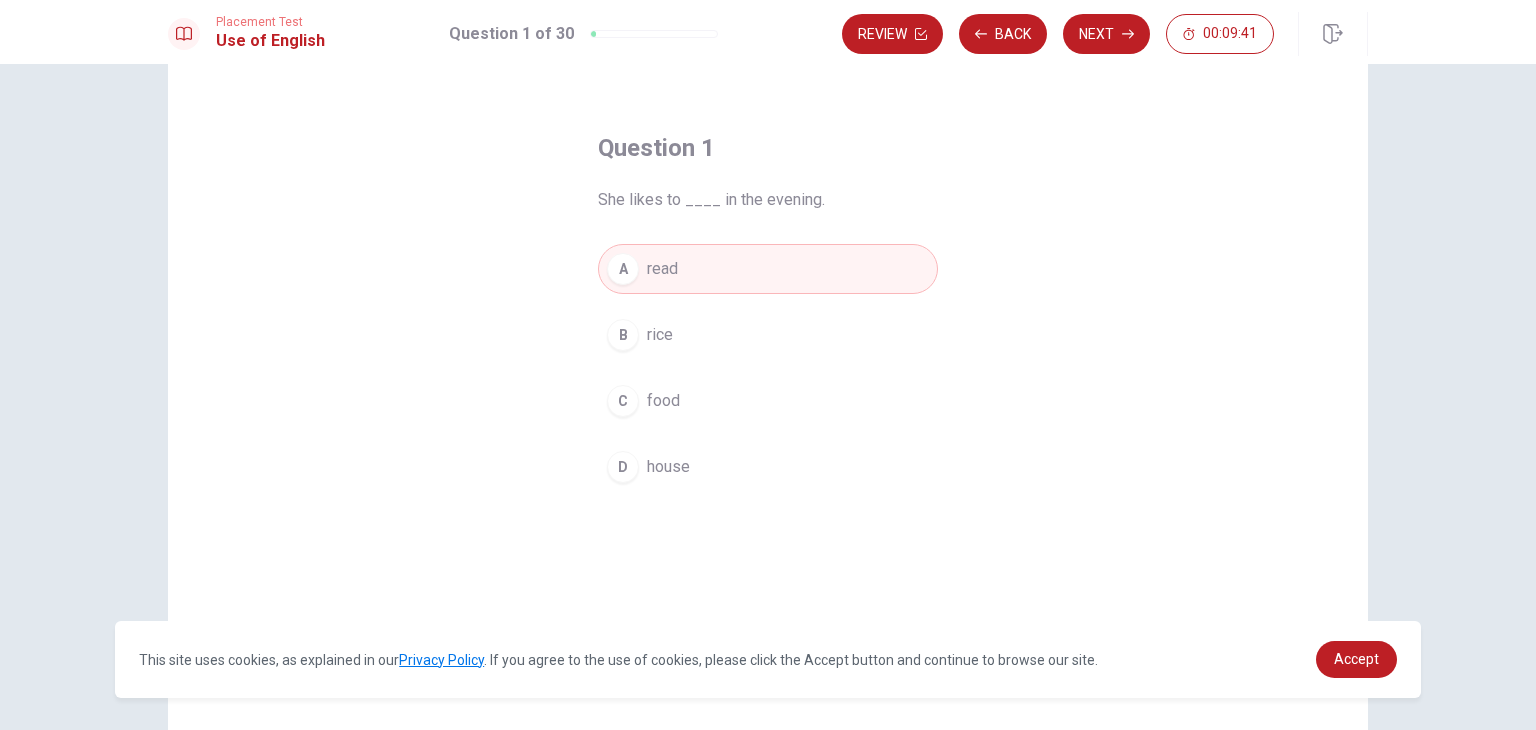 type 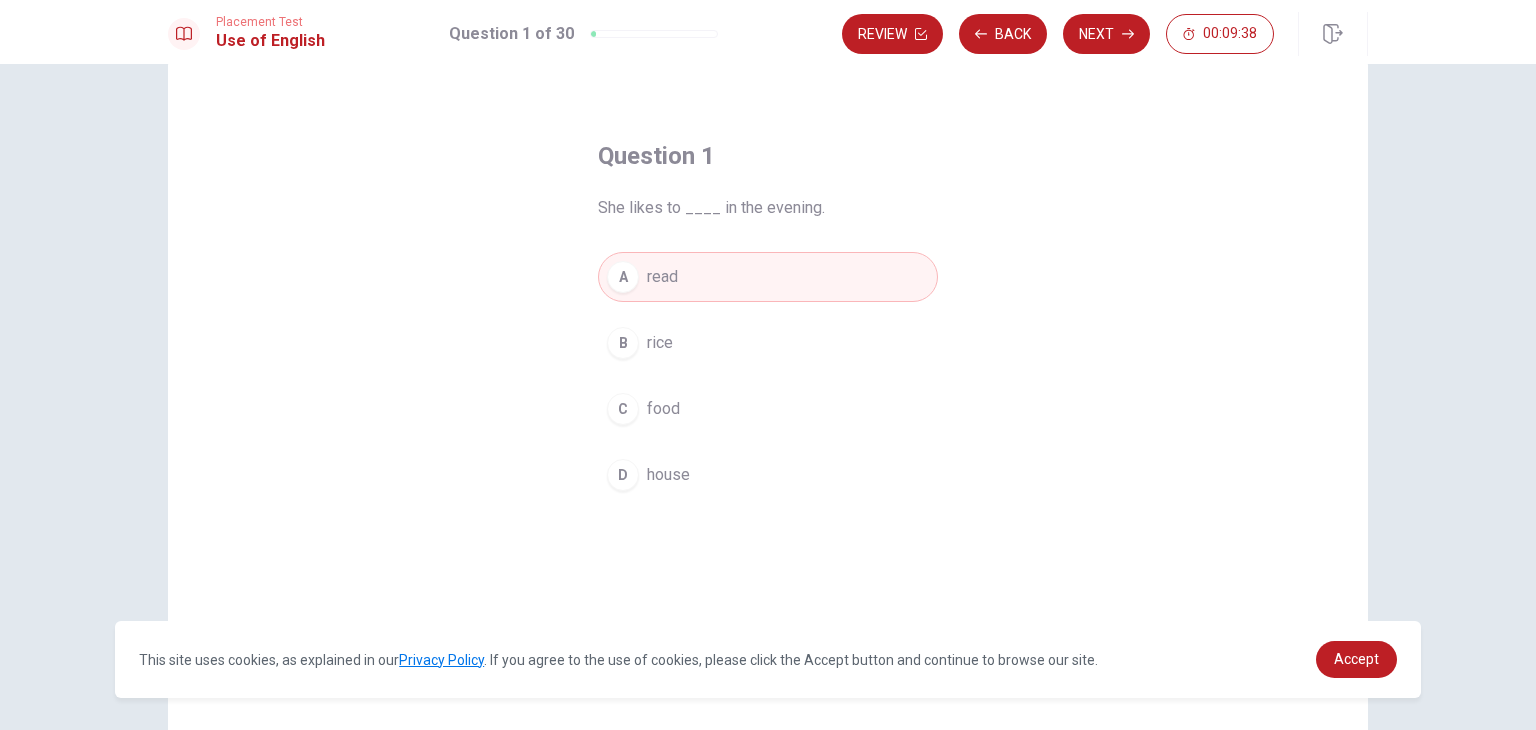 scroll, scrollTop: 13, scrollLeft: 0, axis: vertical 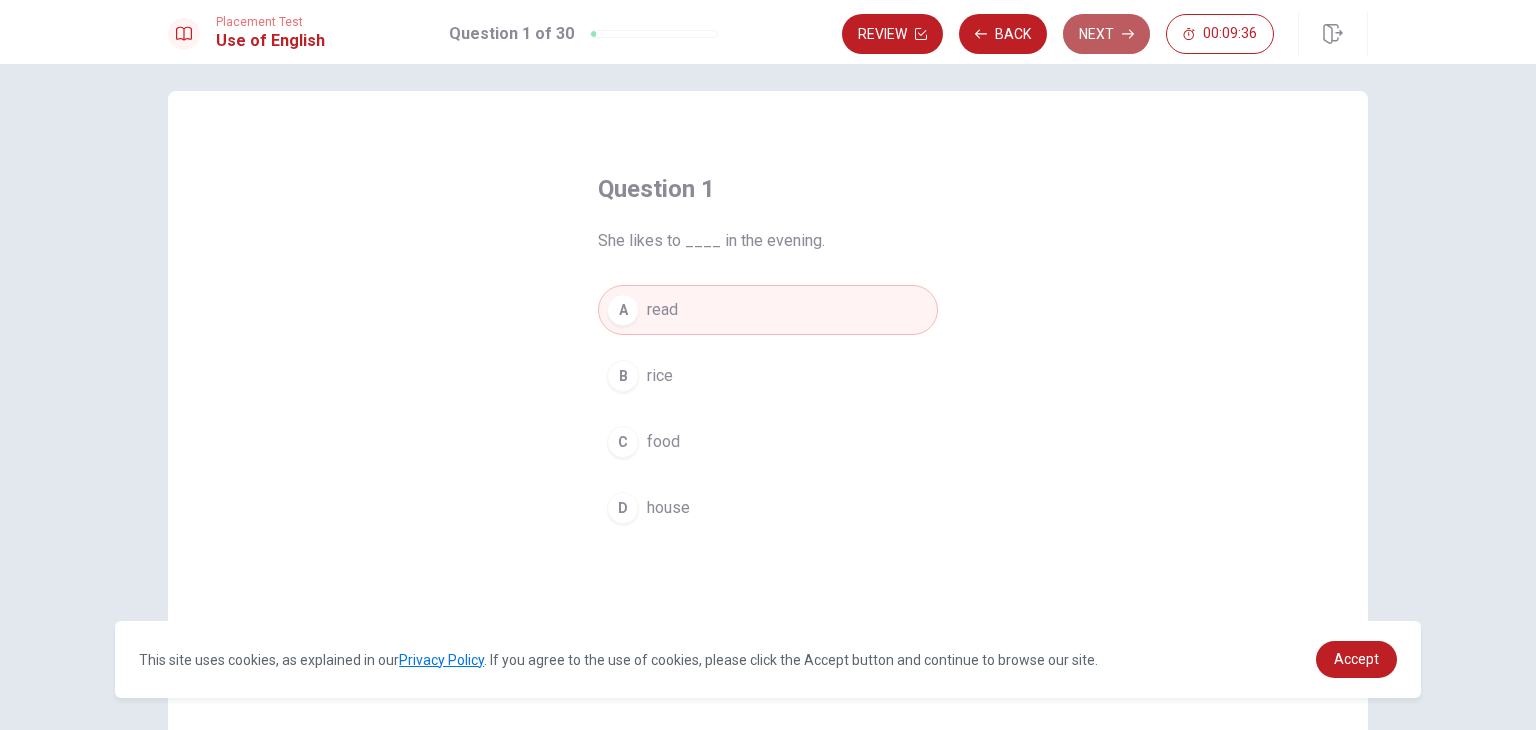 click on "Next" at bounding box center [1106, 34] 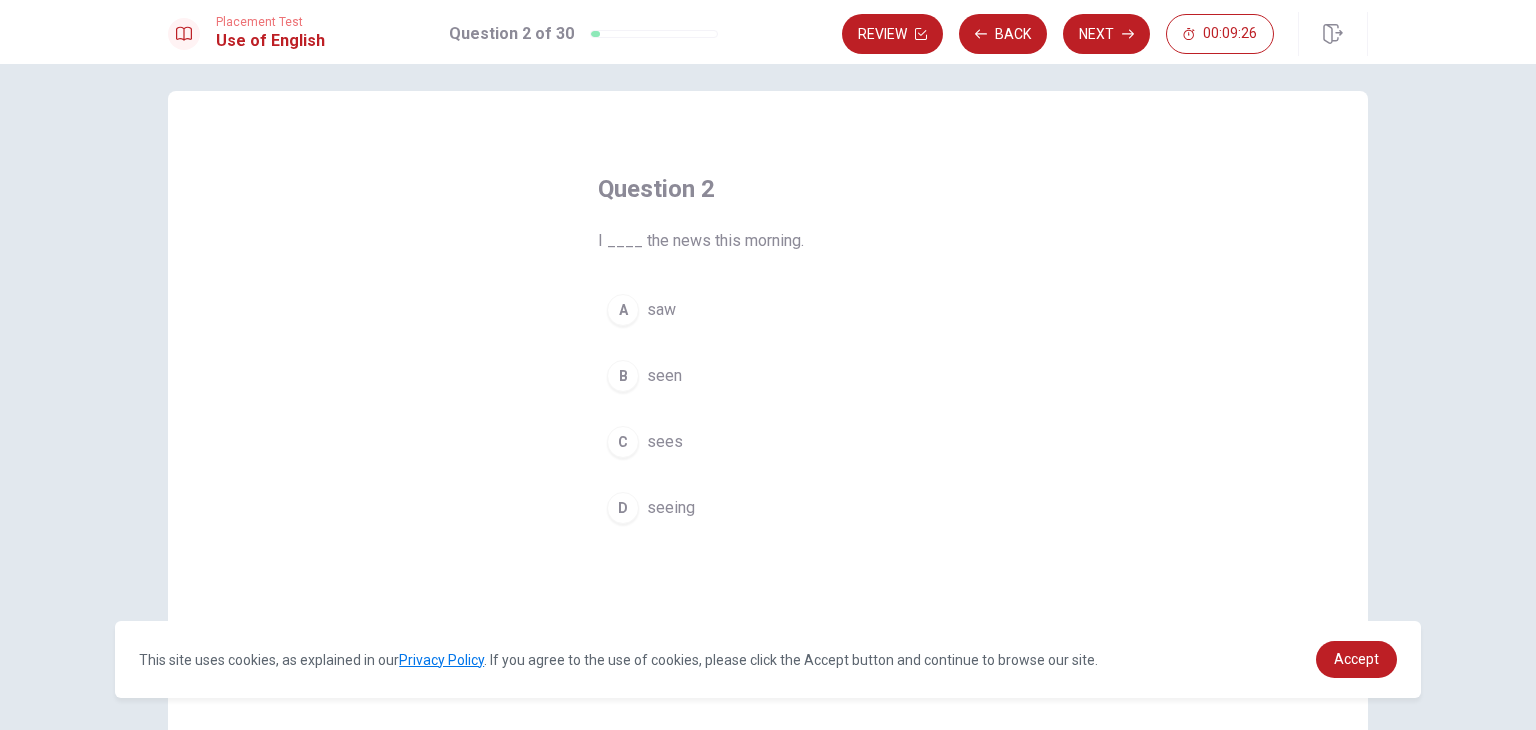 click on "saw" at bounding box center [661, 310] 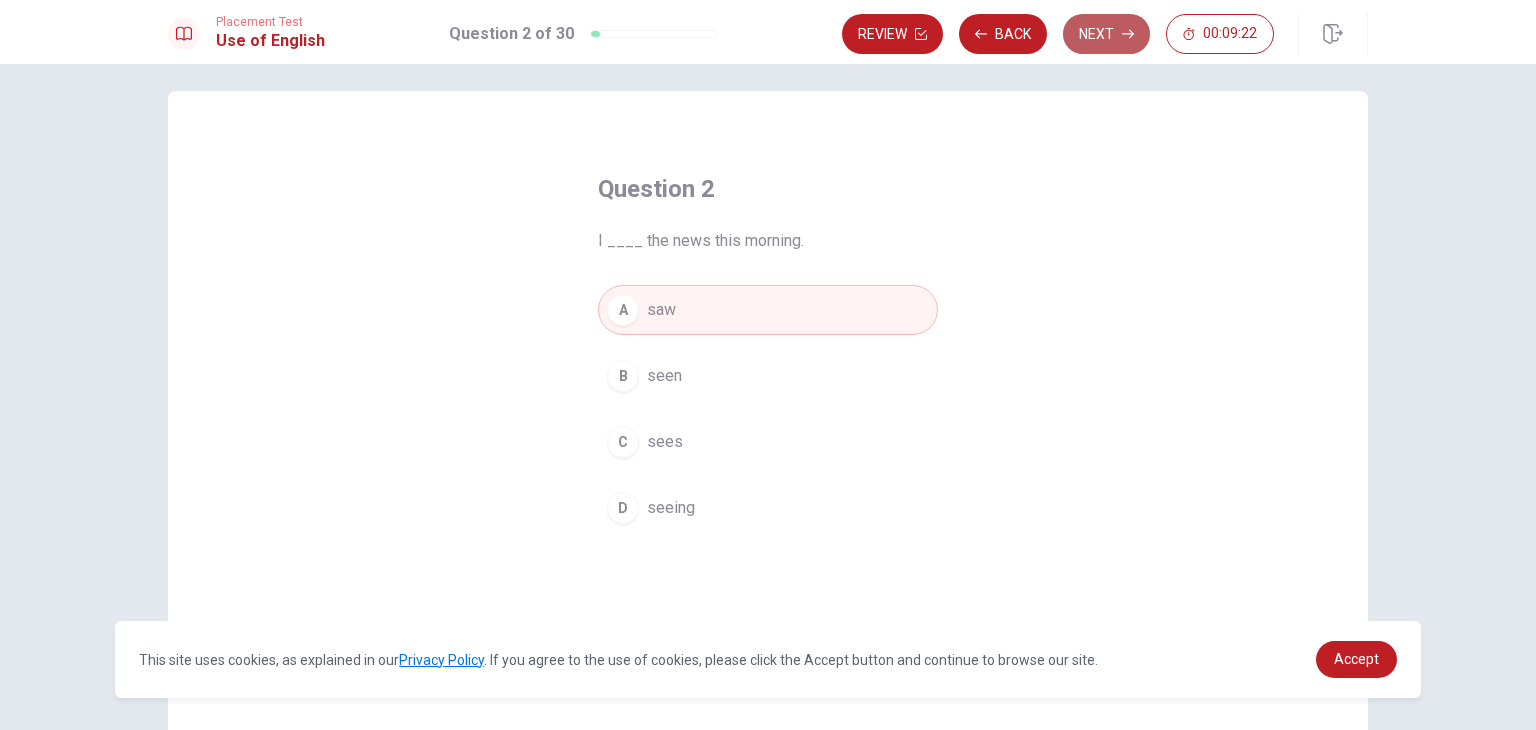 click on "Next" at bounding box center (1106, 34) 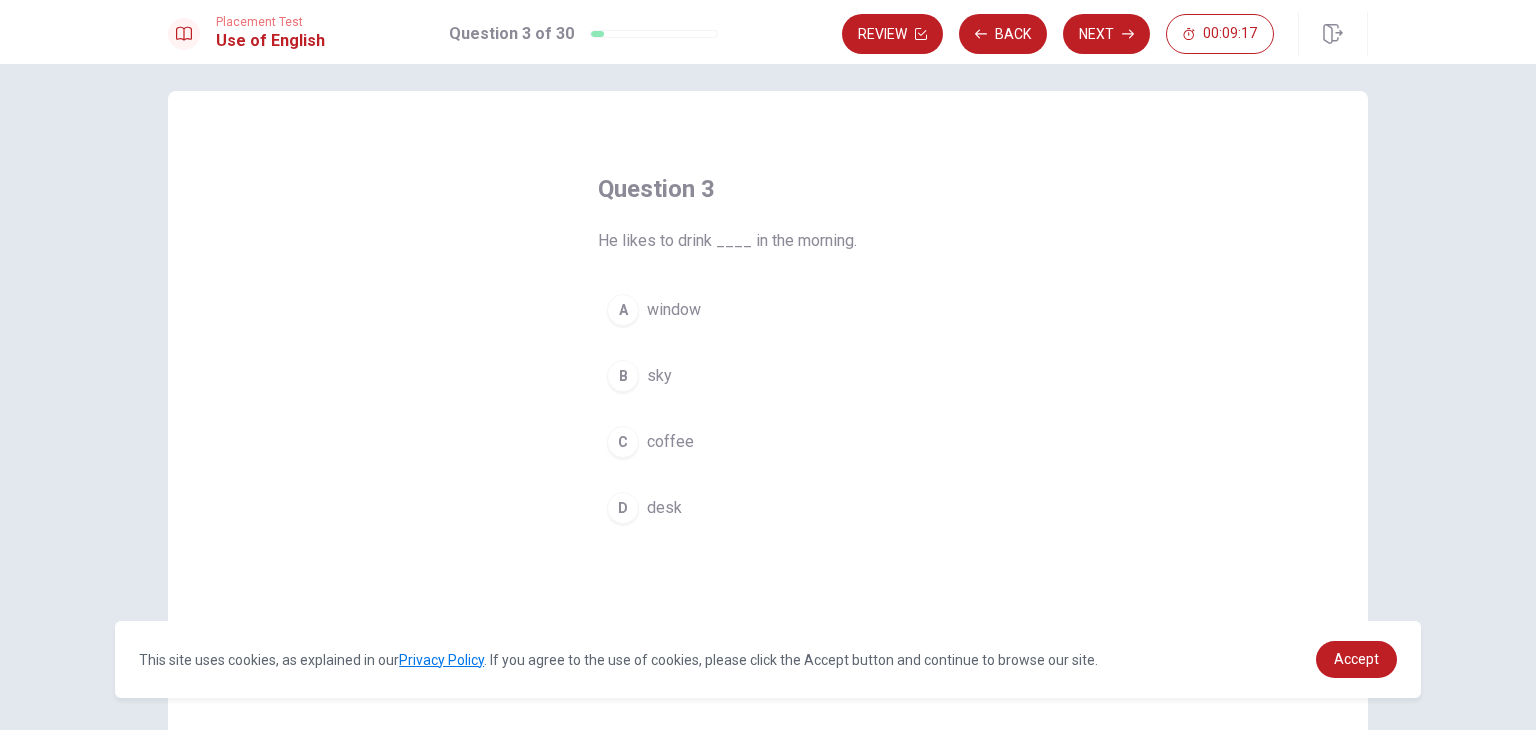 click on "C coffee" at bounding box center (768, 442) 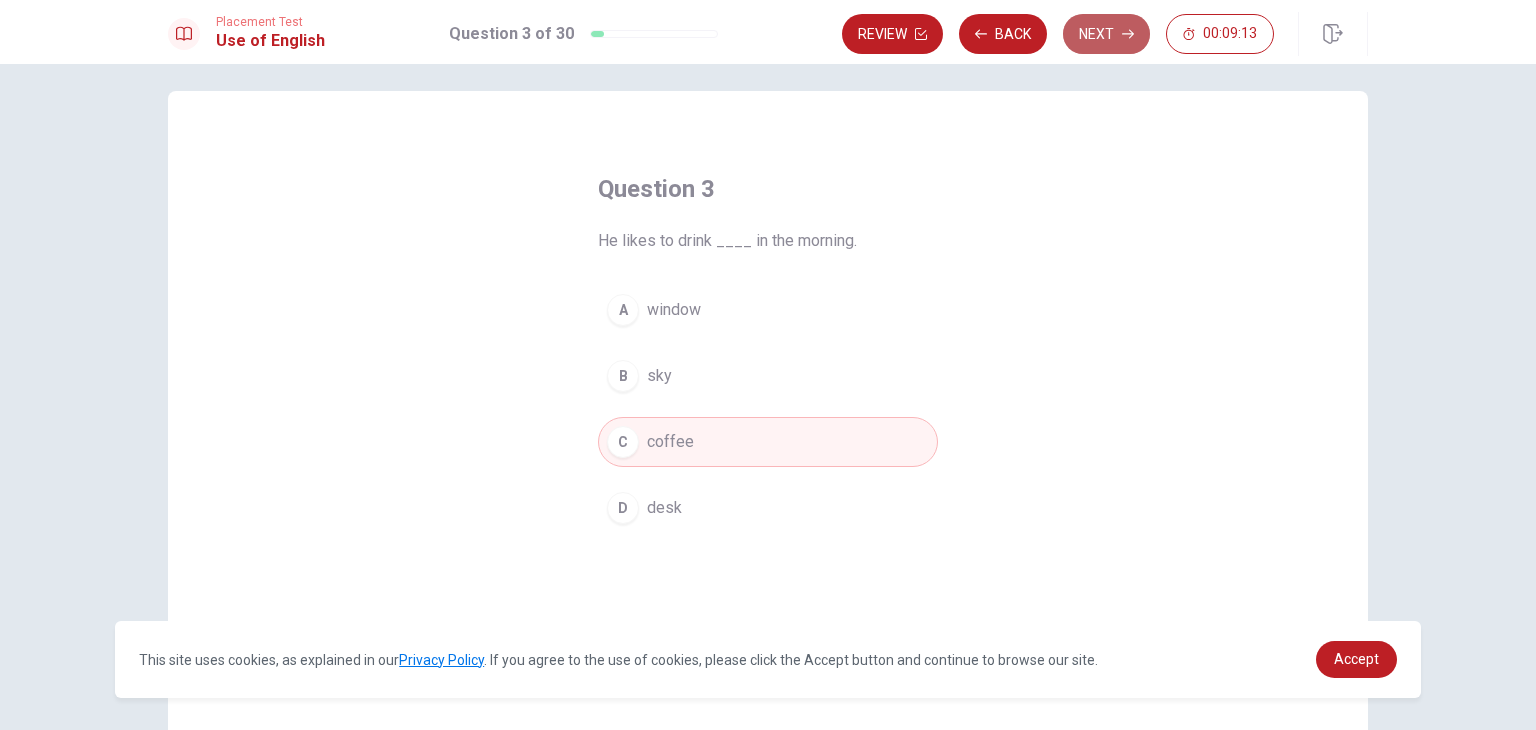 click on "Next" at bounding box center [1106, 34] 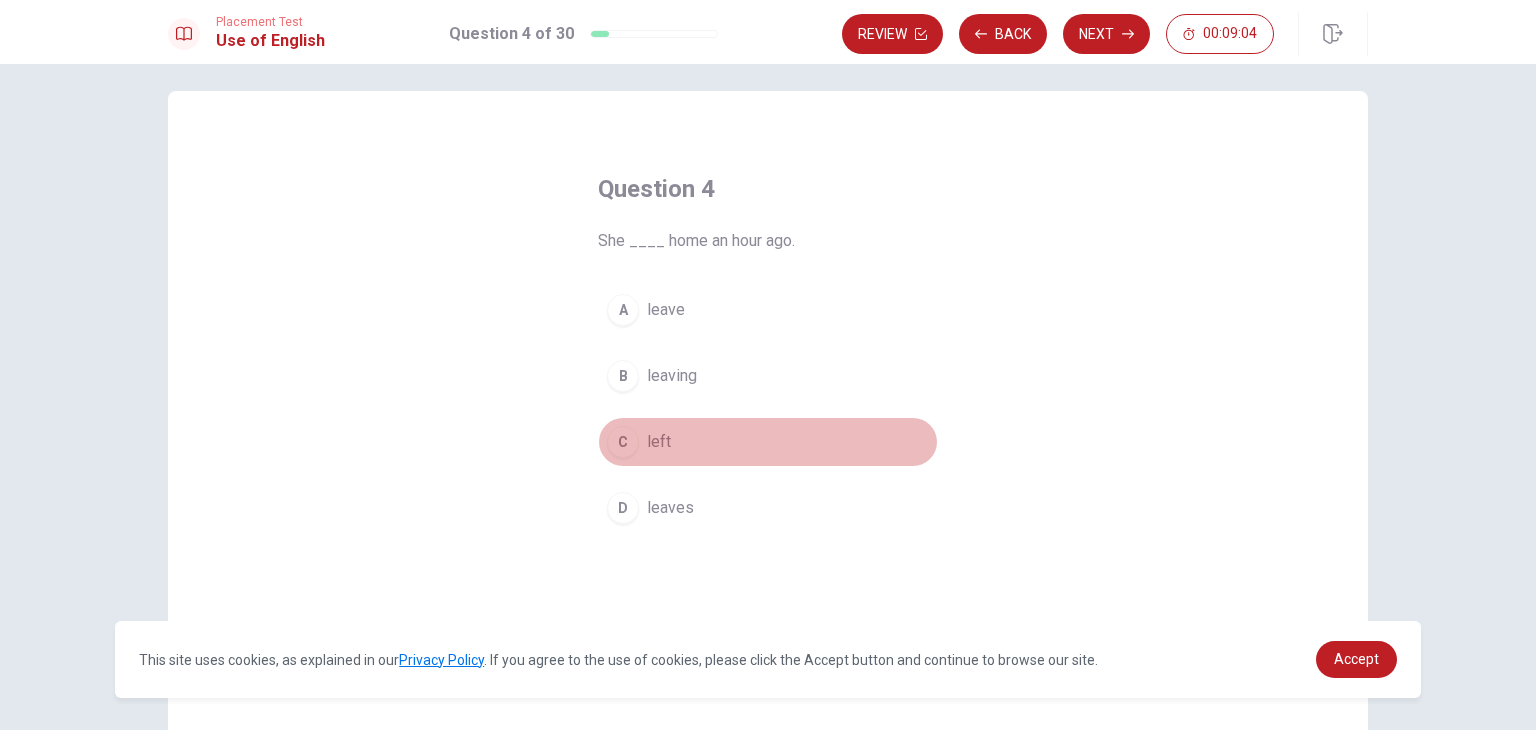 click on "left" at bounding box center (659, 442) 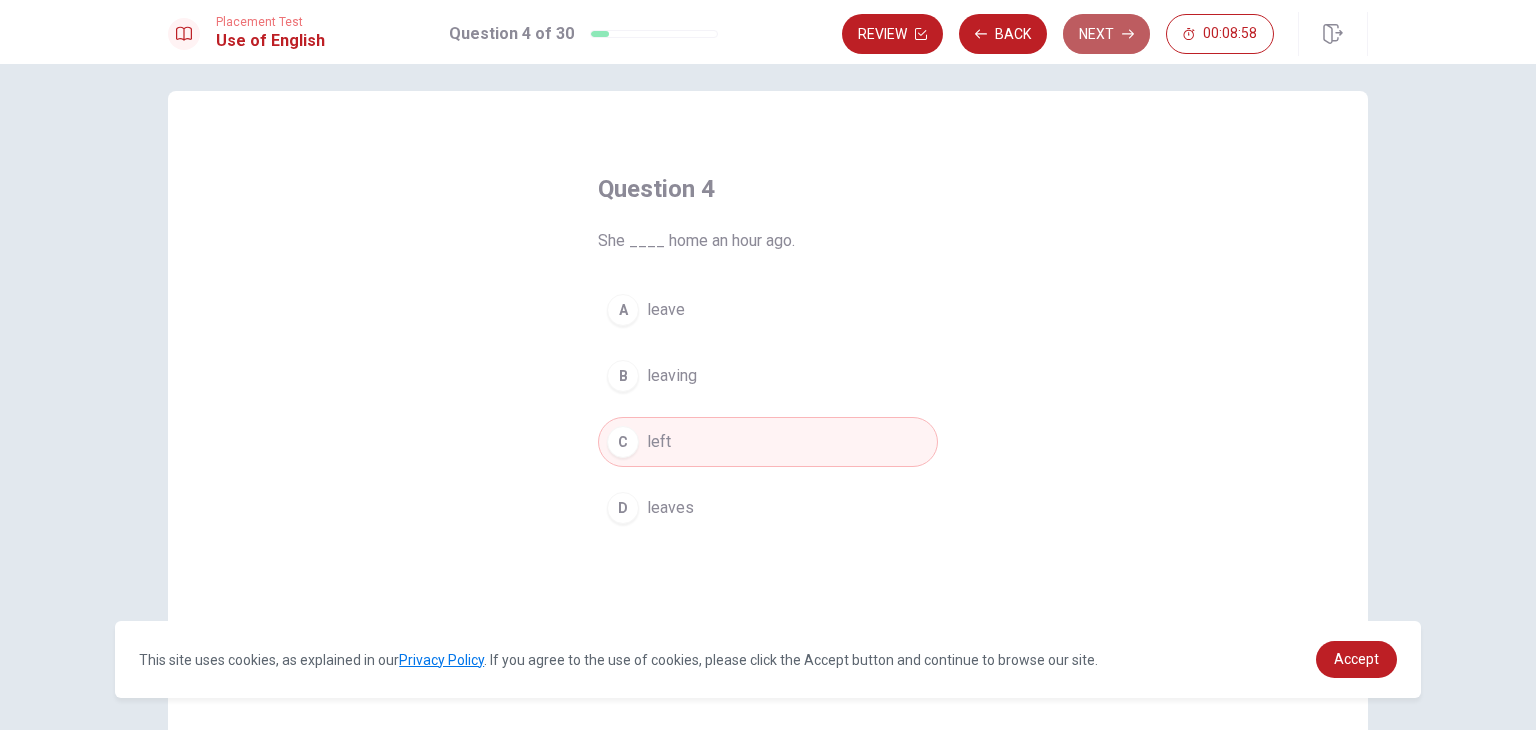 click on "Next" at bounding box center [1106, 34] 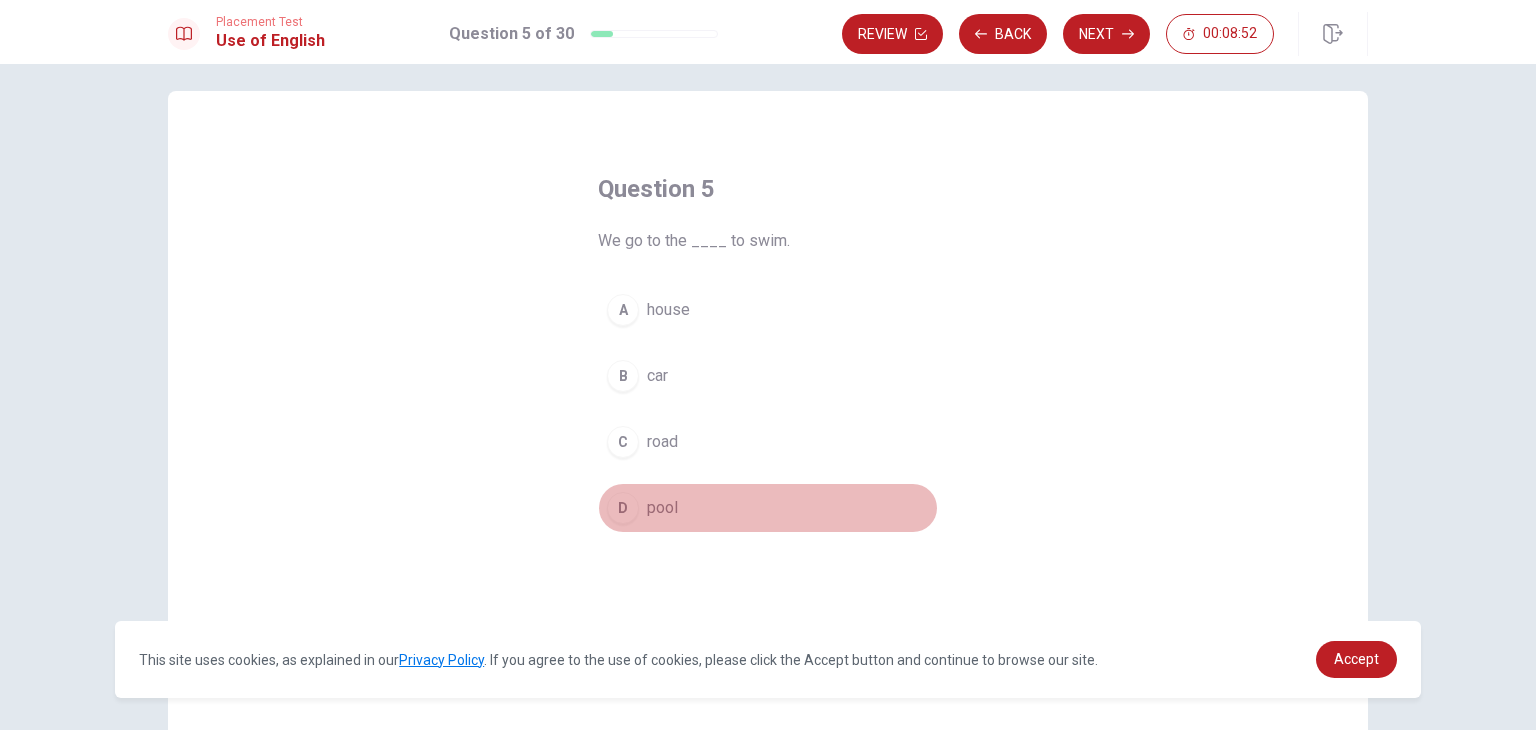click on "pool" at bounding box center (662, 508) 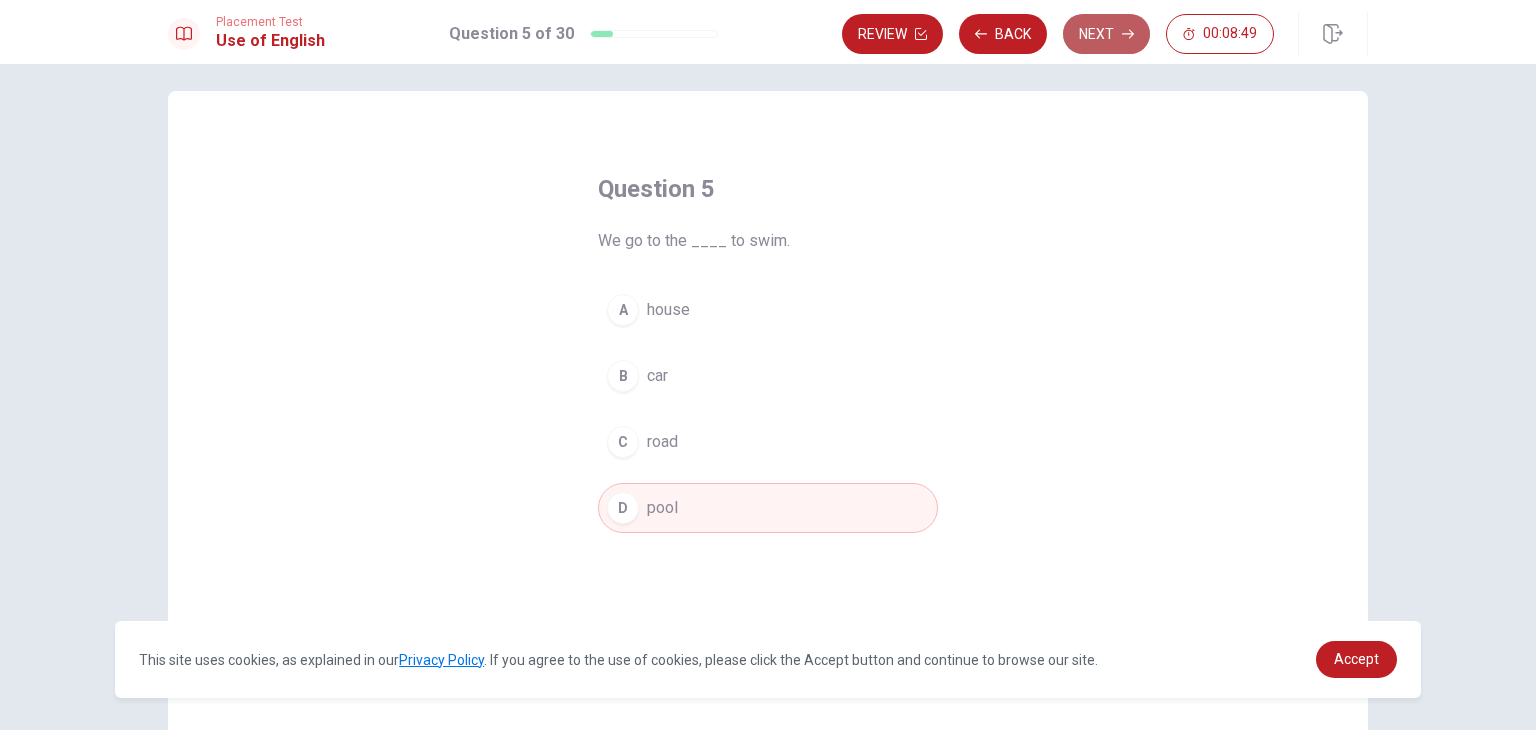 click on "Next" at bounding box center [1106, 34] 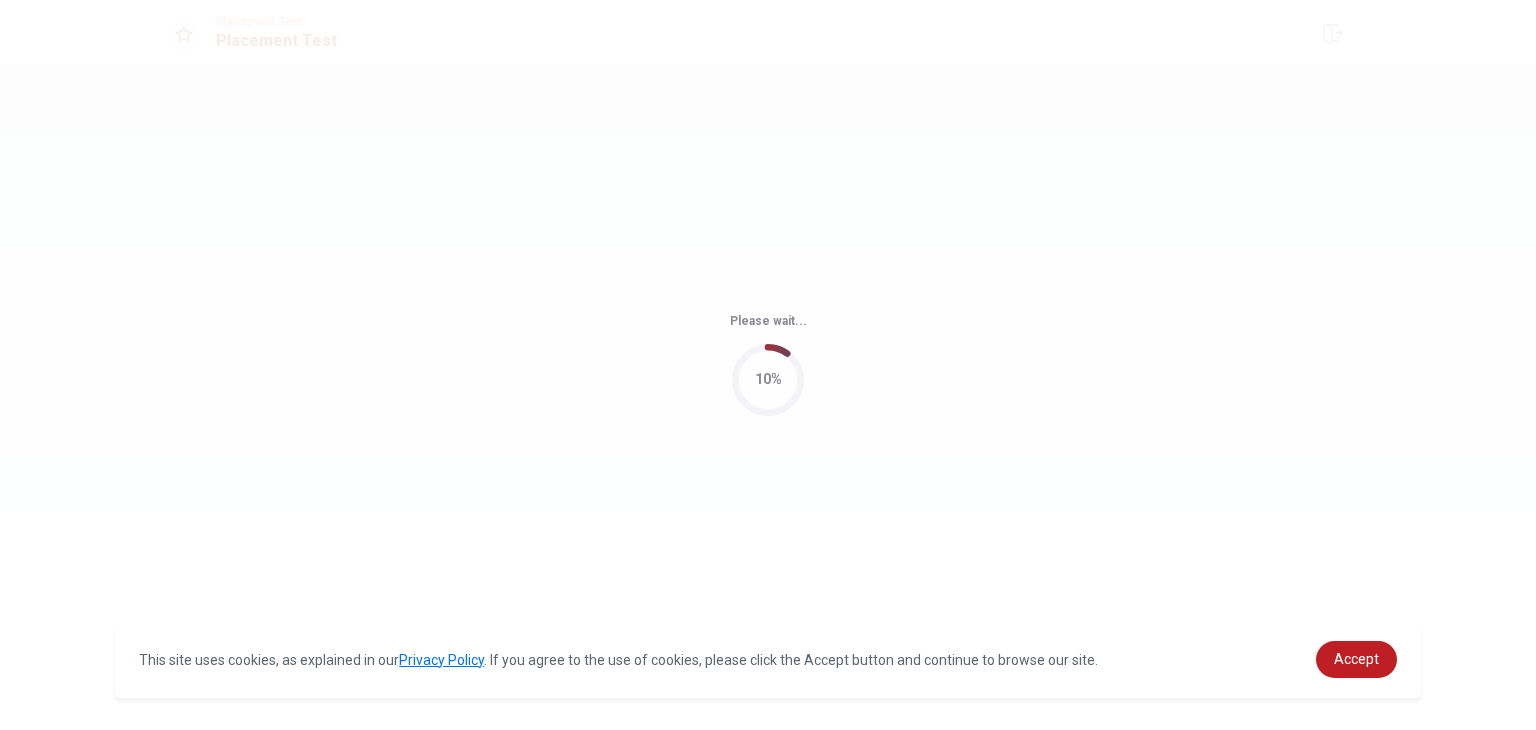 scroll, scrollTop: 0, scrollLeft: 0, axis: both 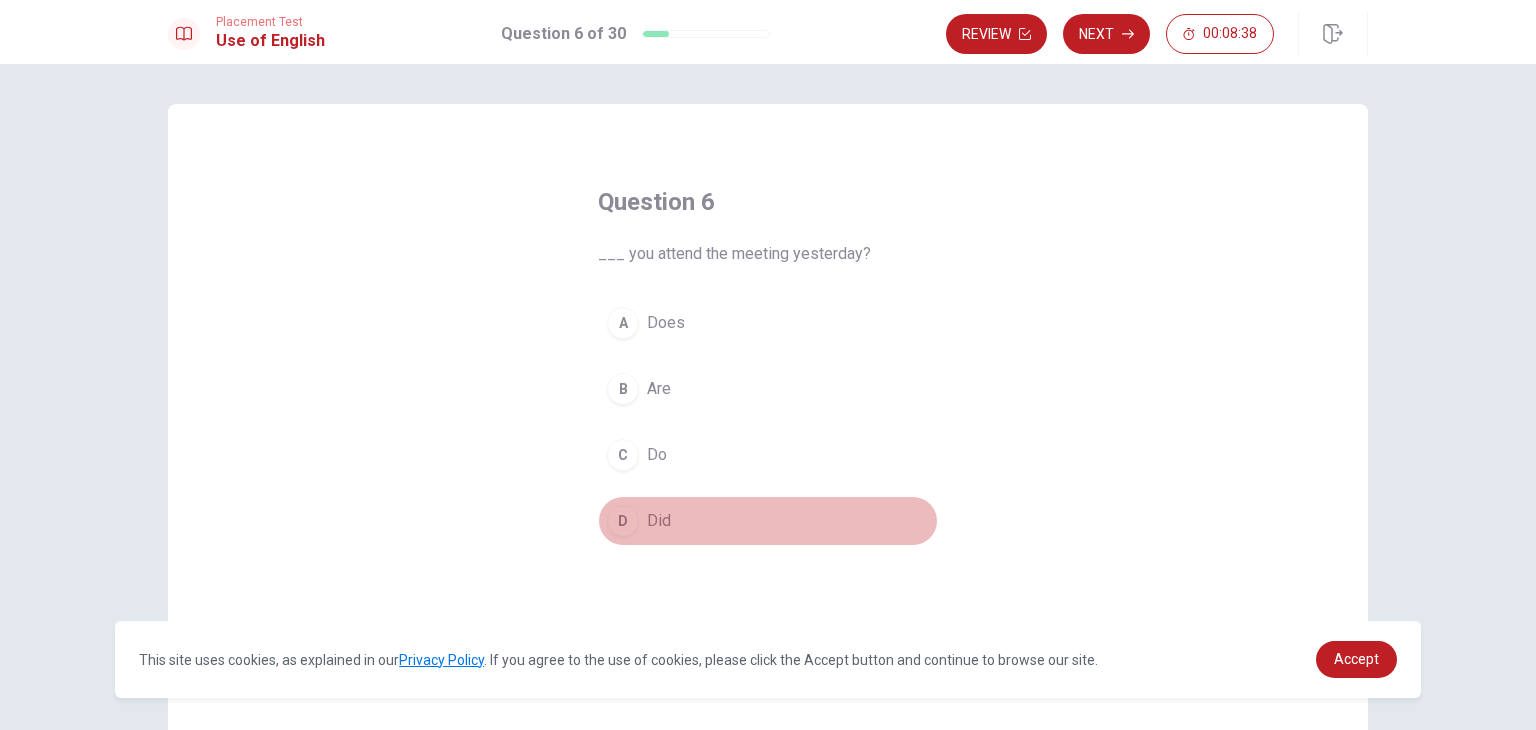 click on "Did" at bounding box center (659, 521) 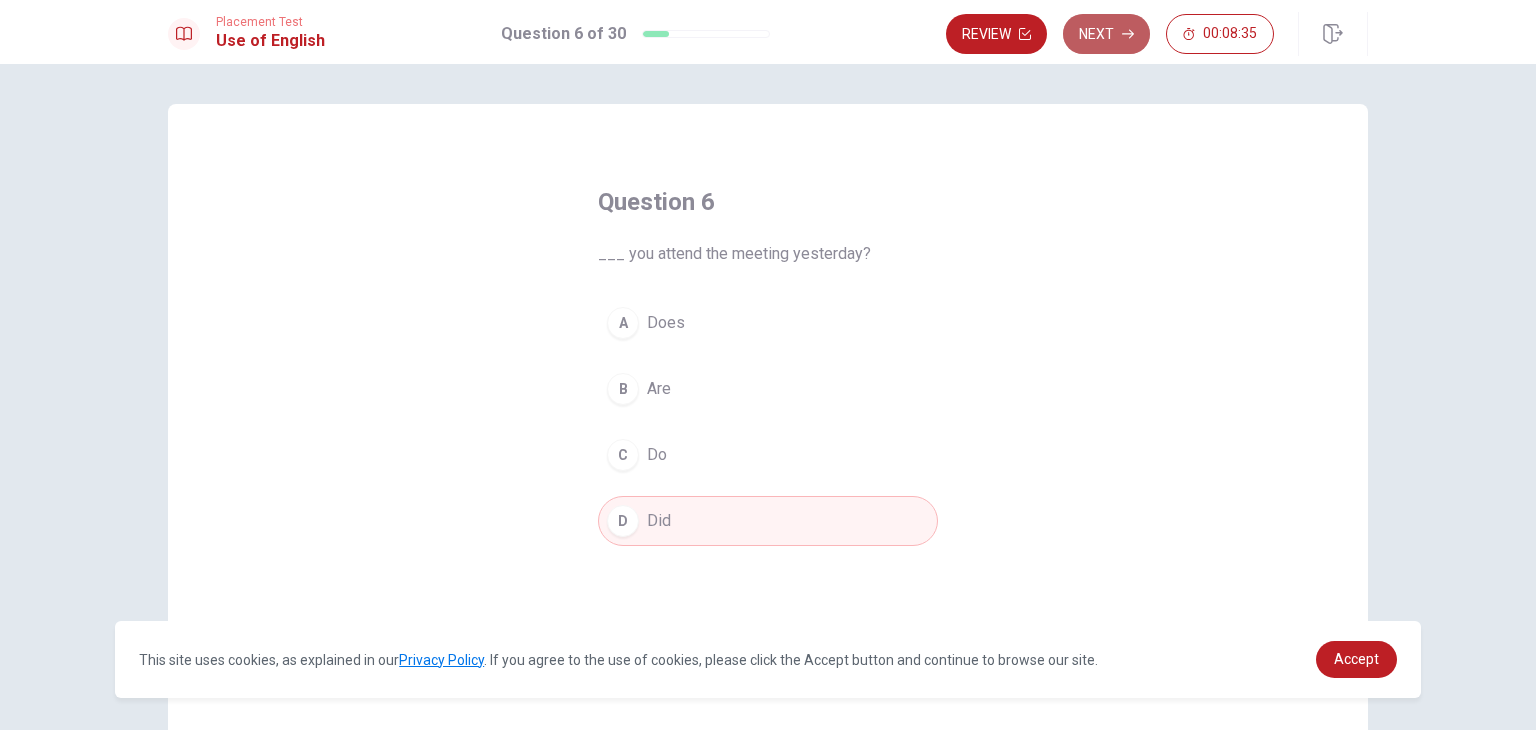 click on "Next" at bounding box center (1106, 34) 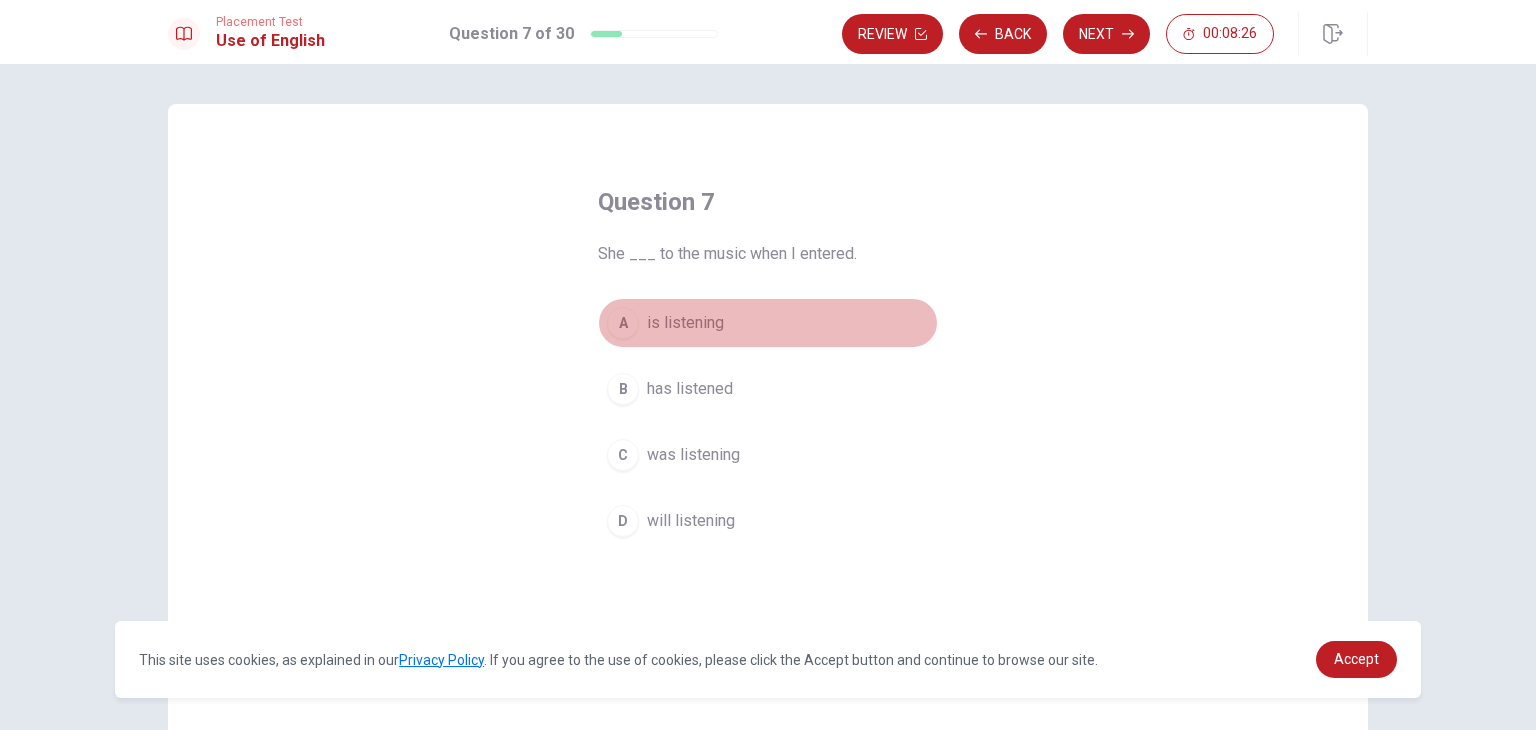 click on "is listening" at bounding box center [685, 323] 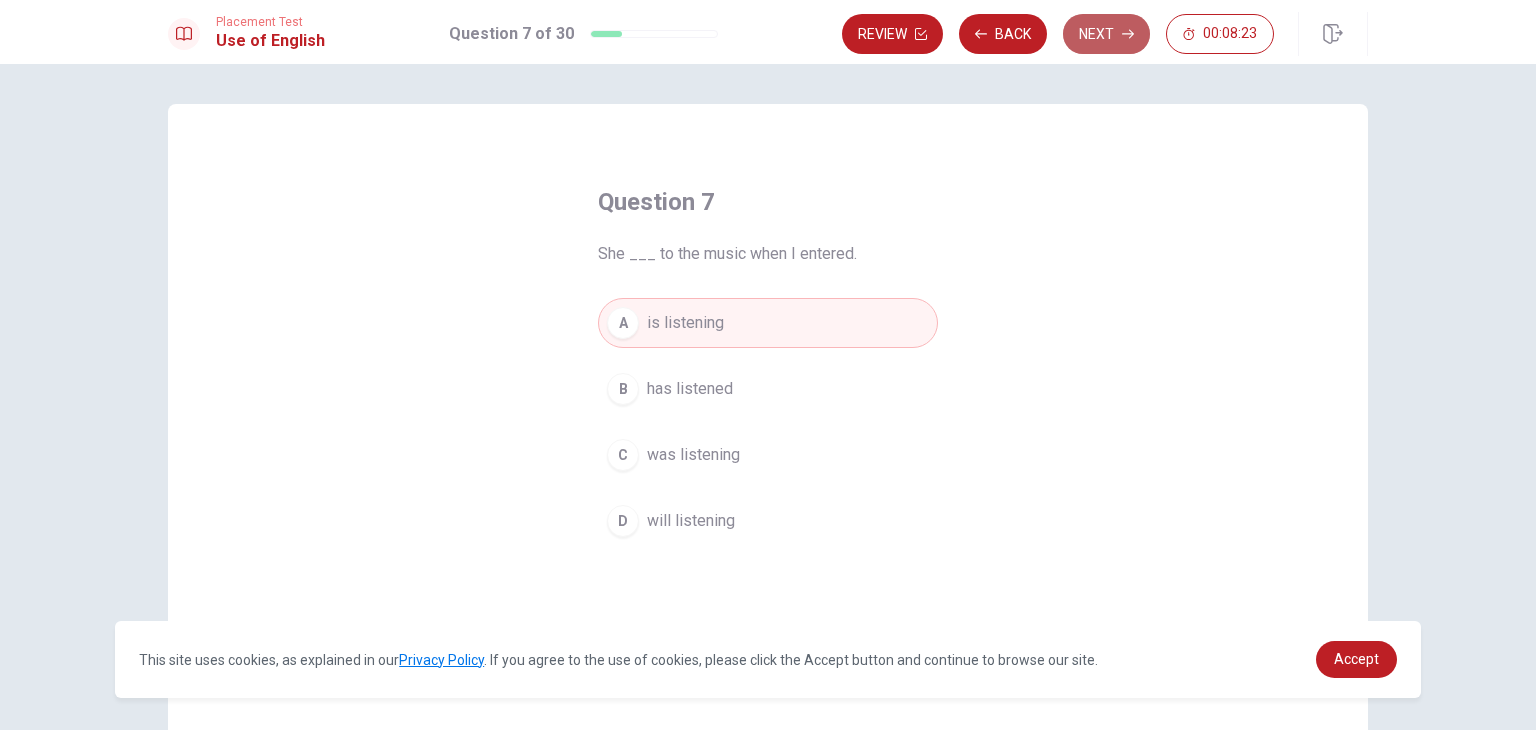 click on "Next" at bounding box center [1106, 34] 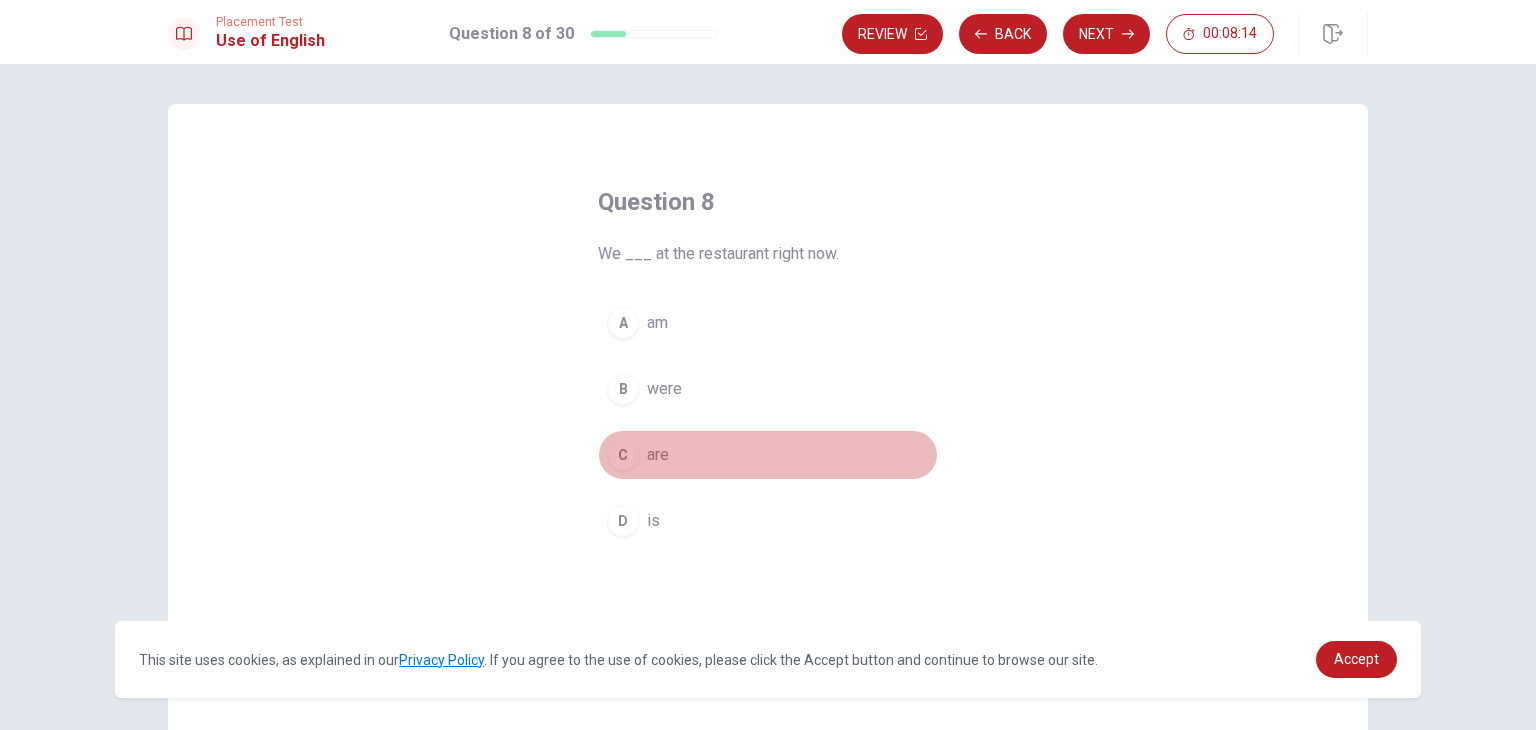 click on "are" at bounding box center (658, 455) 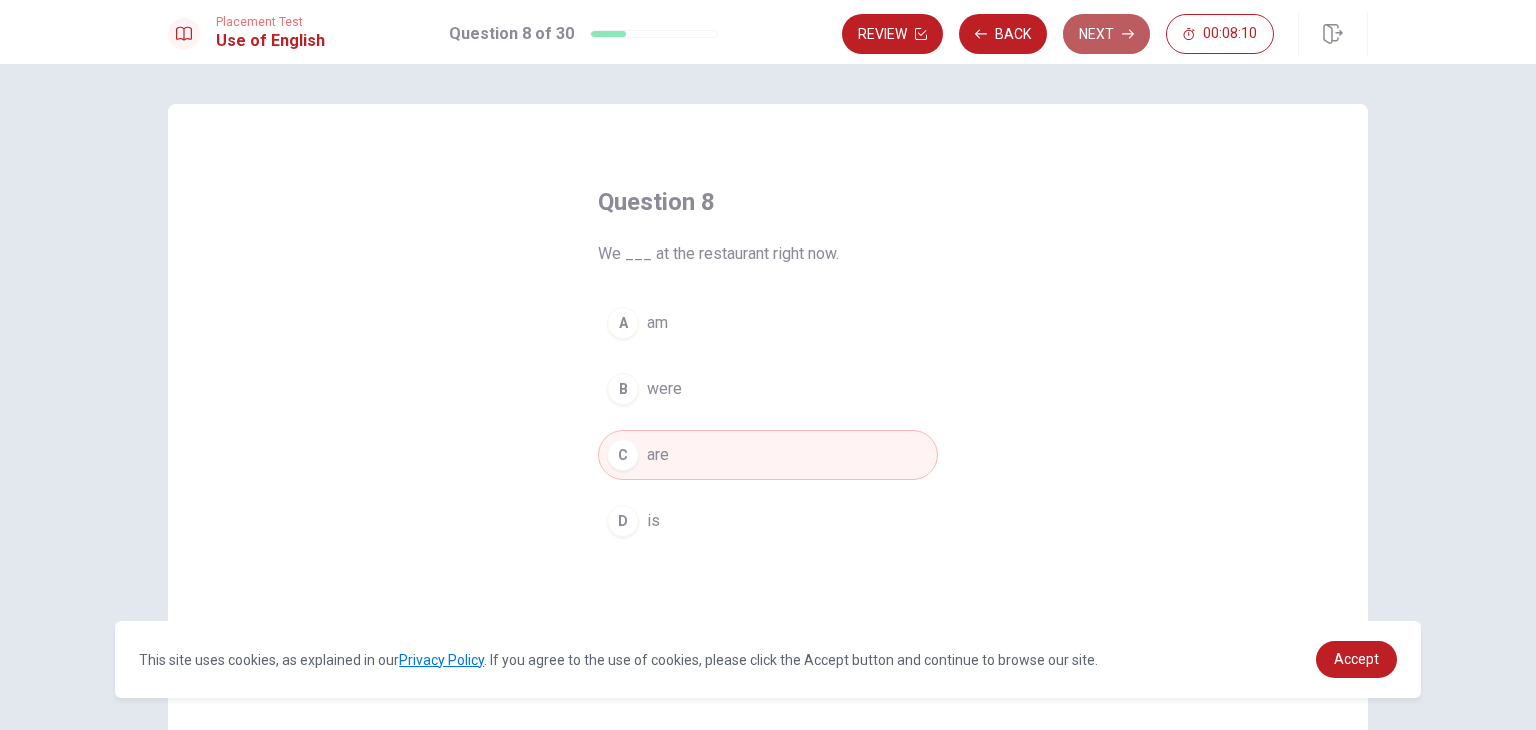 click on "Next" at bounding box center [1106, 34] 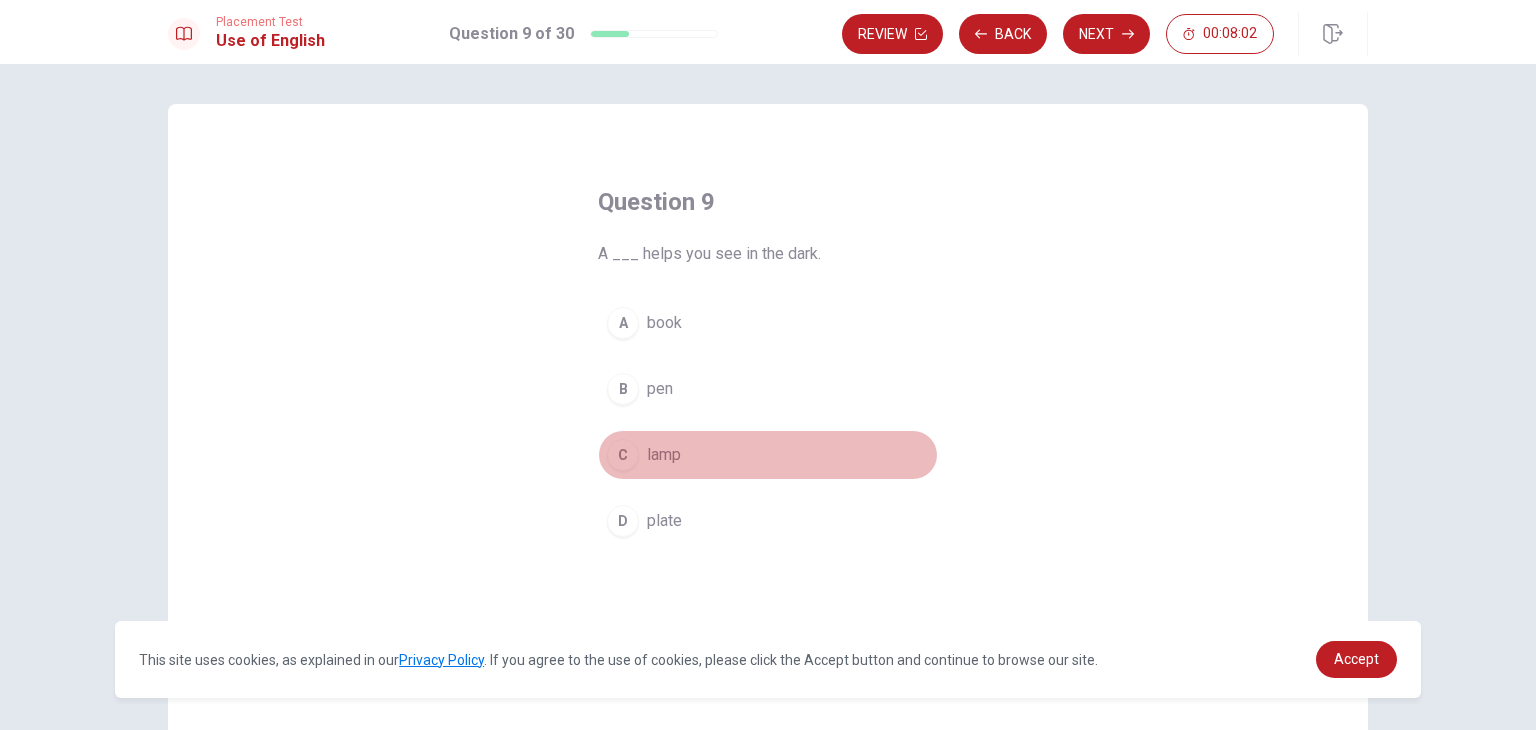 click on "lamp" at bounding box center (664, 455) 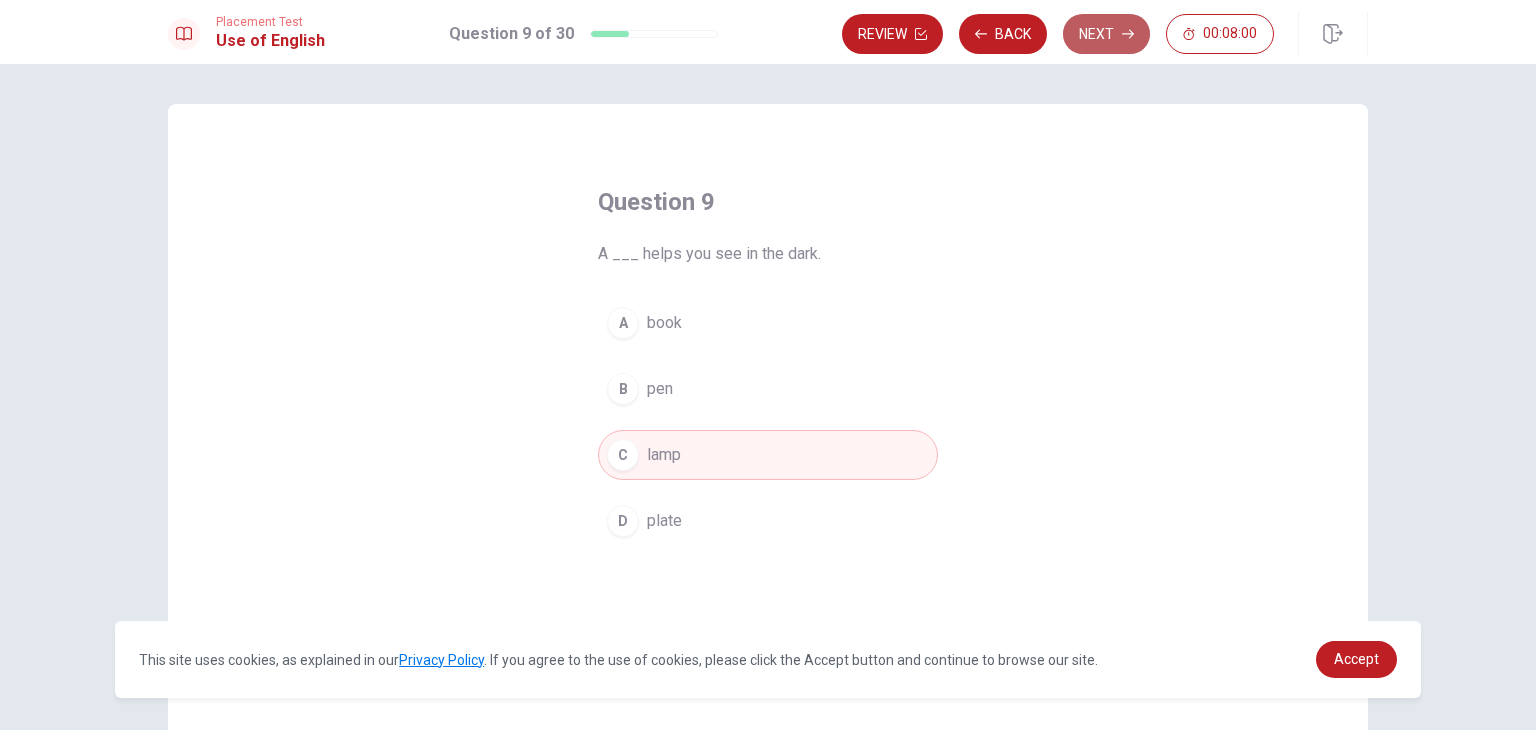 click on "Next" at bounding box center [1106, 34] 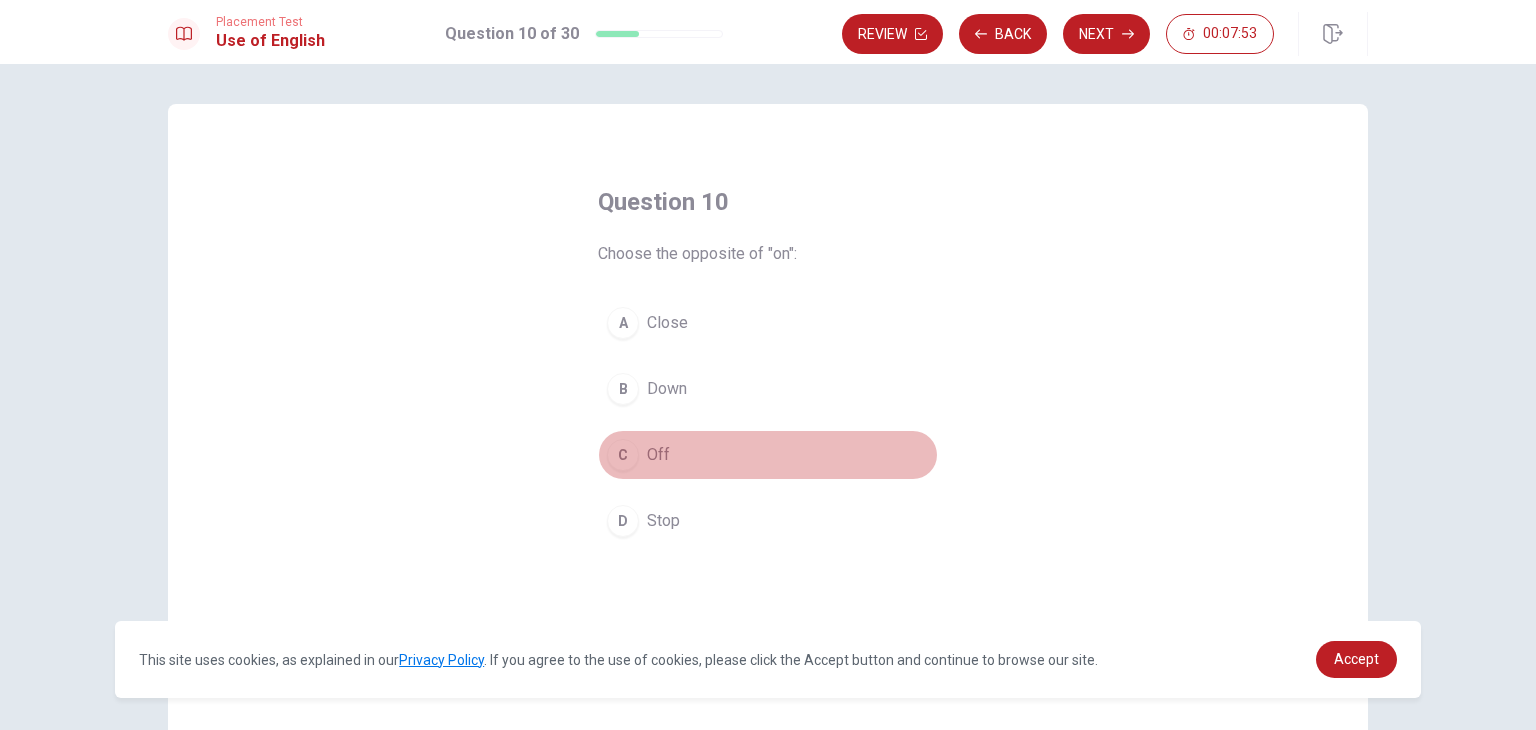 click on "Off" at bounding box center (658, 455) 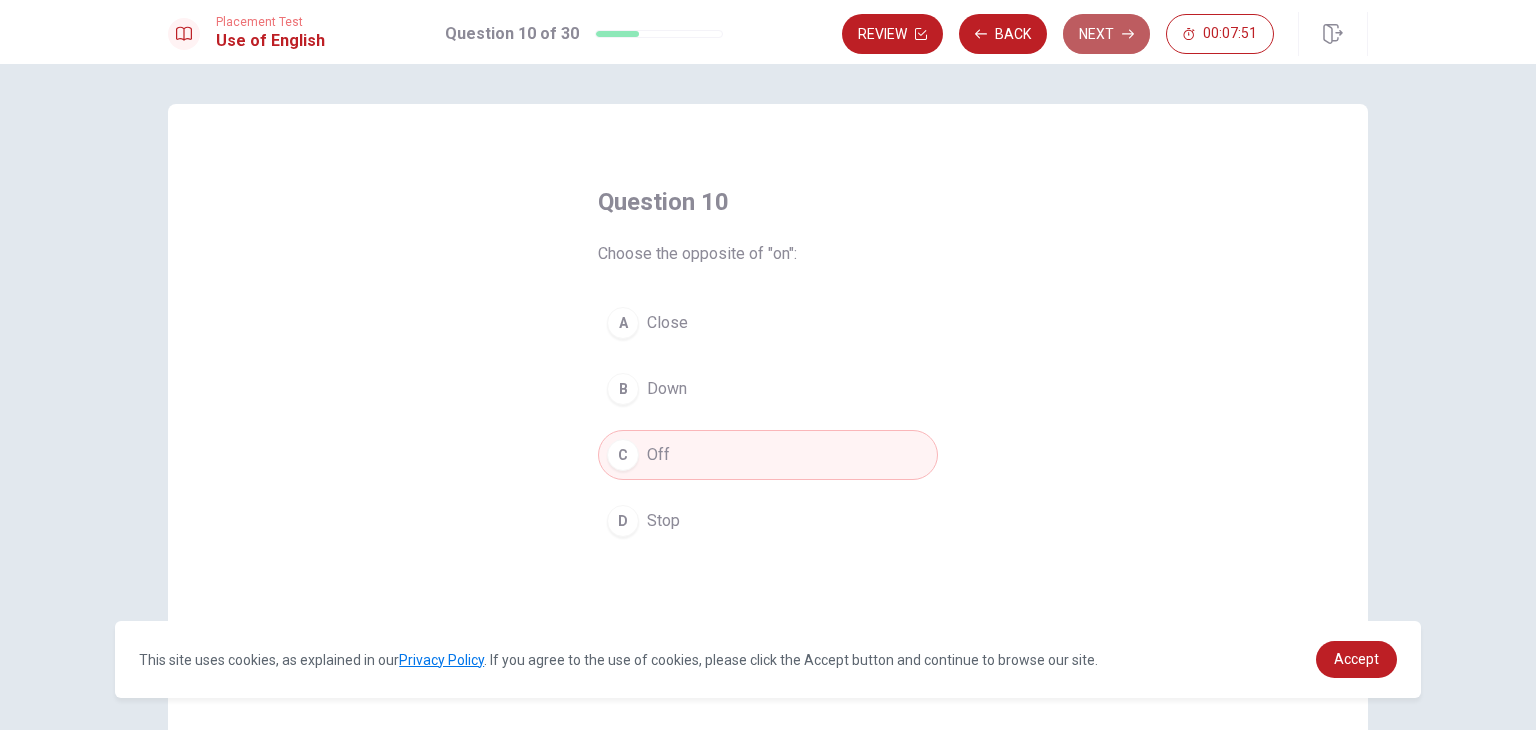 click on "Next" at bounding box center (1106, 34) 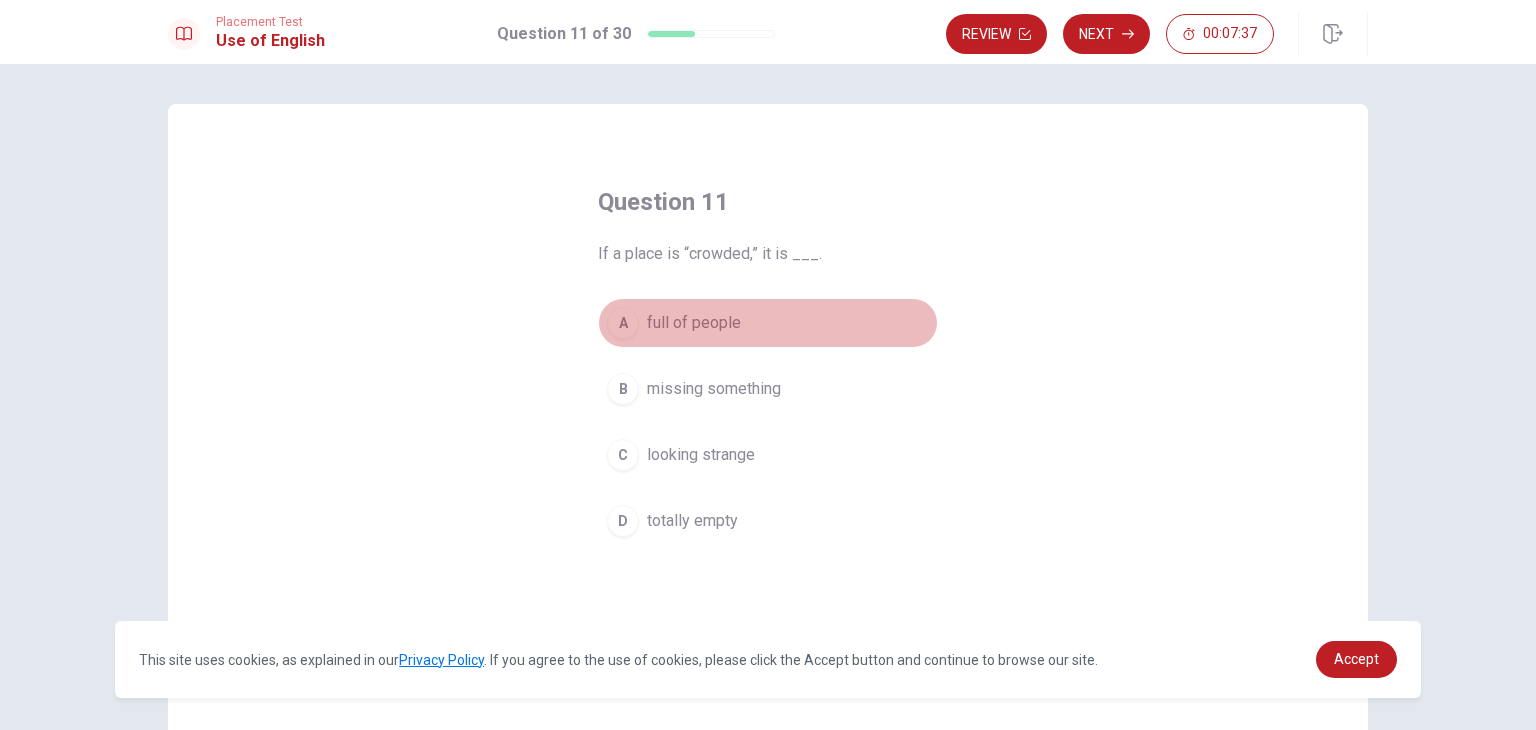 click on "full of people" at bounding box center (694, 323) 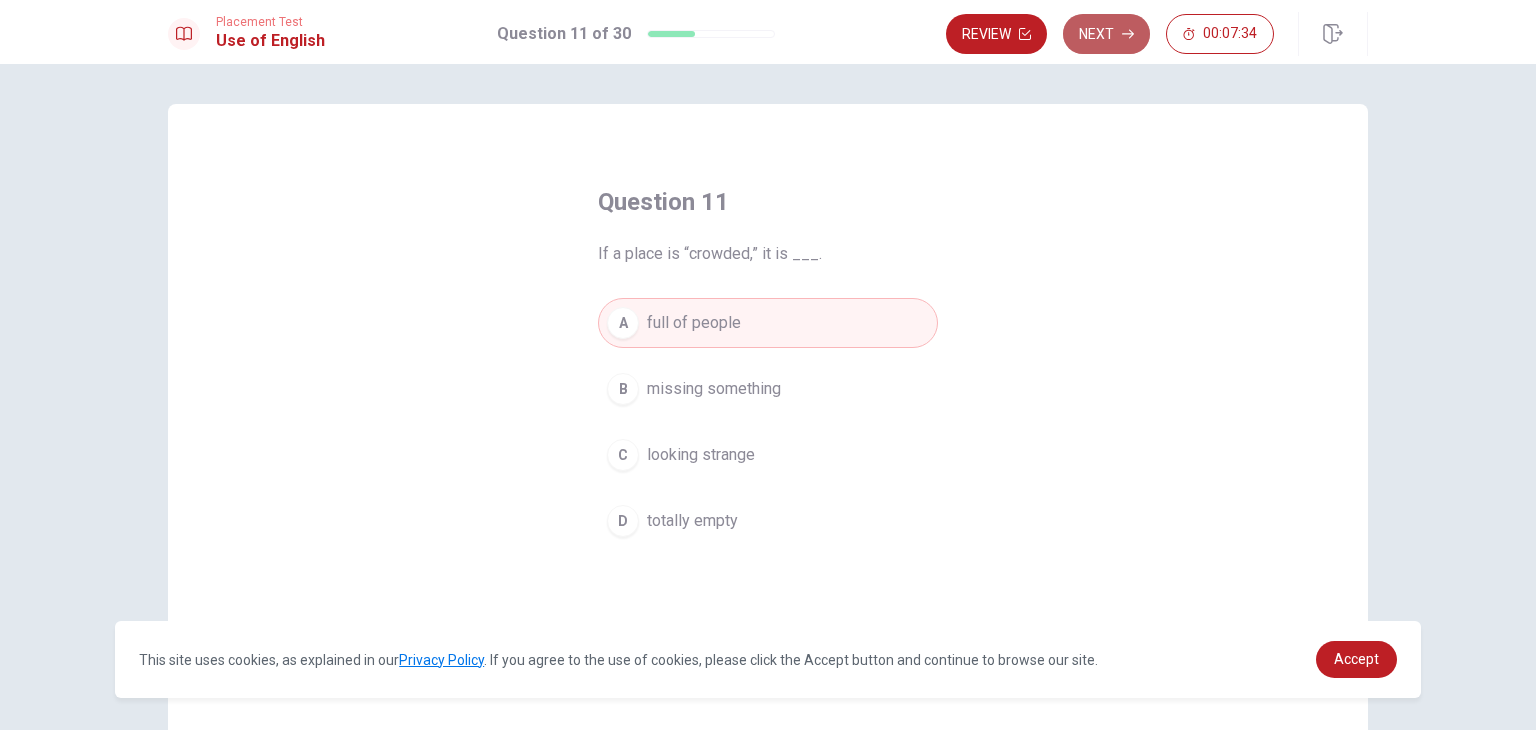 click on "Next" at bounding box center [1106, 34] 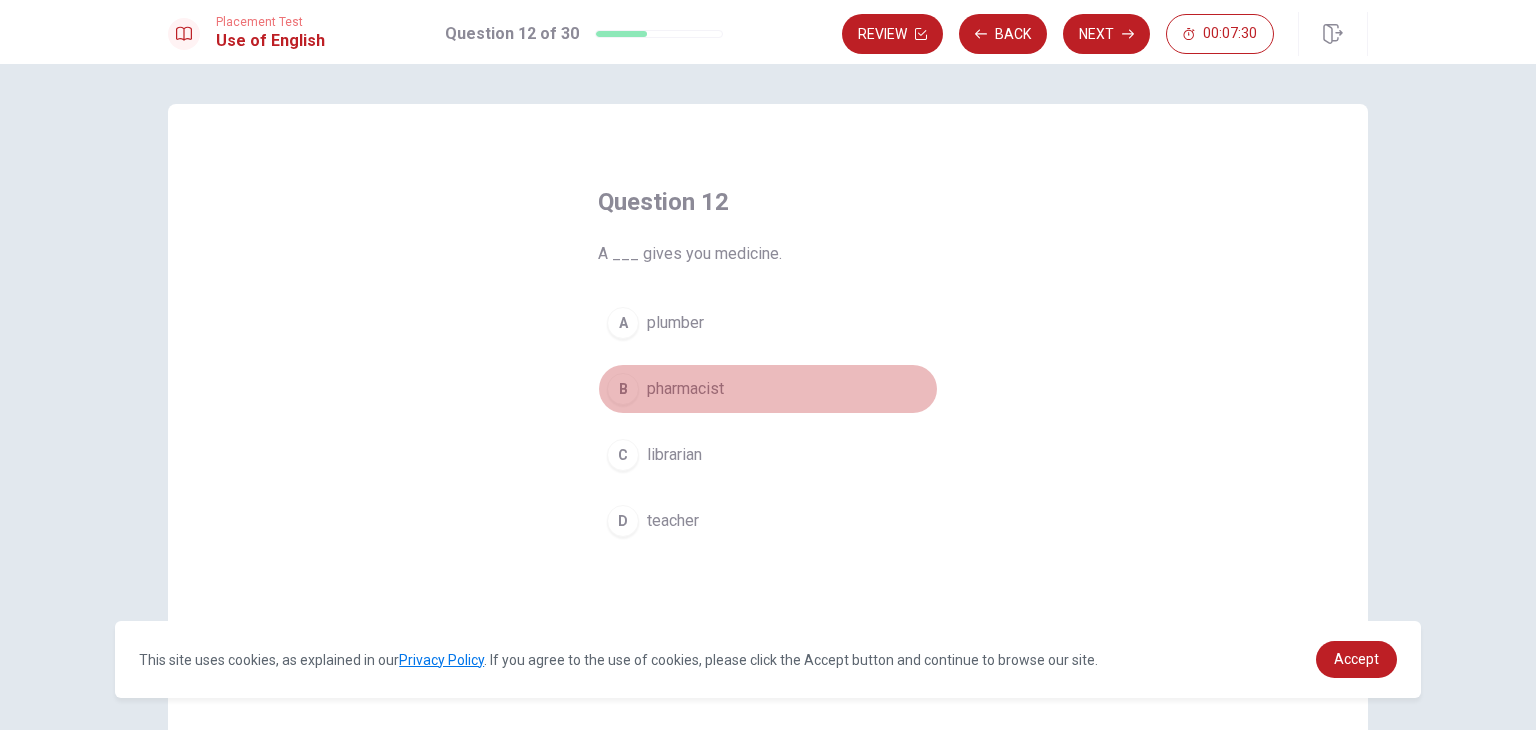 click on "pharmacist" at bounding box center [685, 389] 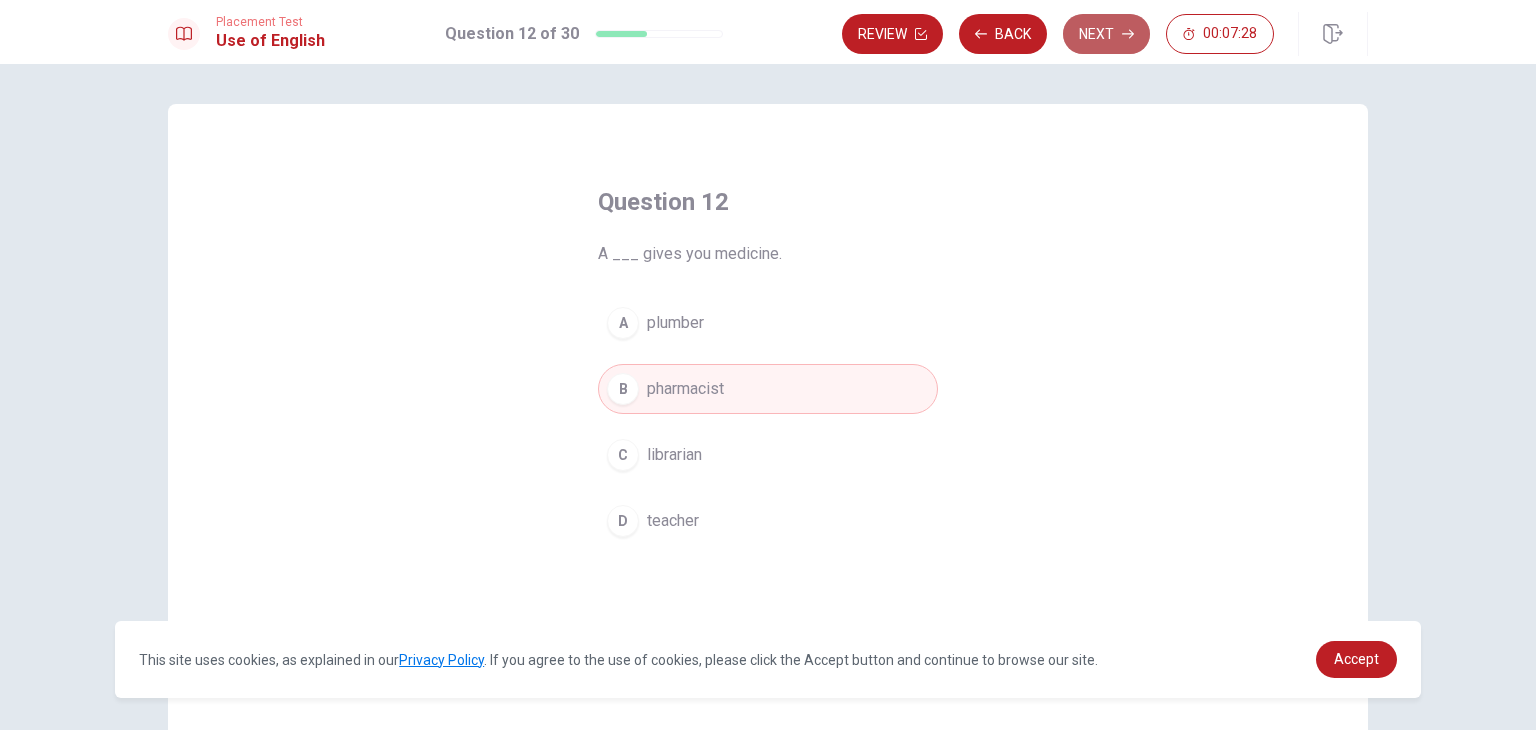 click on "Next" at bounding box center (1106, 34) 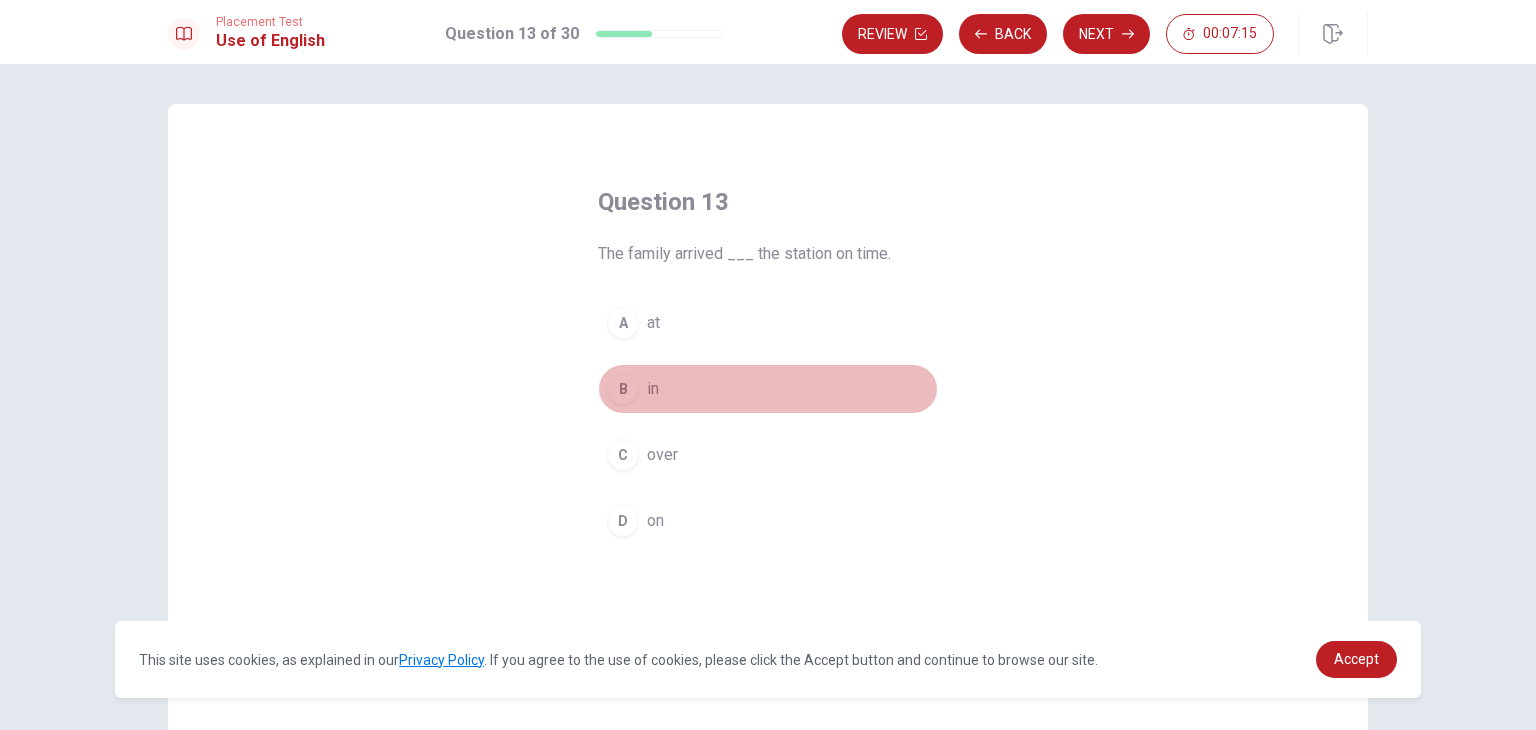 click on "in" at bounding box center (653, 389) 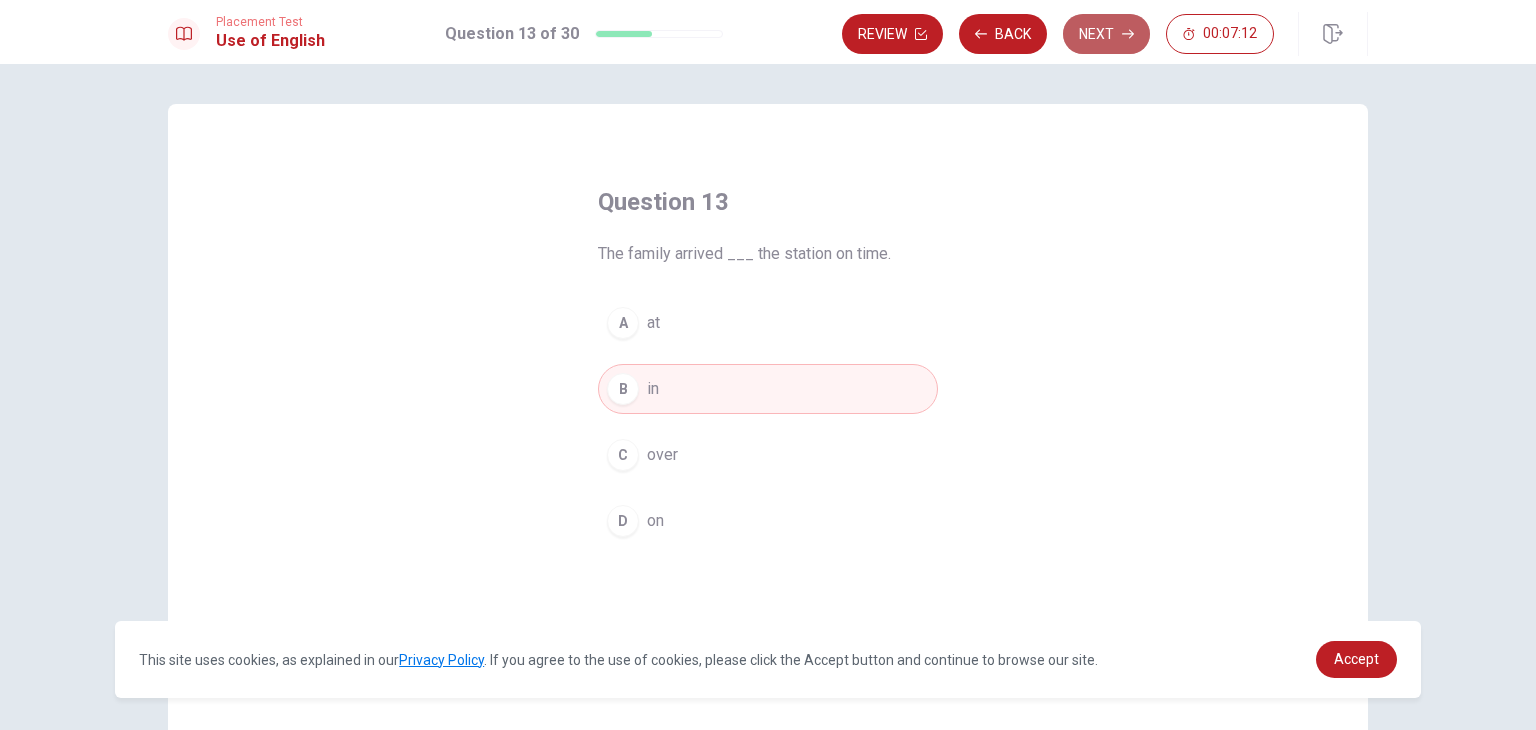 click on "Next" at bounding box center [1106, 34] 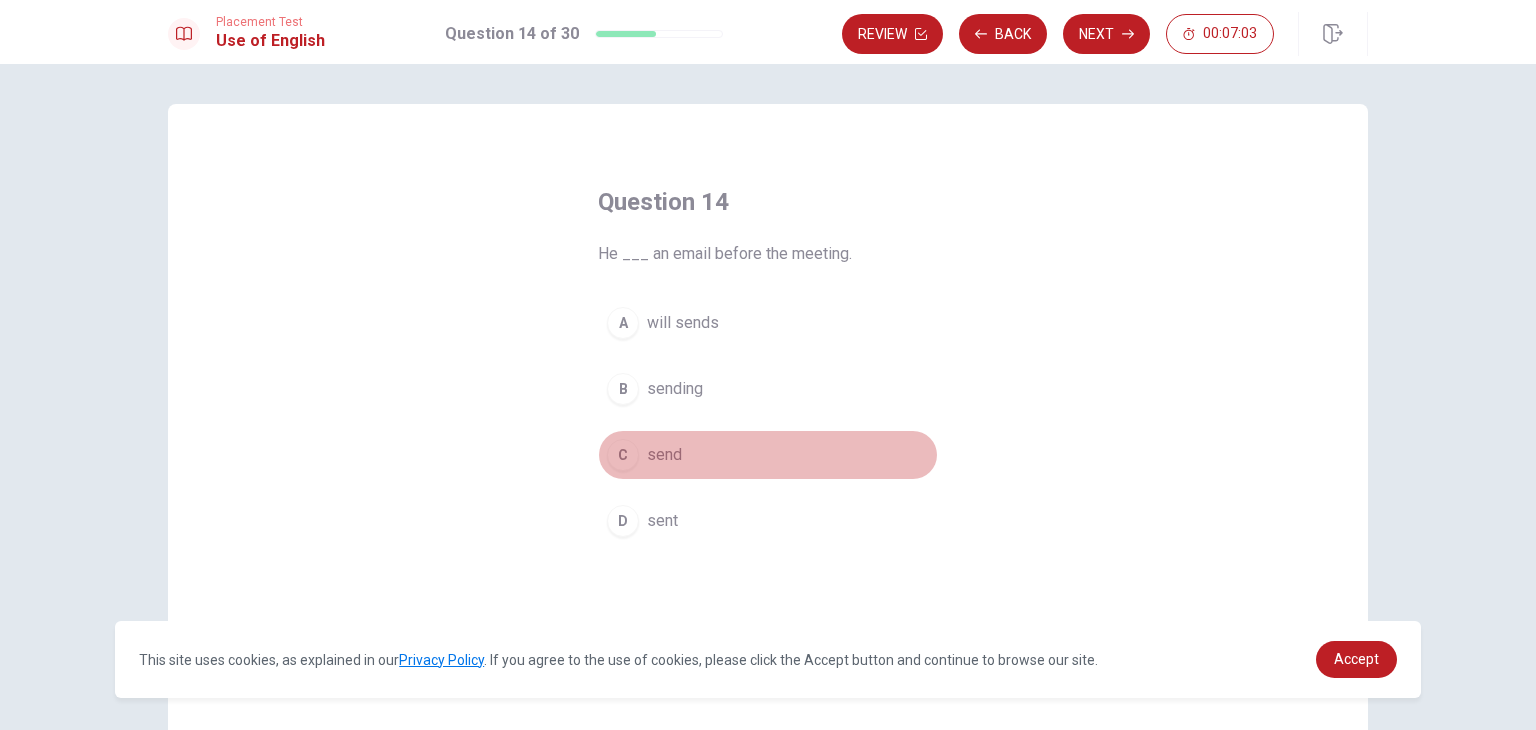 click on "send" at bounding box center [664, 455] 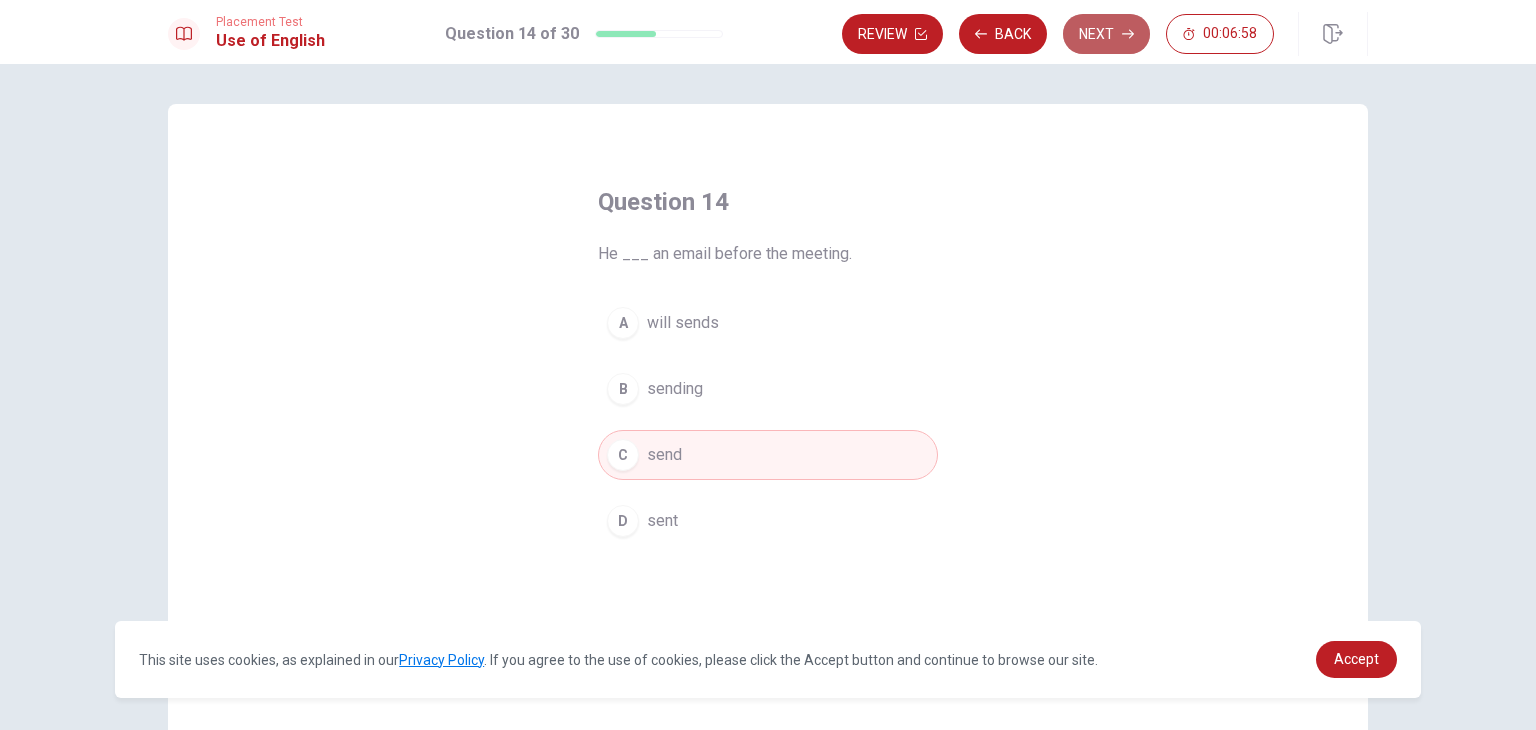 click on "Next" at bounding box center (1106, 34) 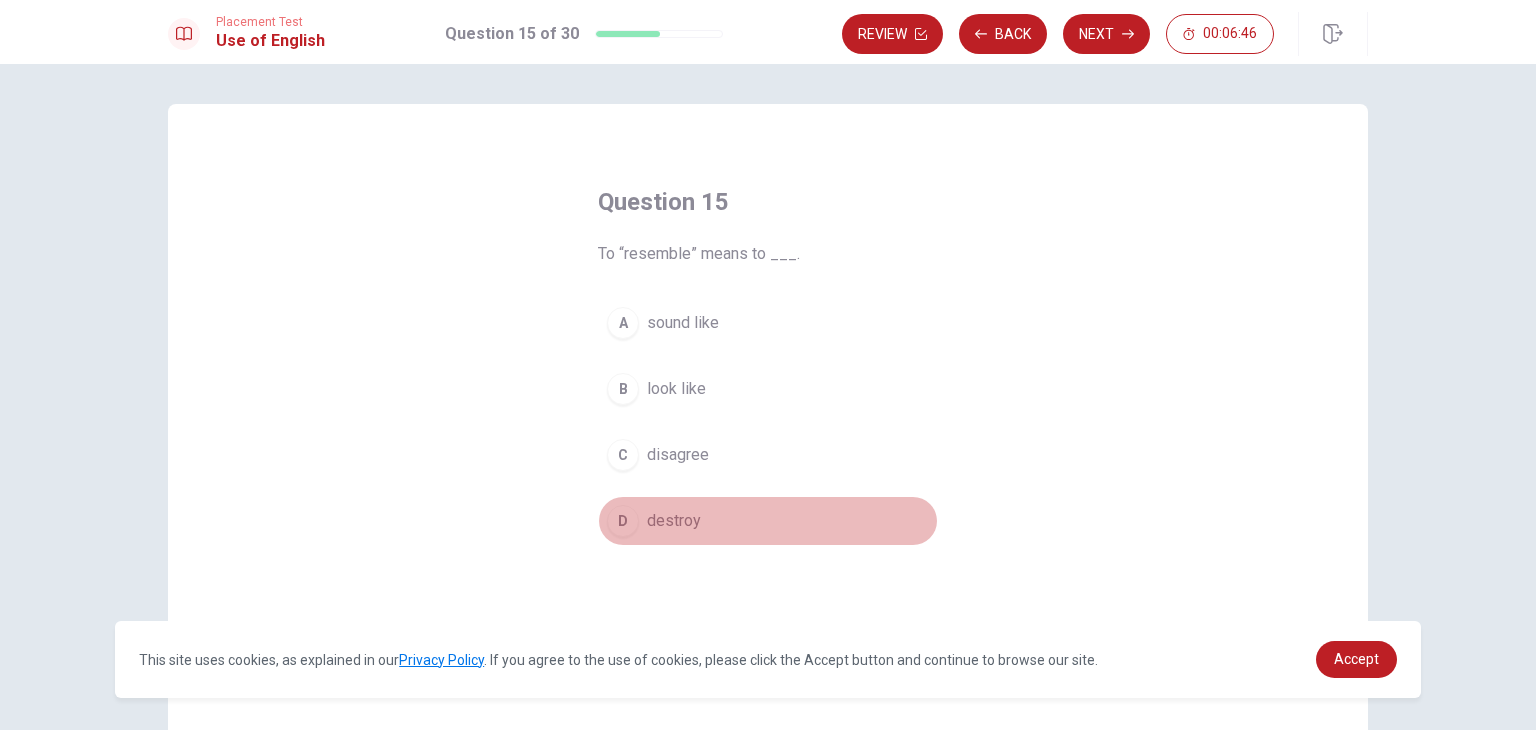 click on "destroy" at bounding box center (674, 521) 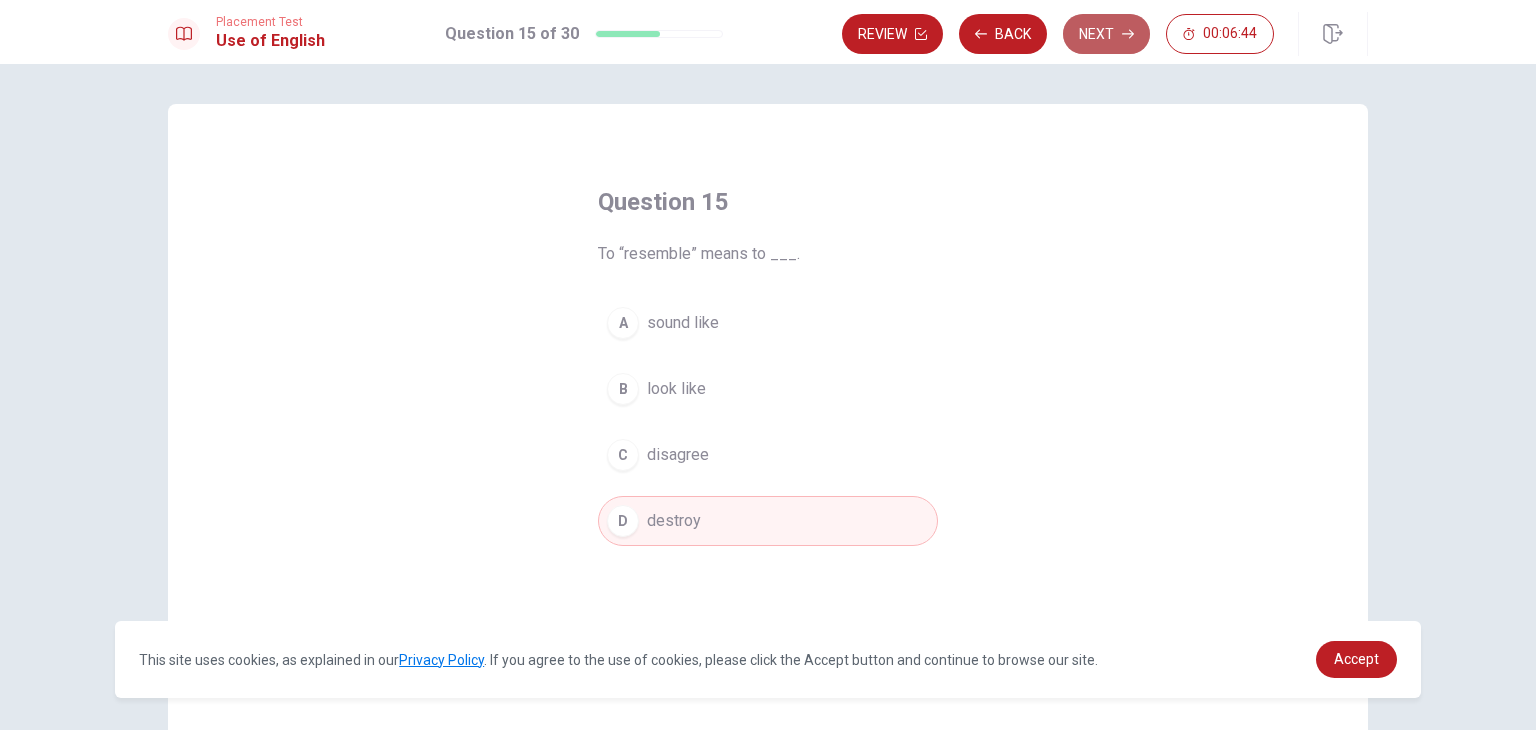 click on "Next" at bounding box center (1106, 34) 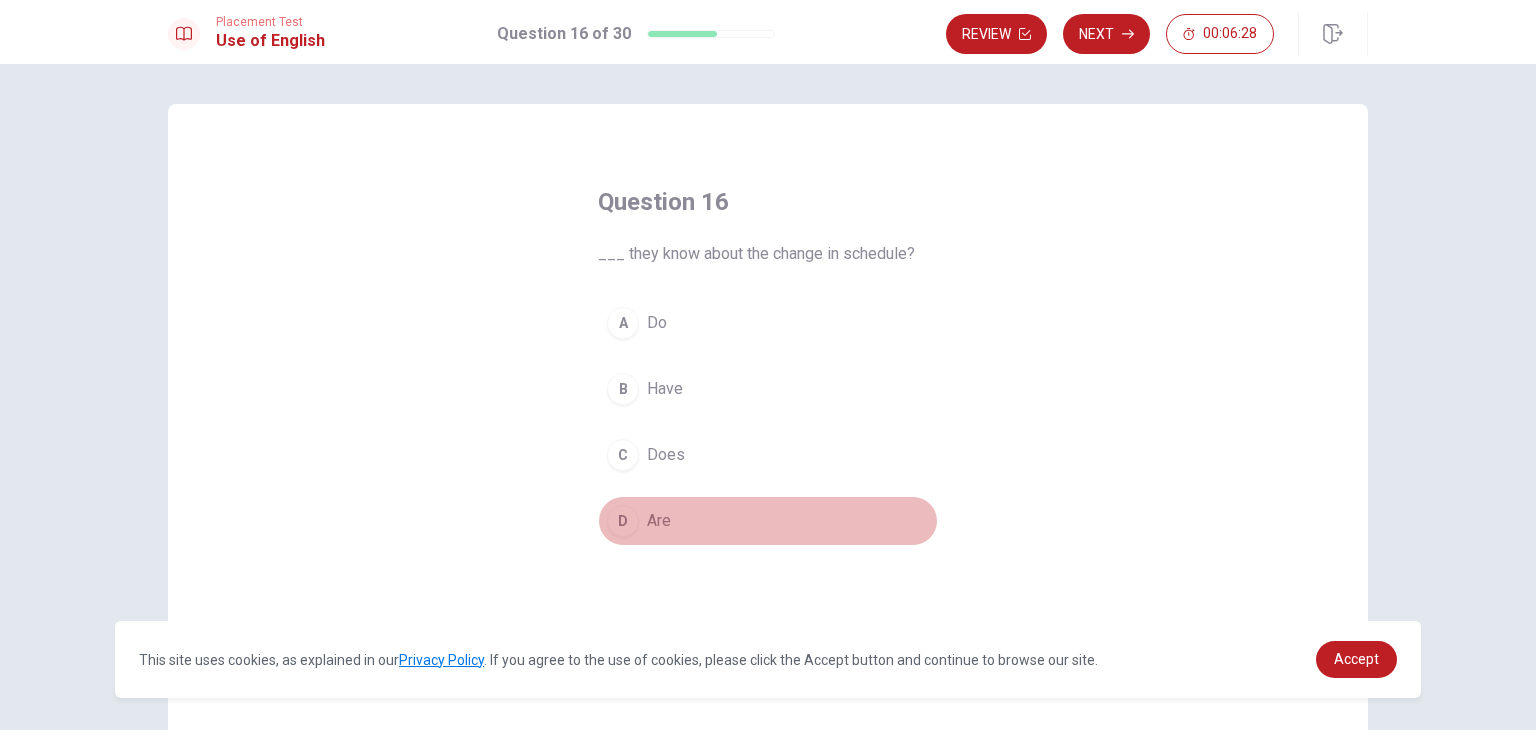 click on "Are" at bounding box center (659, 521) 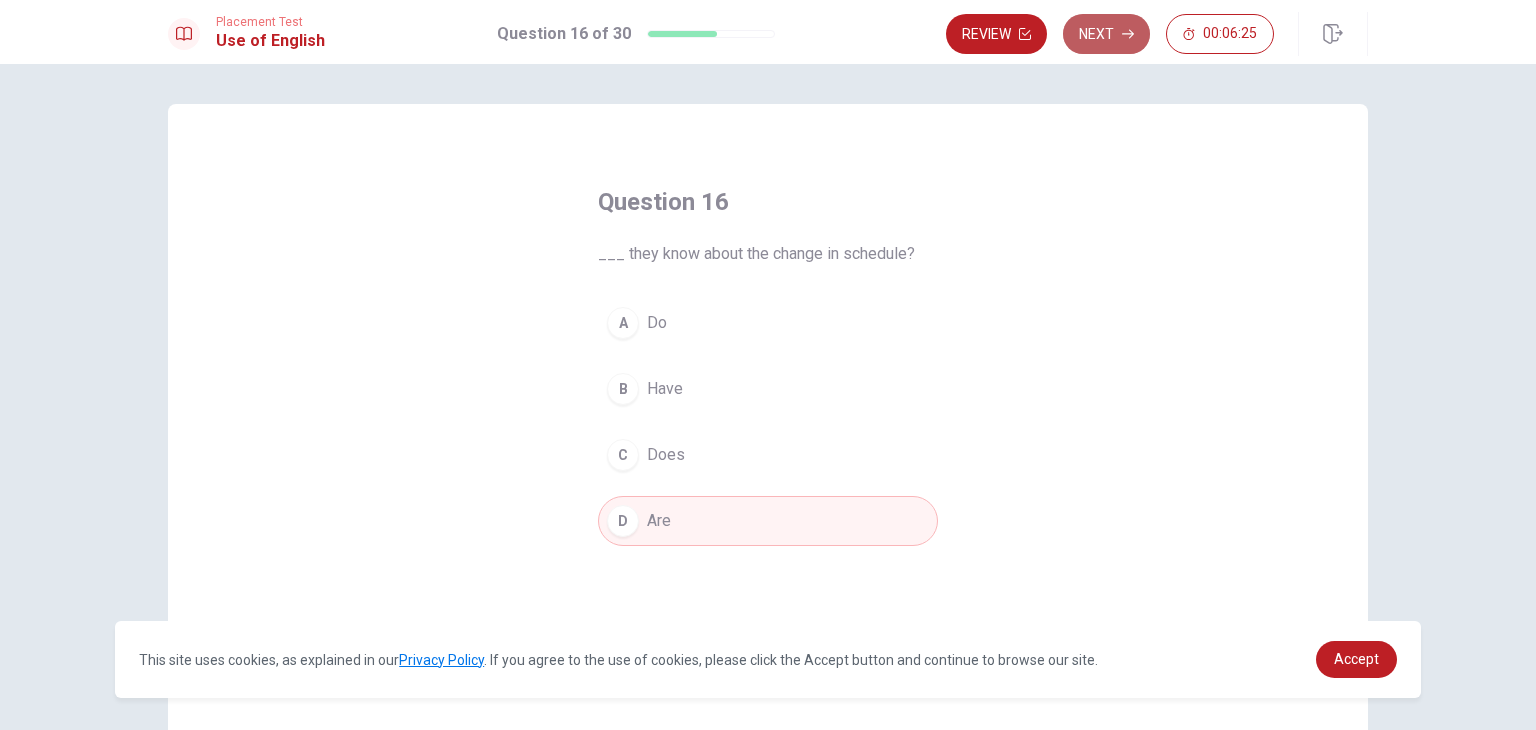 click on "Next" at bounding box center [1106, 34] 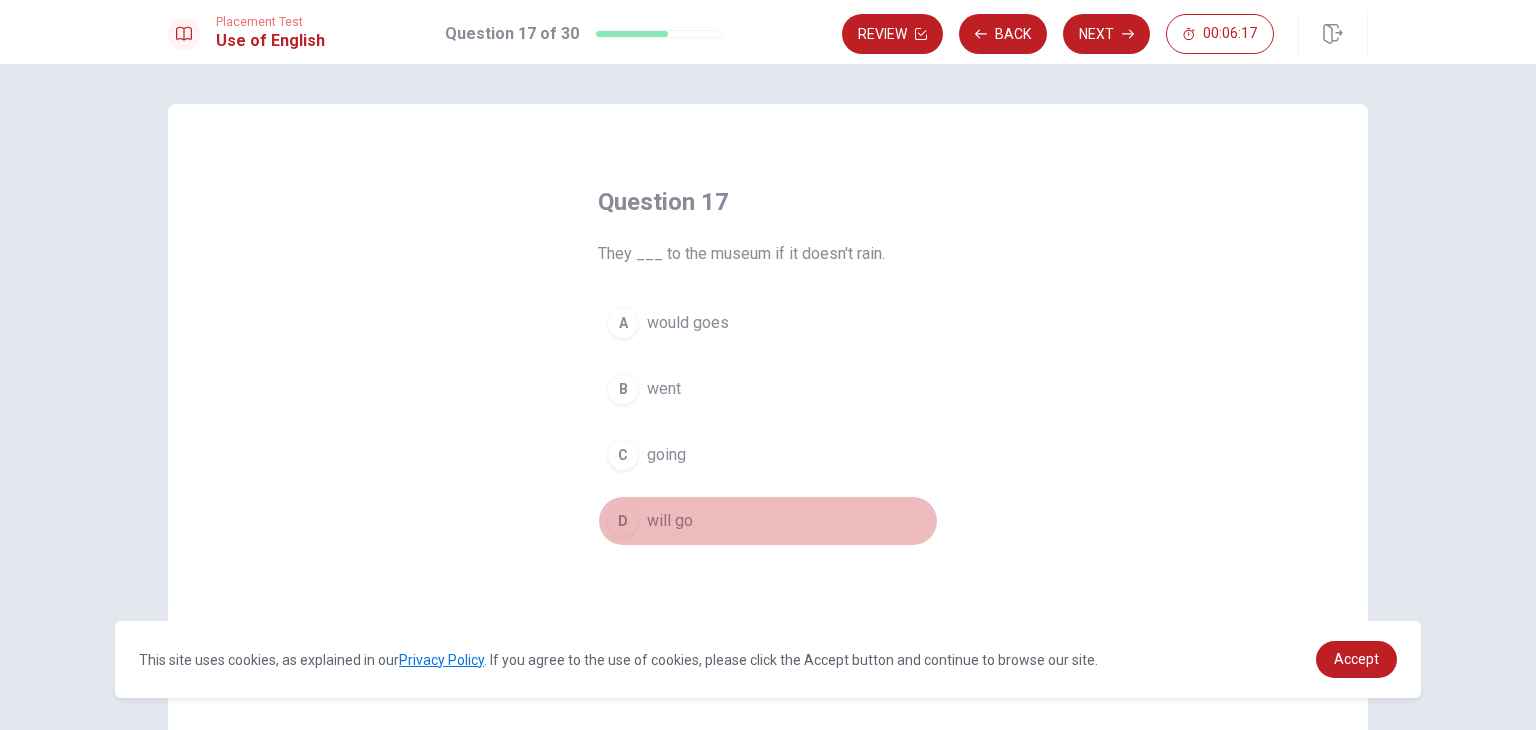 click on "will go" at bounding box center [670, 521] 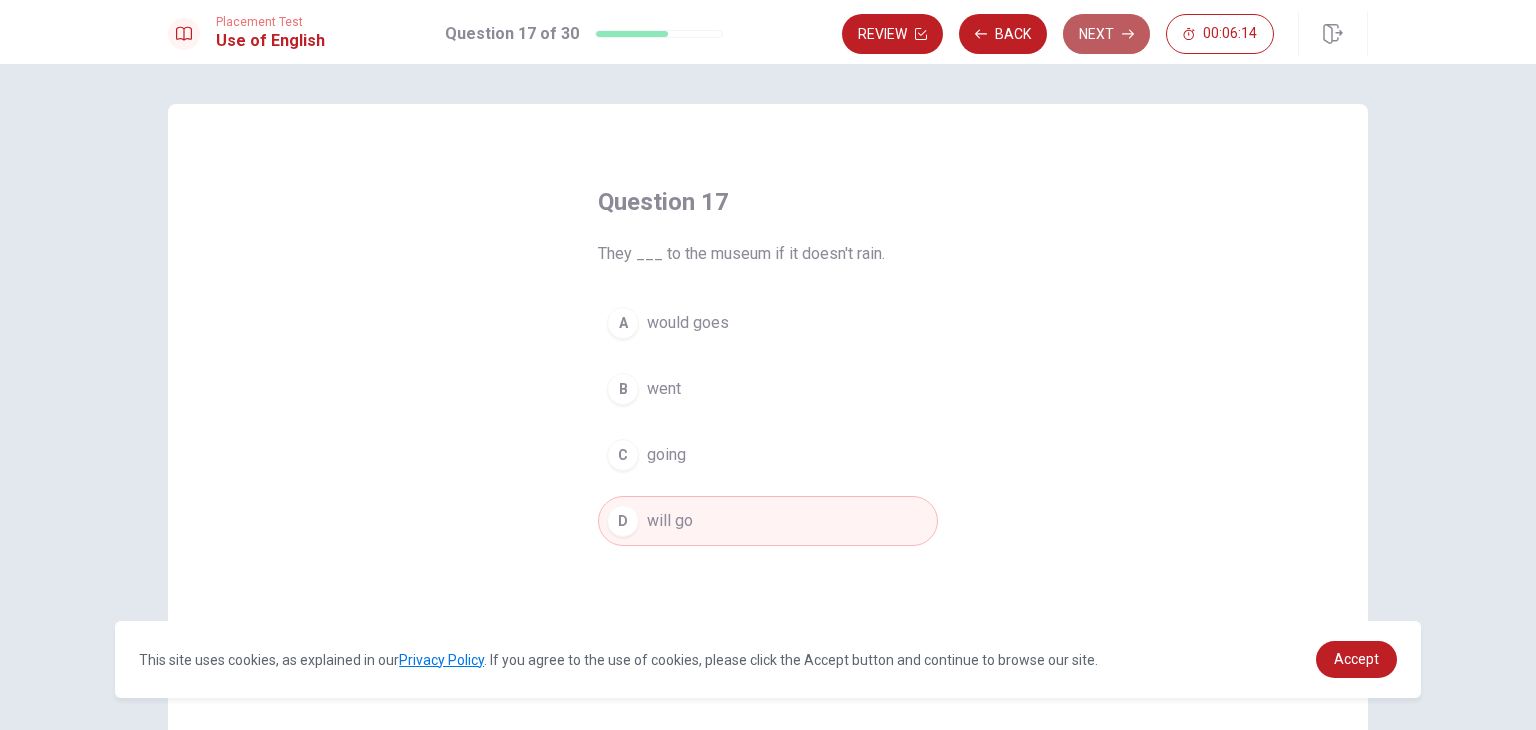 click on "Next" at bounding box center (1106, 34) 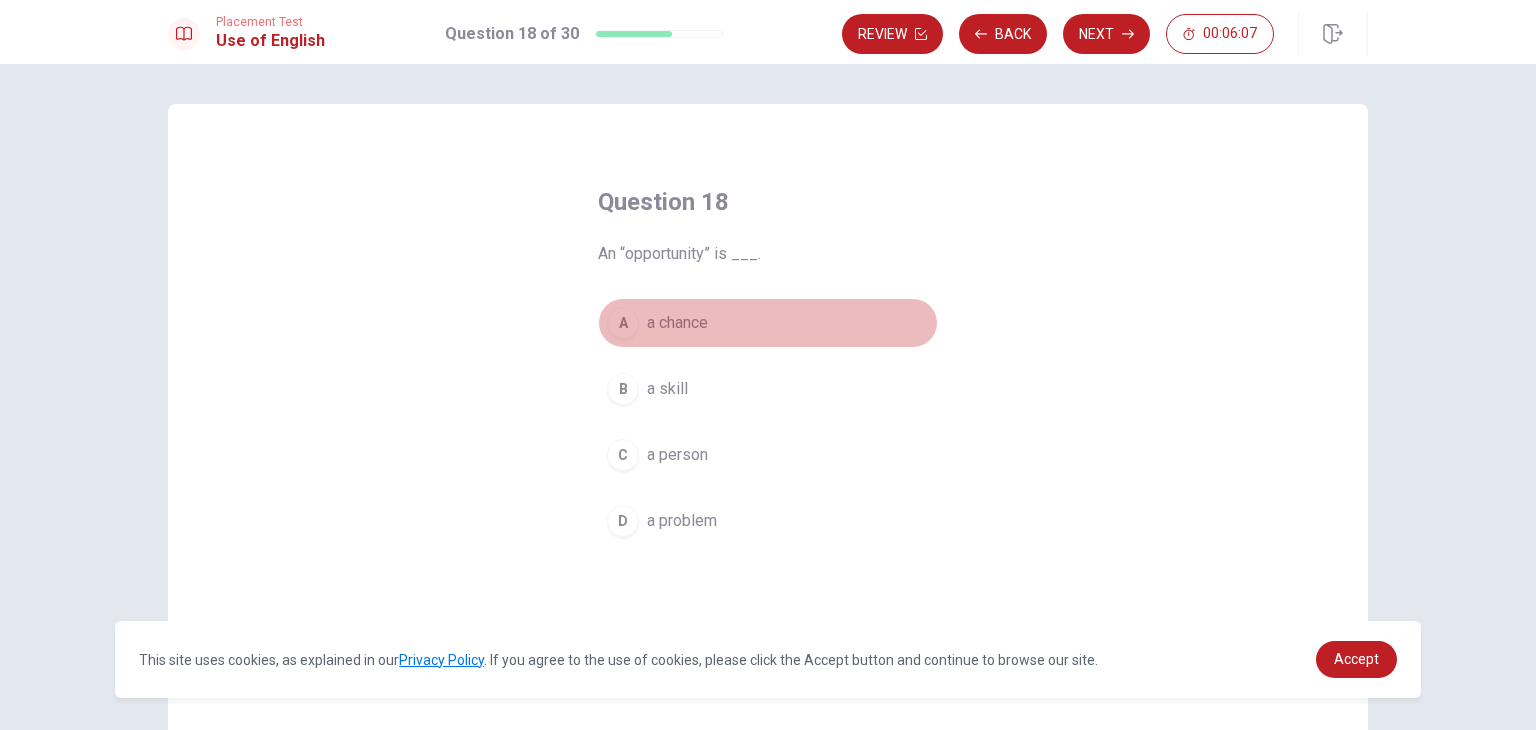 click on "a chance" at bounding box center (677, 323) 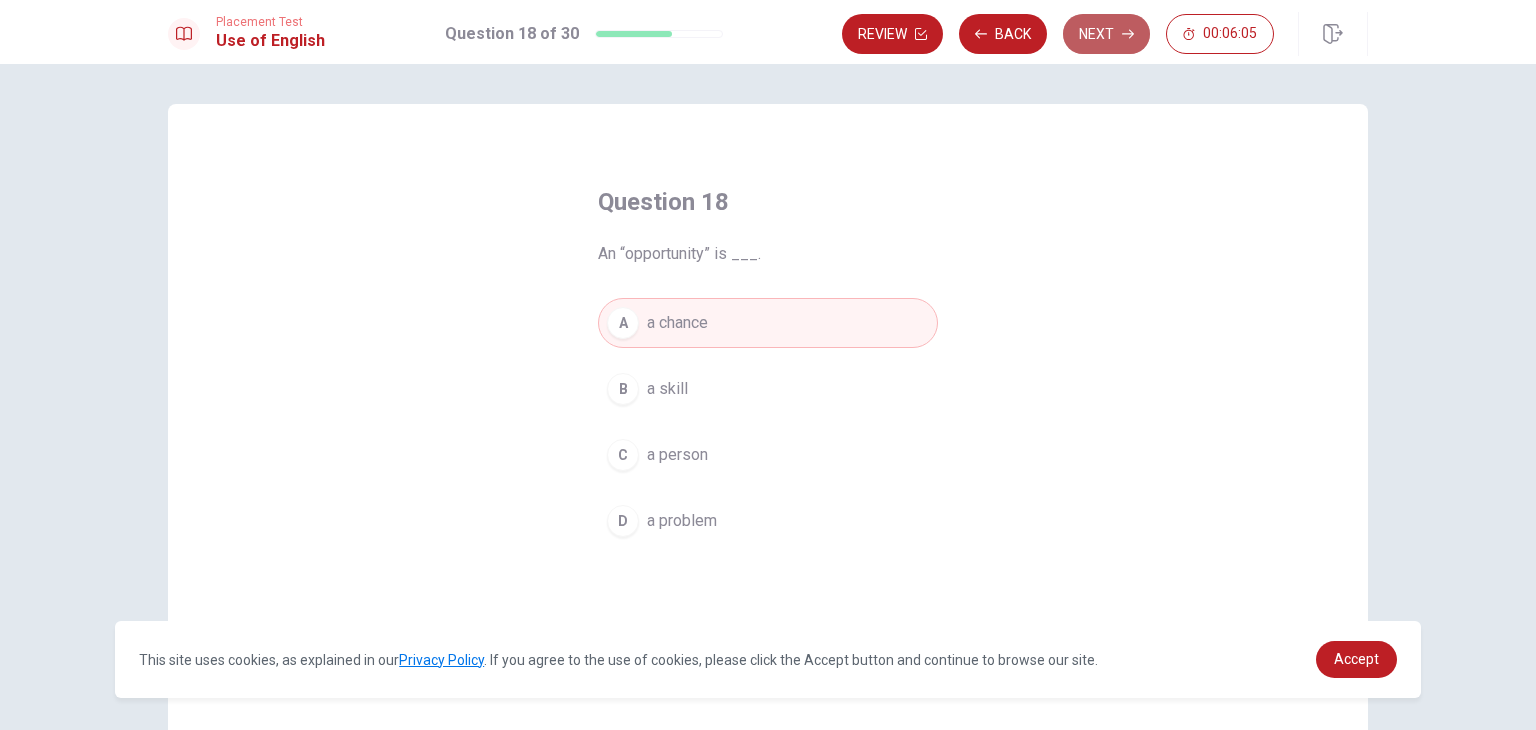 click on "Next" at bounding box center (1106, 34) 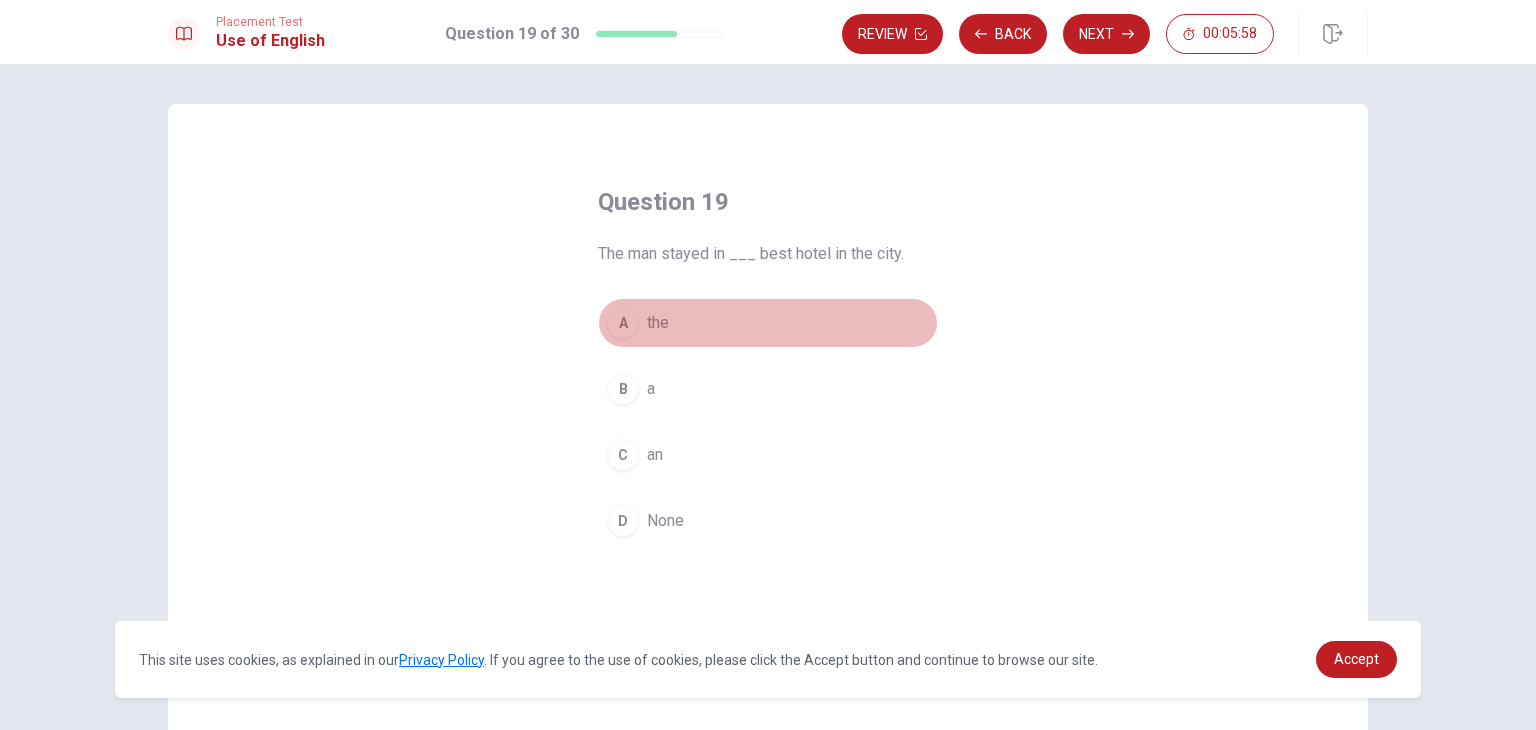 click on "the" at bounding box center [658, 323] 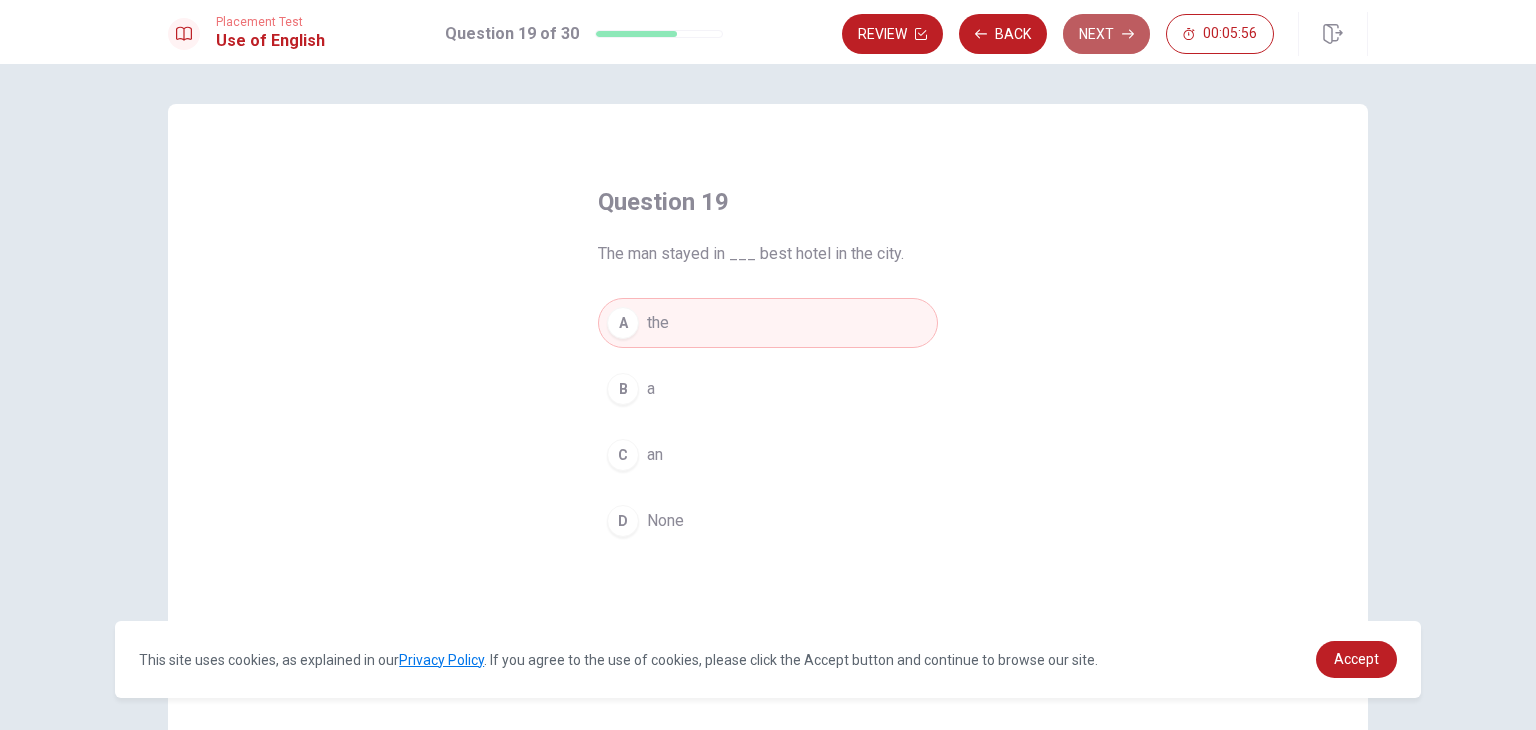 click on "Next" at bounding box center (1106, 34) 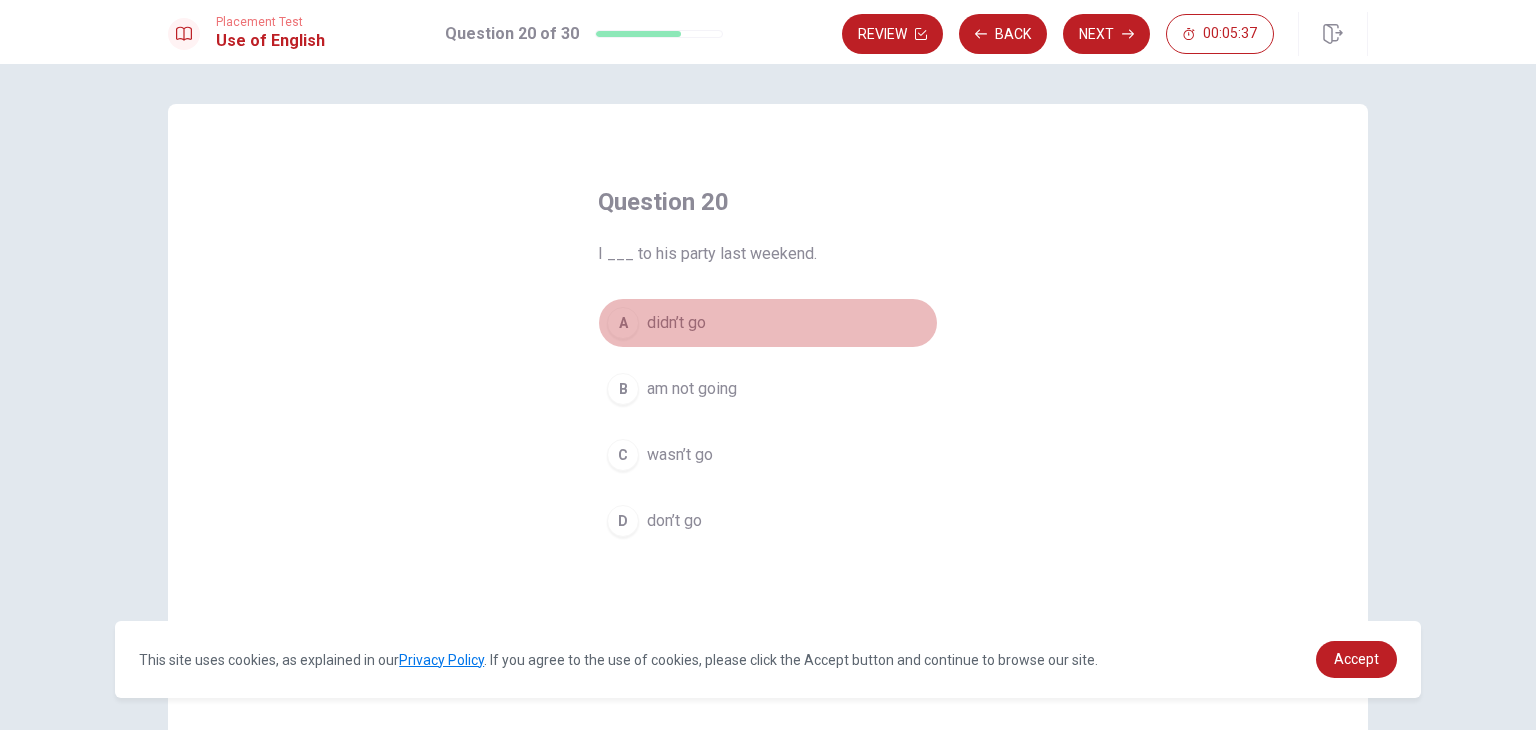 click on "didn’t go" at bounding box center [676, 323] 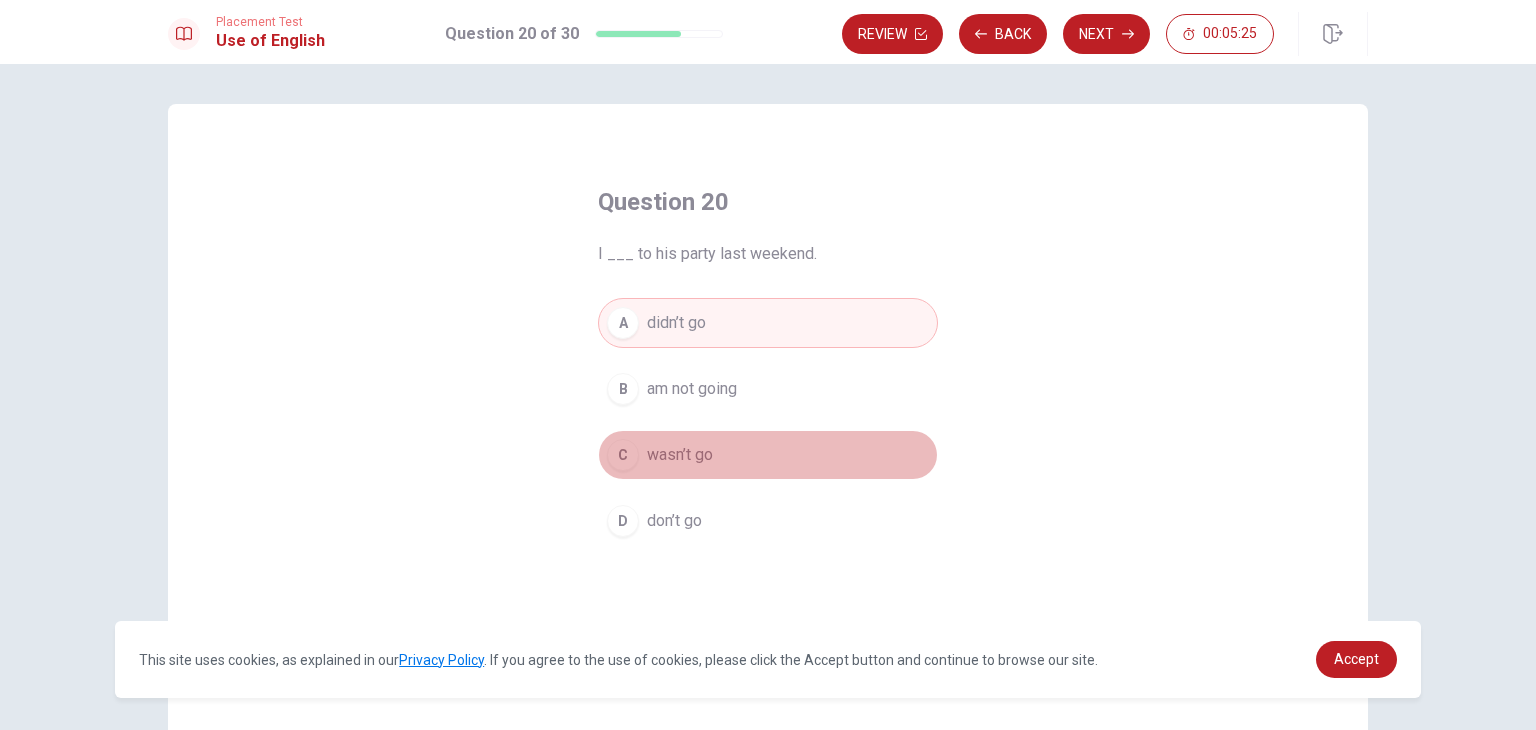 click on "wasn’t go" at bounding box center (680, 455) 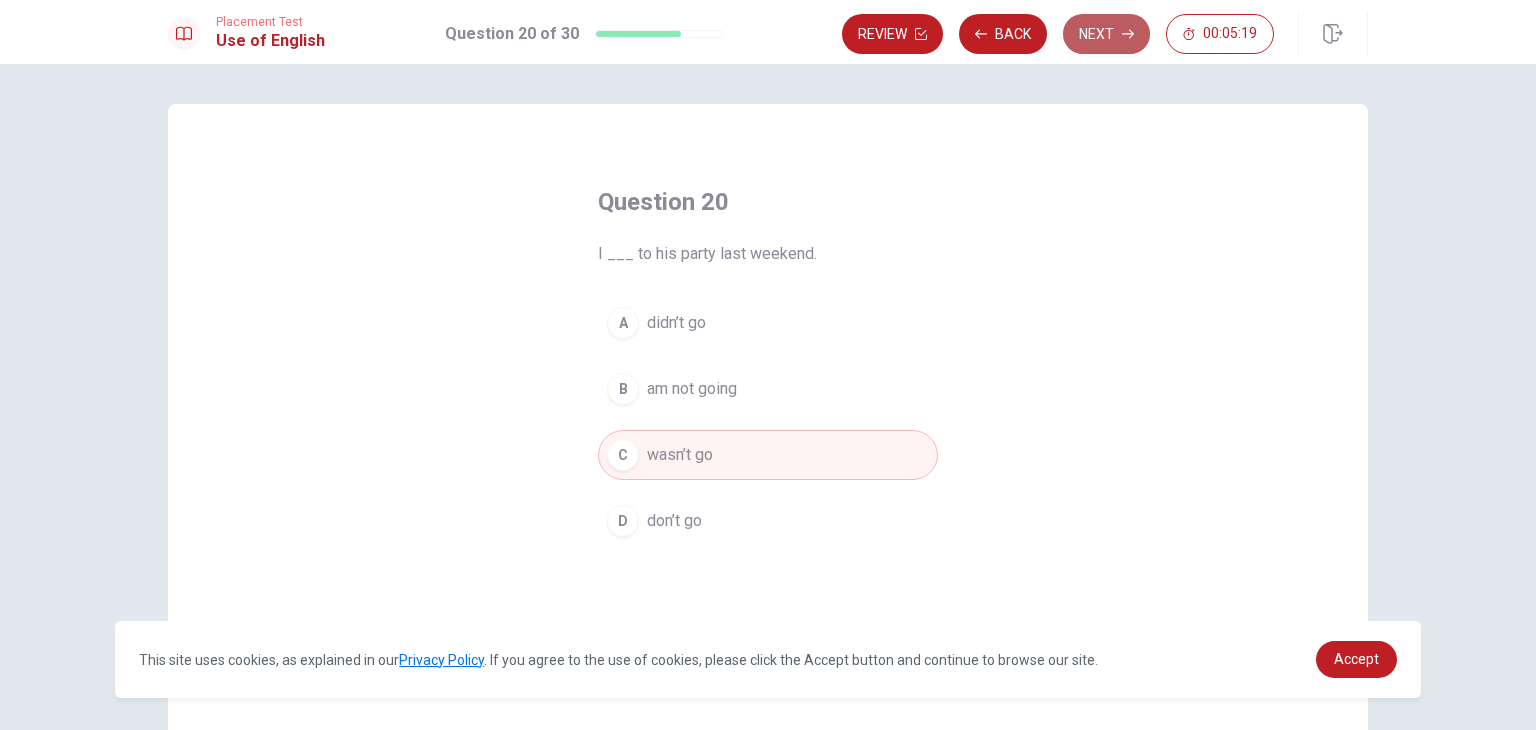 click on "Next" at bounding box center (1106, 34) 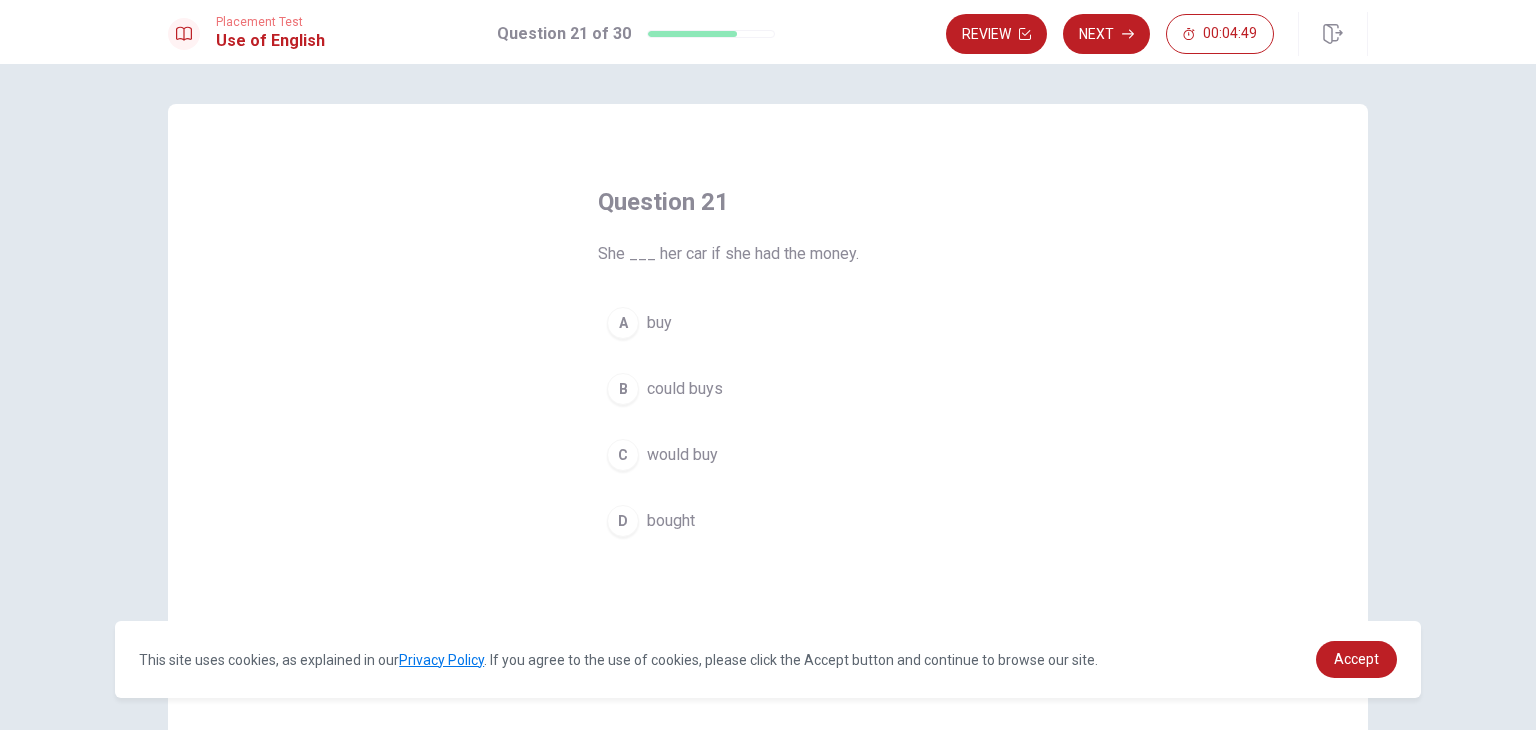 click on "buy" at bounding box center (659, 323) 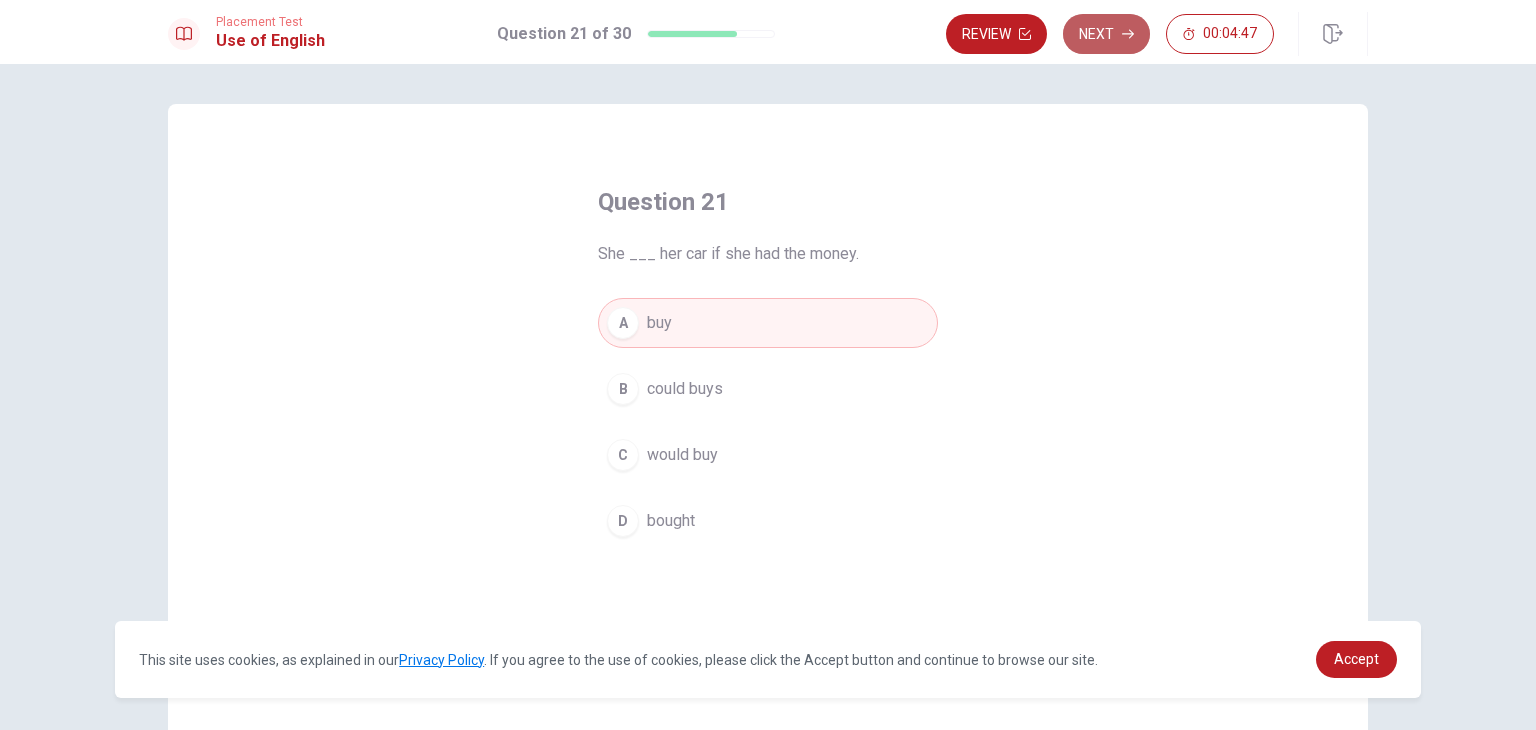 click on "Next" at bounding box center (1106, 34) 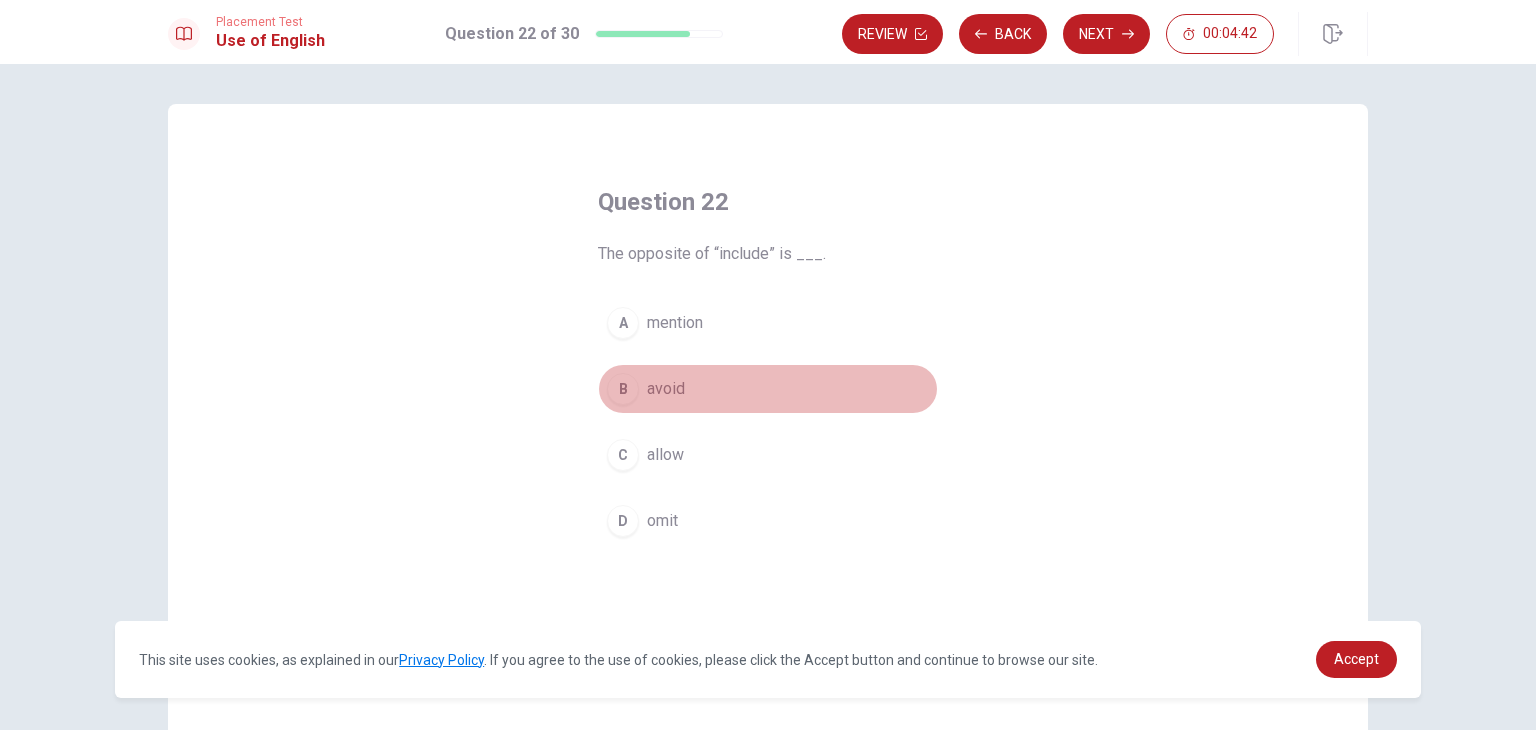 drag, startPoint x: 820, startPoint y: 405, endPoint x: 758, endPoint y: 529, distance: 138.63622 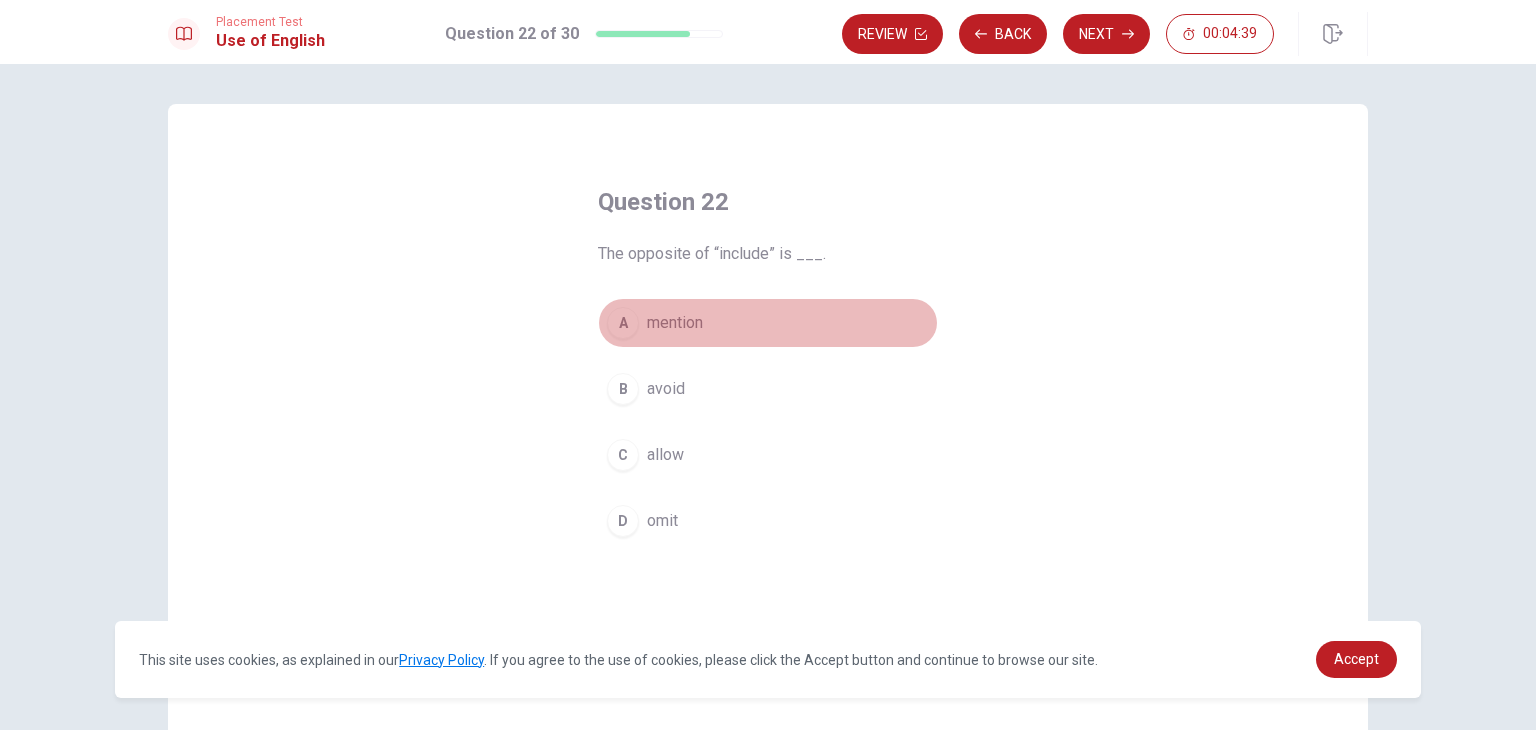 click on "mention" at bounding box center (675, 323) 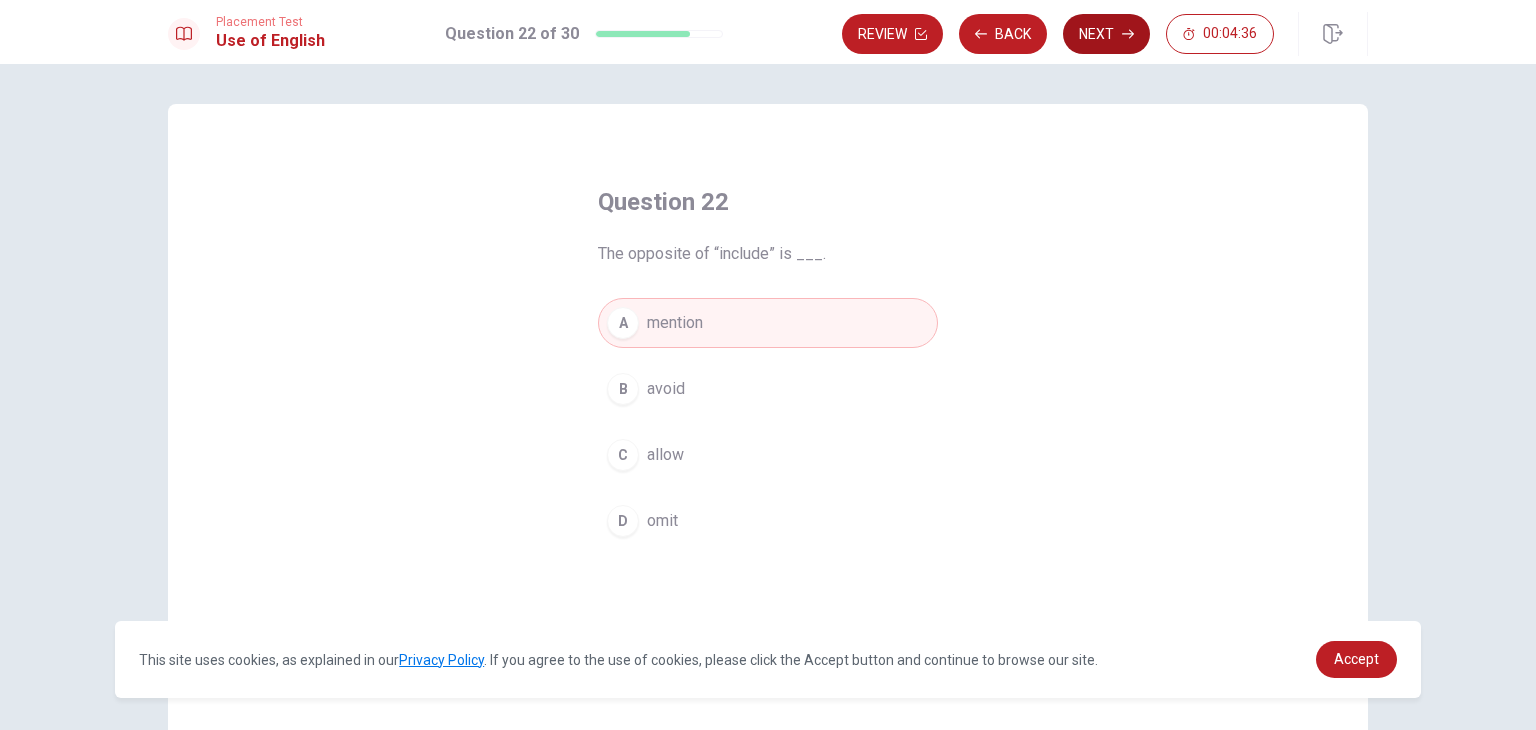 click on "Next" at bounding box center [1106, 34] 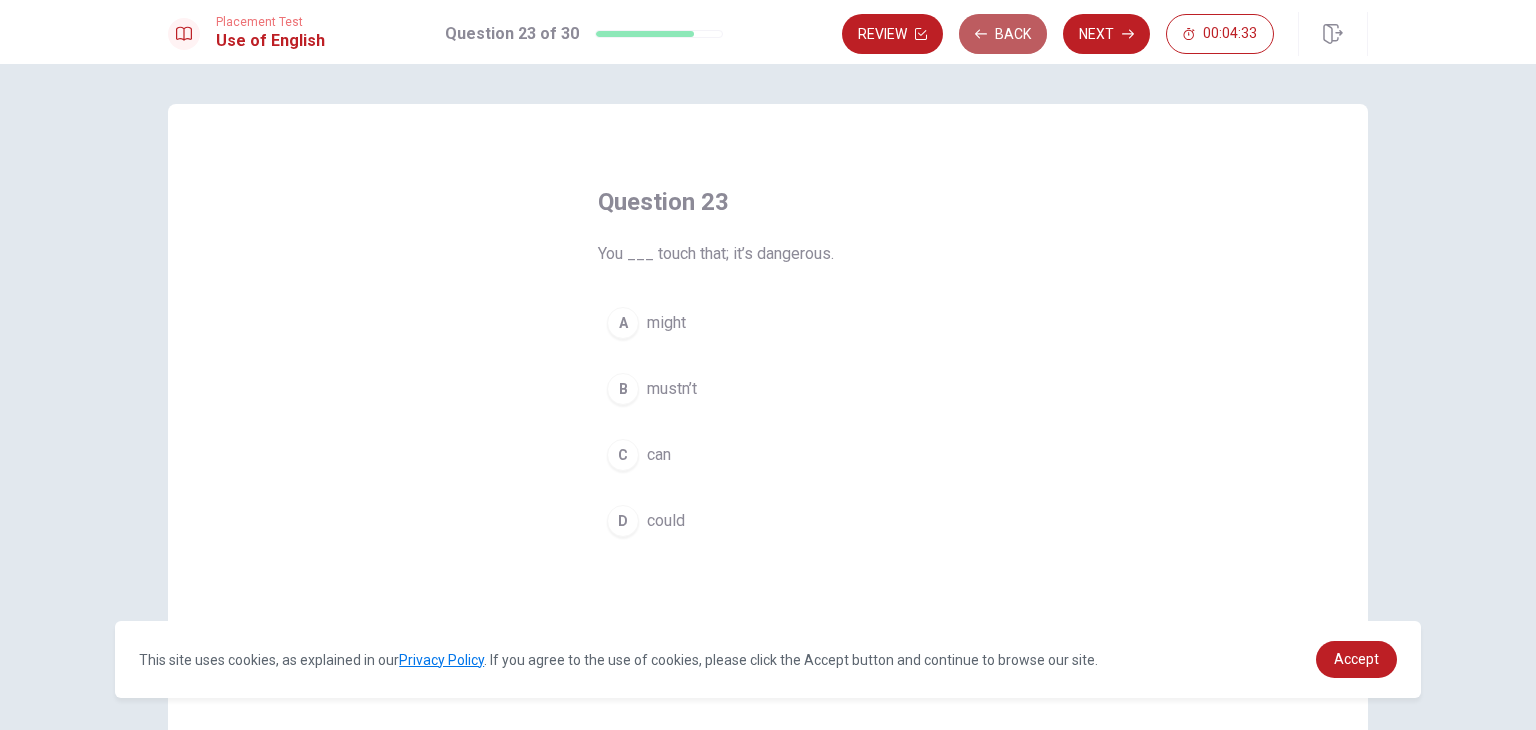 click on "Back" at bounding box center (1003, 34) 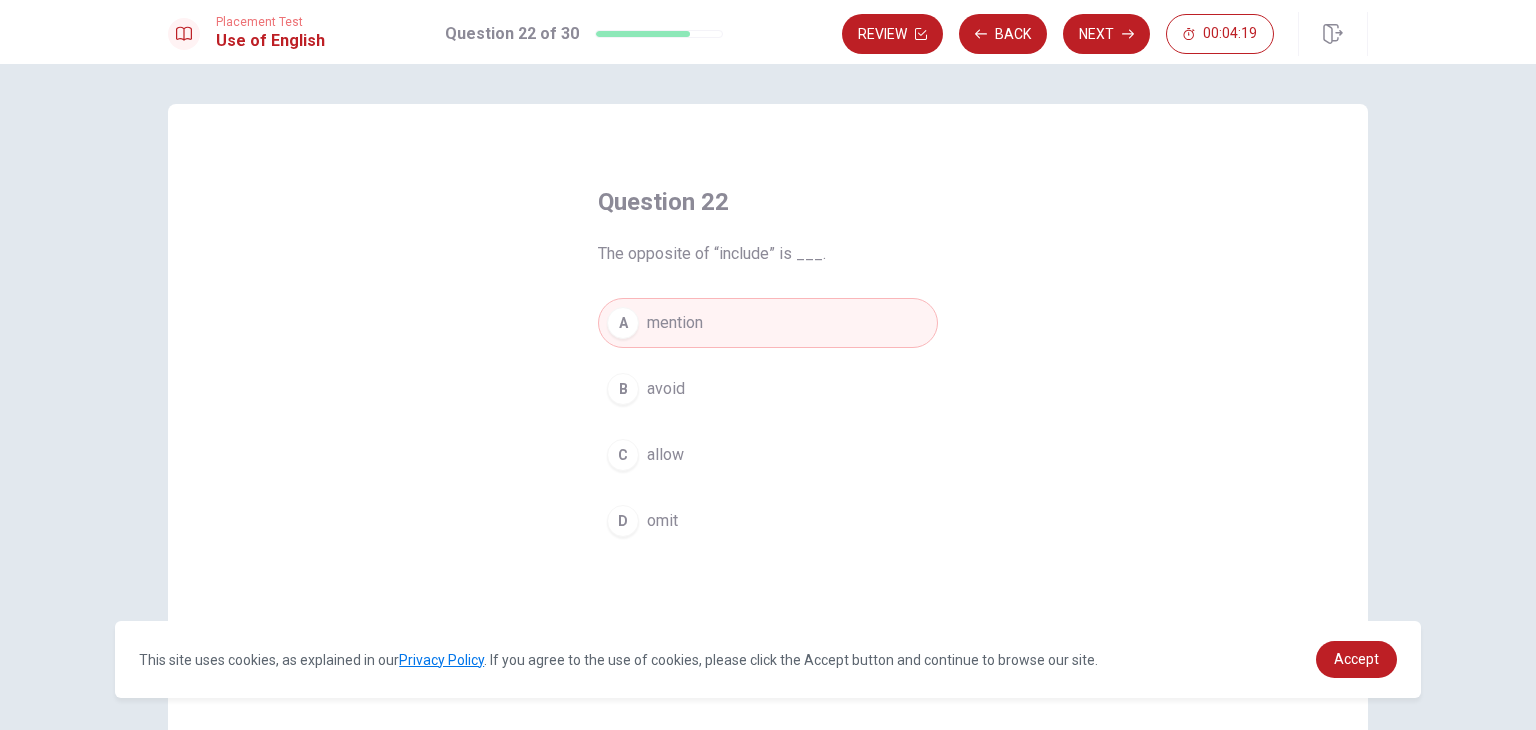 click on "omit" at bounding box center (662, 521) 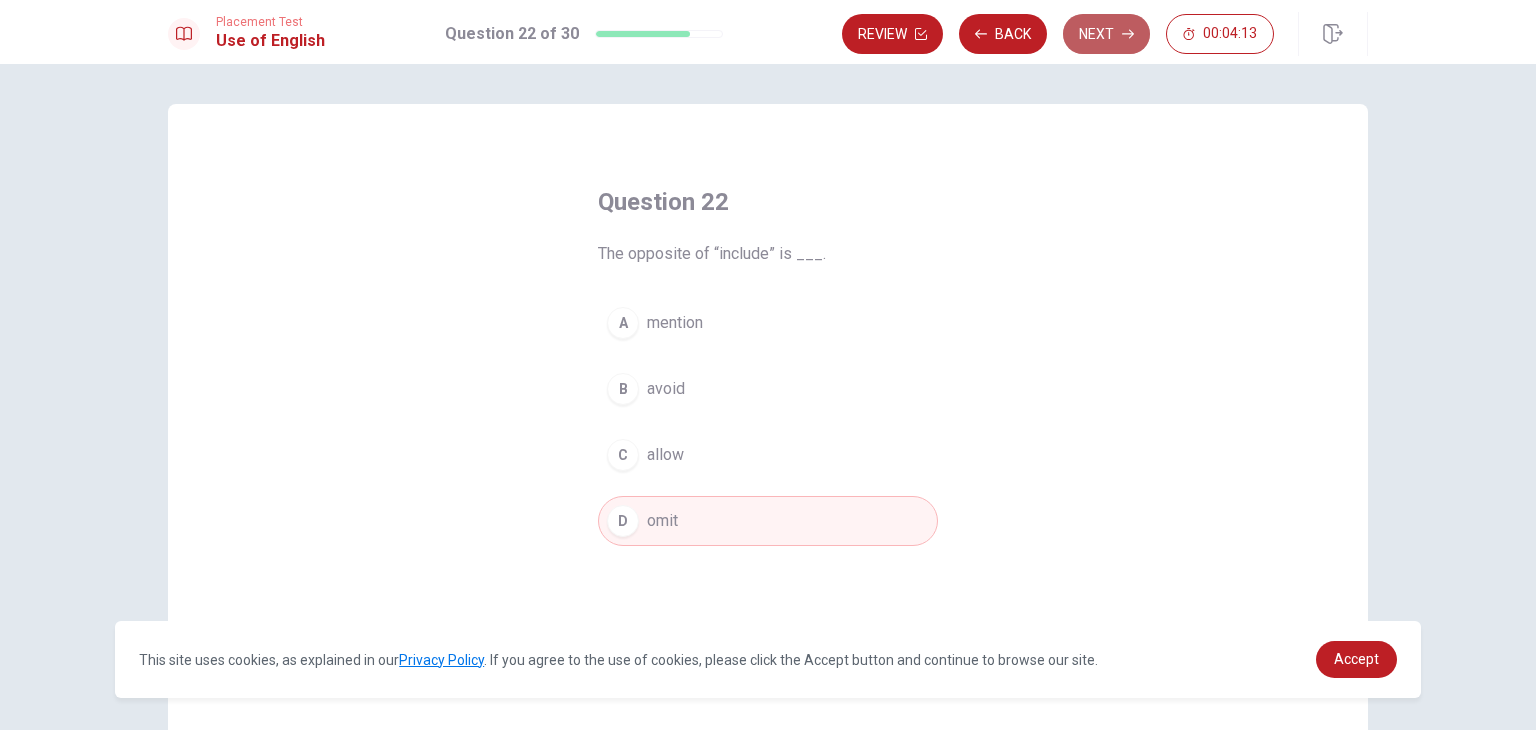 click on "Next" at bounding box center (1106, 34) 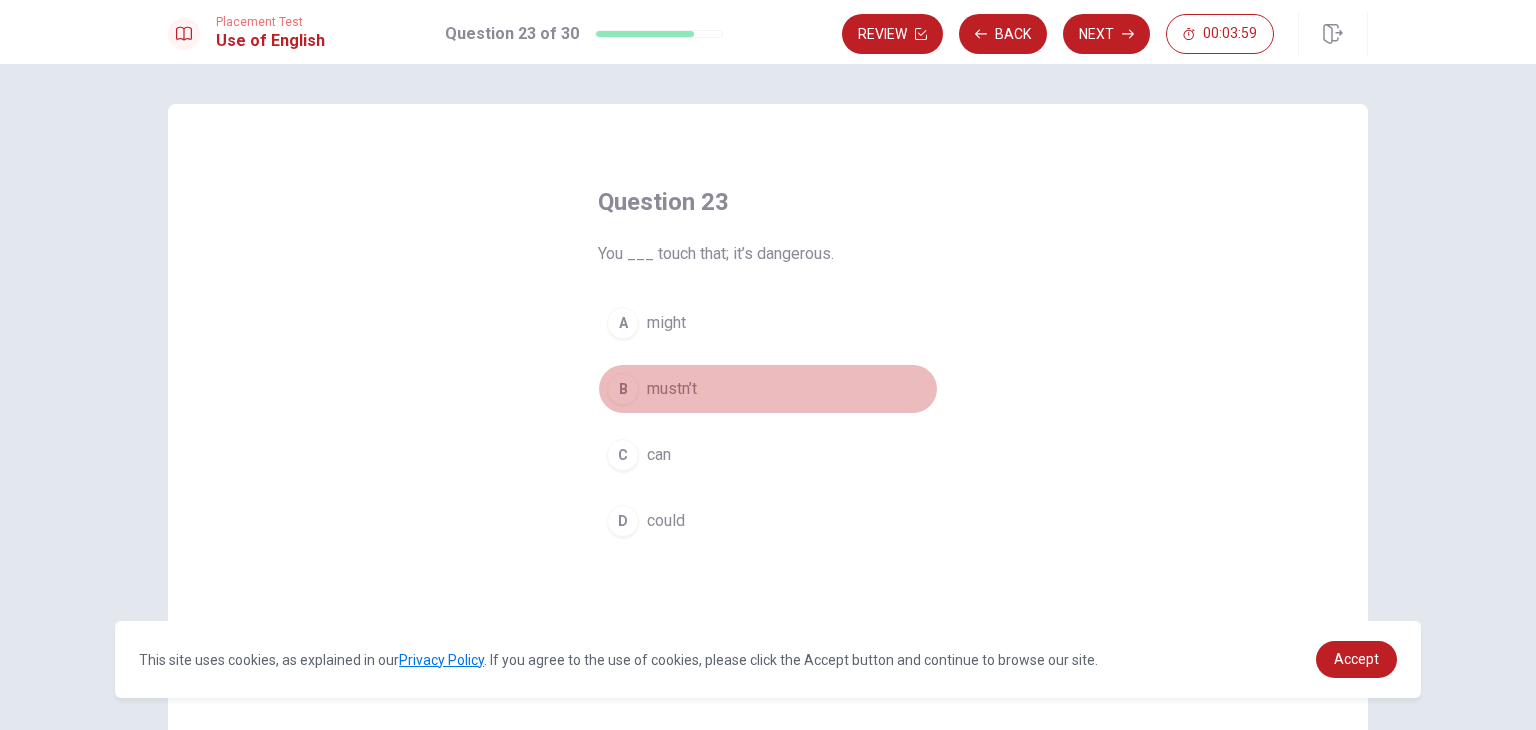 click on "mustn’t" at bounding box center (672, 389) 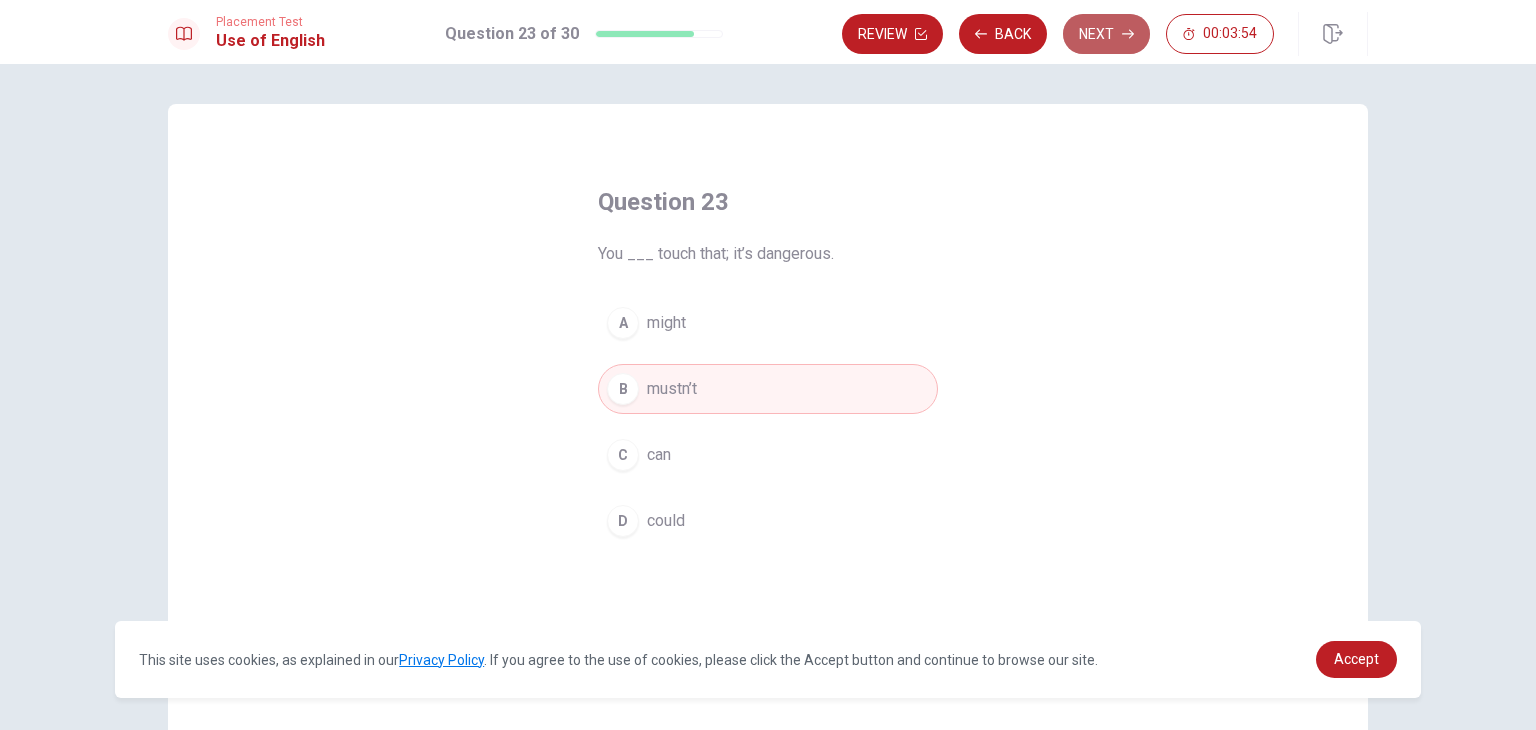 click on "Next" at bounding box center [1106, 34] 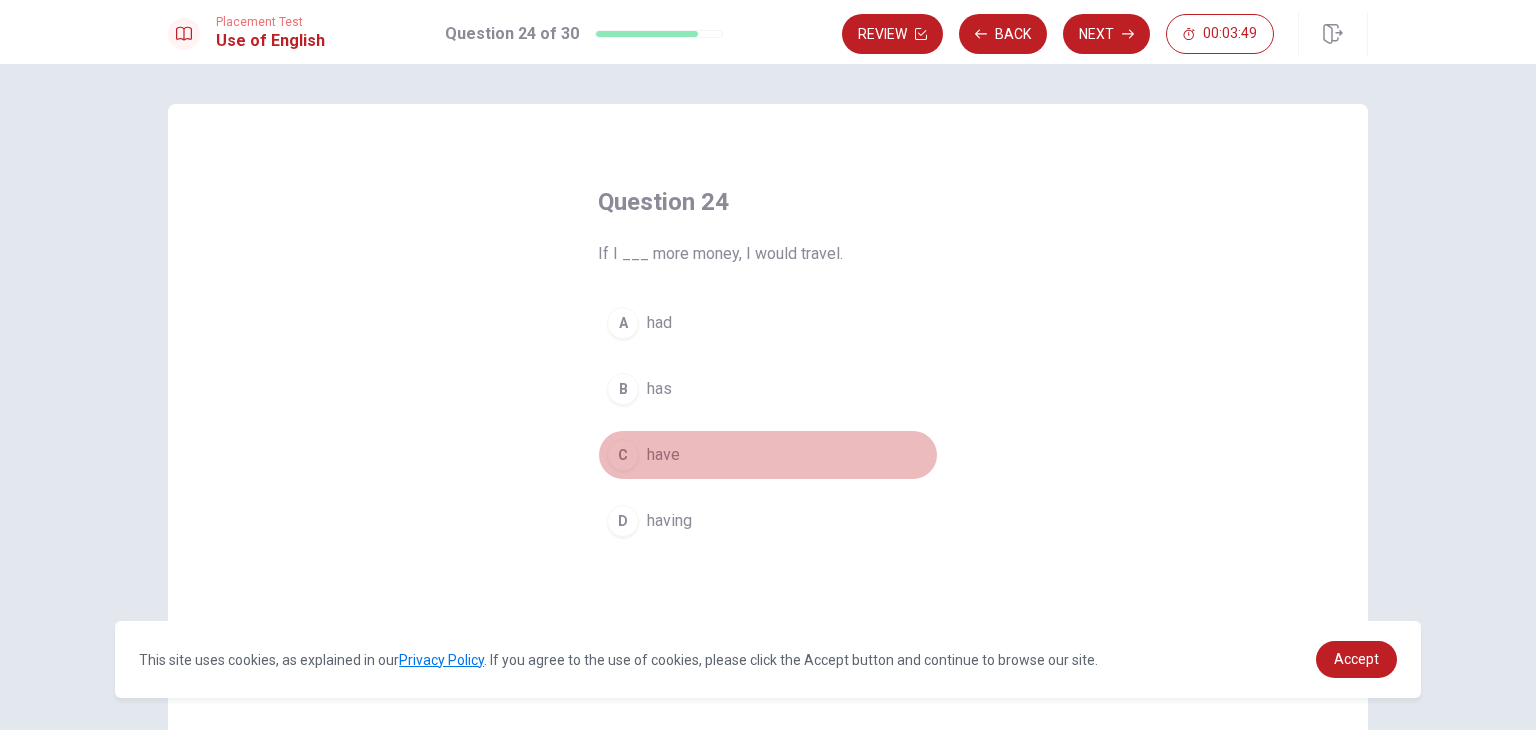 click on "have" at bounding box center (663, 455) 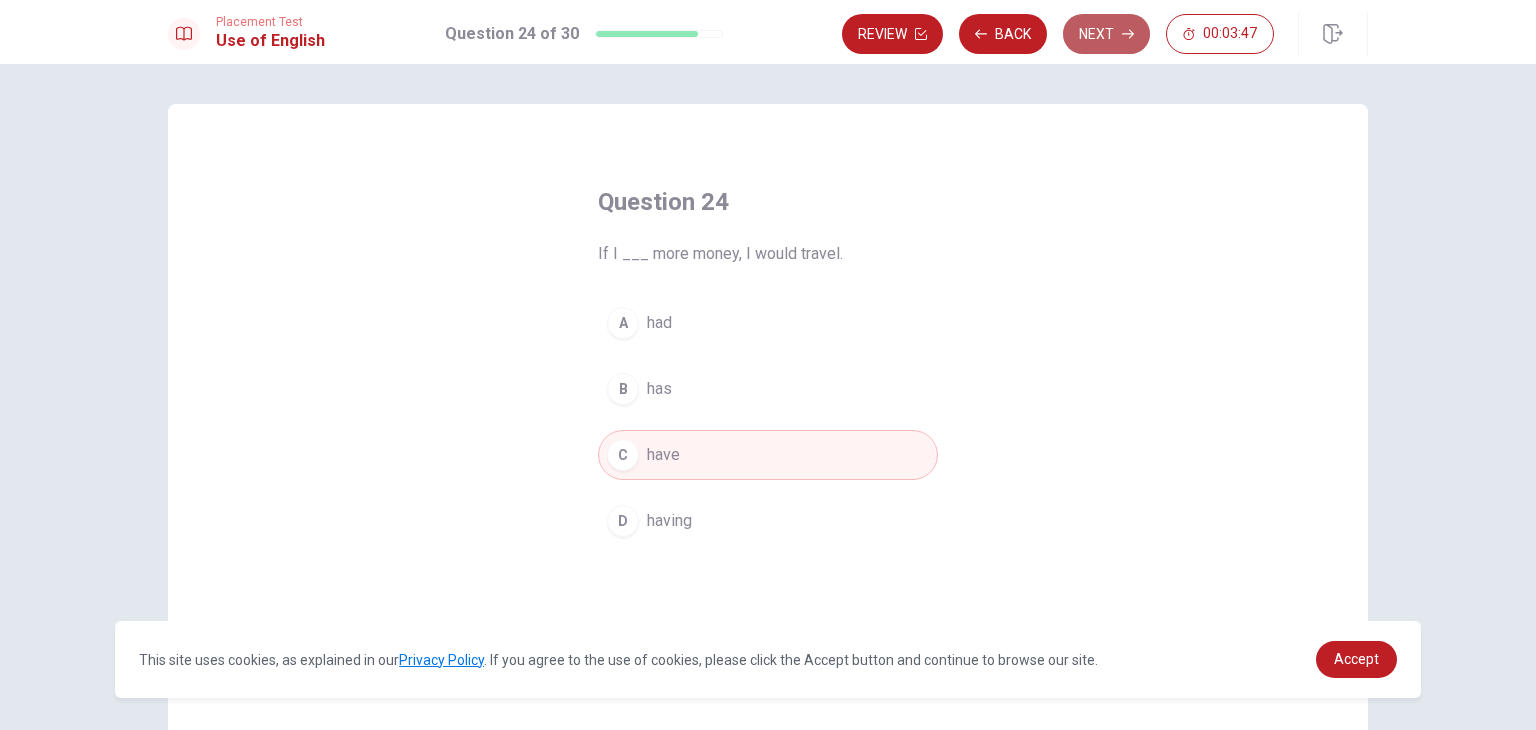 click on "Next" at bounding box center (1106, 34) 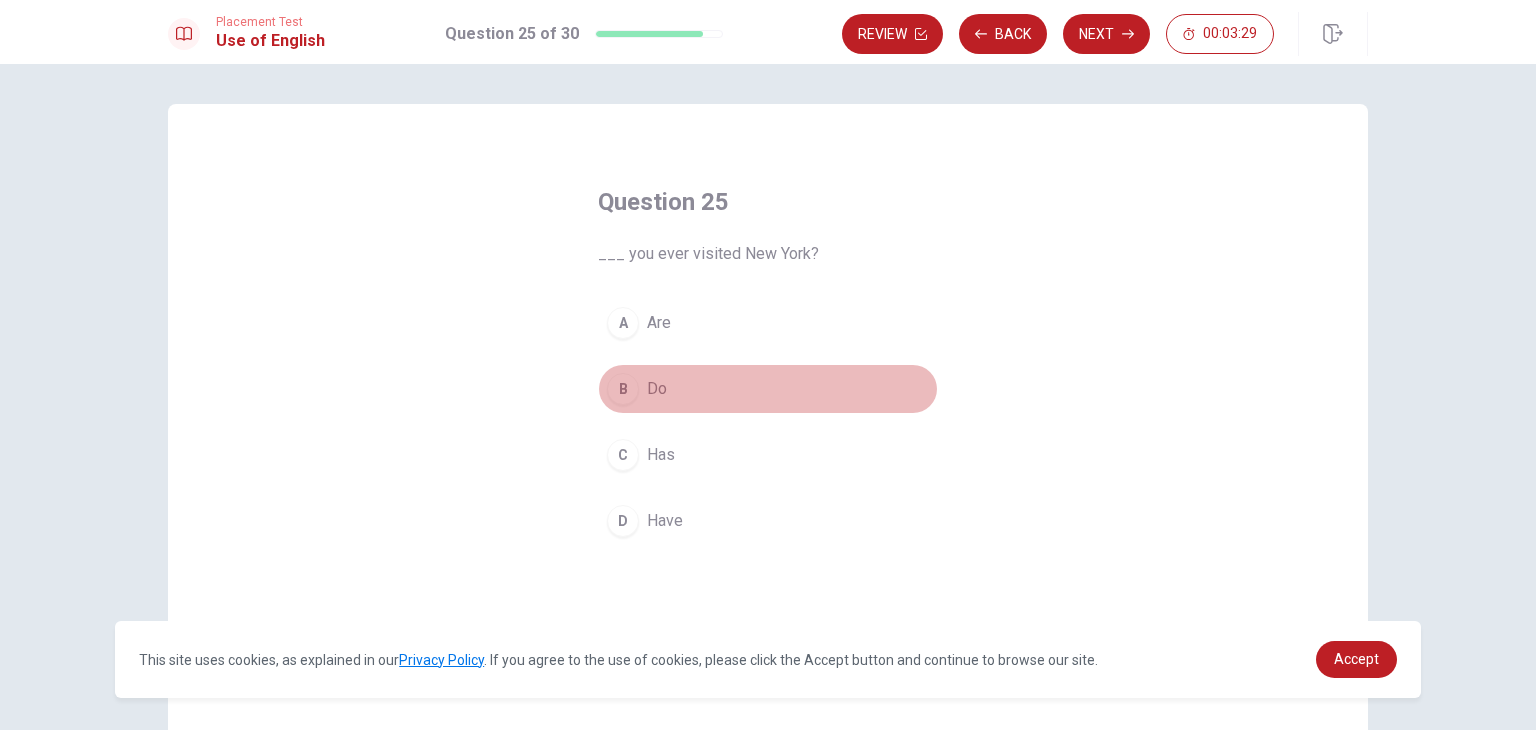 click on "Do" at bounding box center [657, 389] 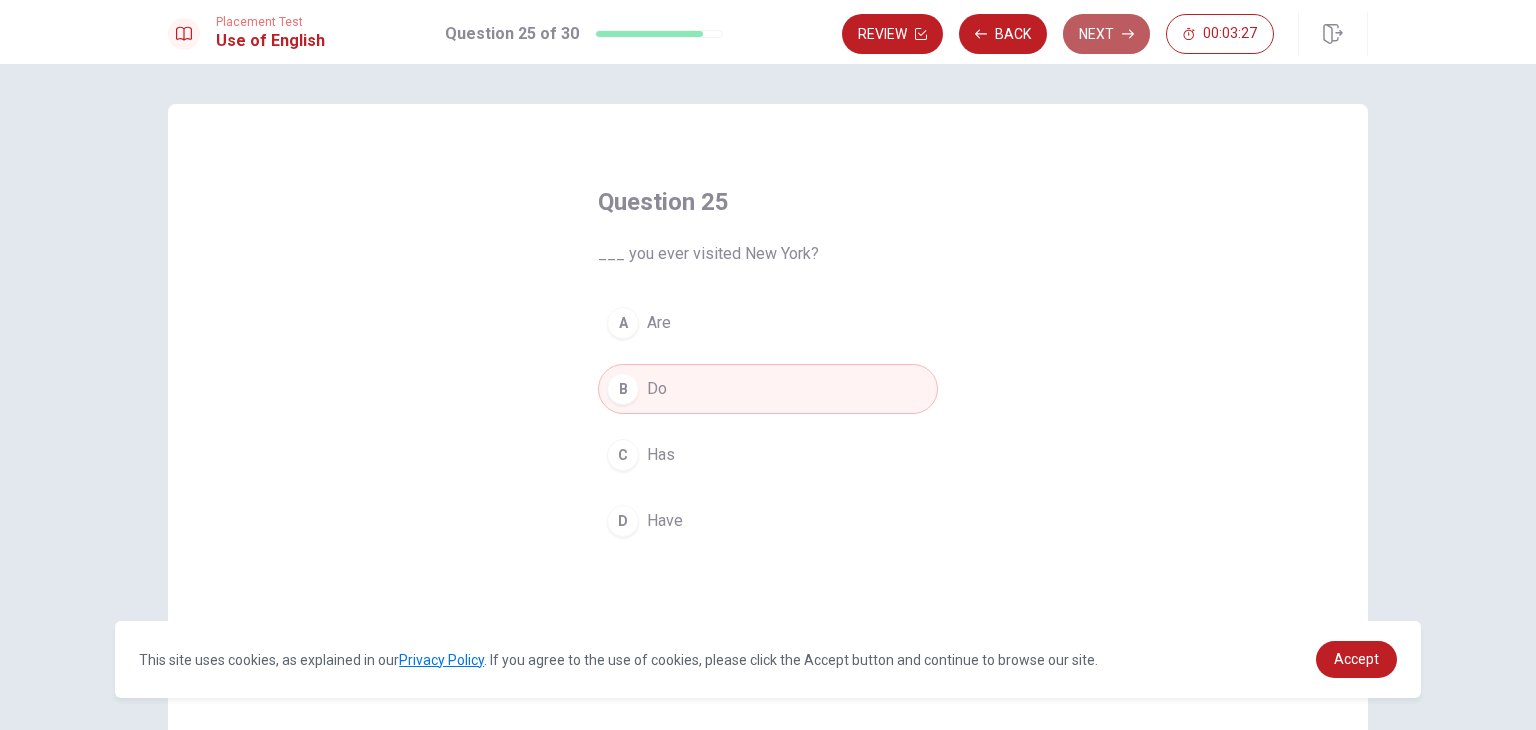 click on "Next" at bounding box center (1106, 34) 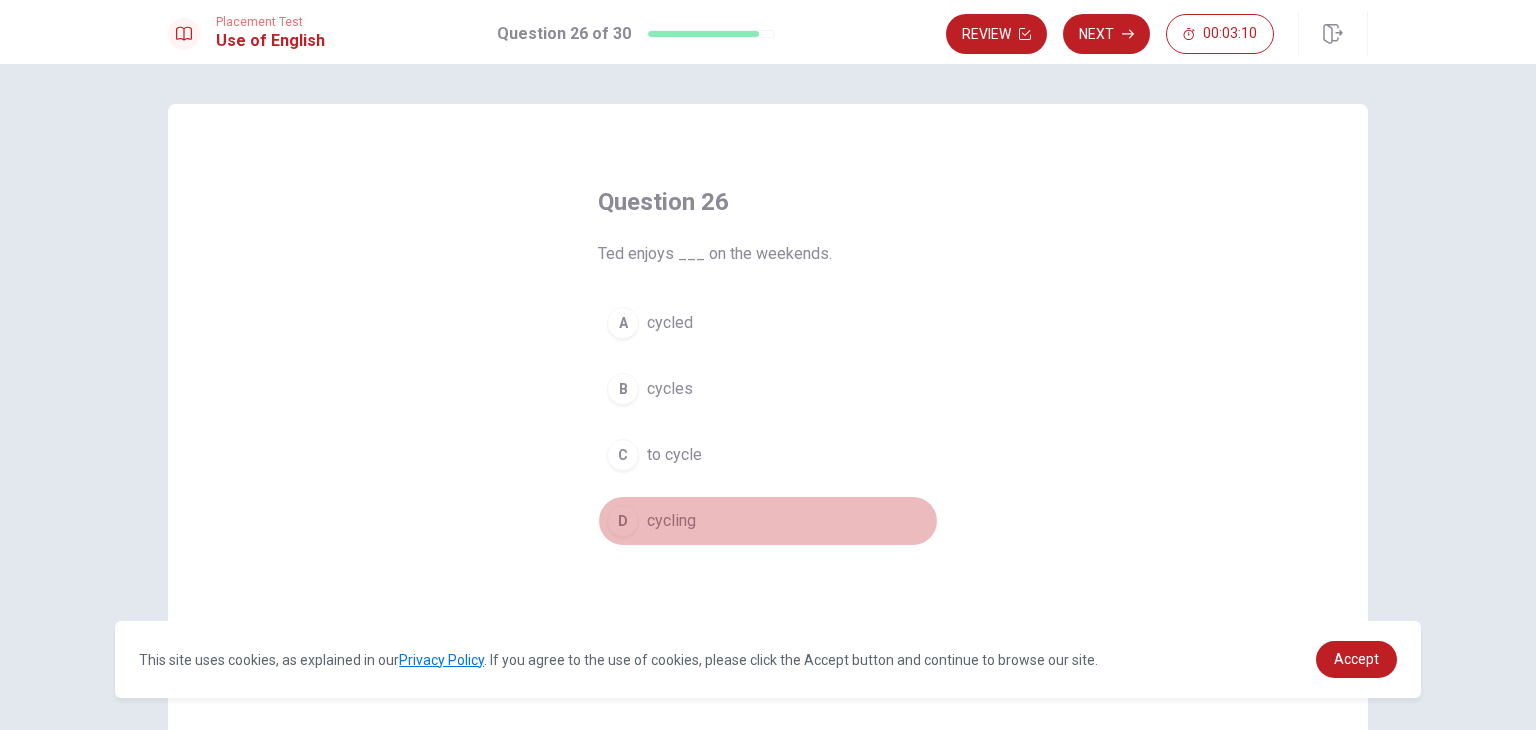 click on "cycling" at bounding box center [671, 521] 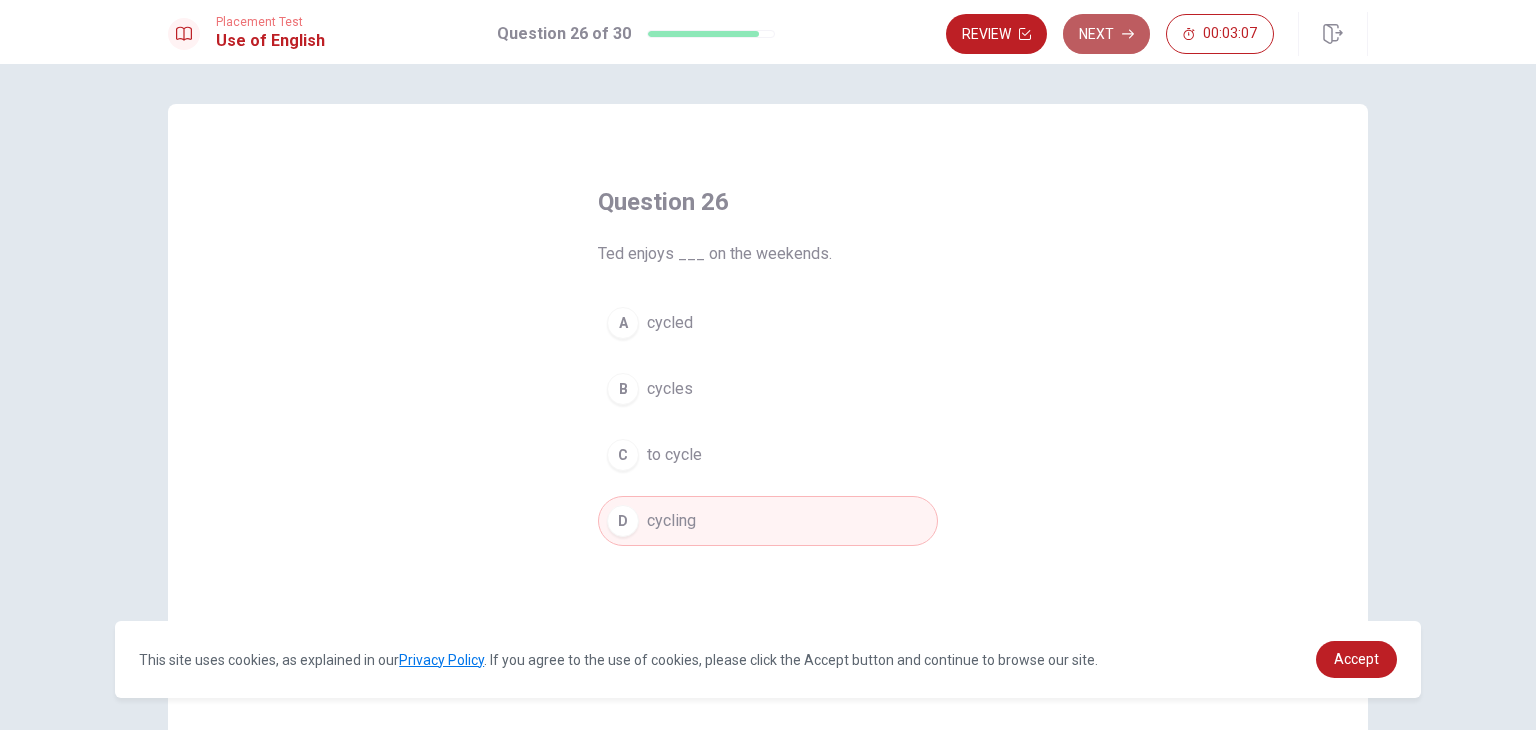 click on "Next" at bounding box center [1106, 34] 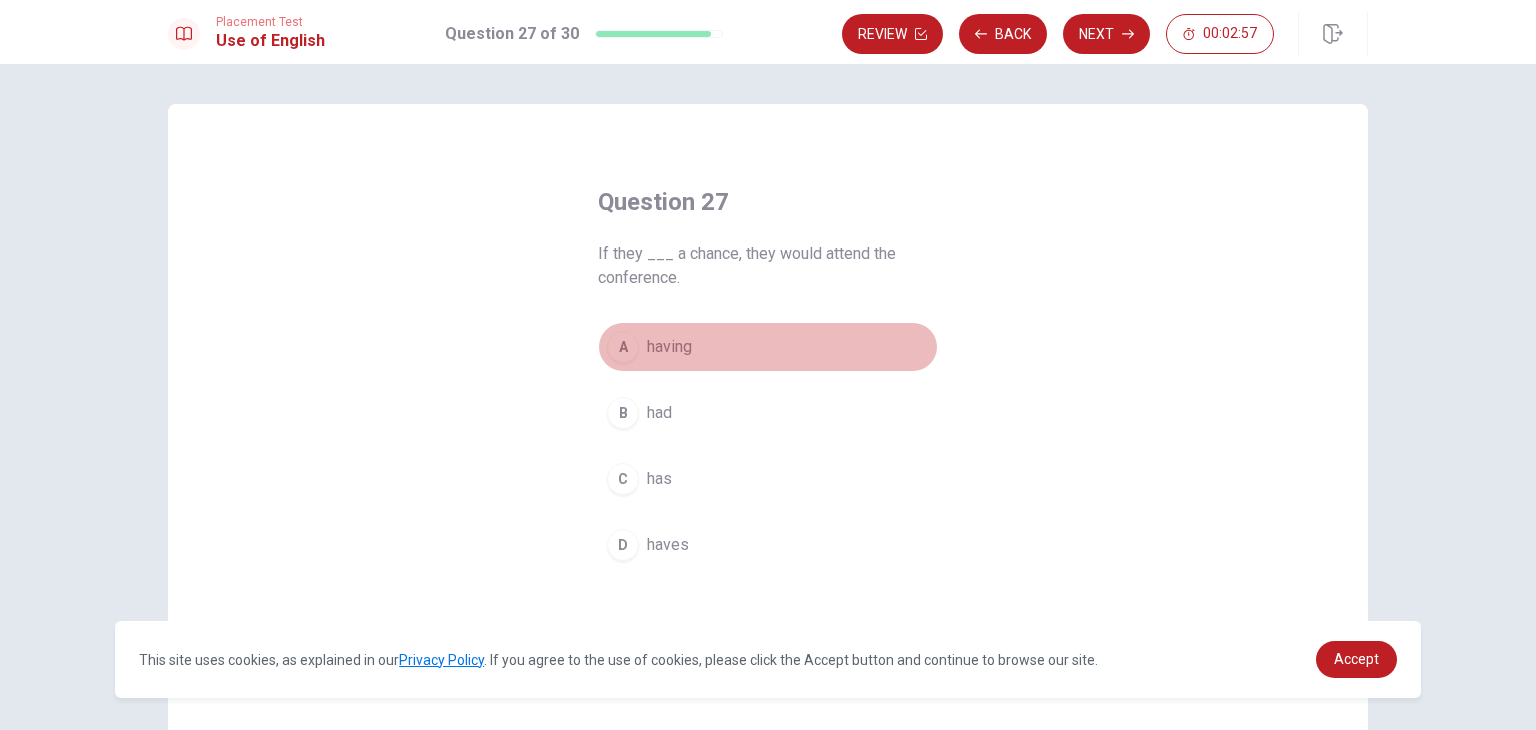 click on "having" at bounding box center [669, 347] 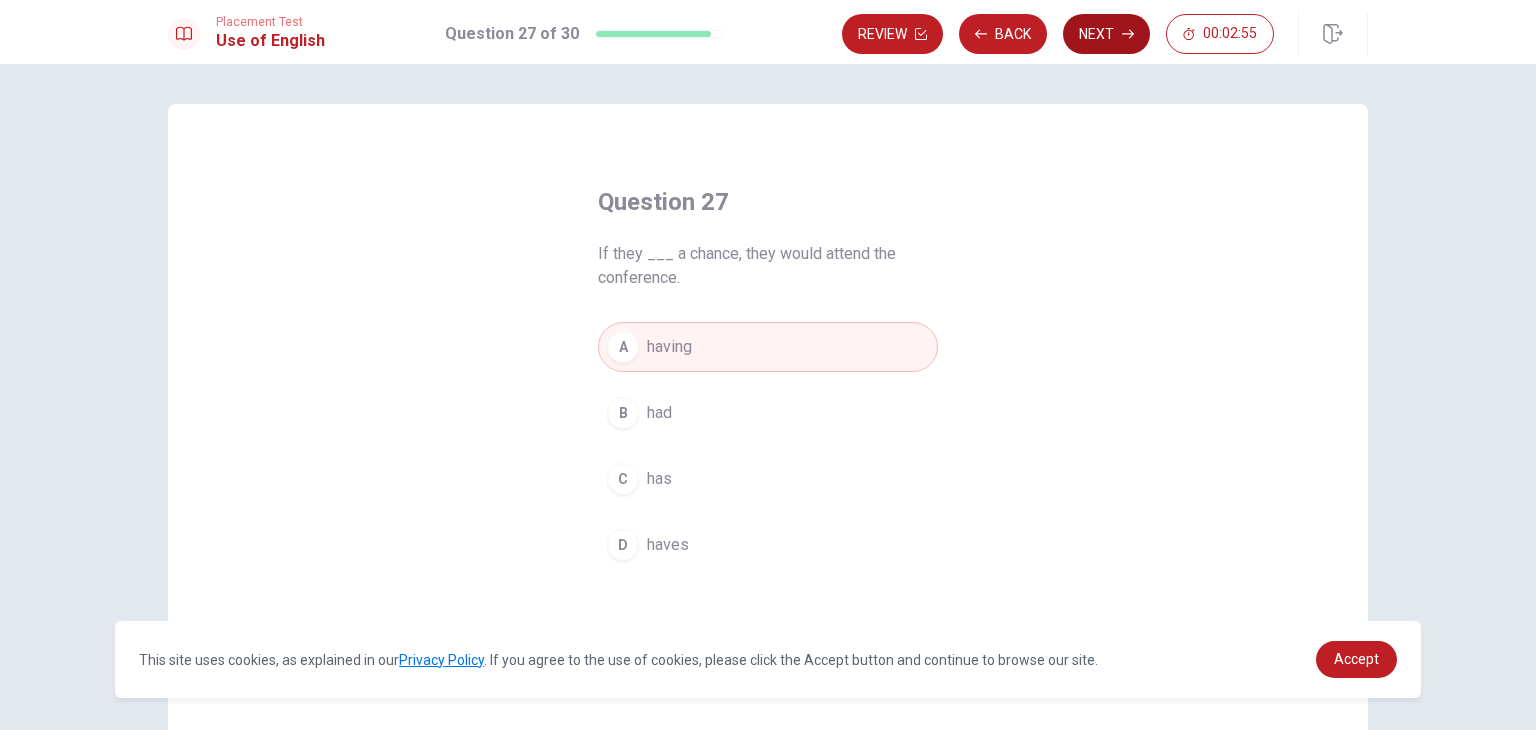 click on "Next" at bounding box center [1106, 34] 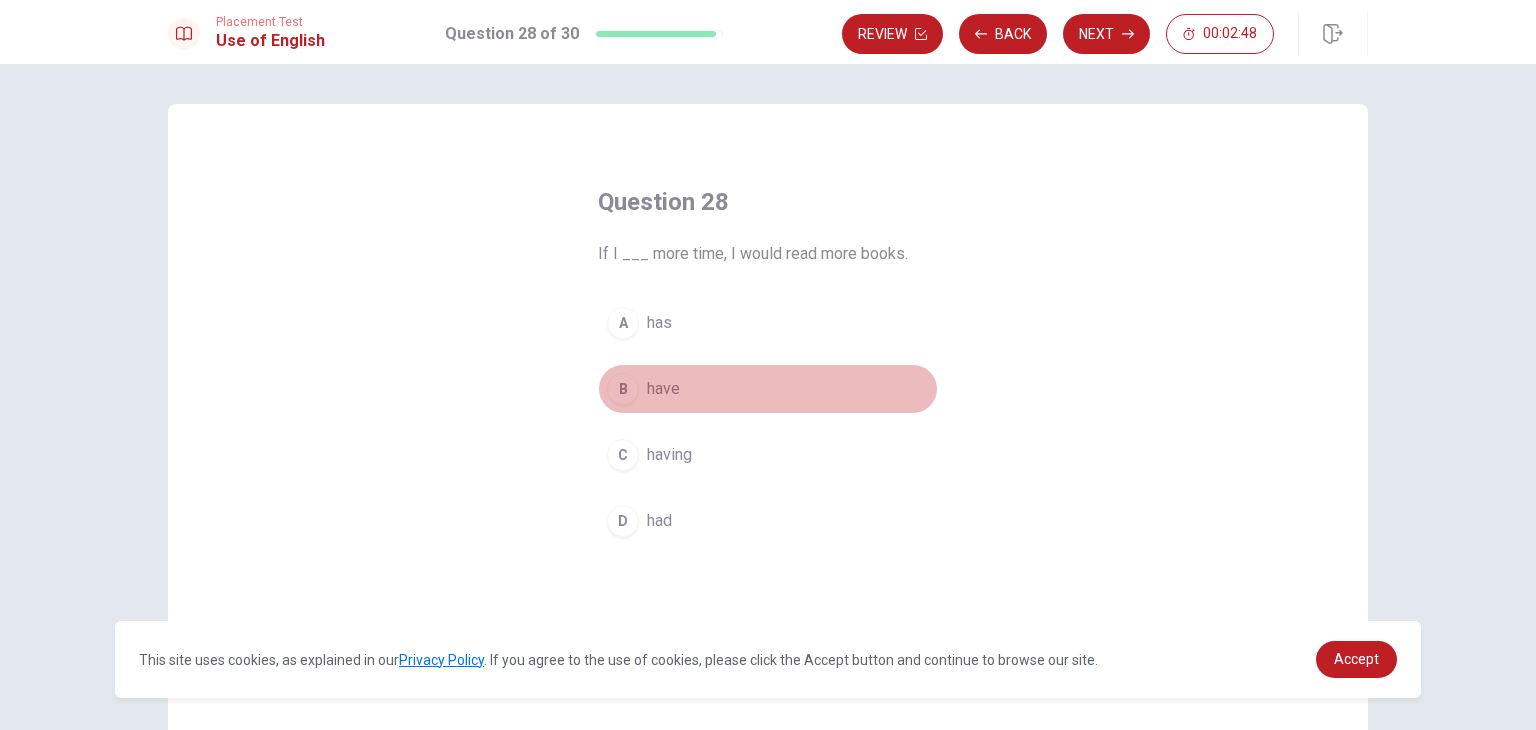 click on "have" at bounding box center (663, 389) 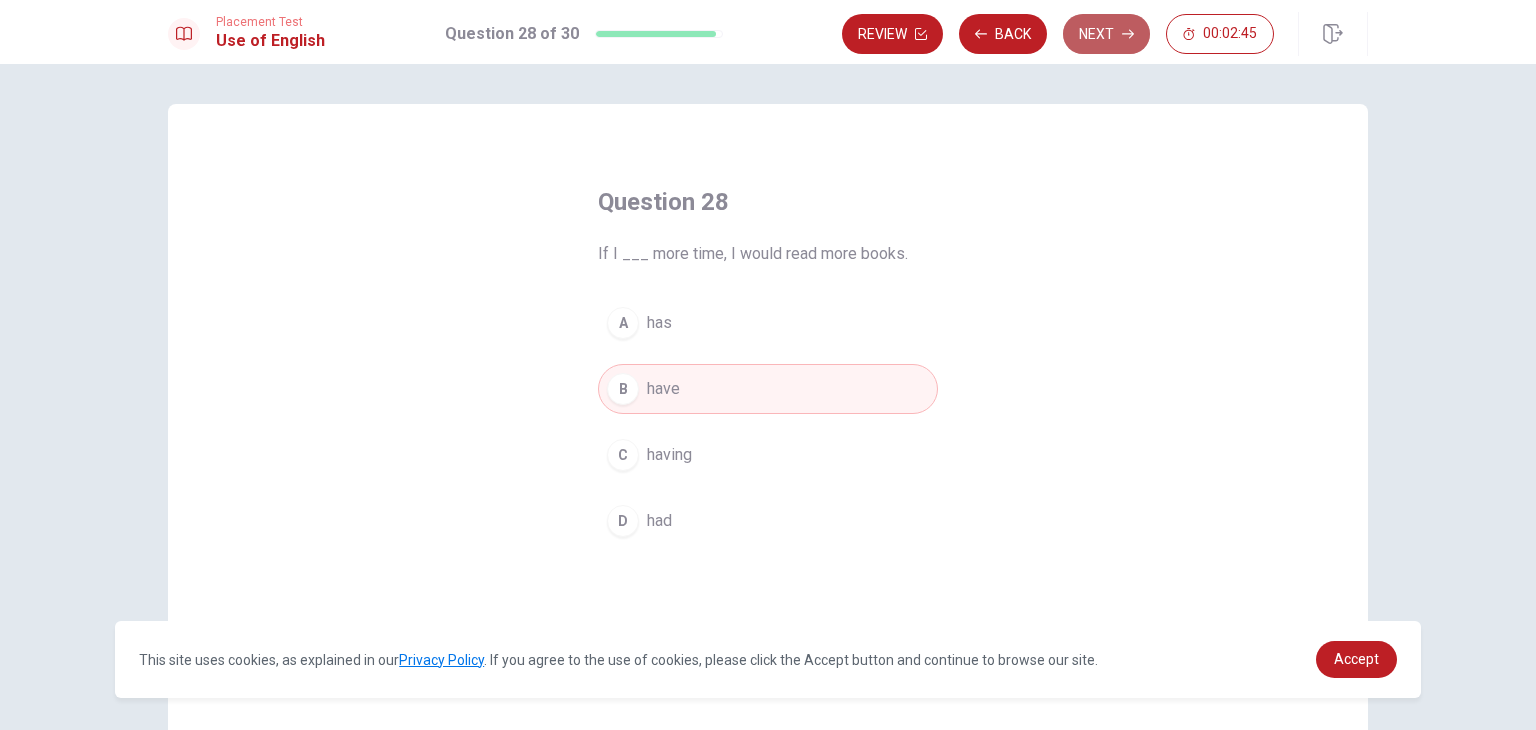 click on "Next" at bounding box center (1106, 34) 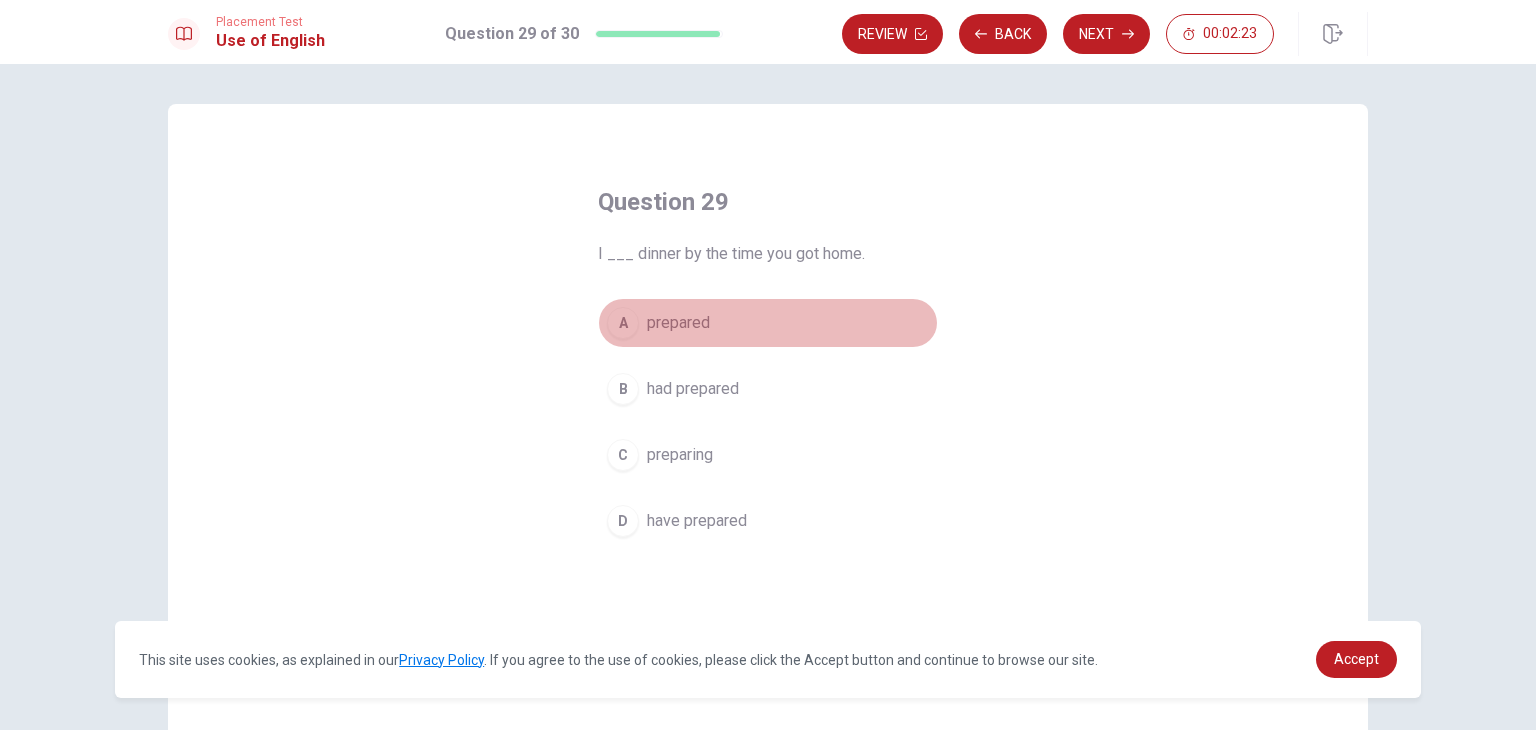 click on "prepared" at bounding box center (678, 323) 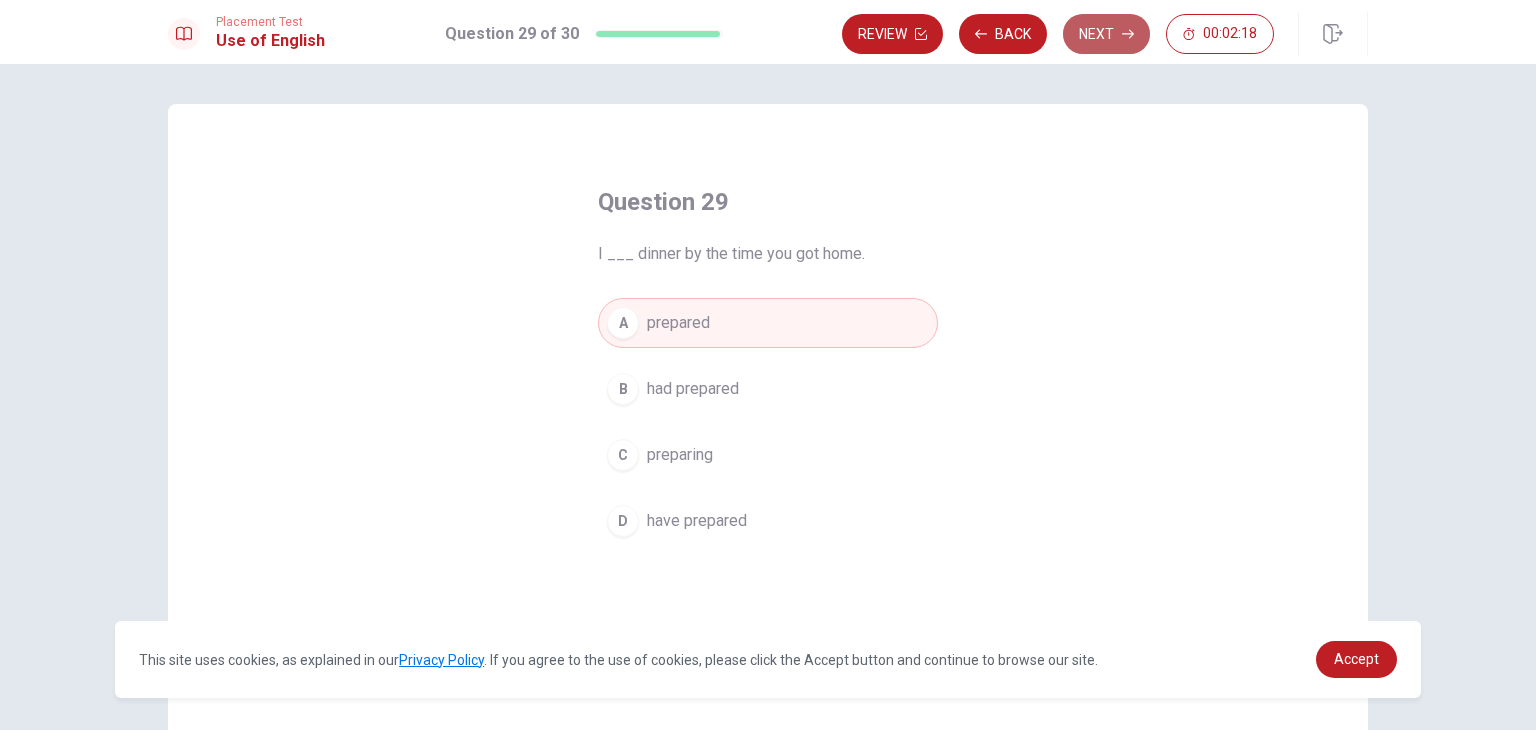 click on "Next" at bounding box center (1106, 34) 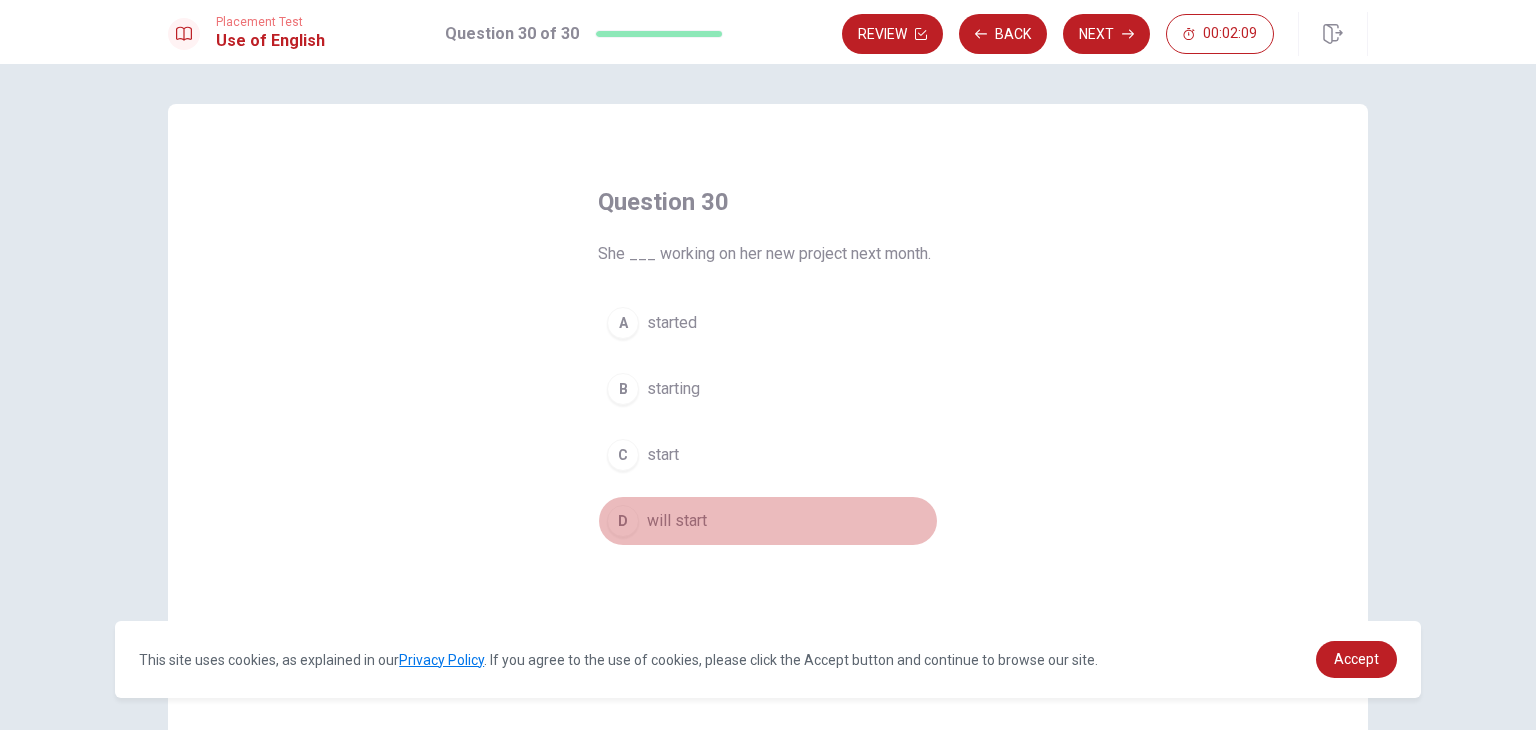 click on "will start" at bounding box center [677, 521] 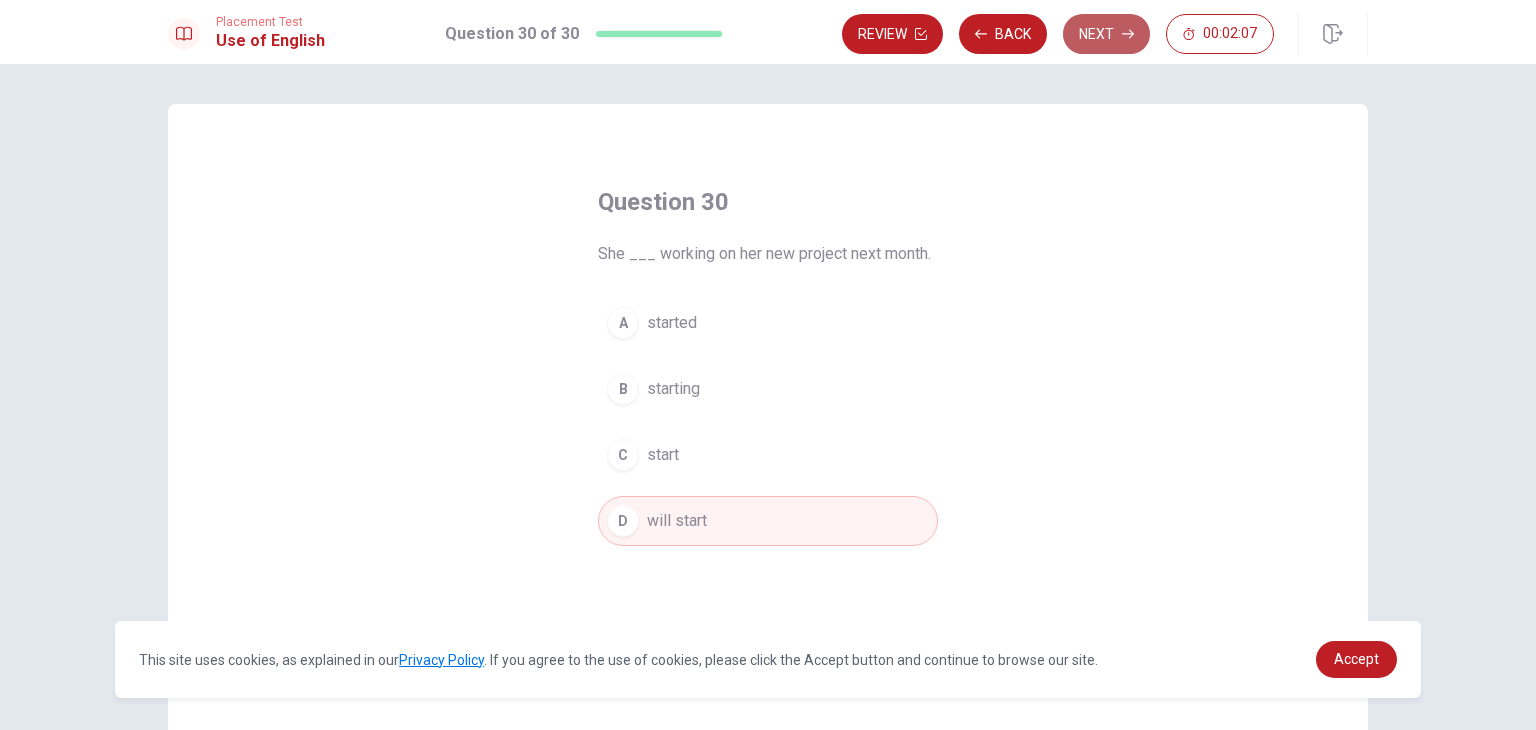 click on "Next" at bounding box center (1106, 34) 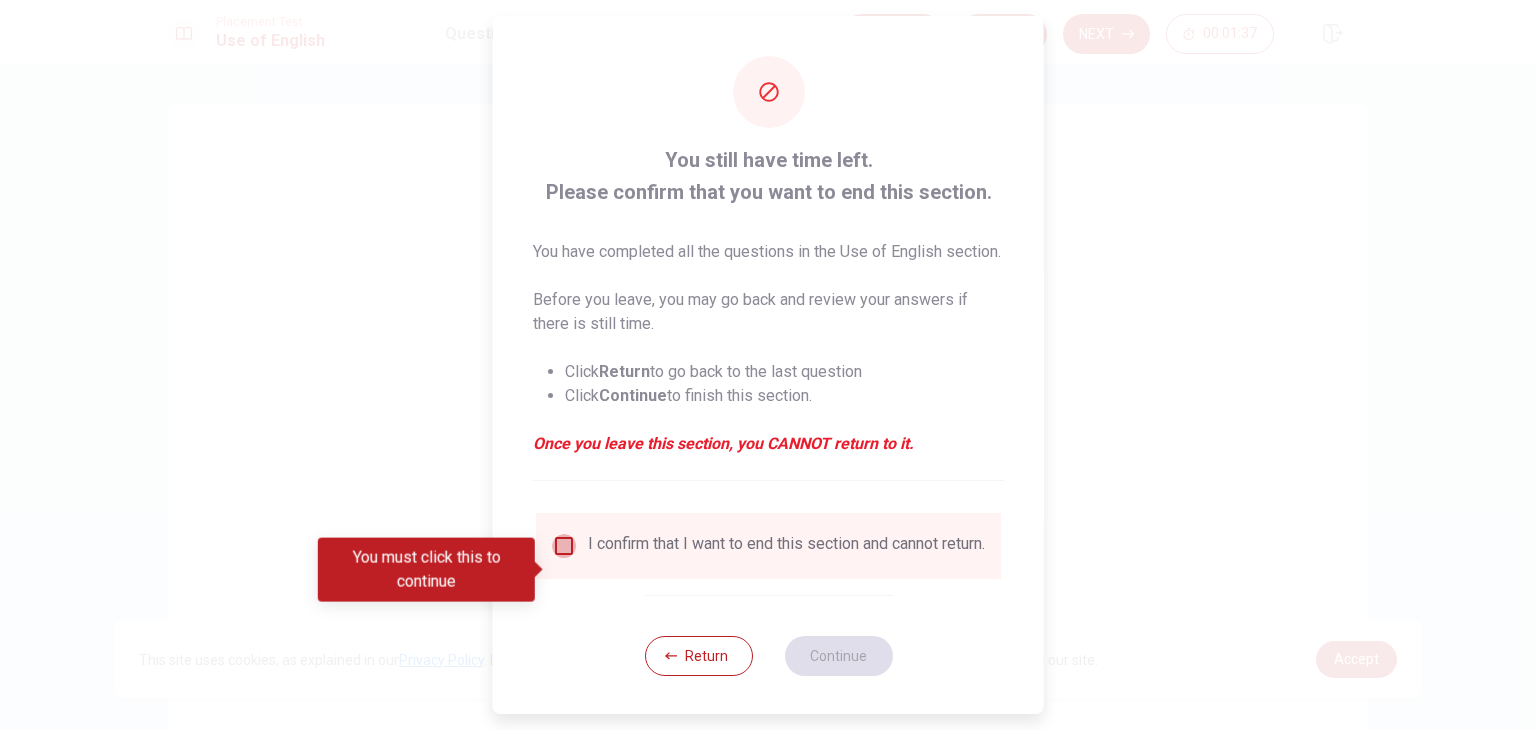 click at bounding box center (564, 546) 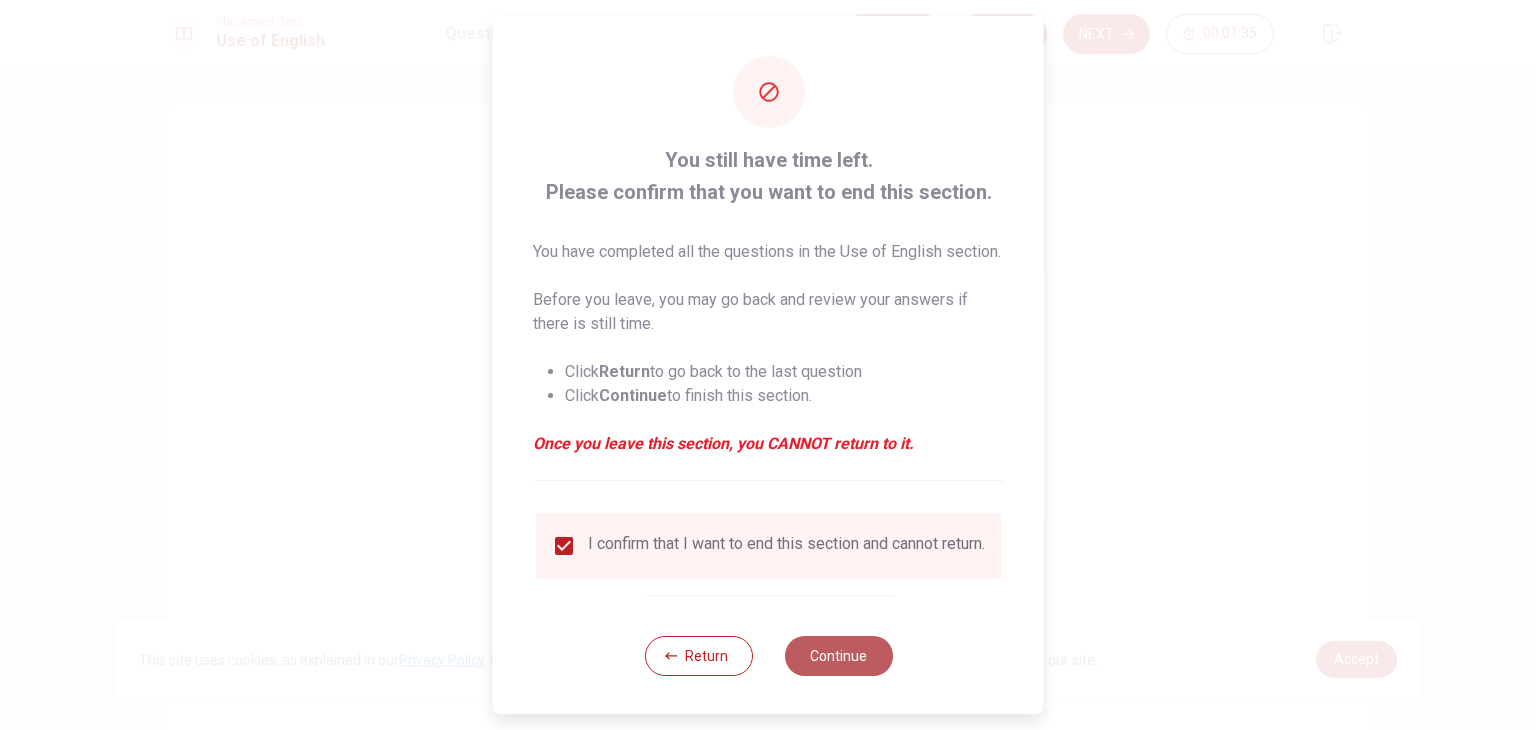 click on "Continue" at bounding box center [838, 656] 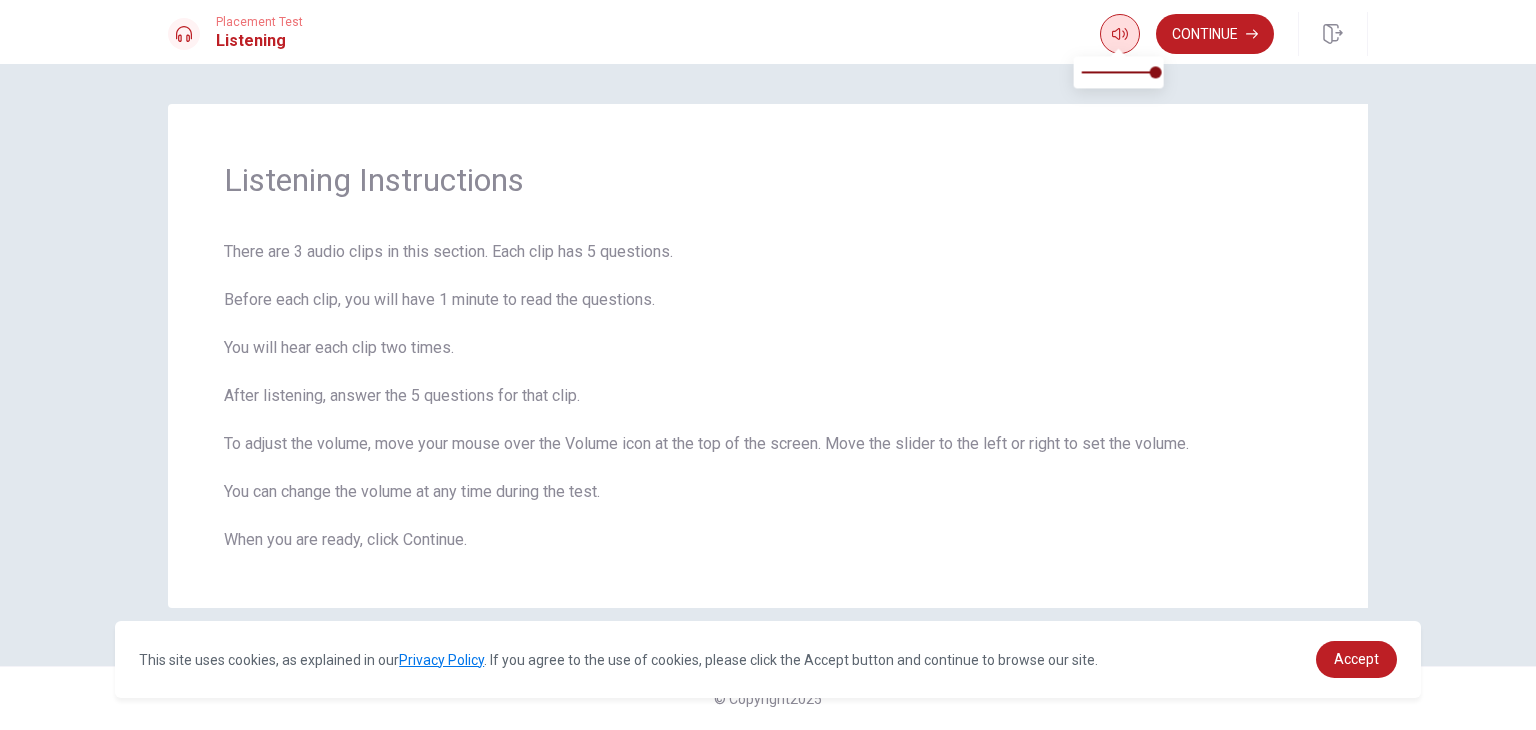 click at bounding box center (1118, 50) 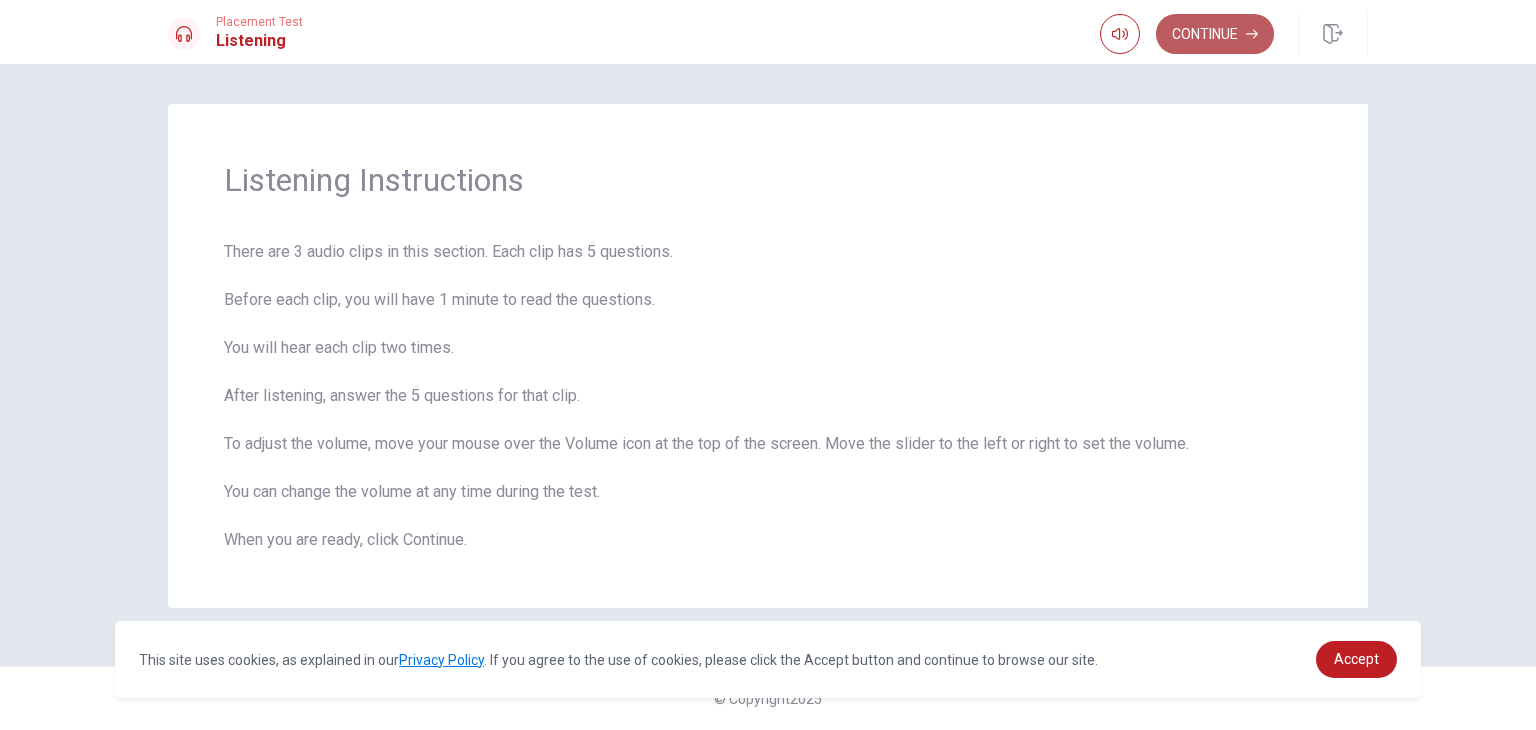 click on "Continue" at bounding box center [1215, 34] 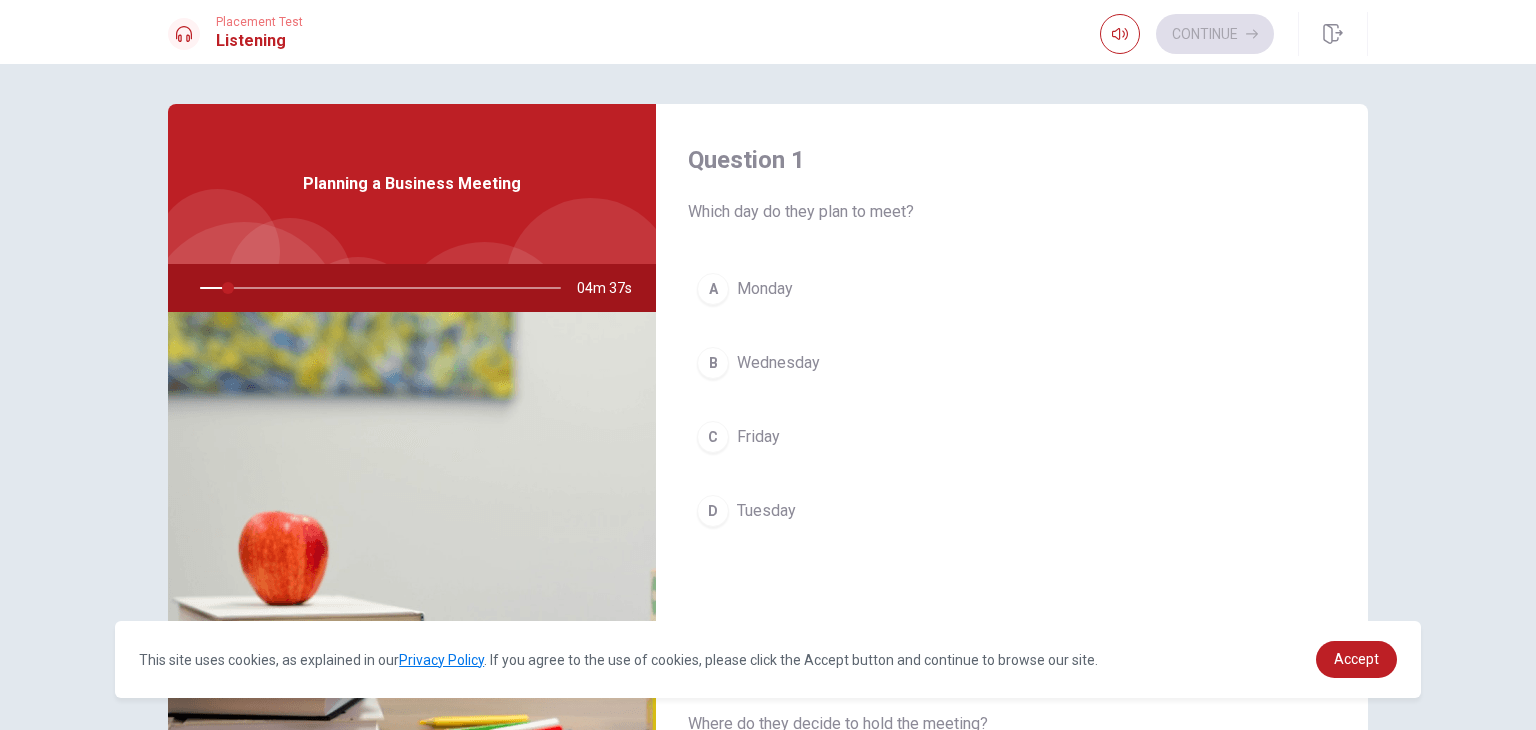 scroll, scrollTop: 608, scrollLeft: 0, axis: vertical 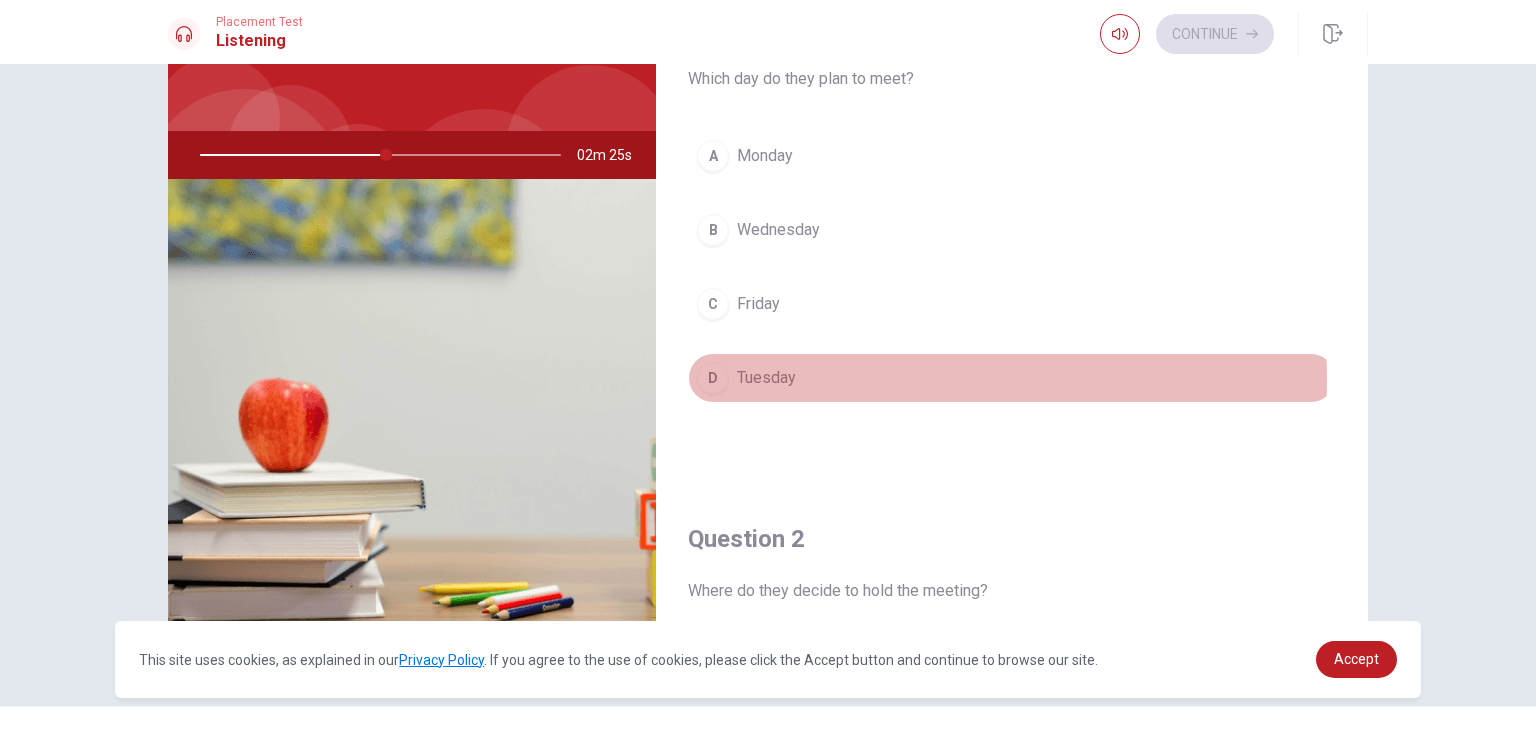 click on "Tuesday" at bounding box center [766, 378] 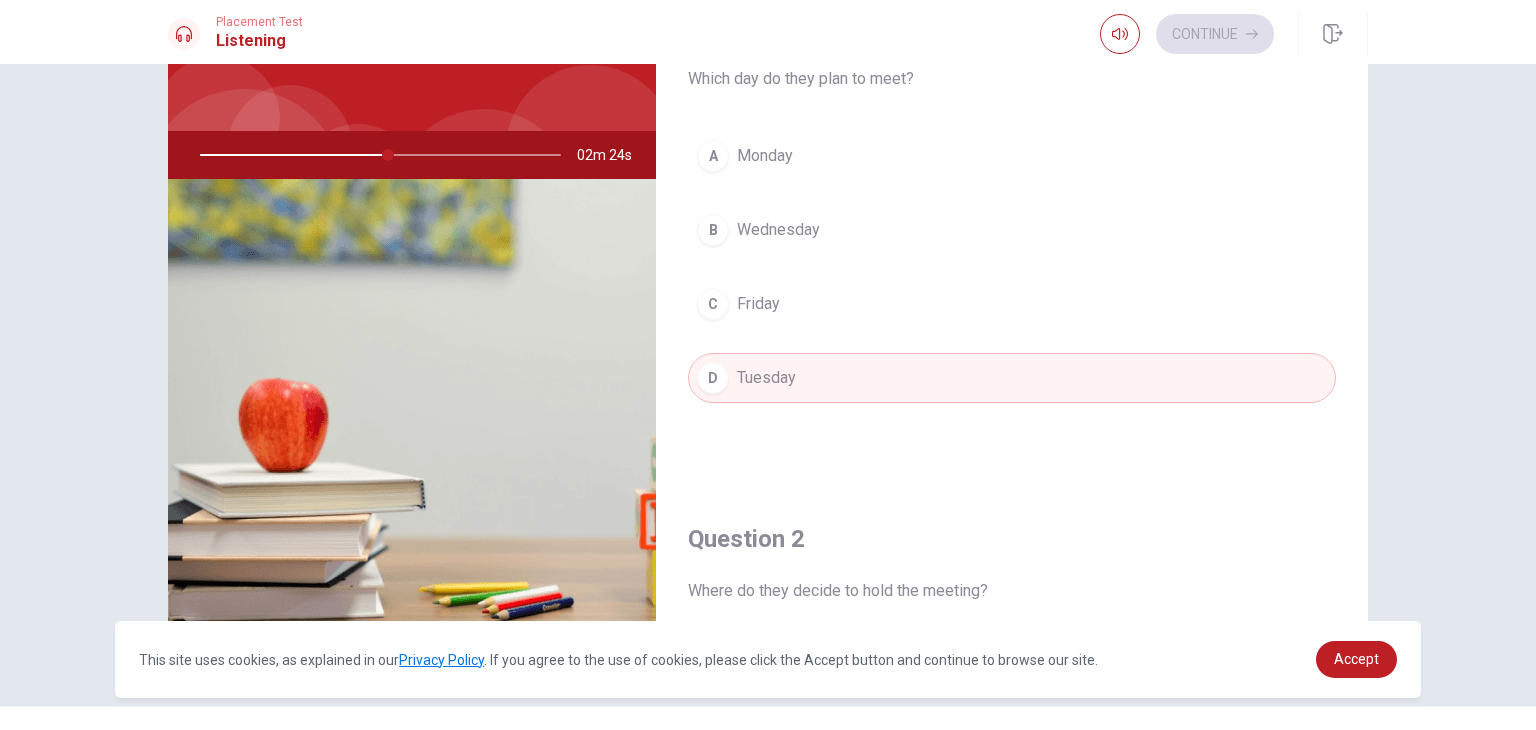 type on "52" 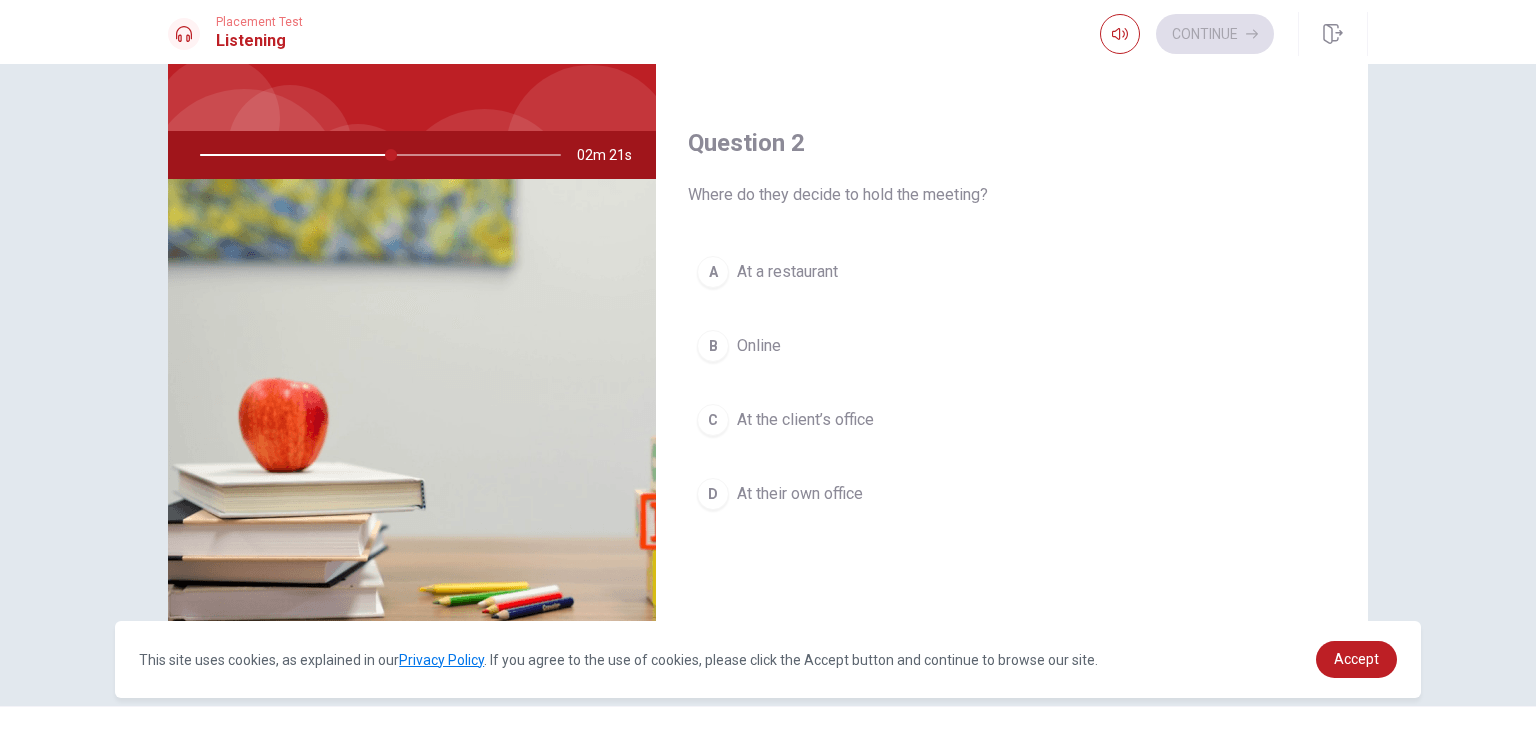 scroll, scrollTop: 400, scrollLeft: 0, axis: vertical 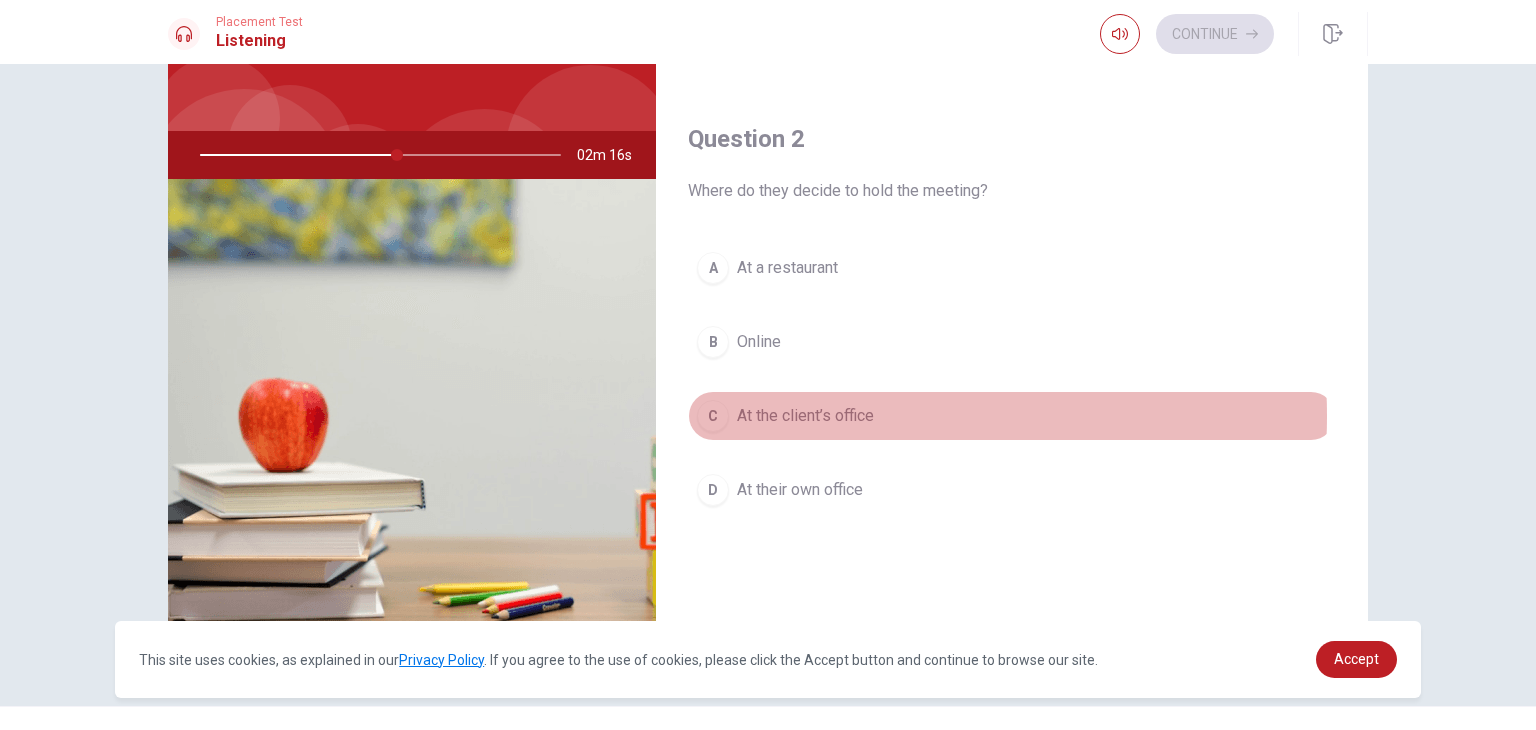 click on "At the client’s office" at bounding box center [805, 416] 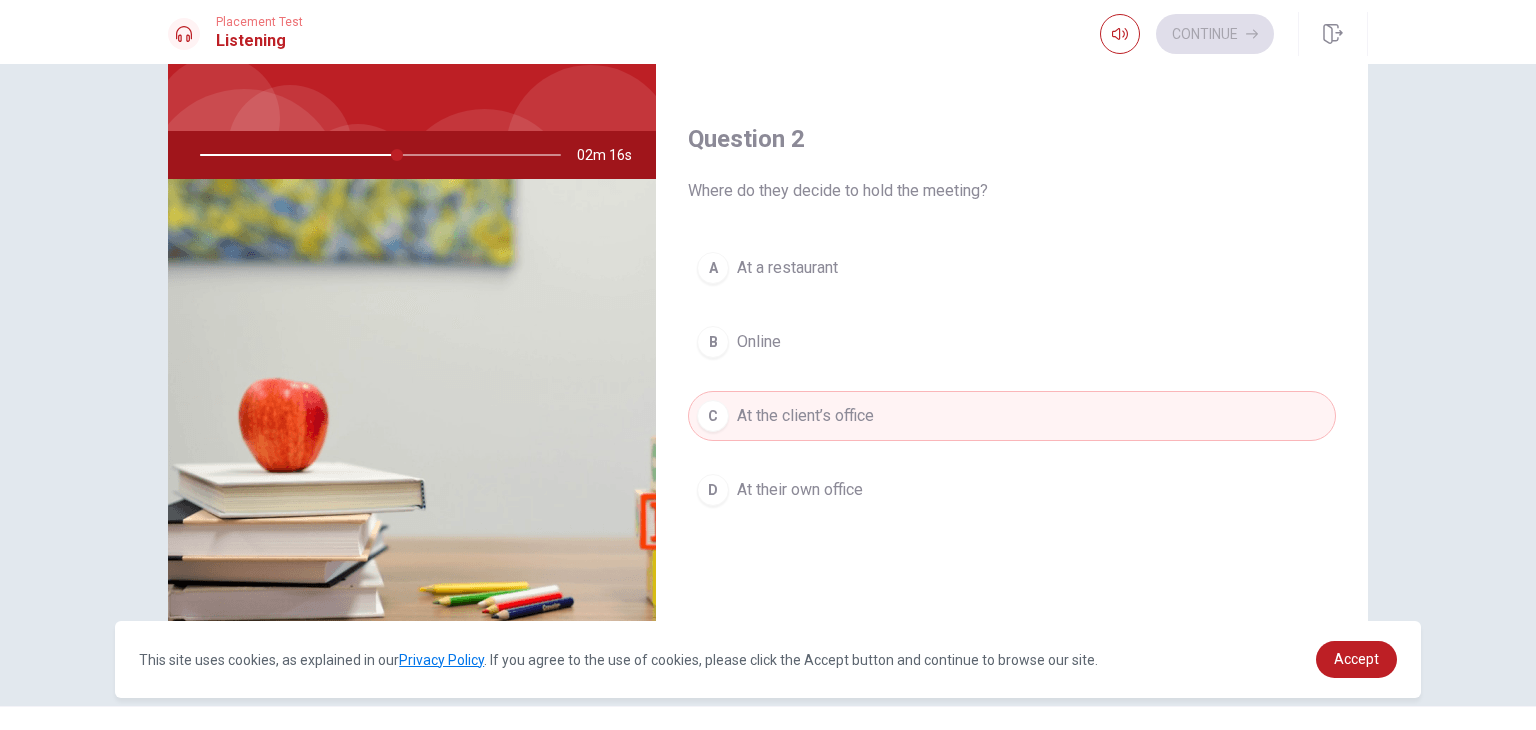 type on "55" 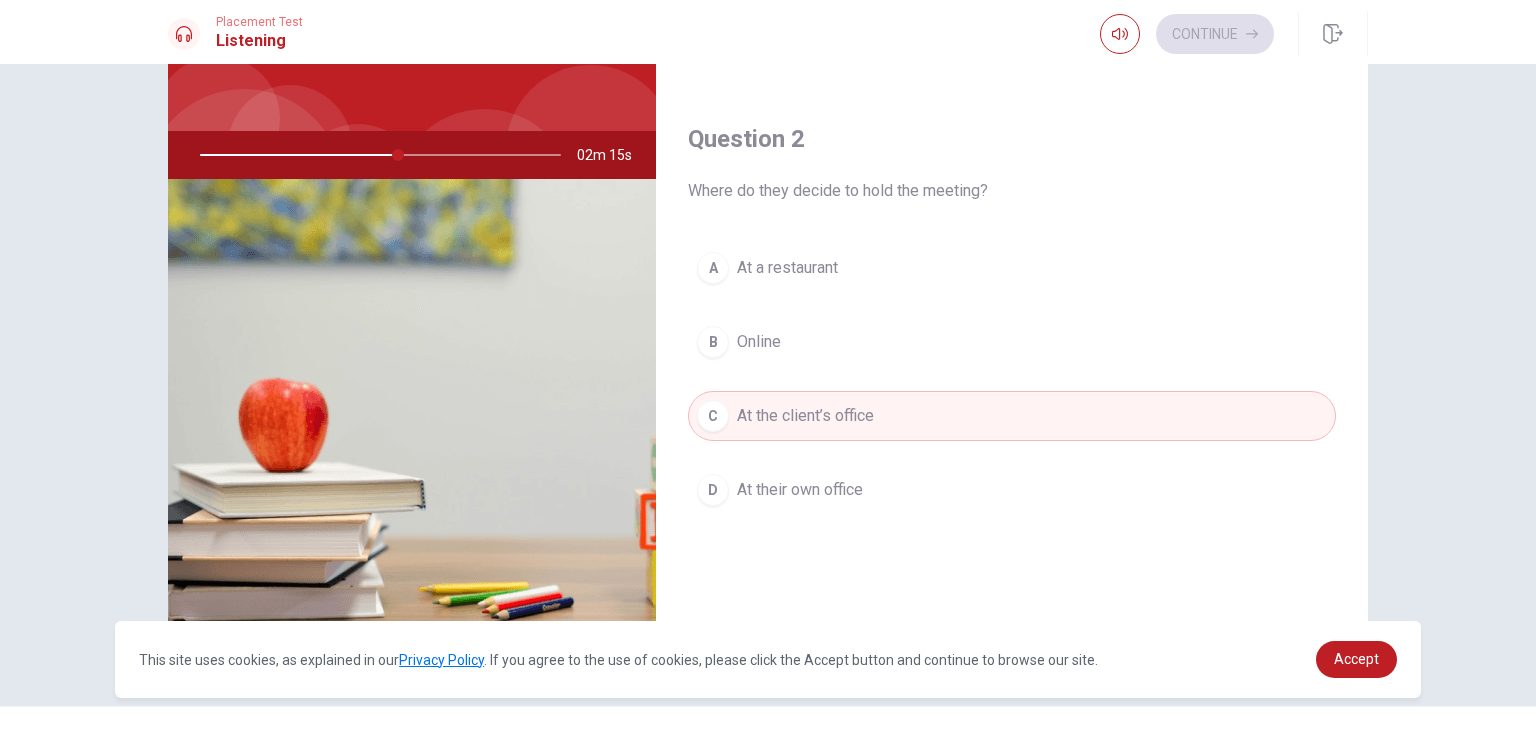 type 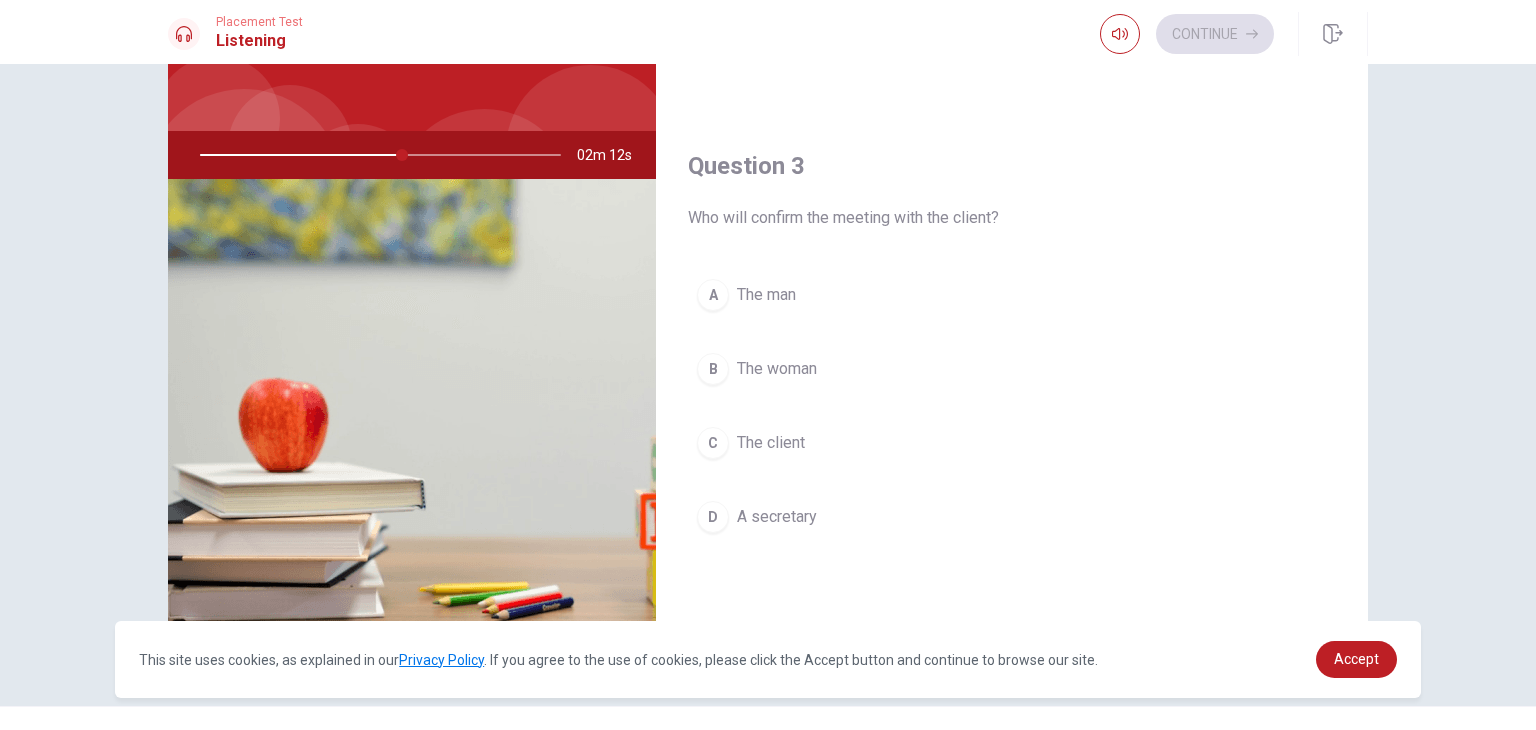 scroll, scrollTop: 920, scrollLeft: 0, axis: vertical 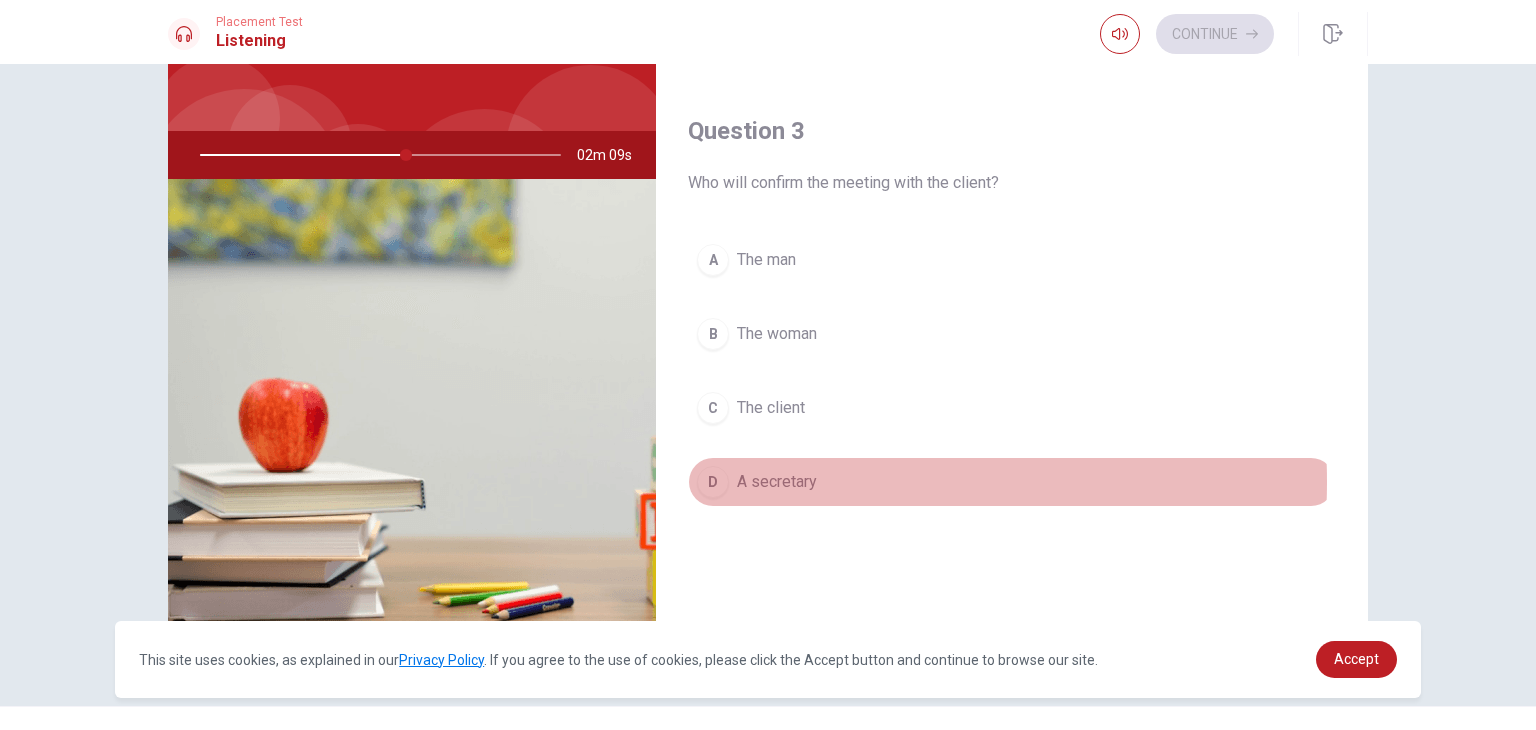 click on "A secretary" at bounding box center (777, 482) 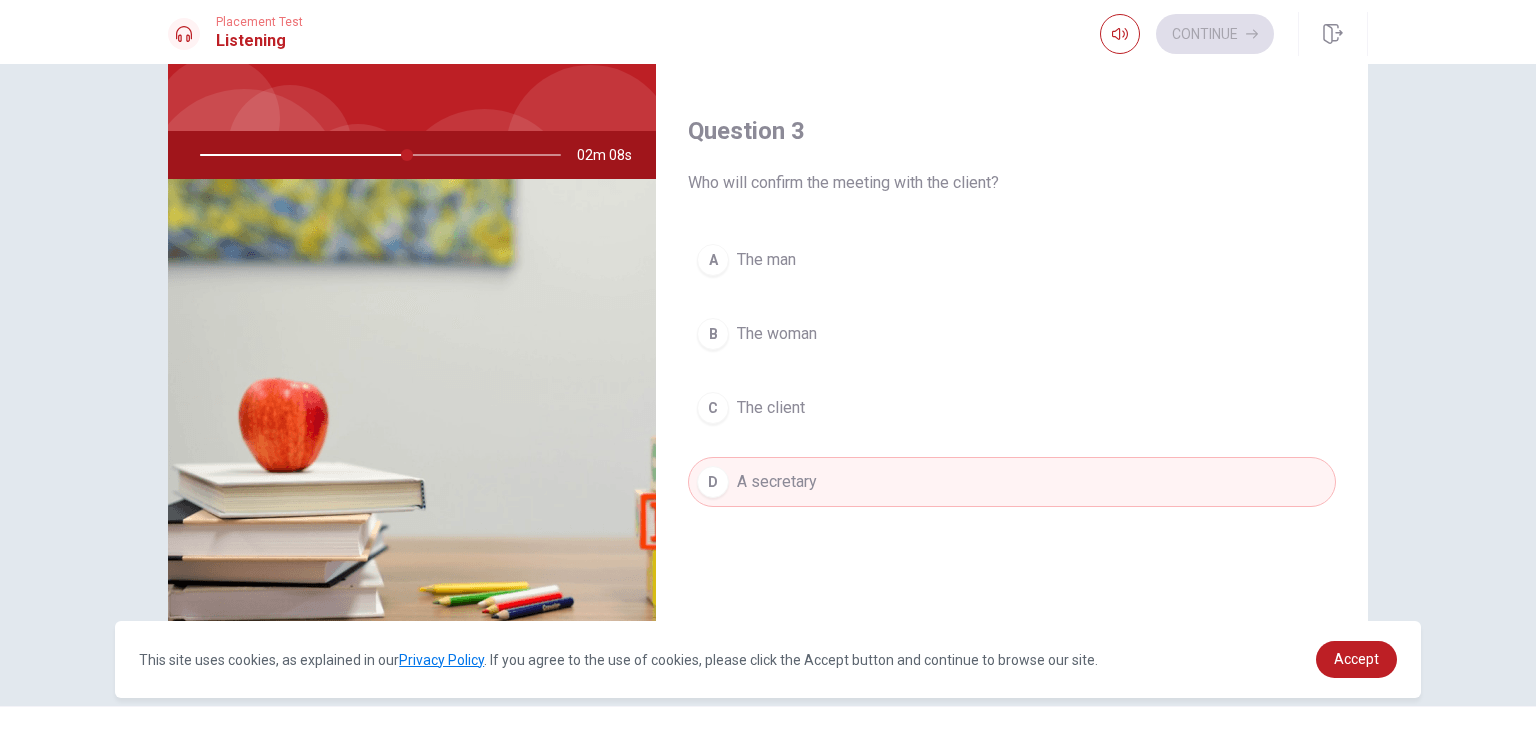 type on "58" 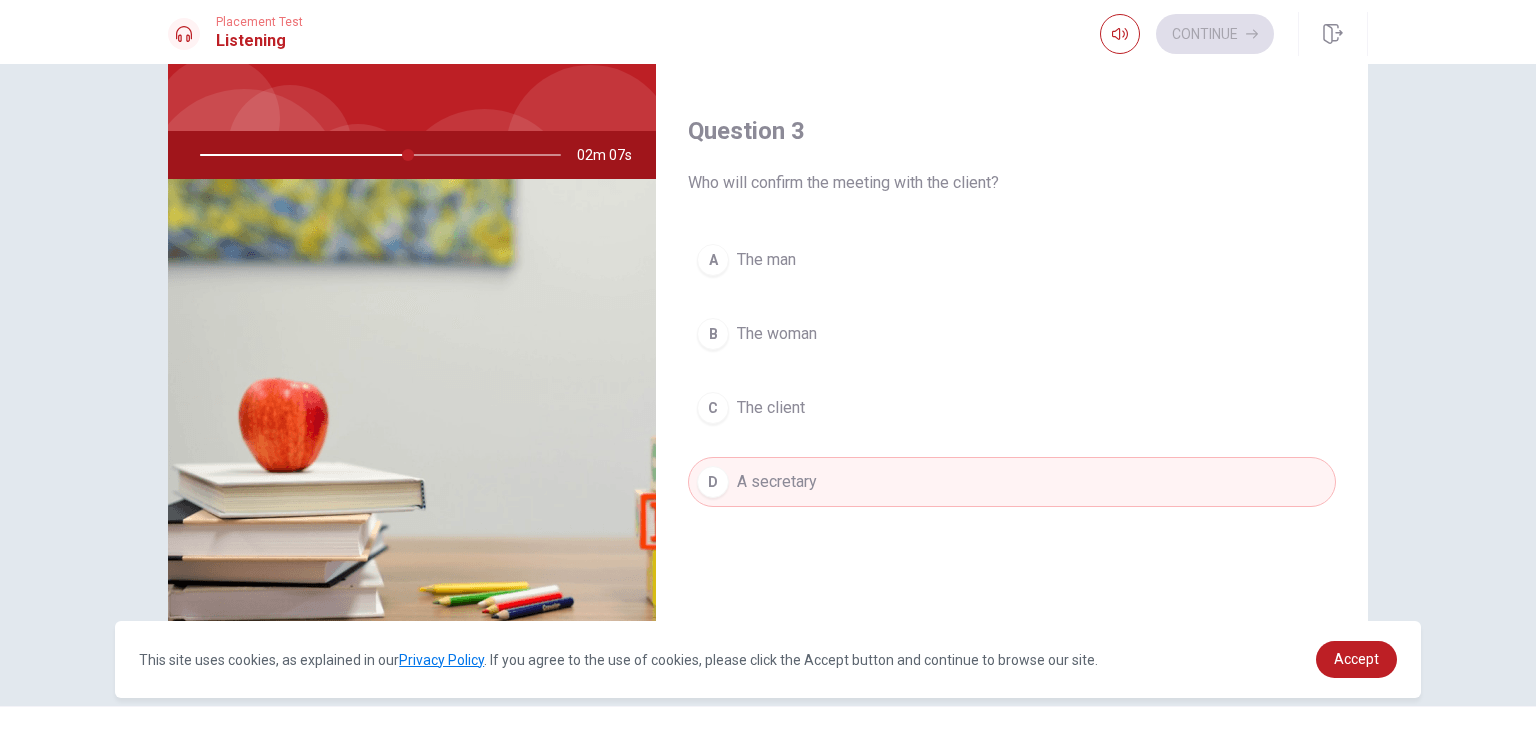 type 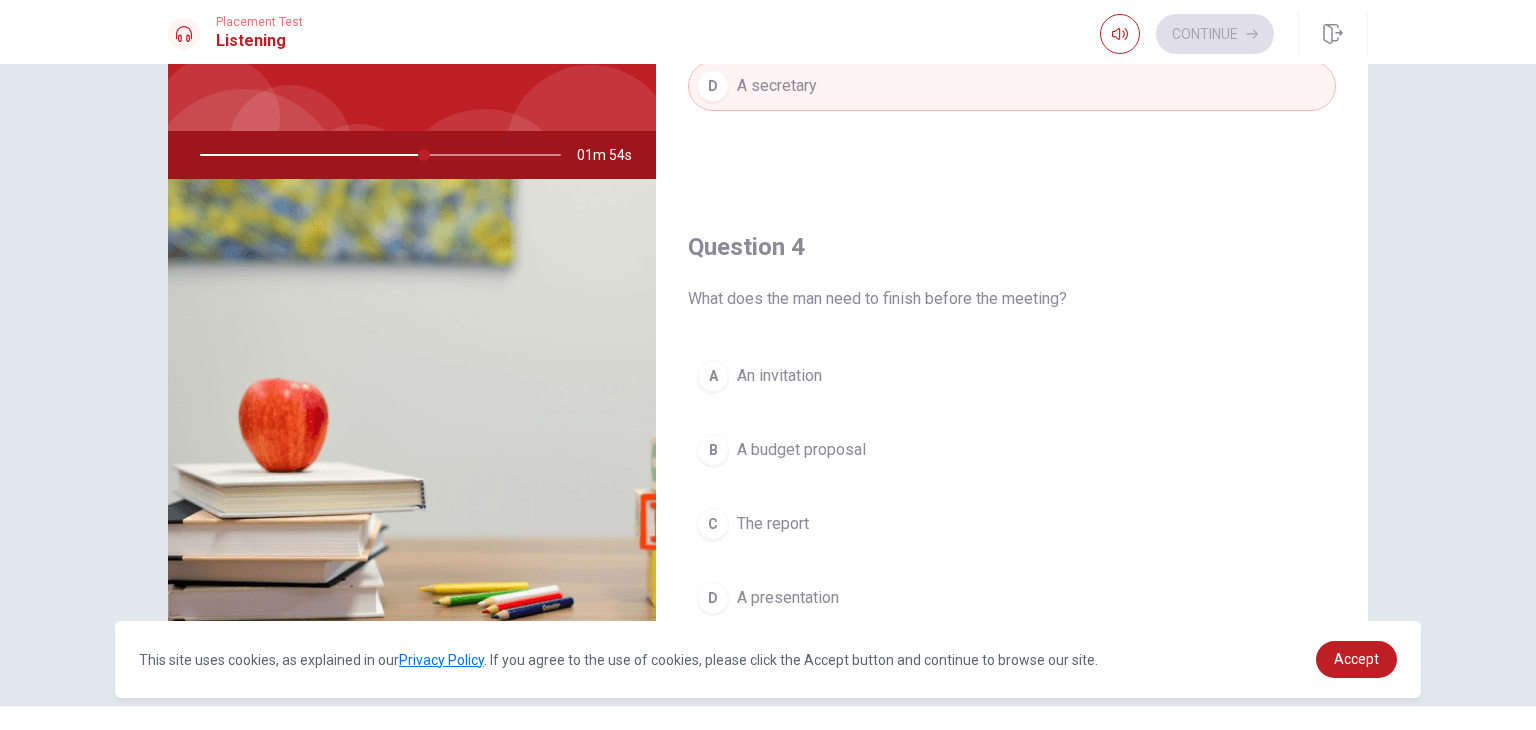 scroll, scrollTop: 1320, scrollLeft: 0, axis: vertical 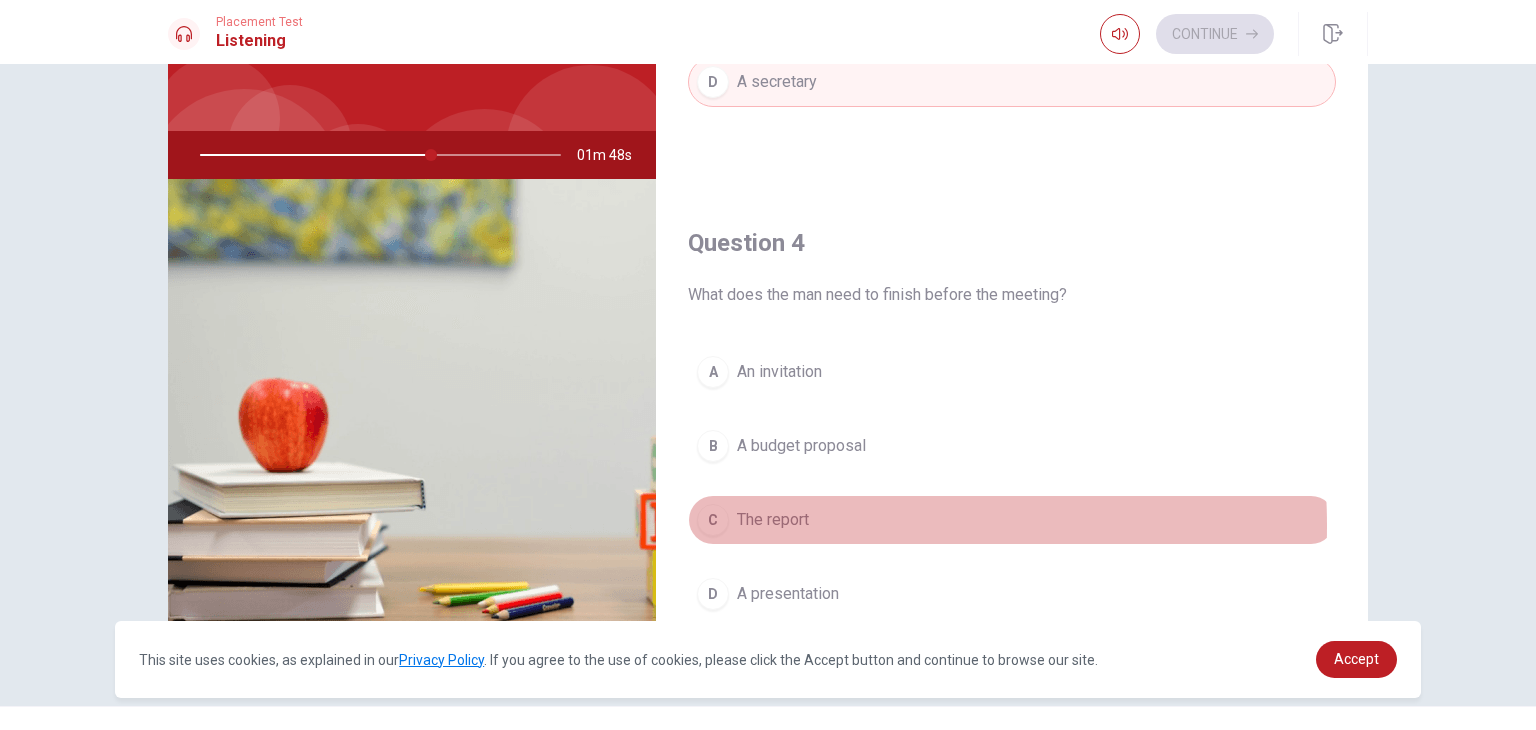 click on "The report" at bounding box center [773, 520] 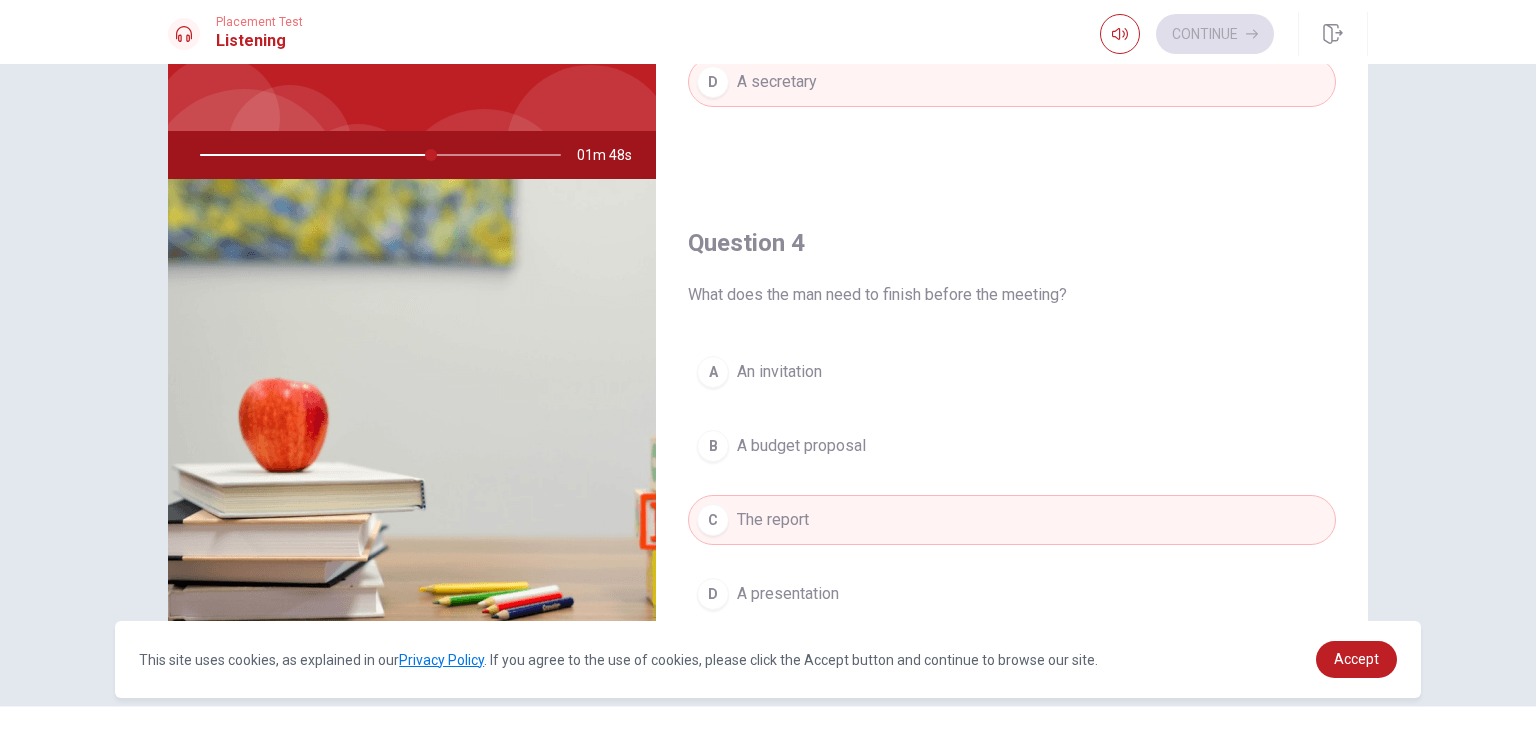 type on "64" 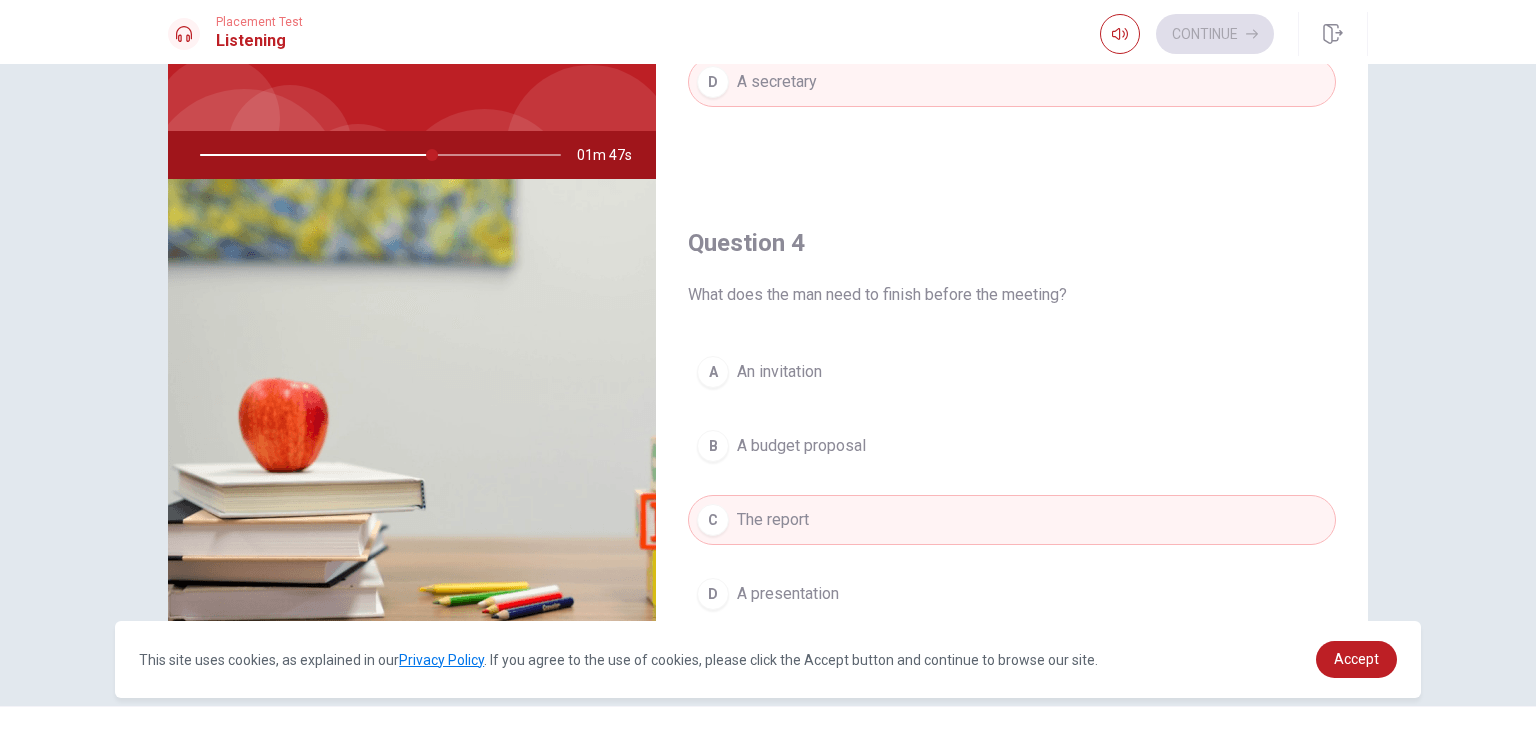type 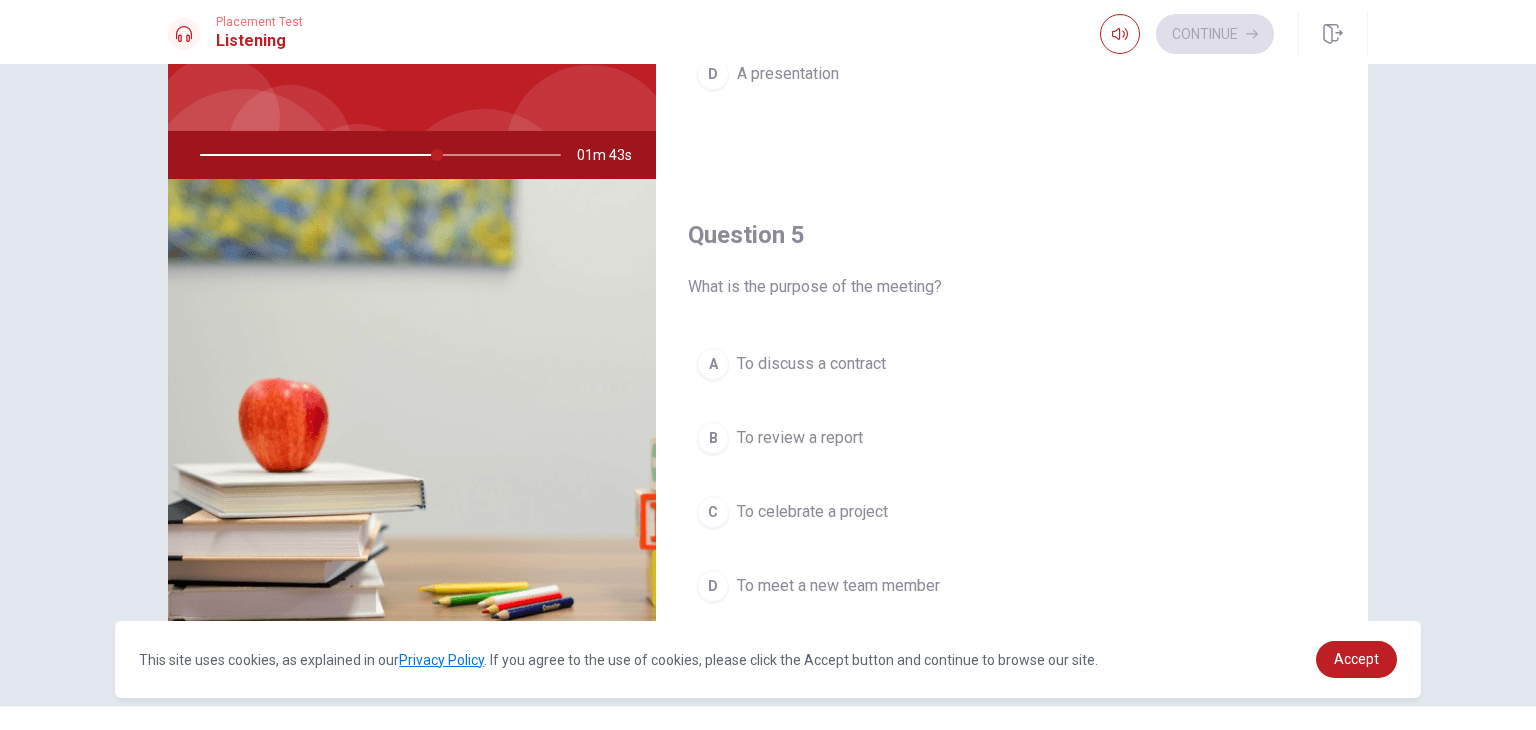 scroll, scrollTop: 1856, scrollLeft: 0, axis: vertical 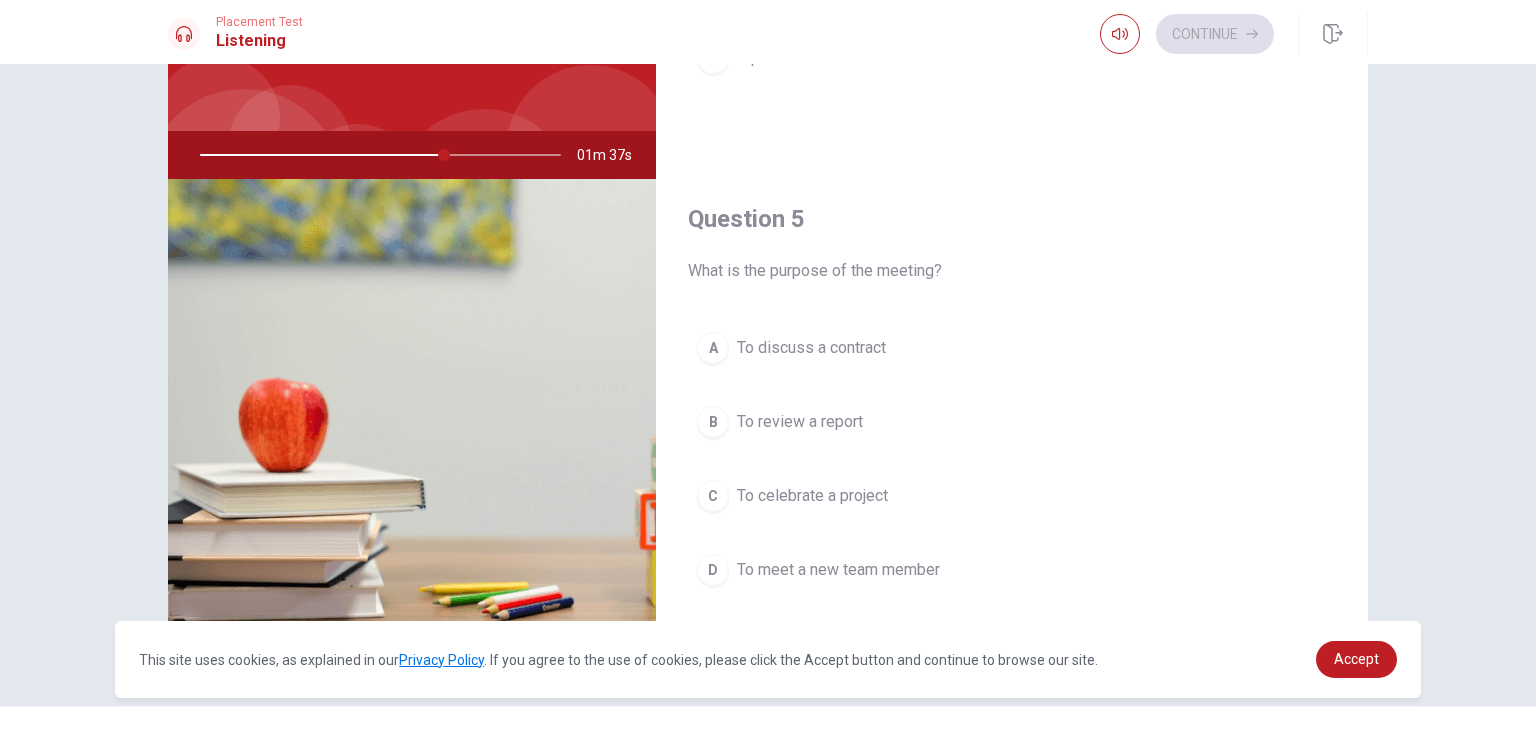 click on "To discuss a contract" at bounding box center [811, 348] 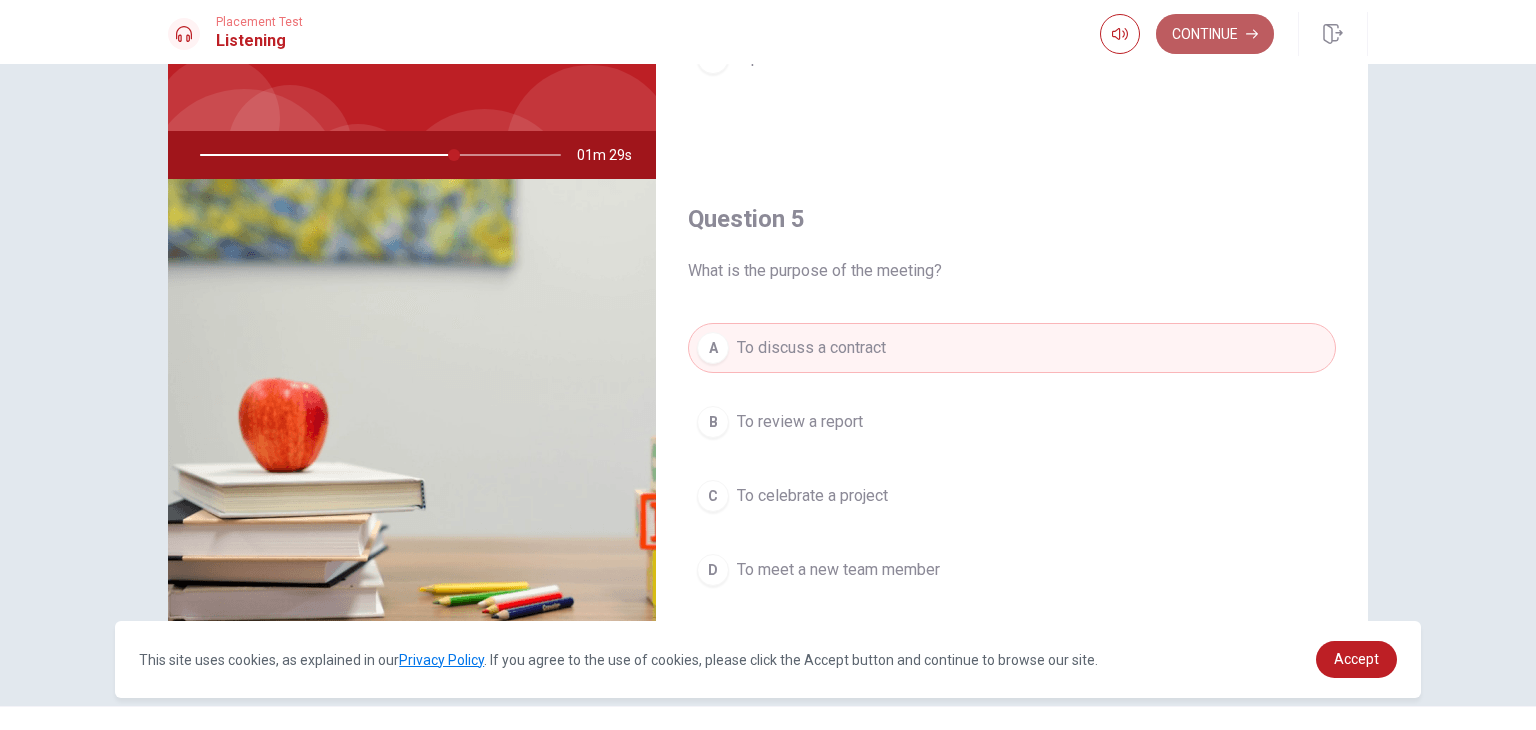 click on "Continue" at bounding box center [1215, 34] 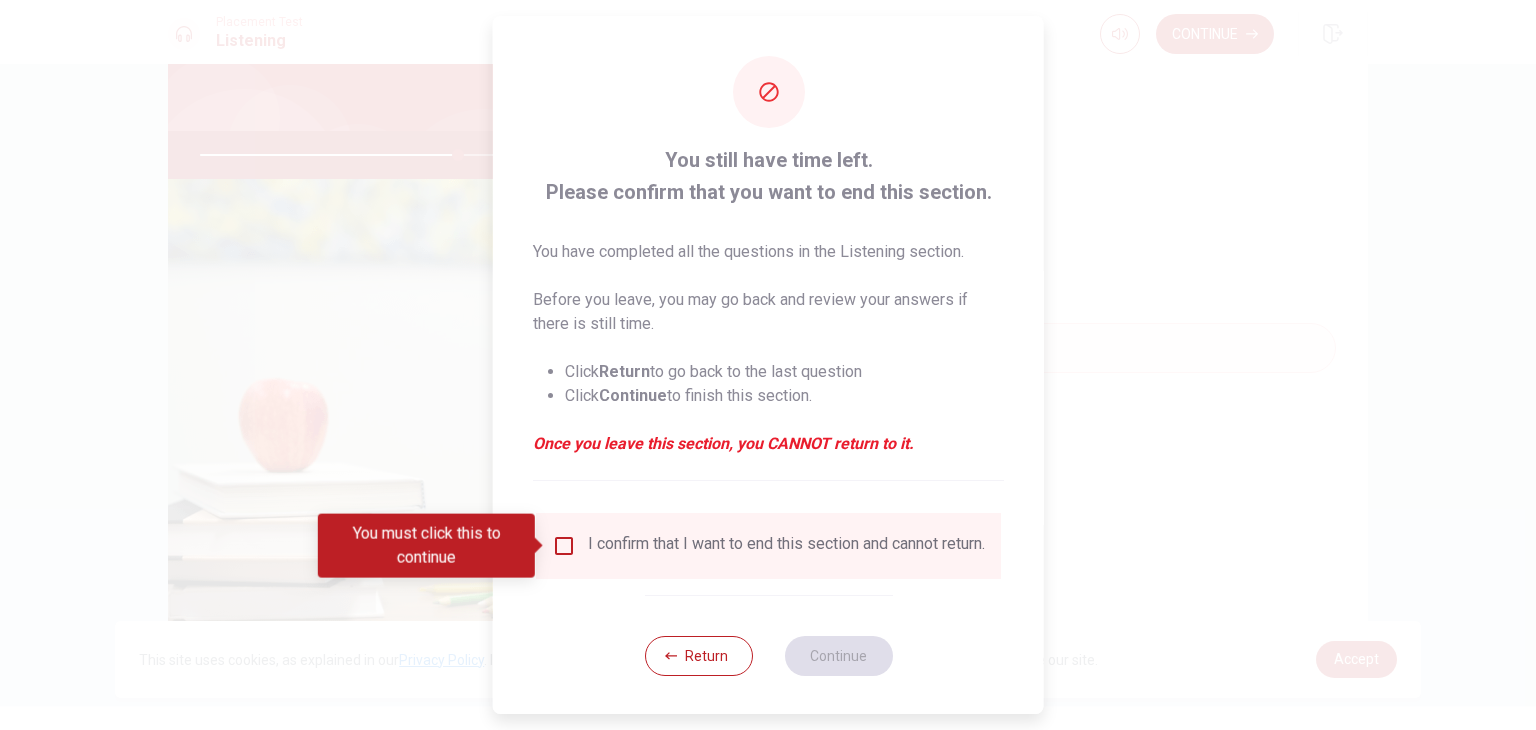 click at bounding box center [564, 546] 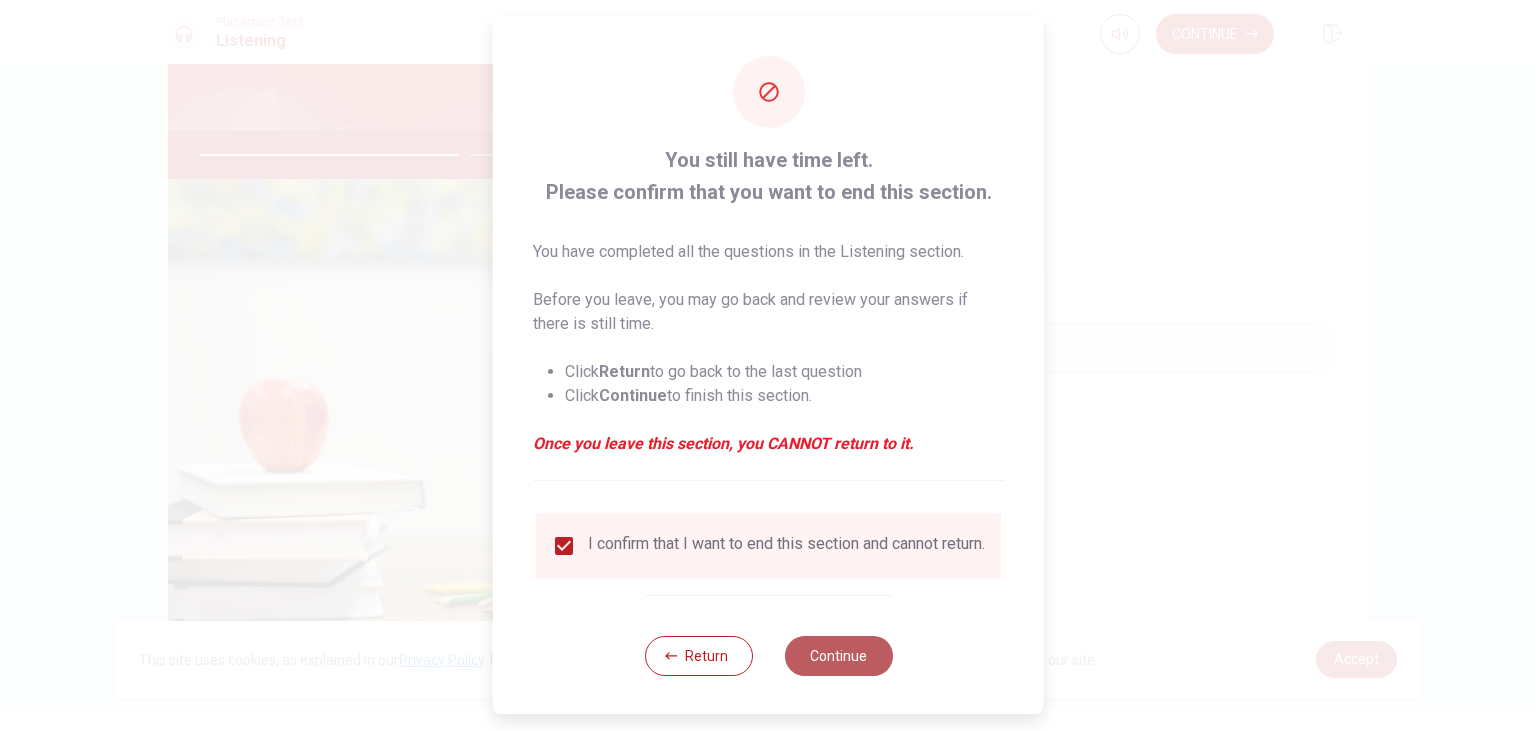click on "Continue" at bounding box center [838, 656] 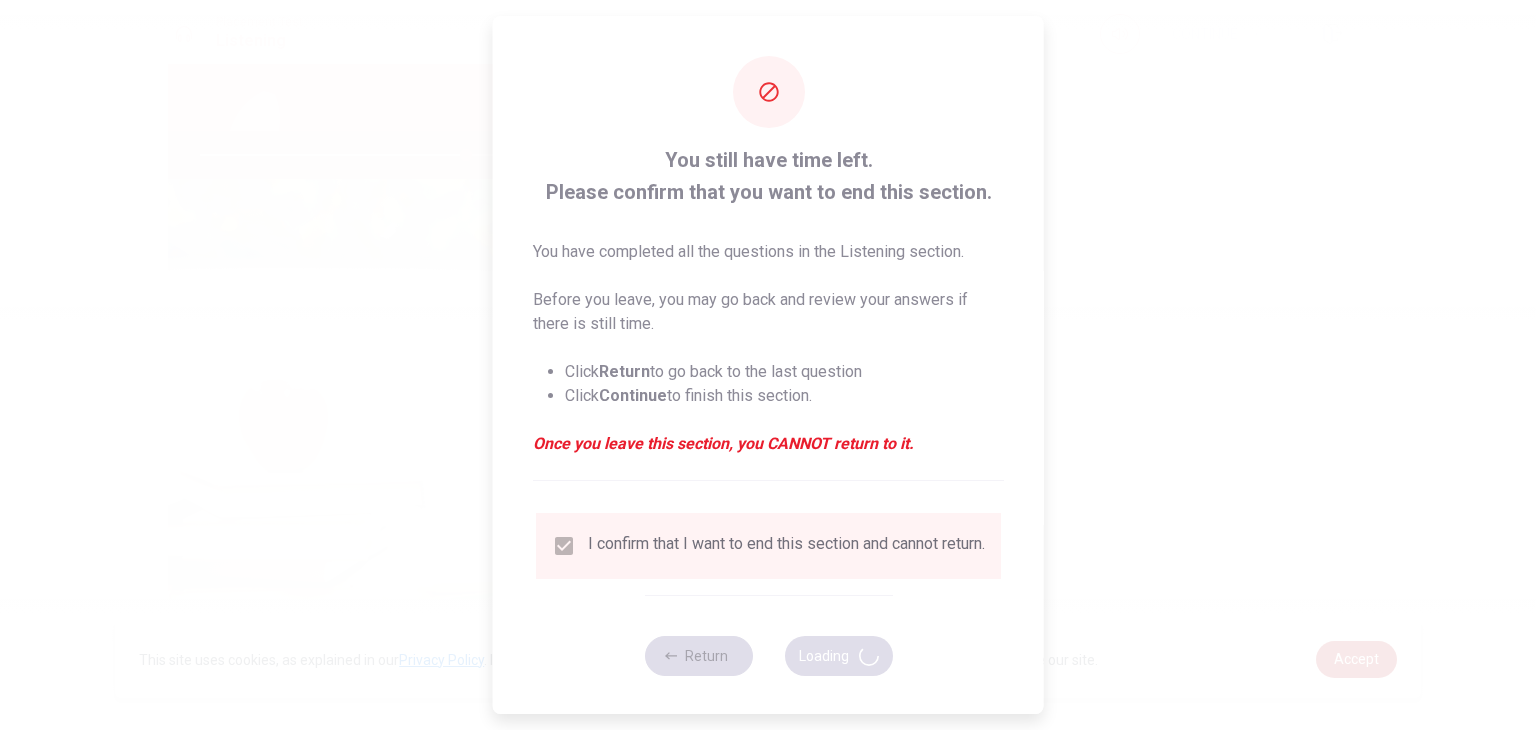 type on "74" 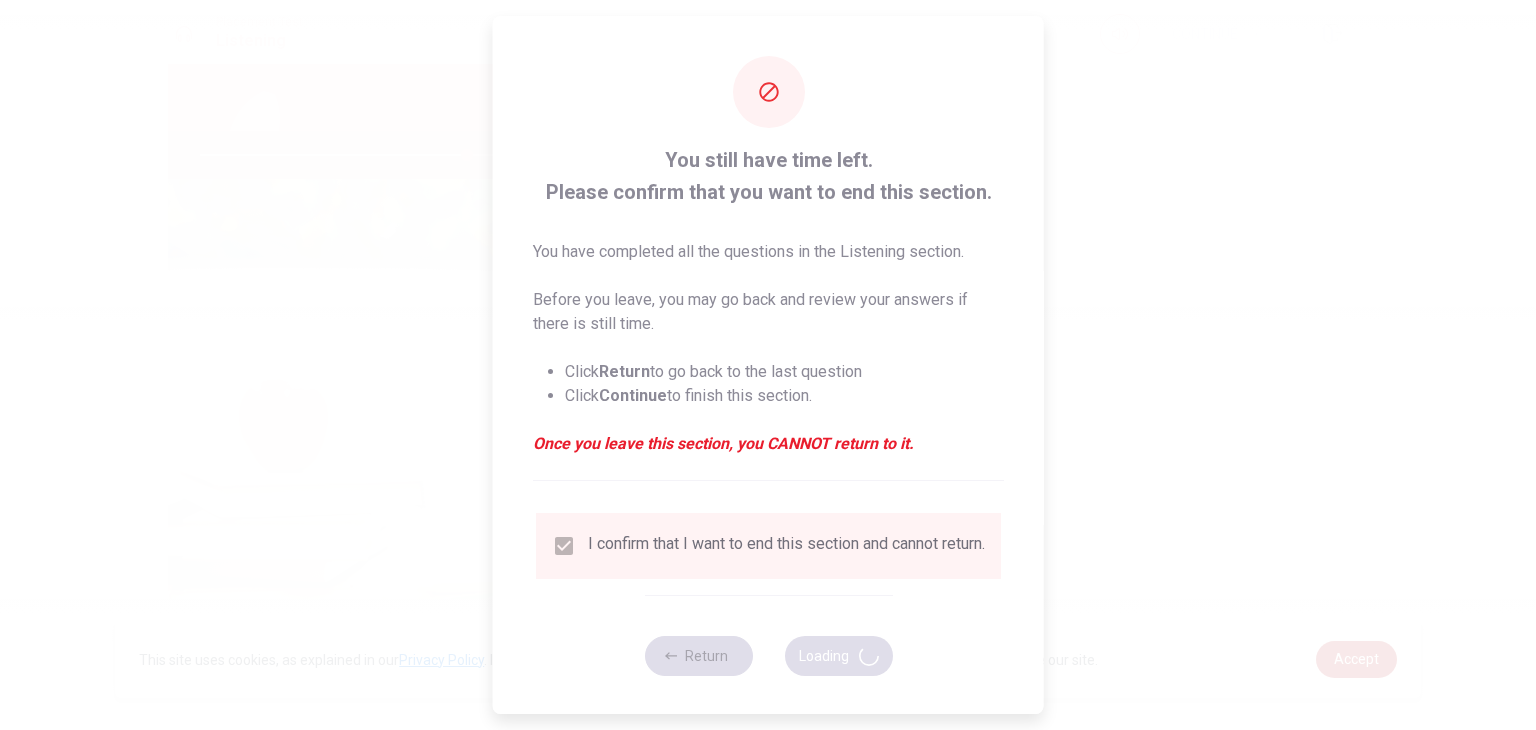 scroll, scrollTop: 0, scrollLeft: 0, axis: both 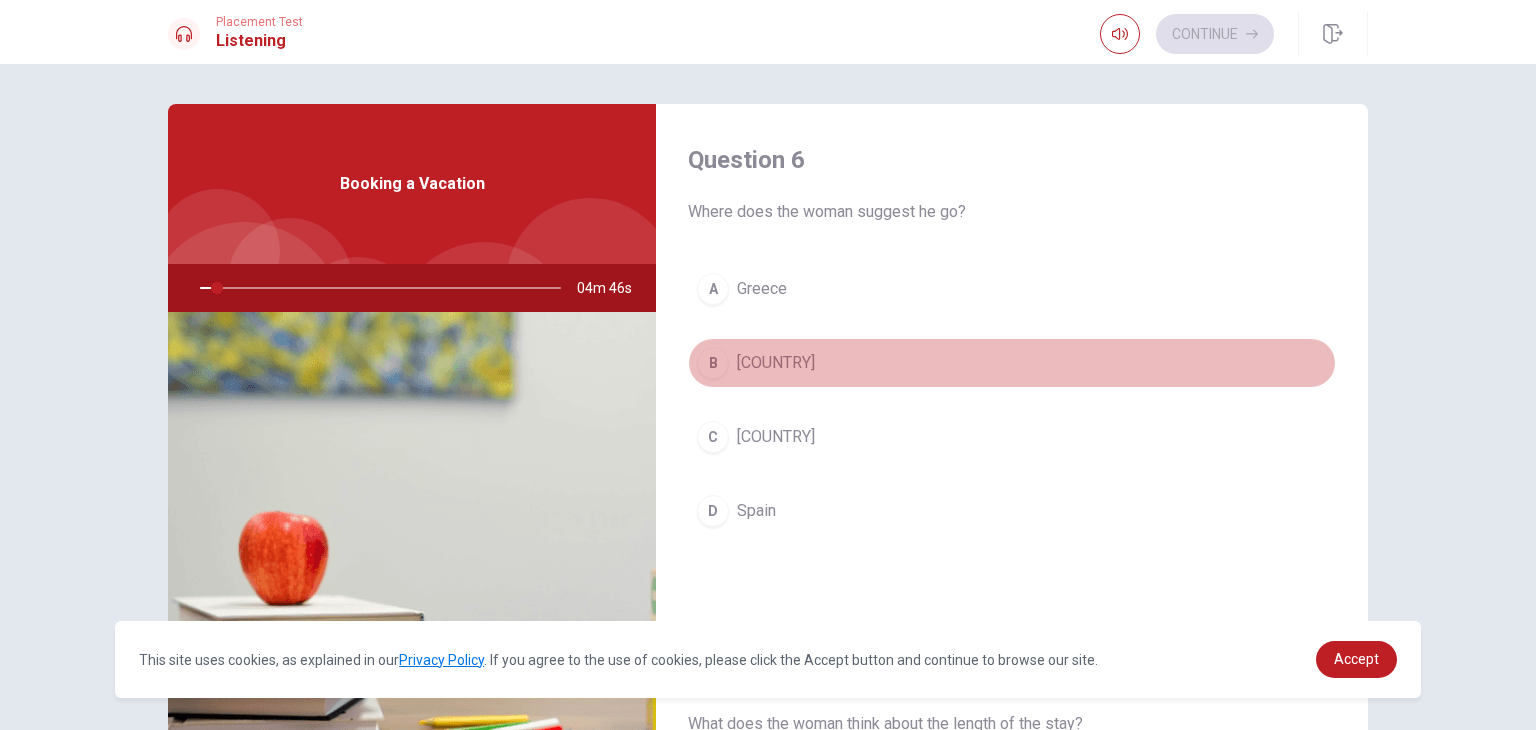 click on "B [COUNTRY]" at bounding box center (1012, 363) 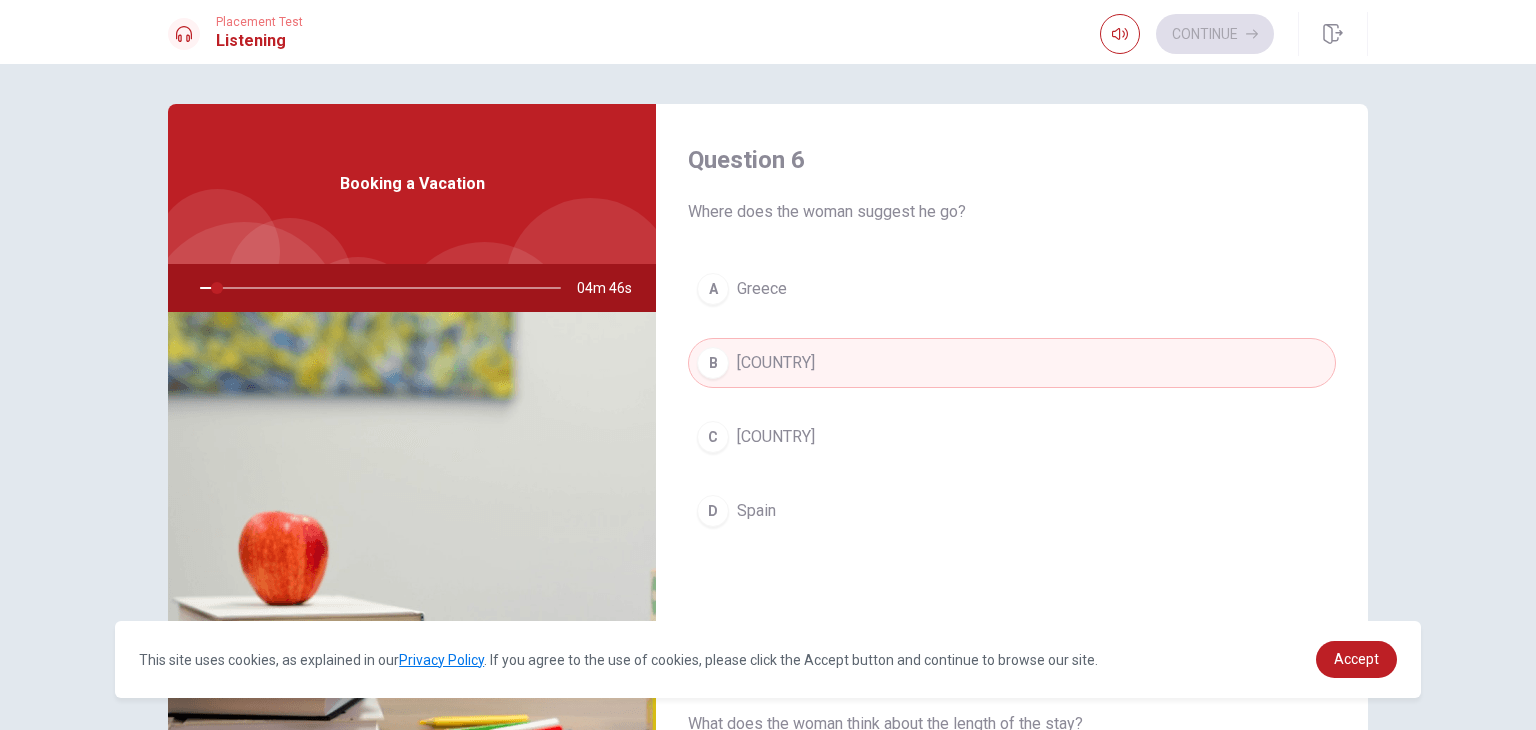 type on "5" 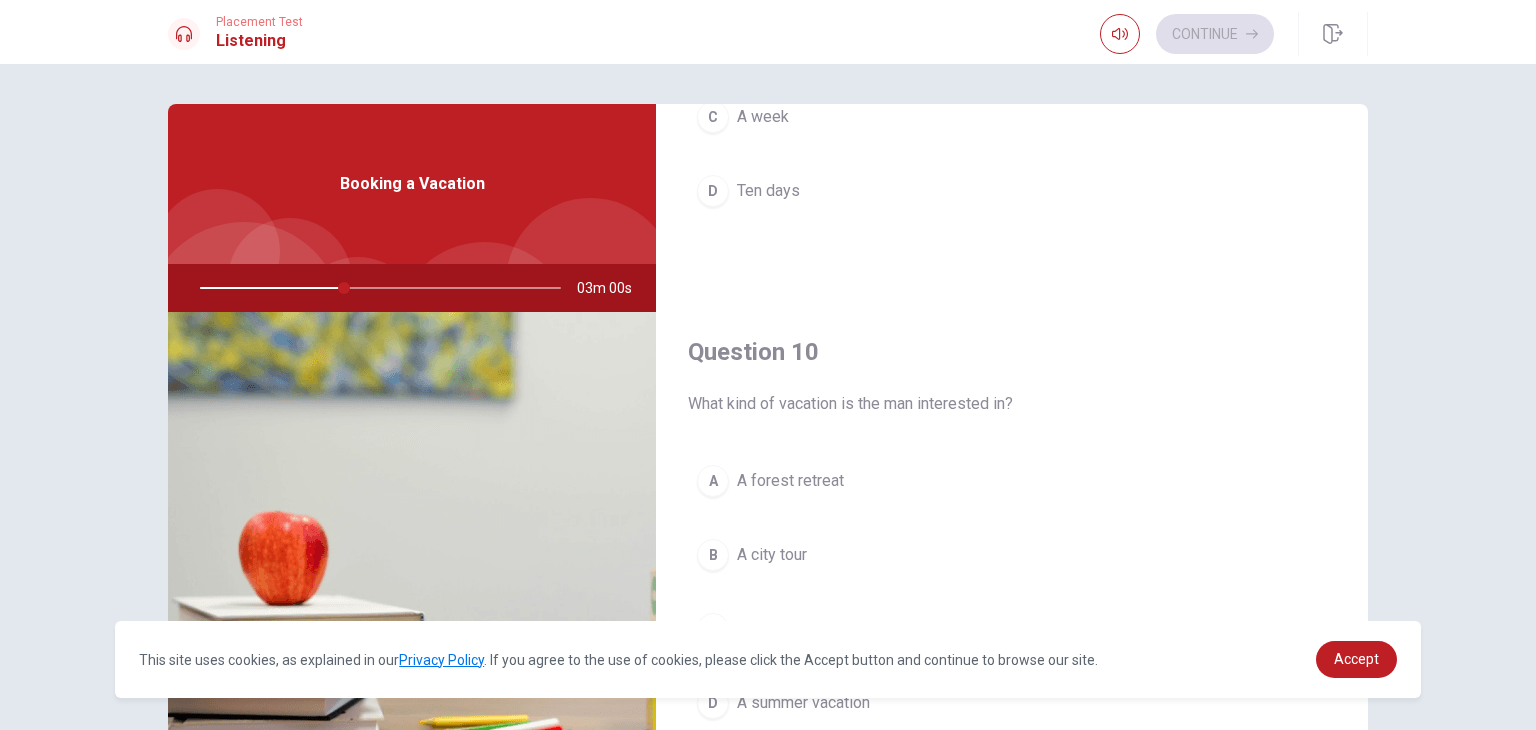 scroll, scrollTop: 1856, scrollLeft: 0, axis: vertical 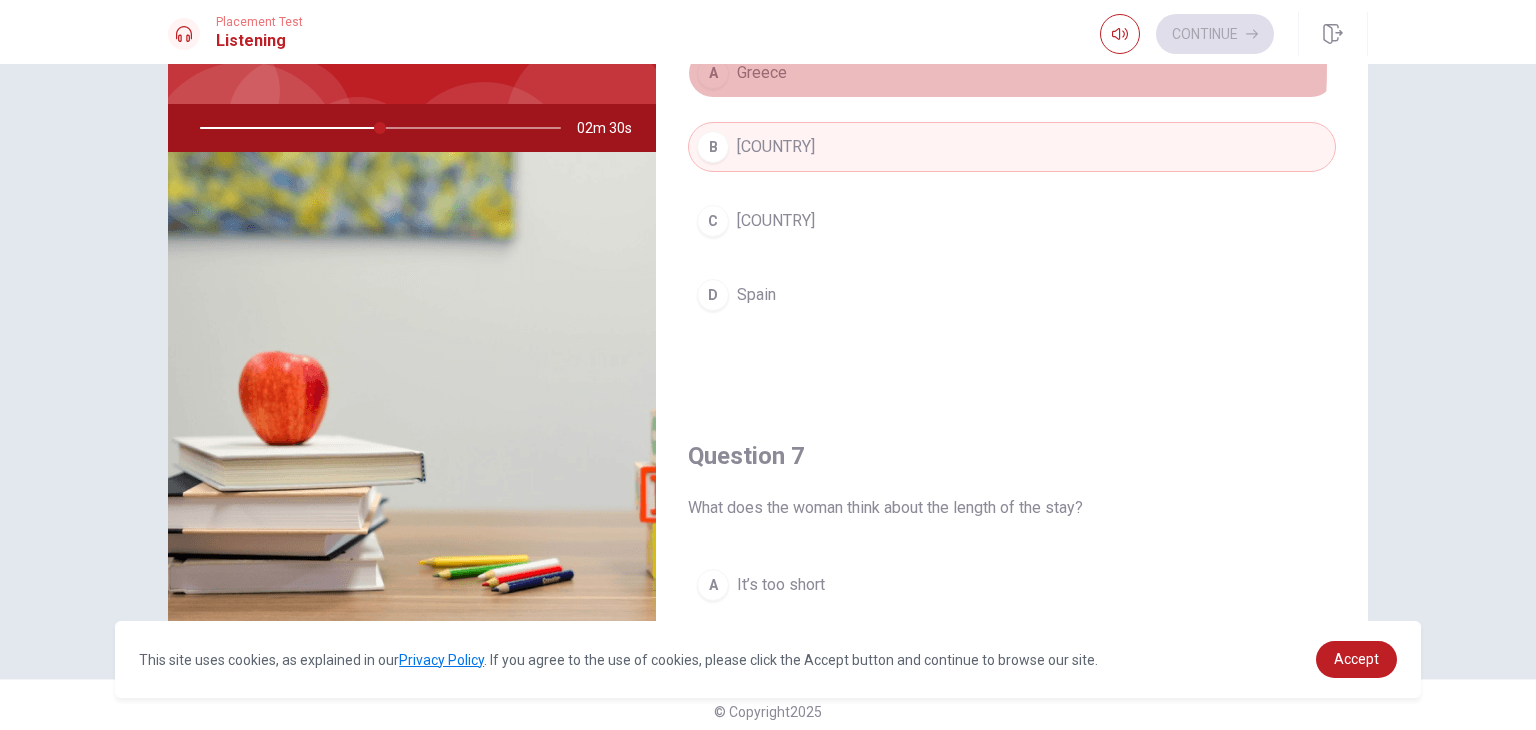 click on "Greece" at bounding box center [762, 73] 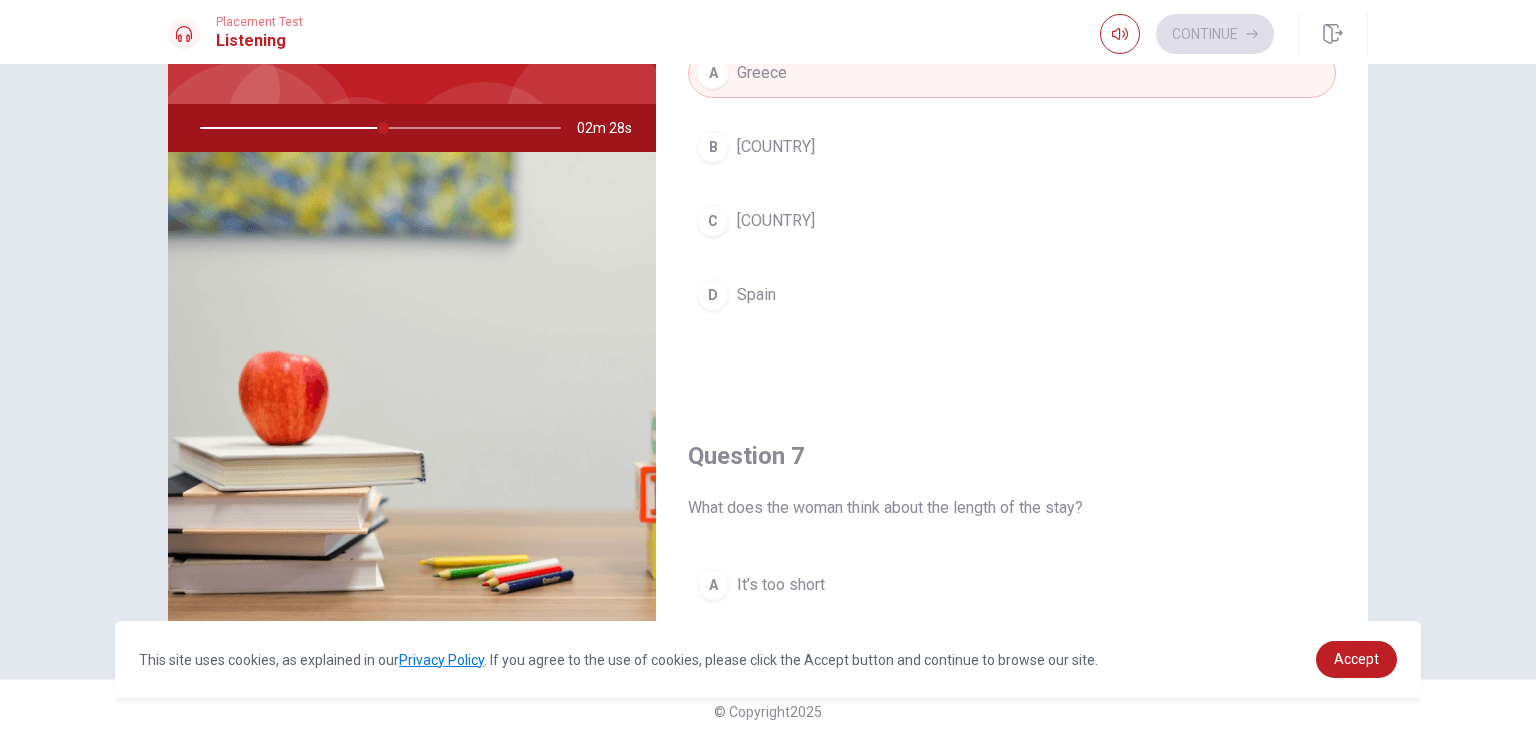 type on "51" 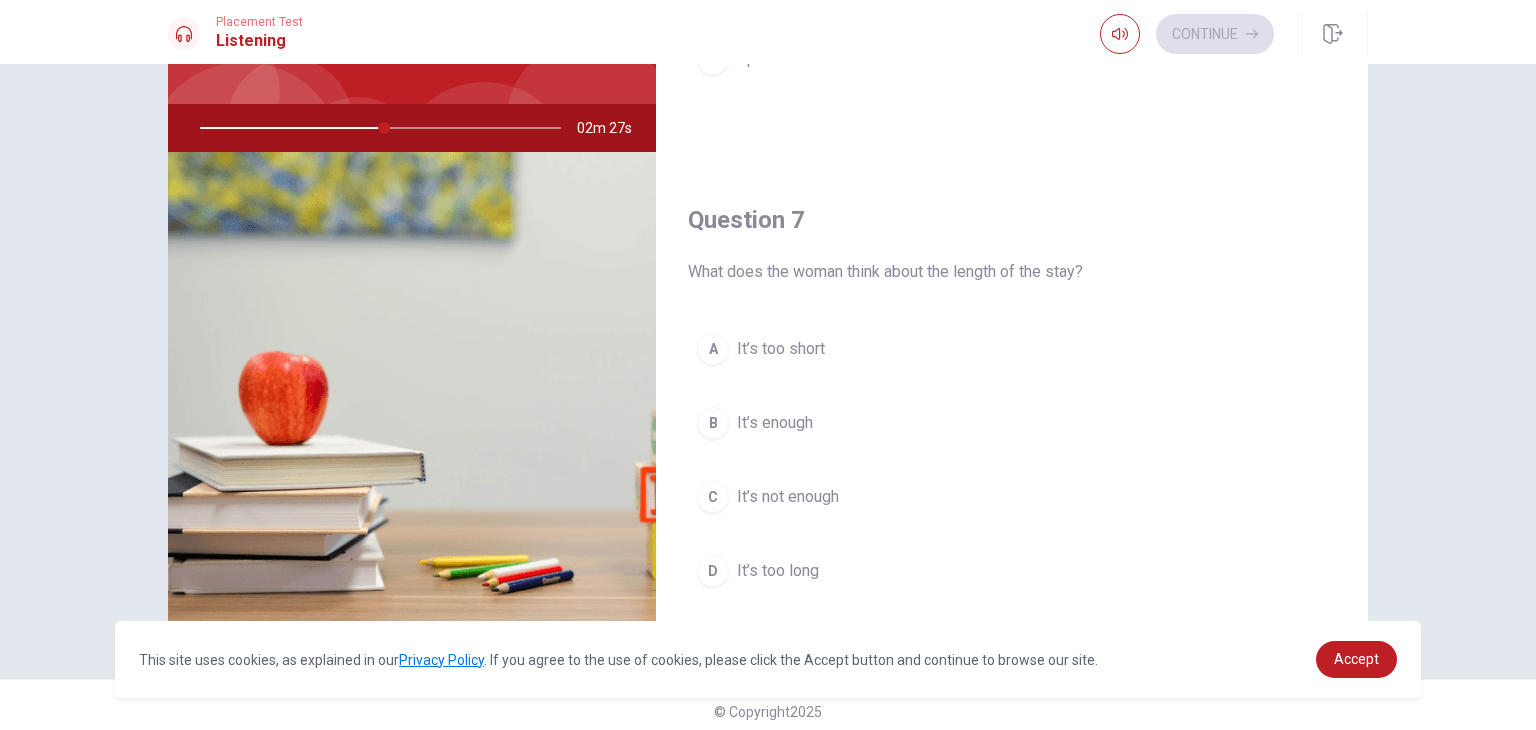 scroll, scrollTop: 336, scrollLeft: 0, axis: vertical 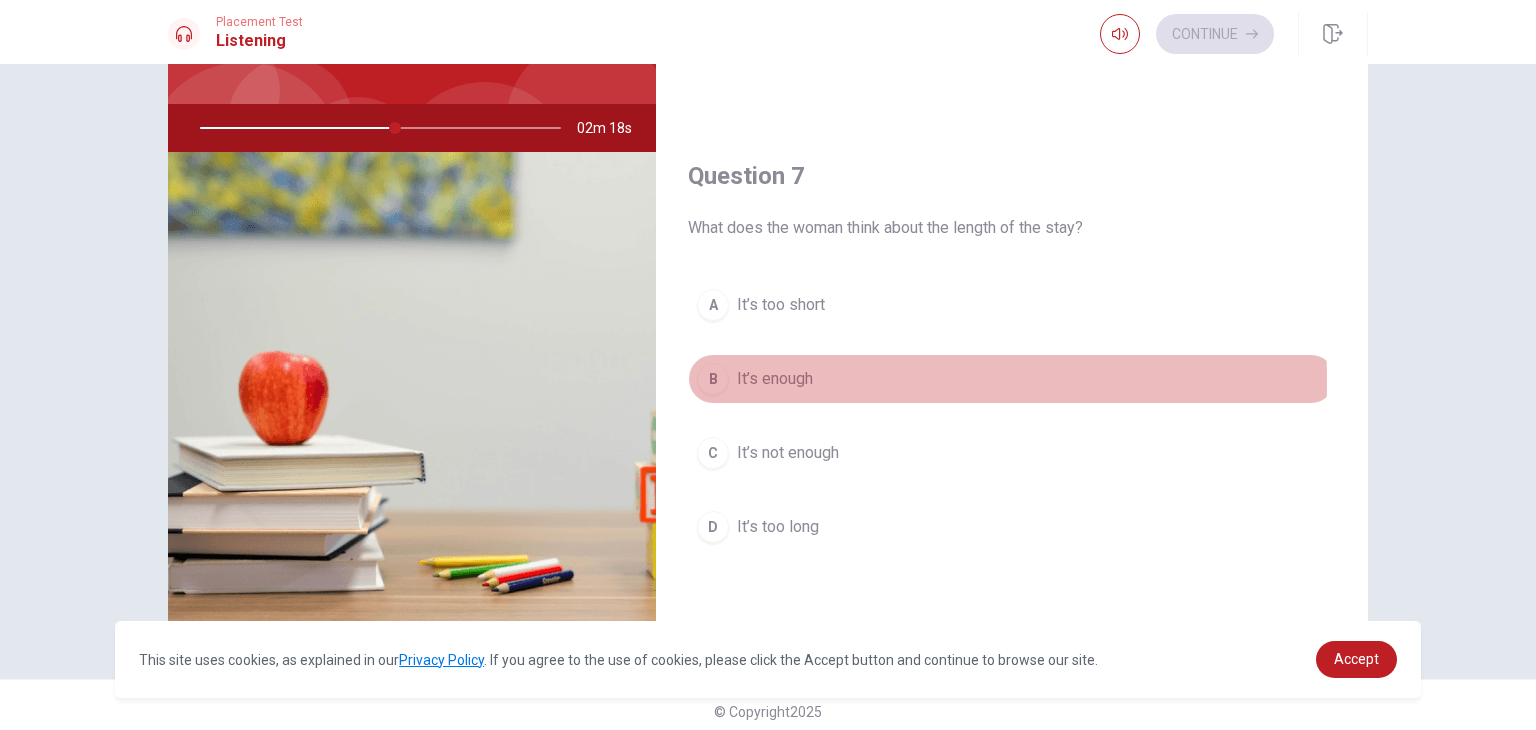 click on "B" at bounding box center (713, 379) 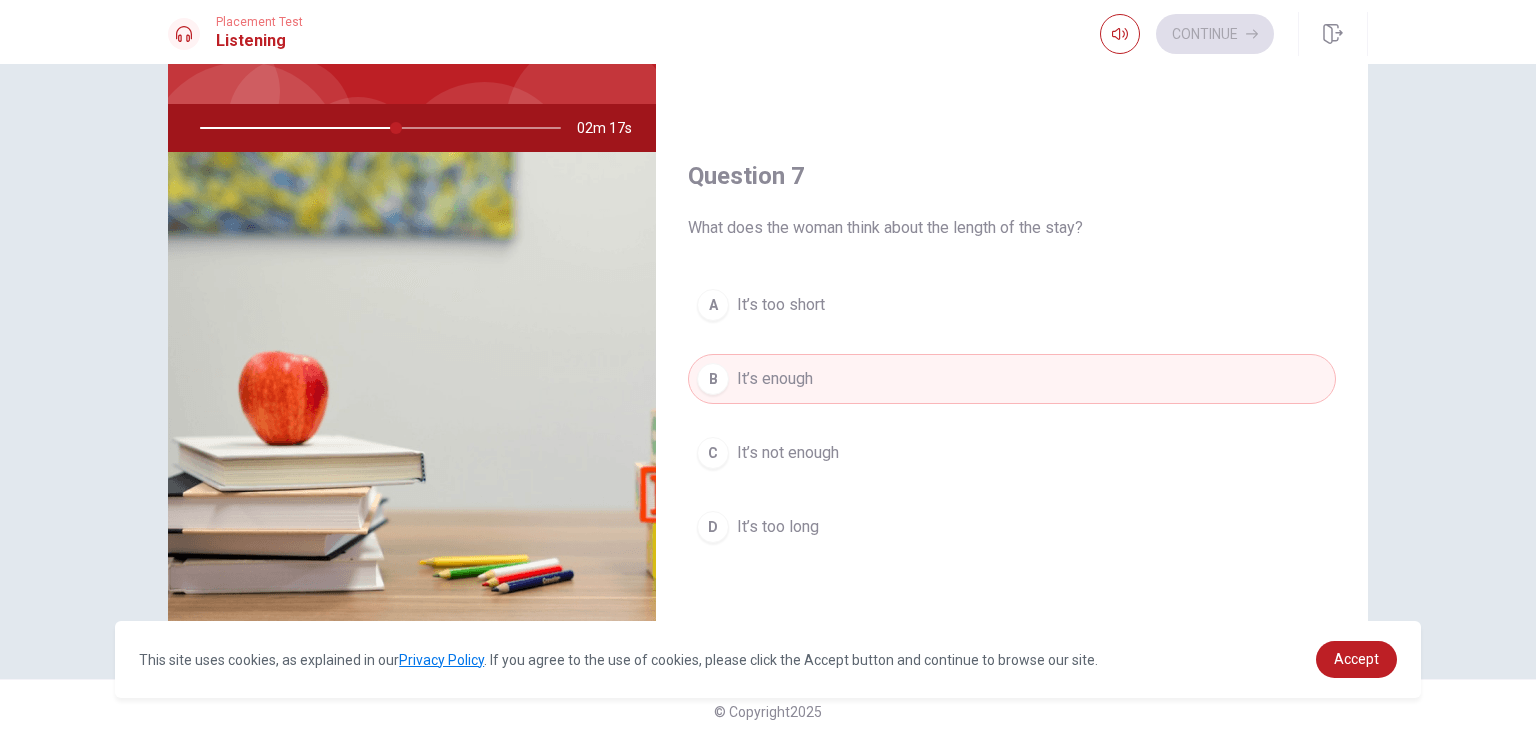 type 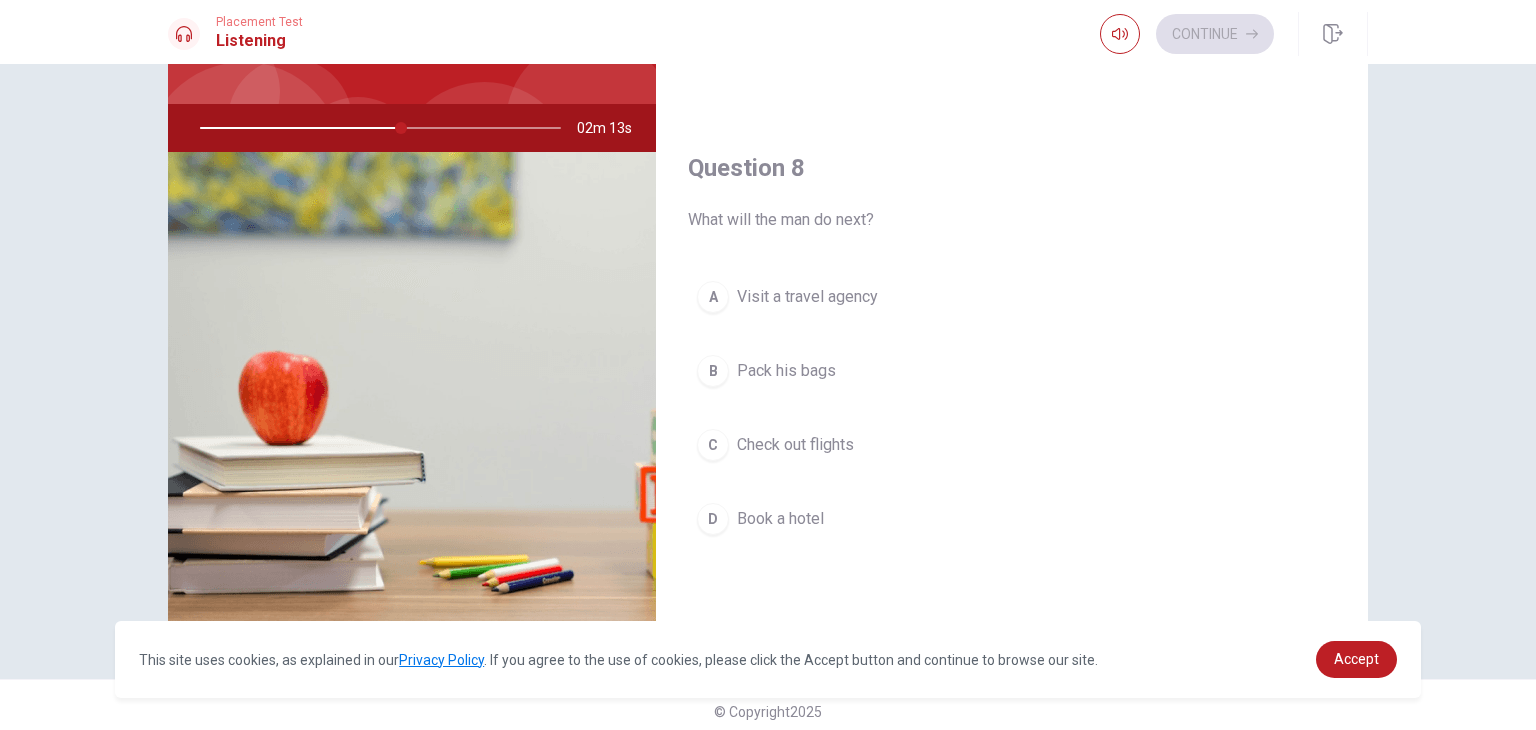 scroll, scrollTop: 896, scrollLeft: 0, axis: vertical 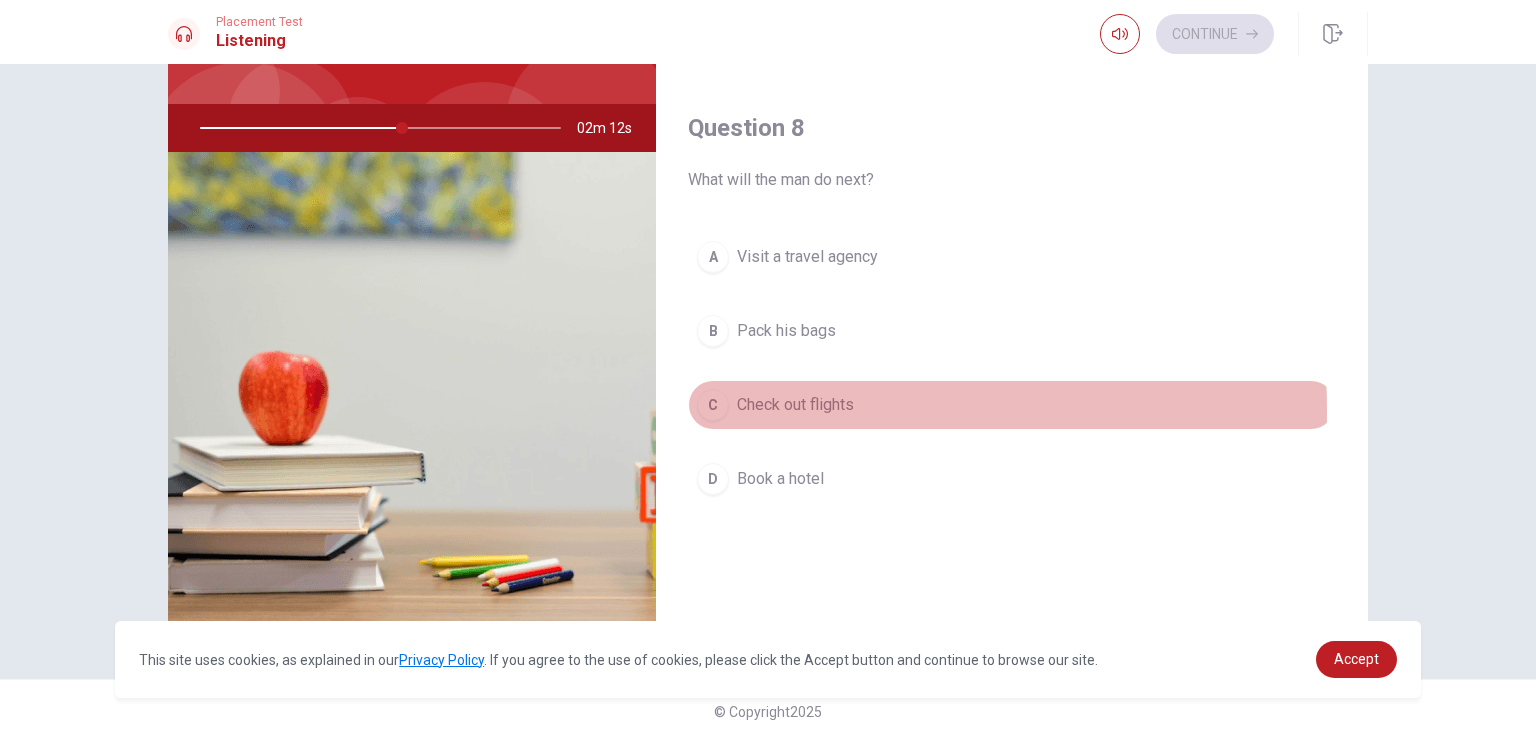 click on "C Check out flights" at bounding box center (1012, 405) 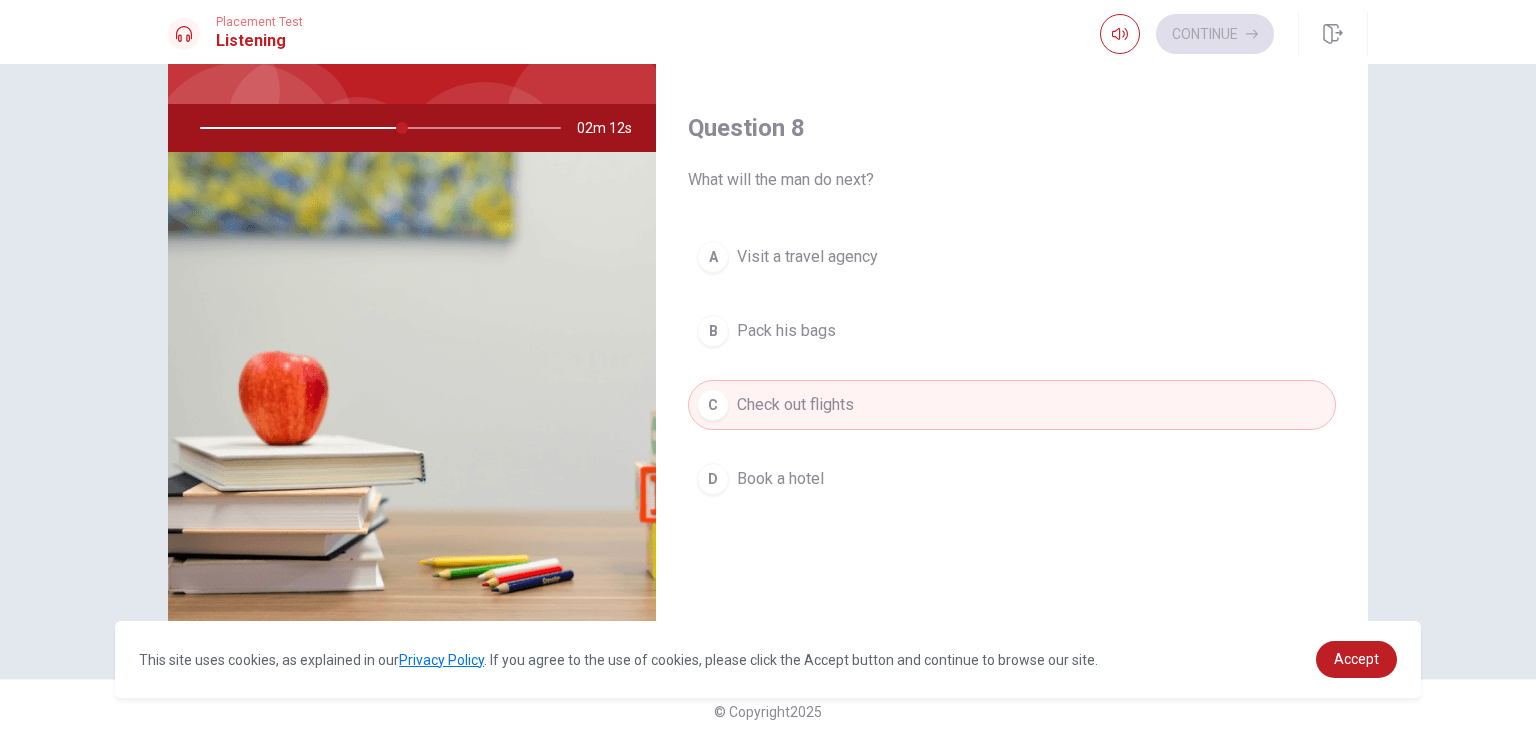 type on "56" 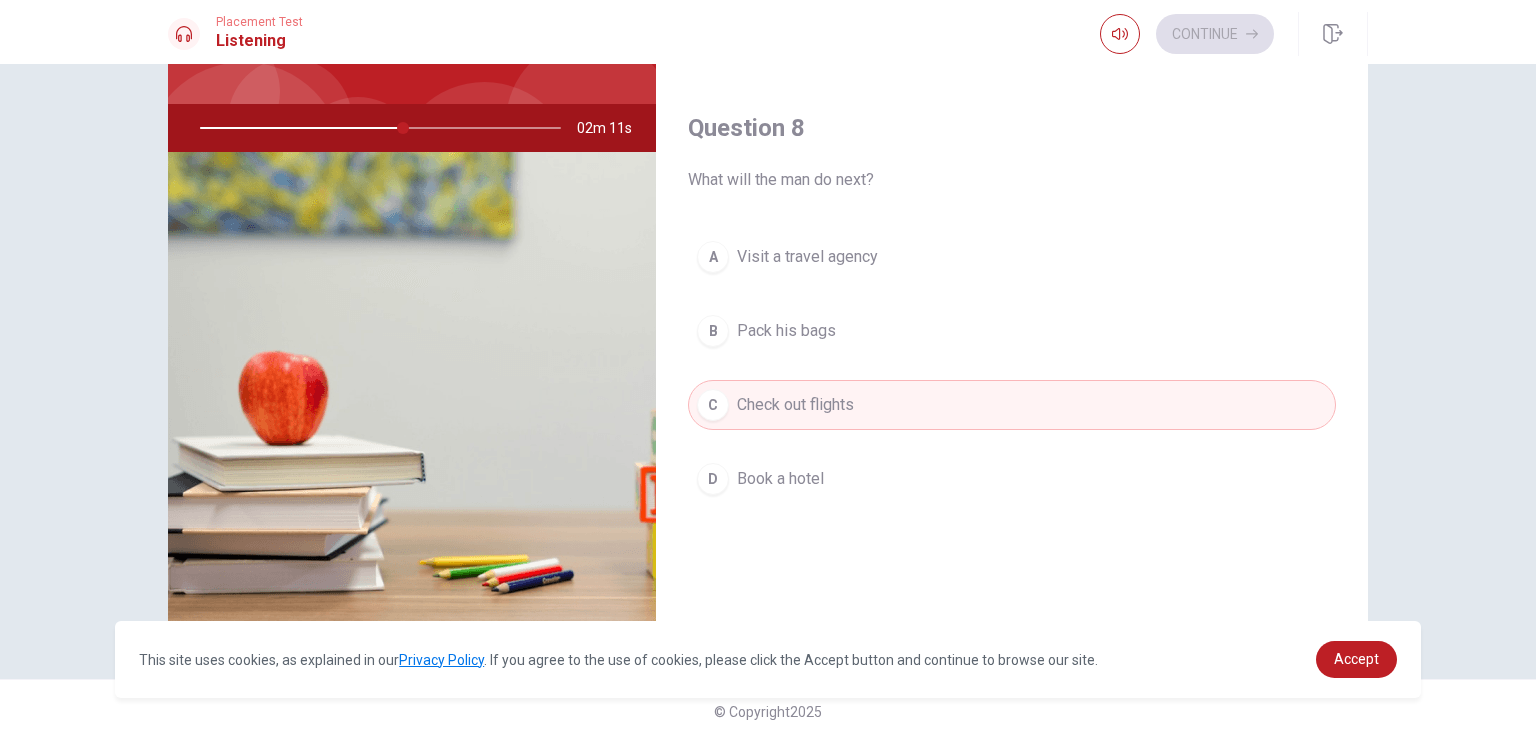 type 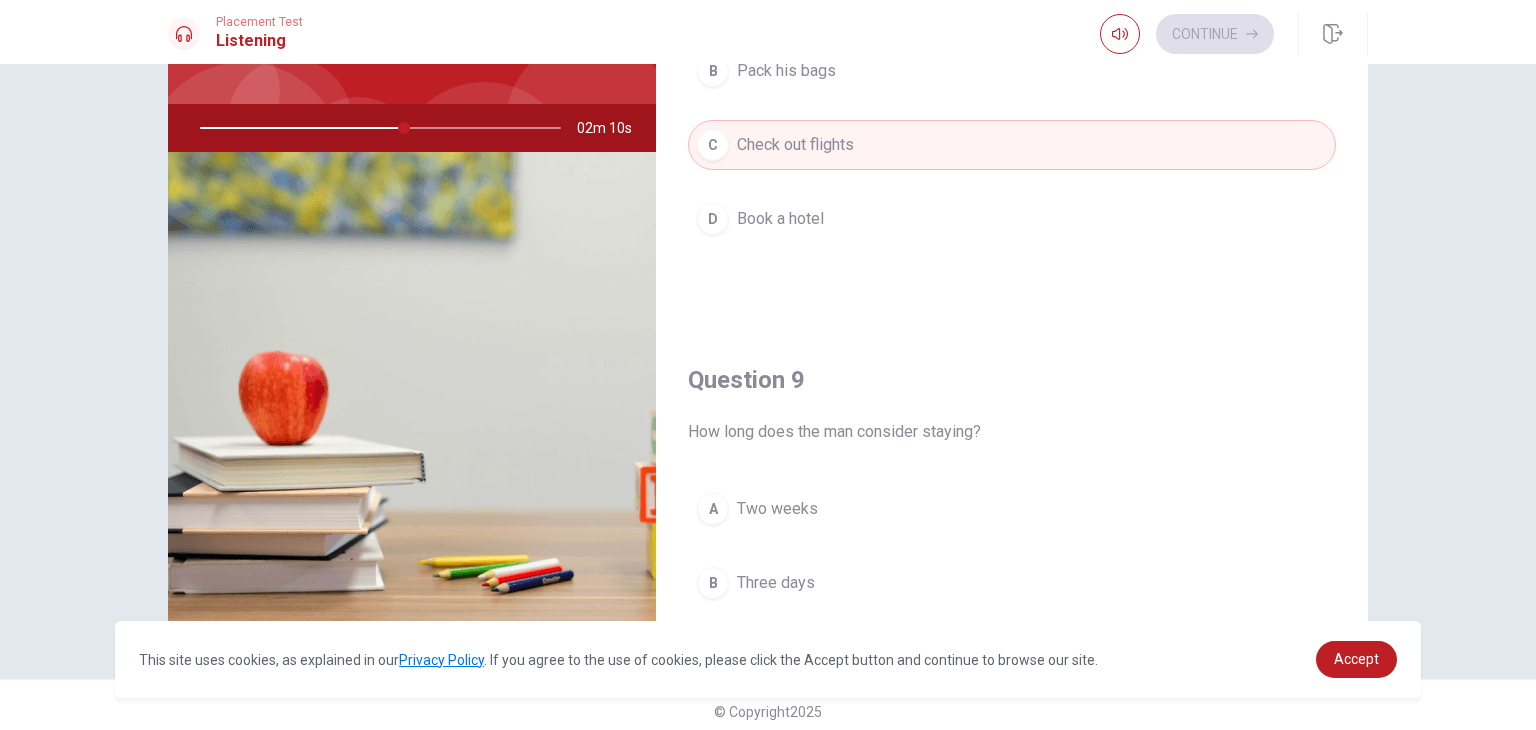 scroll, scrollTop: 1376, scrollLeft: 0, axis: vertical 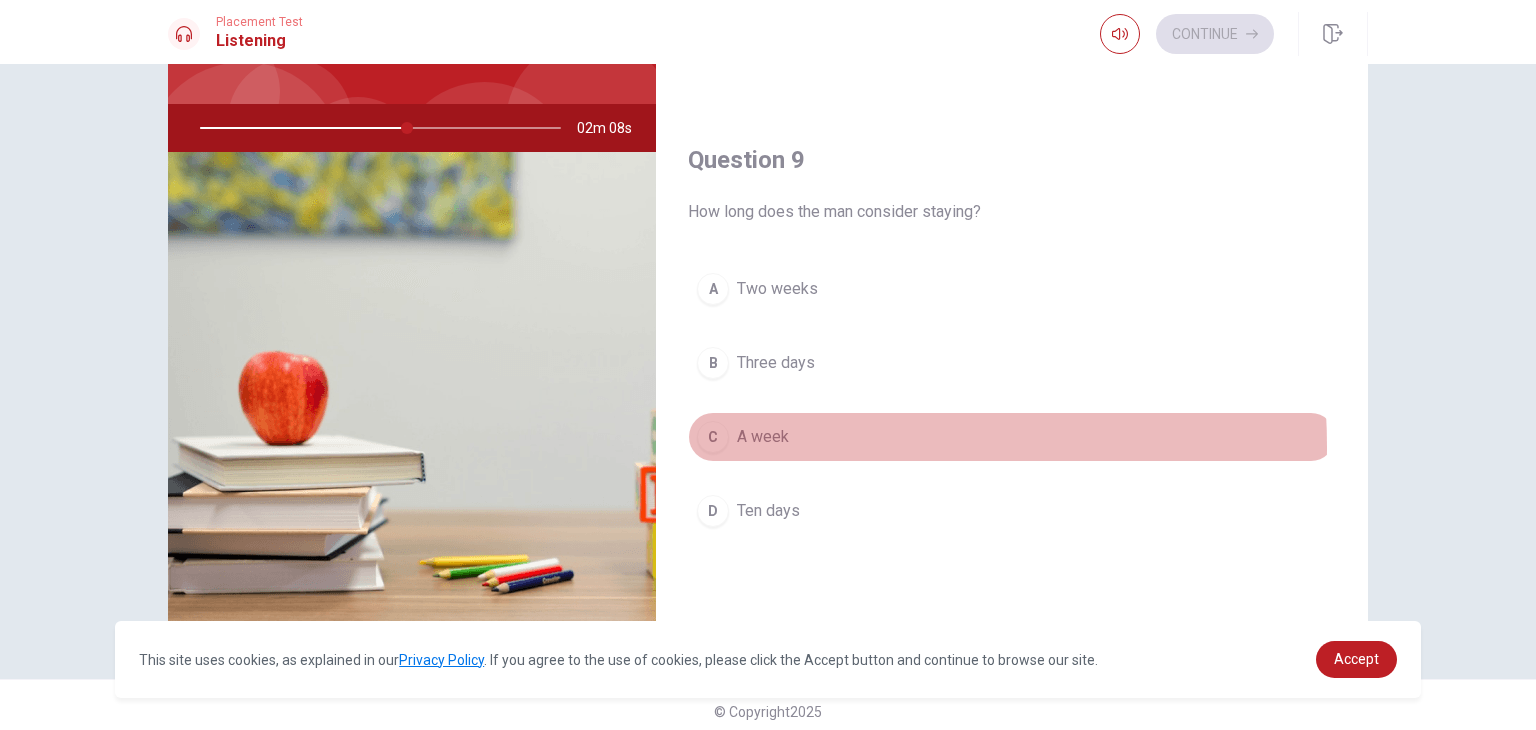 click on "A week" at bounding box center [763, 437] 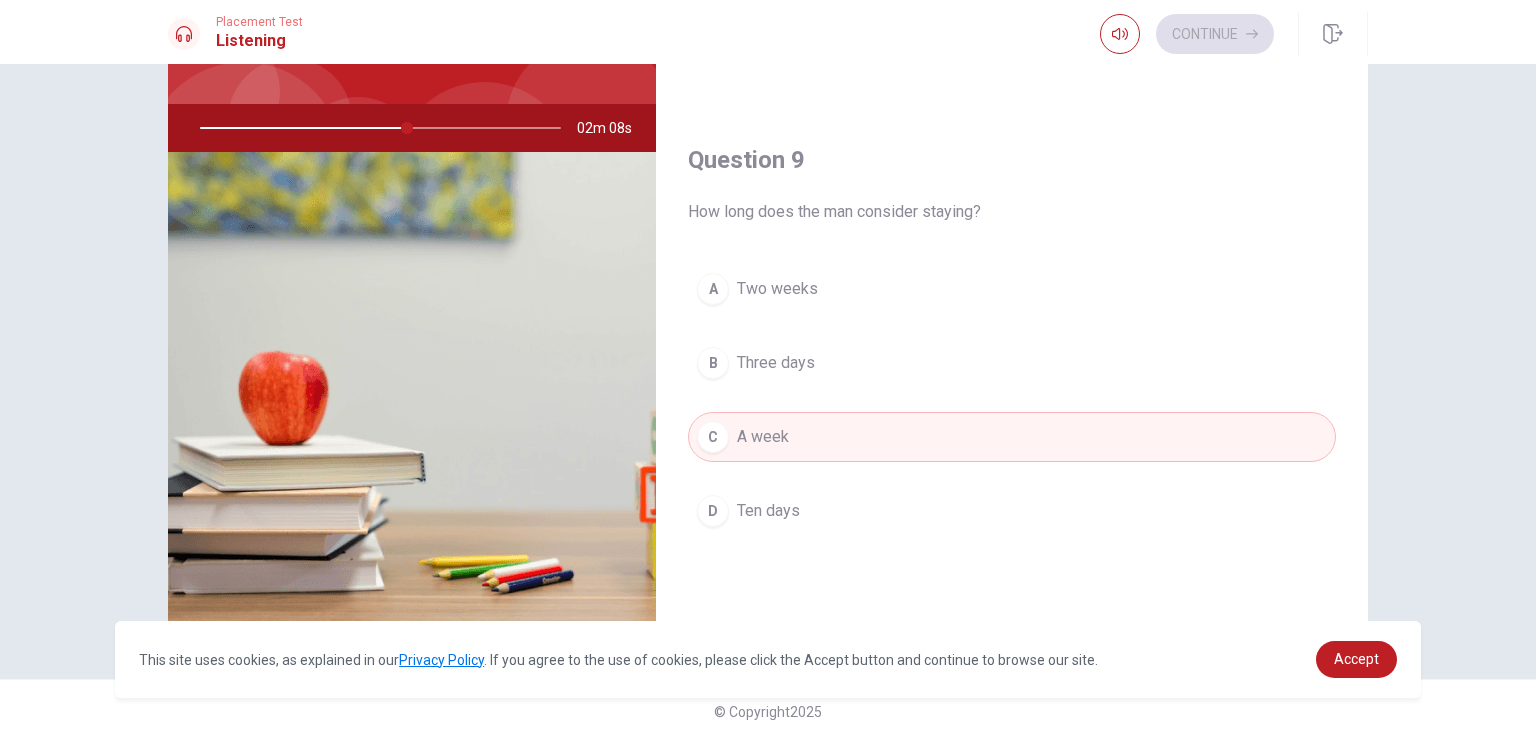 type on "58" 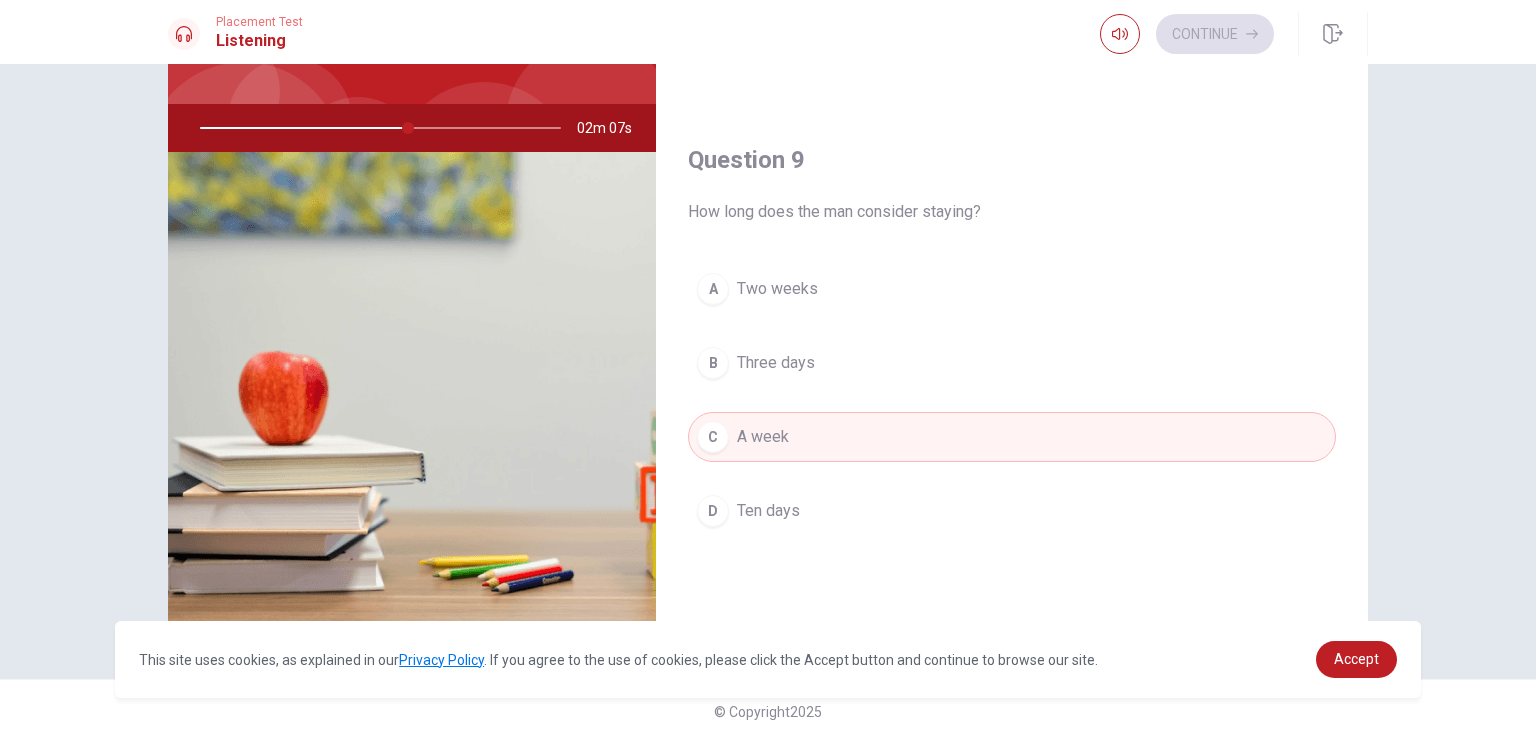 type 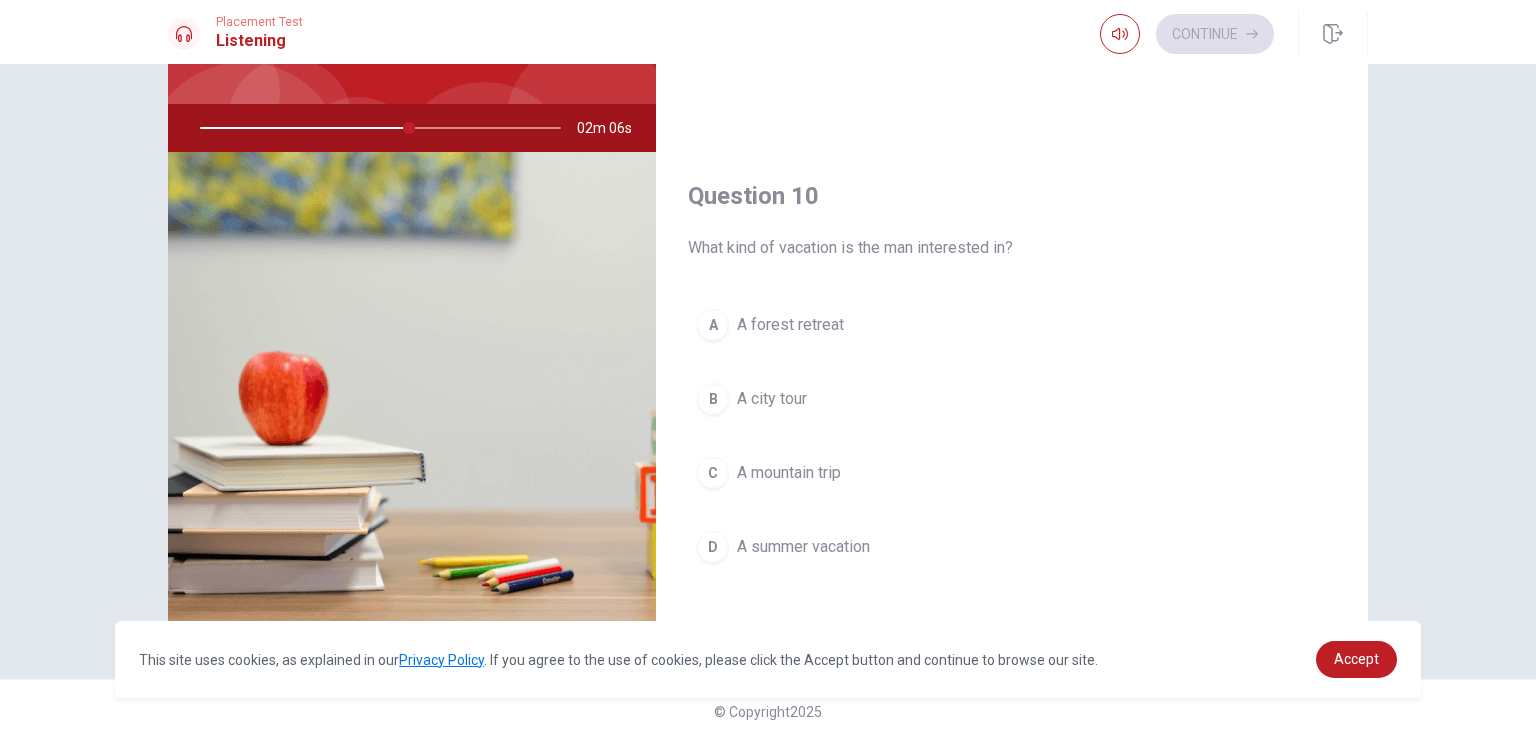 scroll, scrollTop: 1856, scrollLeft: 0, axis: vertical 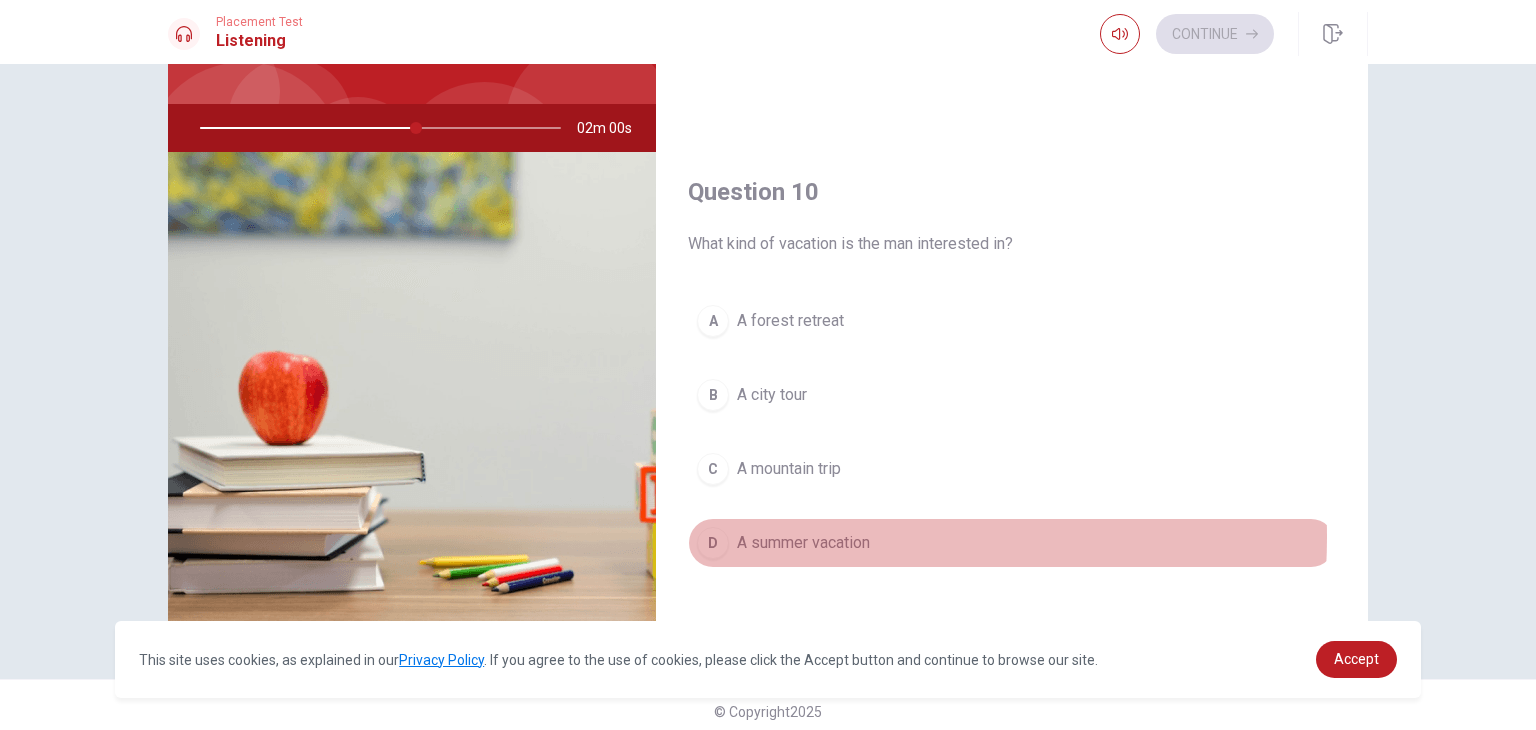 click on "A summer vacation" at bounding box center [803, 543] 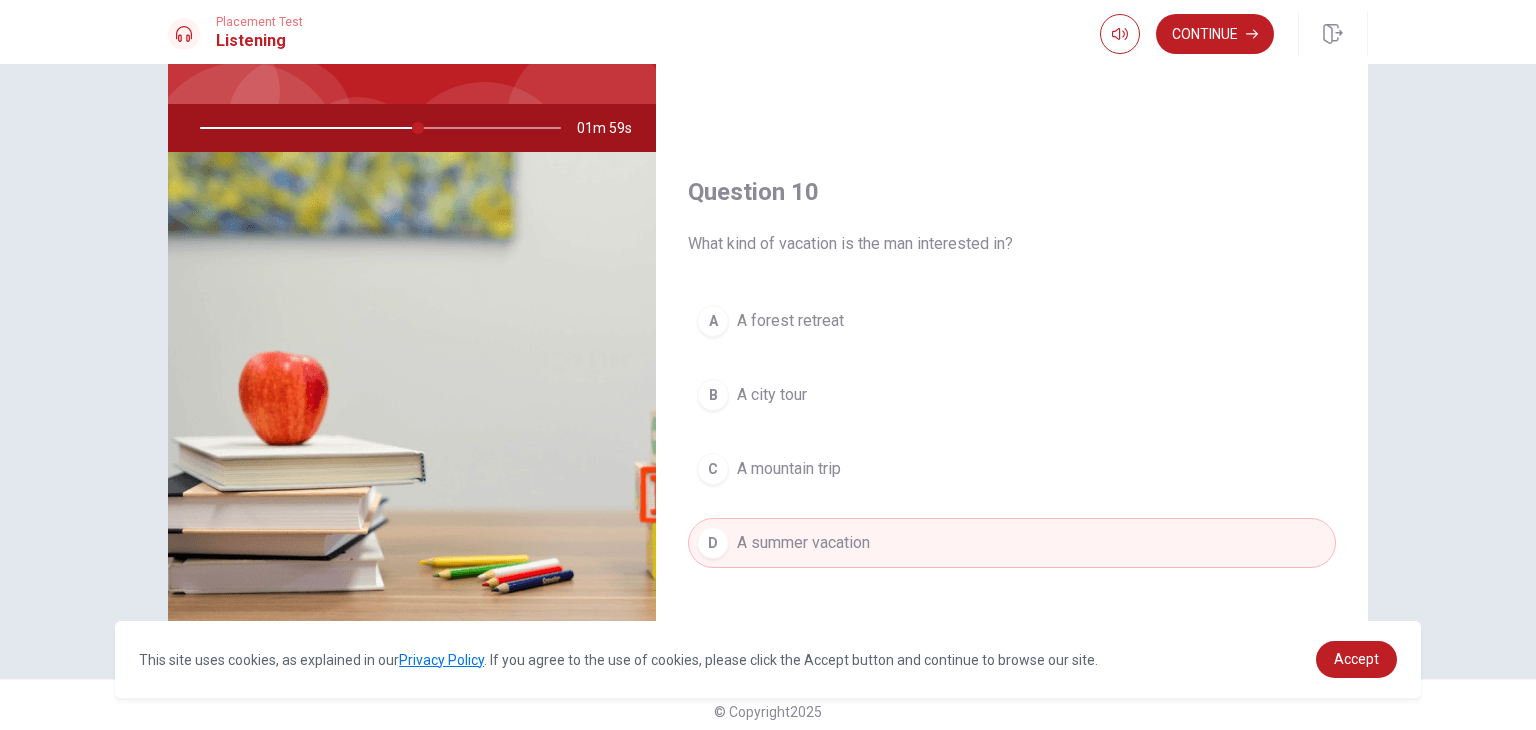 type on "61" 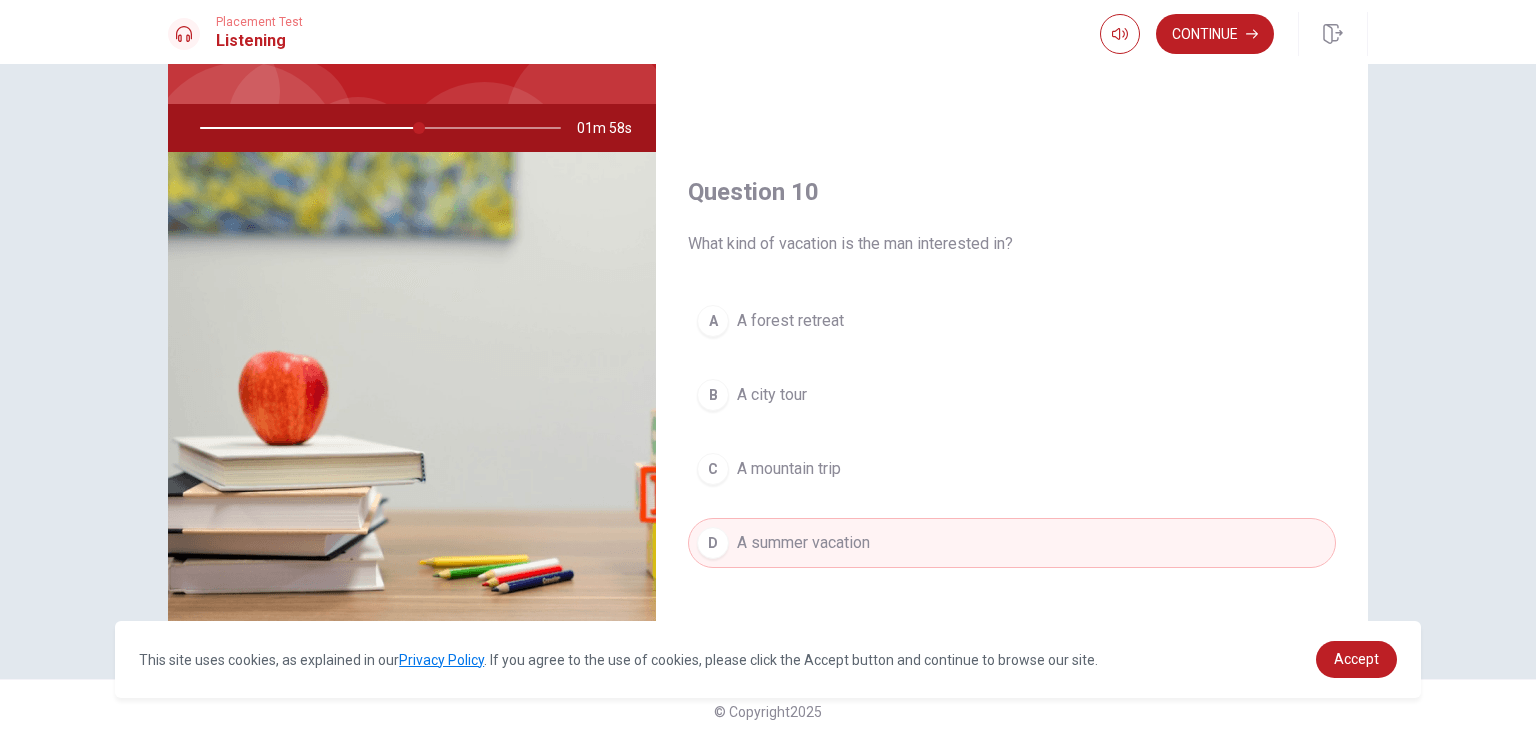 type 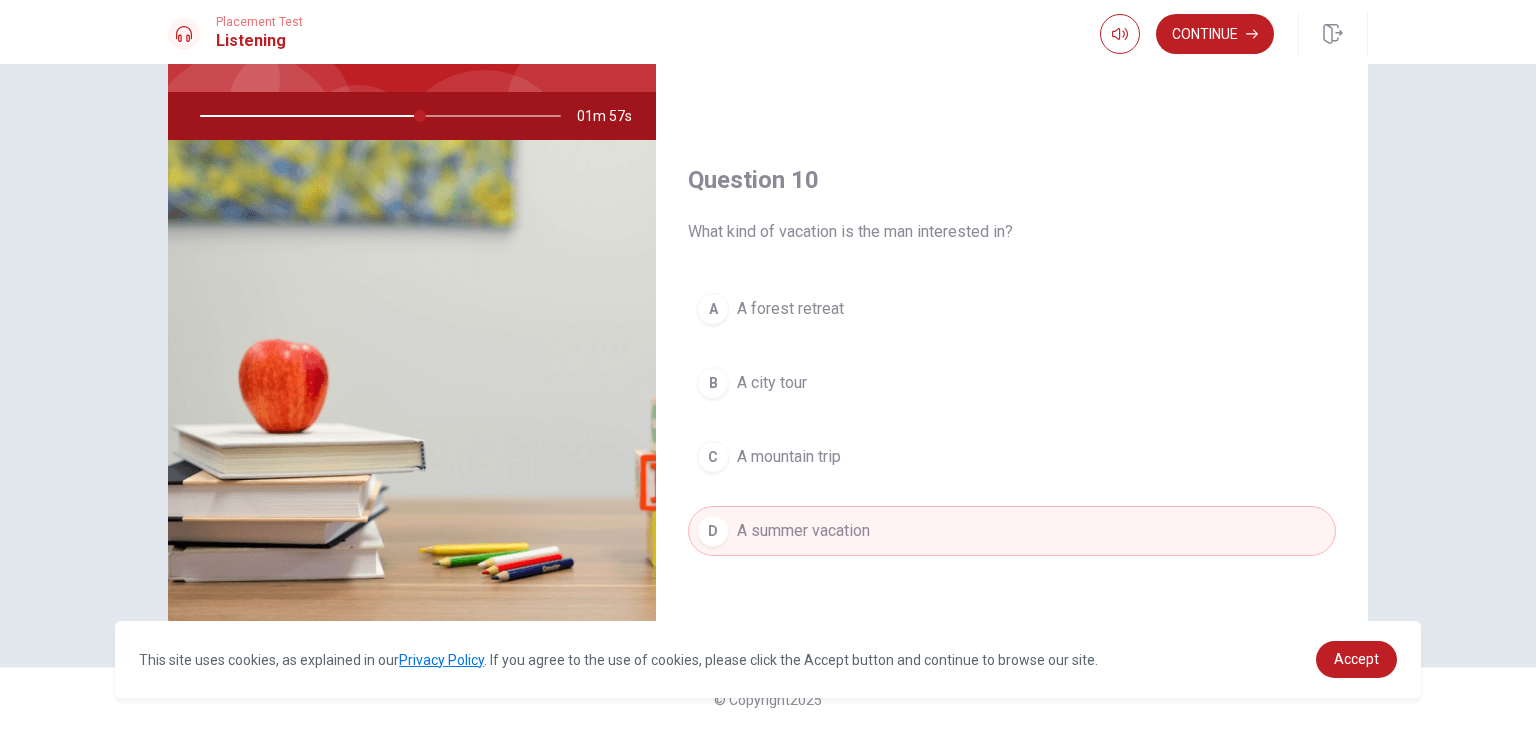 scroll, scrollTop: 173, scrollLeft: 0, axis: vertical 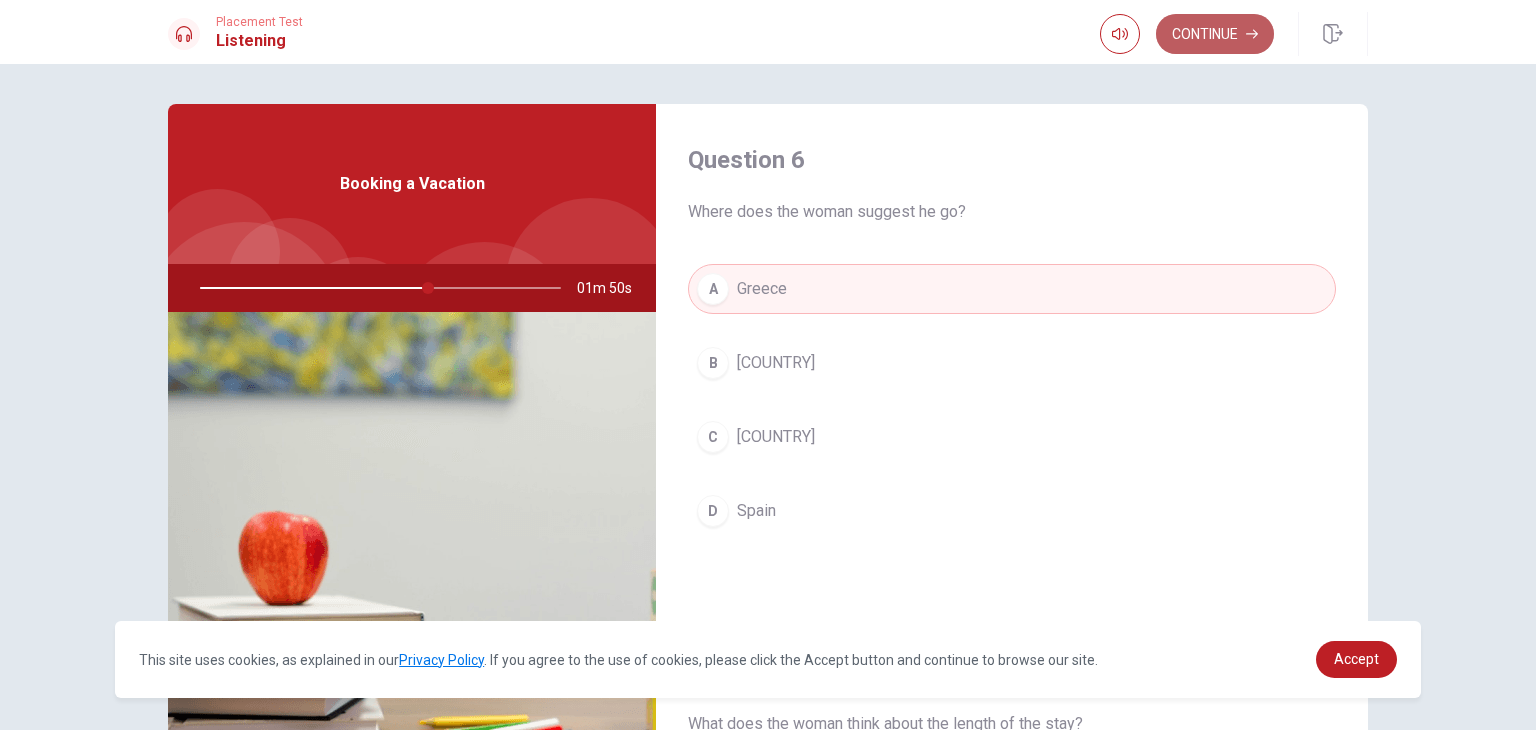 click on "Continue" at bounding box center [1215, 34] 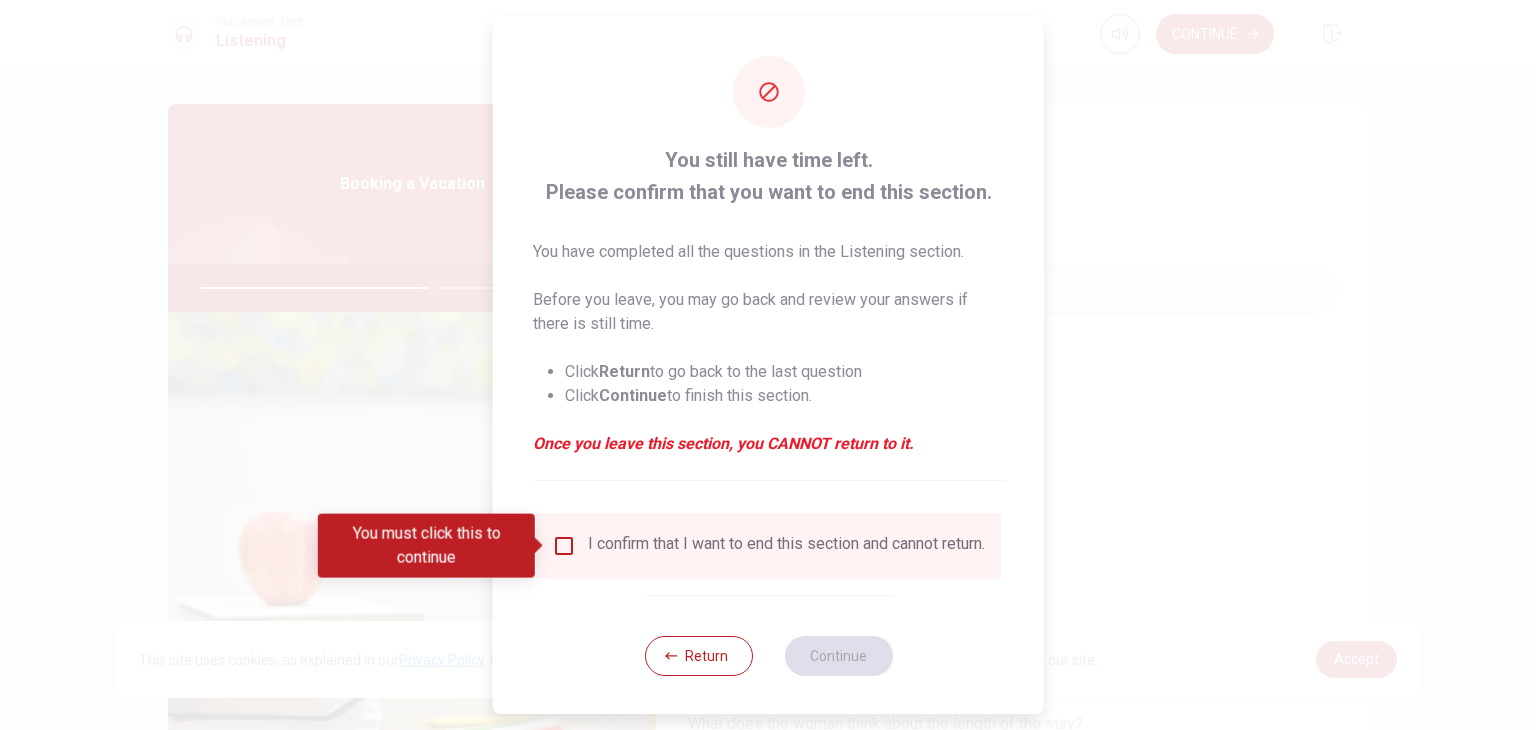 click at bounding box center [564, 546] 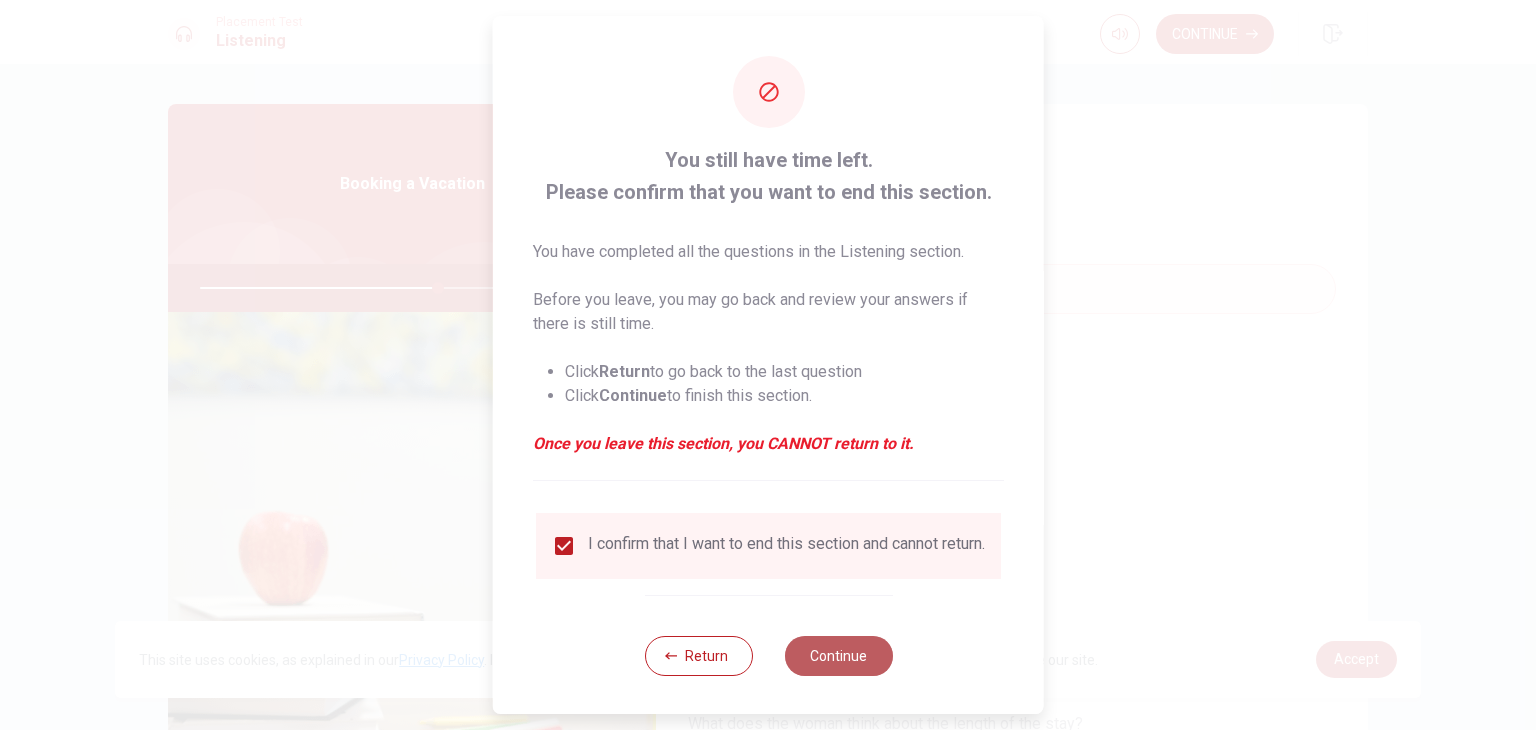 click on "Continue" at bounding box center (838, 656) 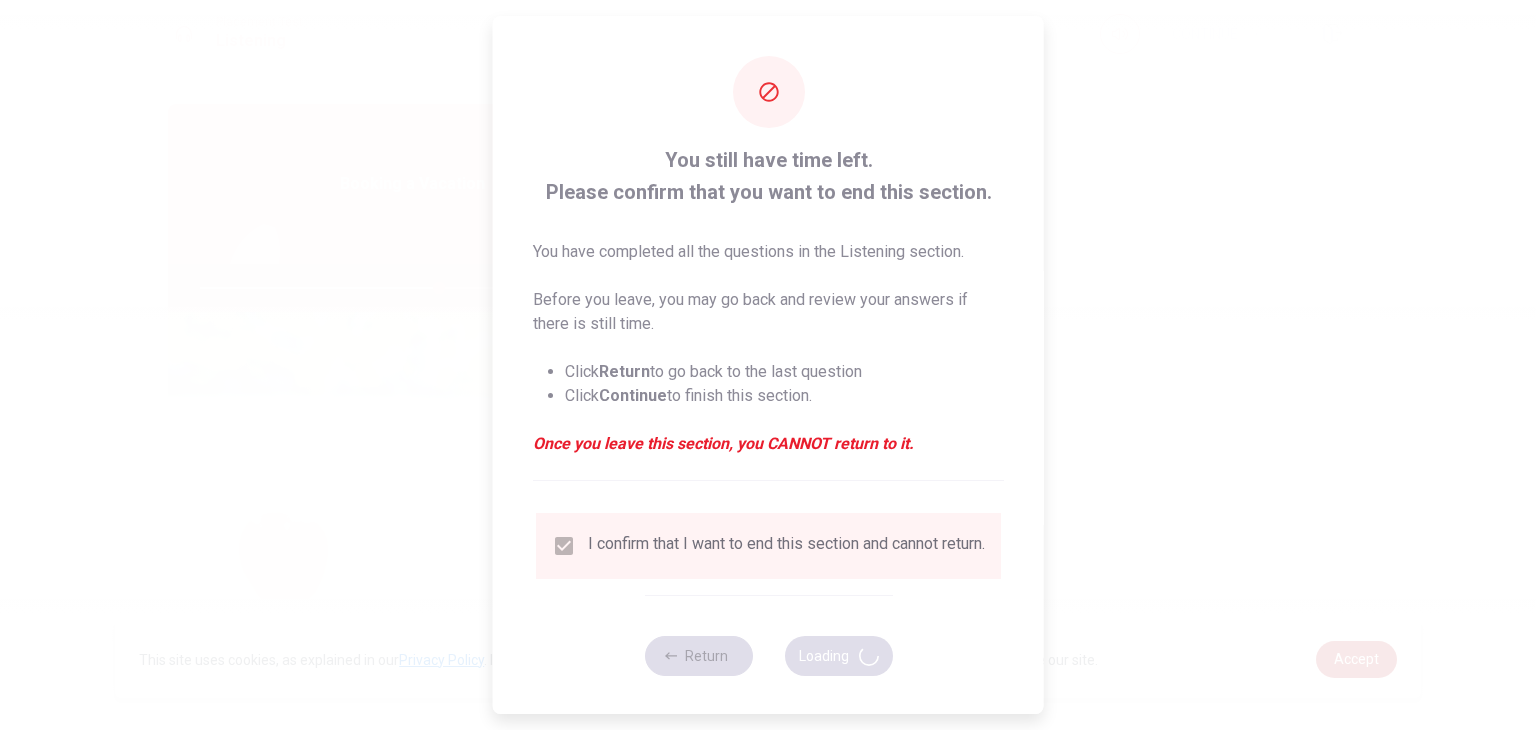 type on "67" 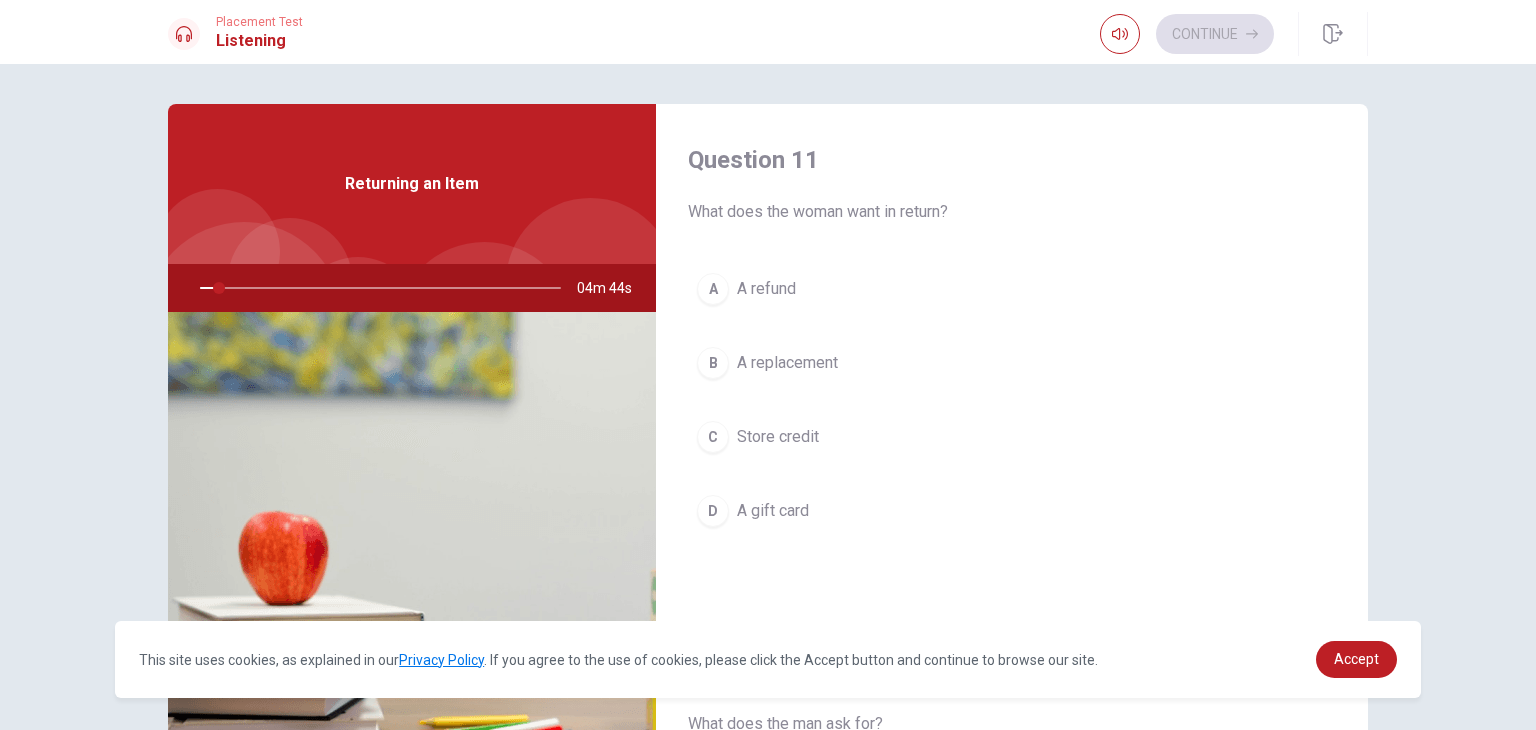 click on "A A refund B A replacement C Store credit D A gift card" at bounding box center (1012, 420) 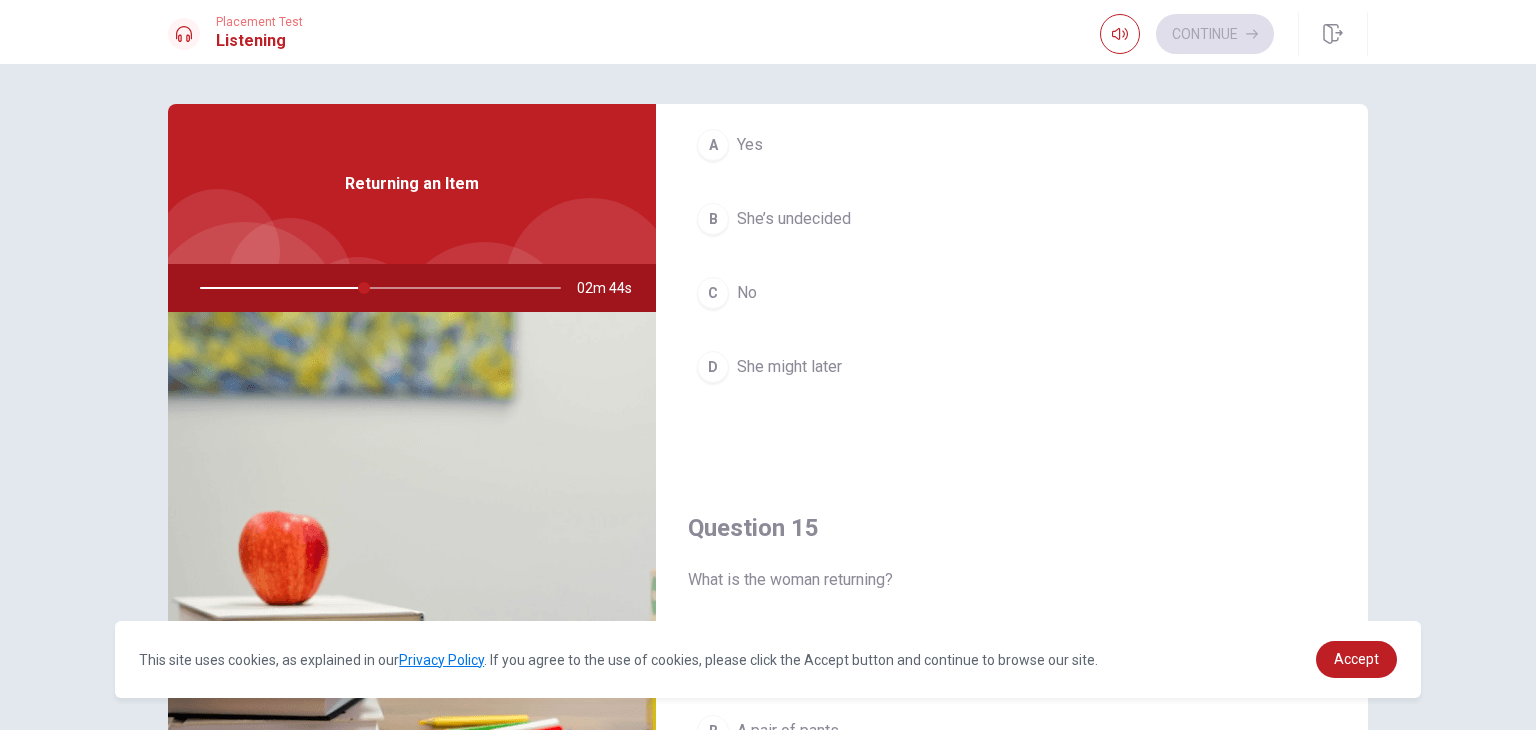 scroll, scrollTop: 1846, scrollLeft: 0, axis: vertical 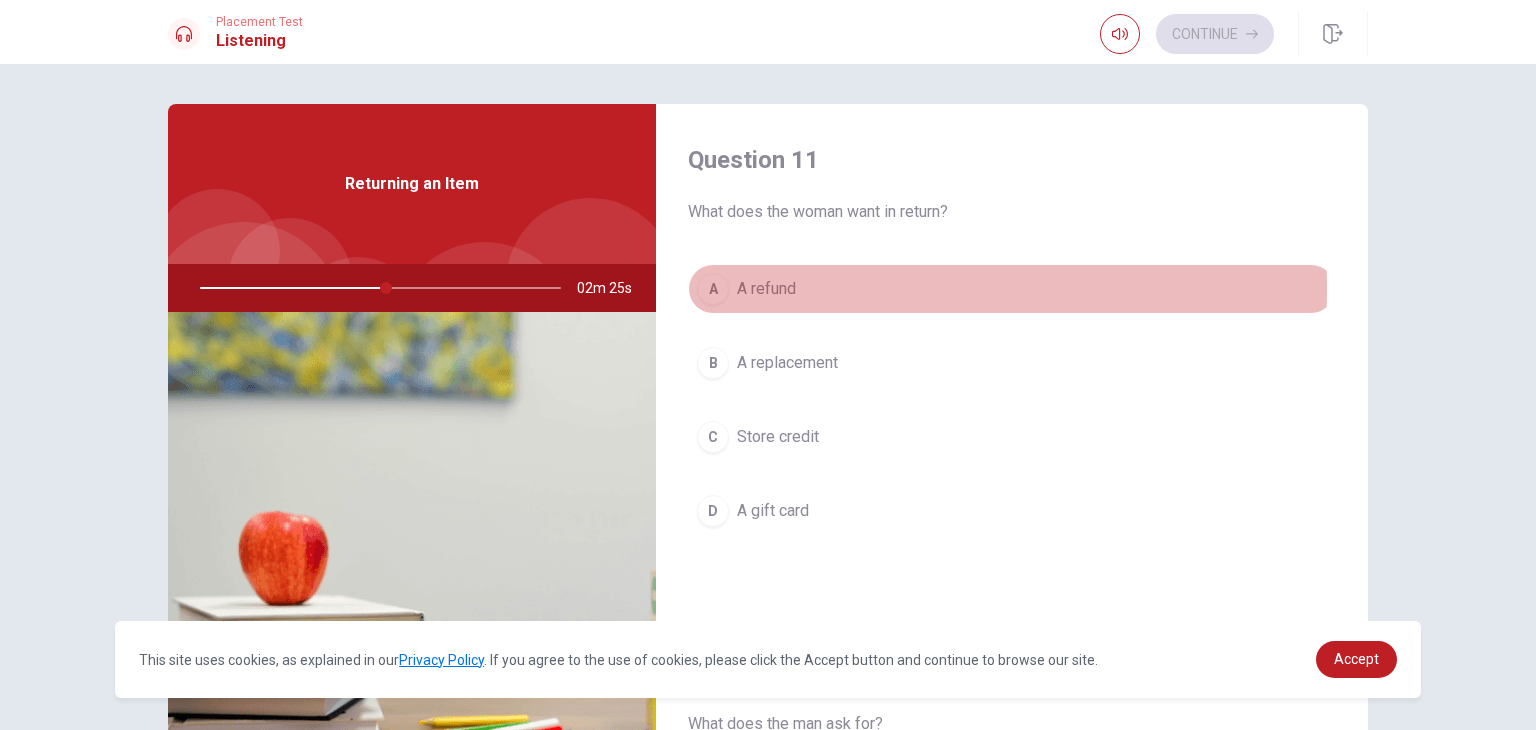 click on "A refund" at bounding box center (766, 289) 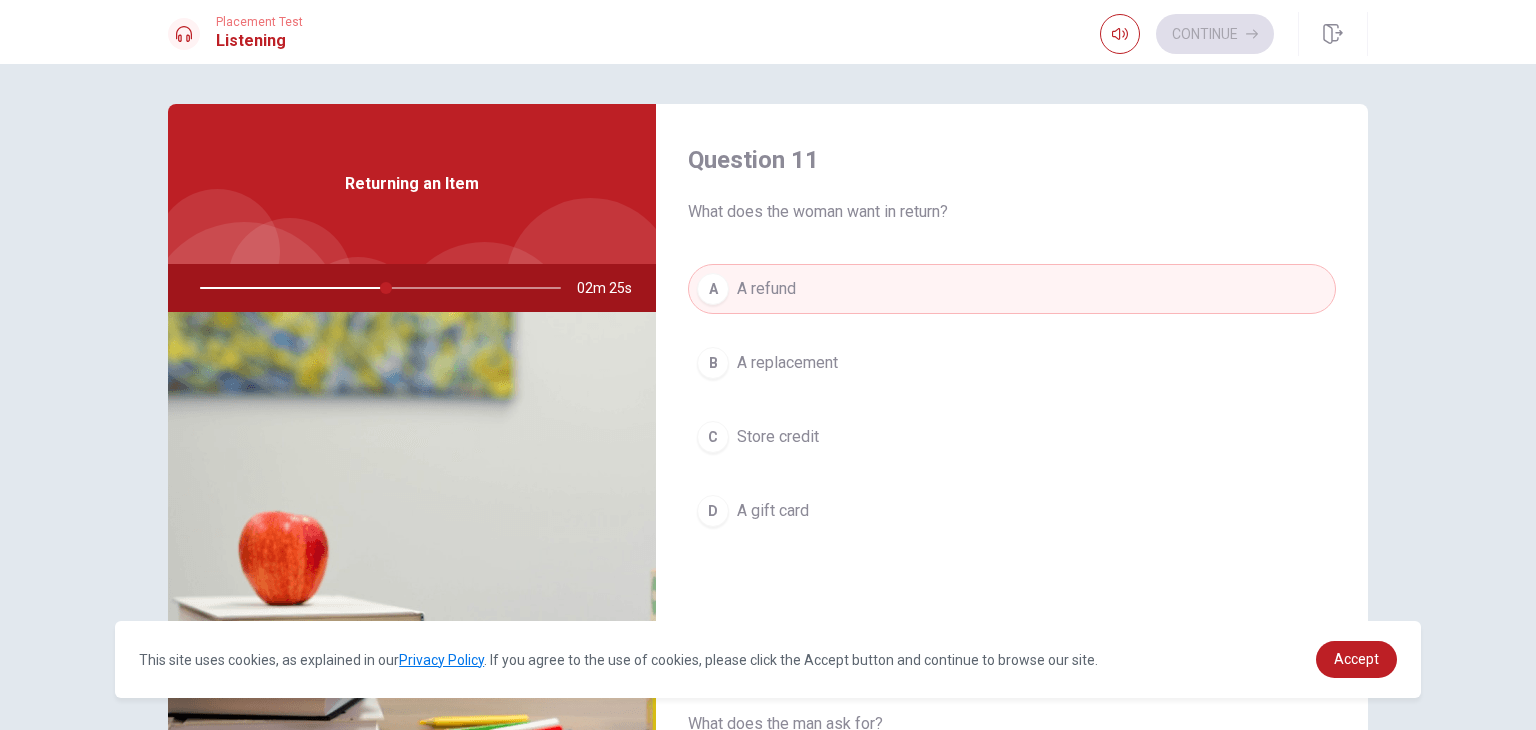 type on "52" 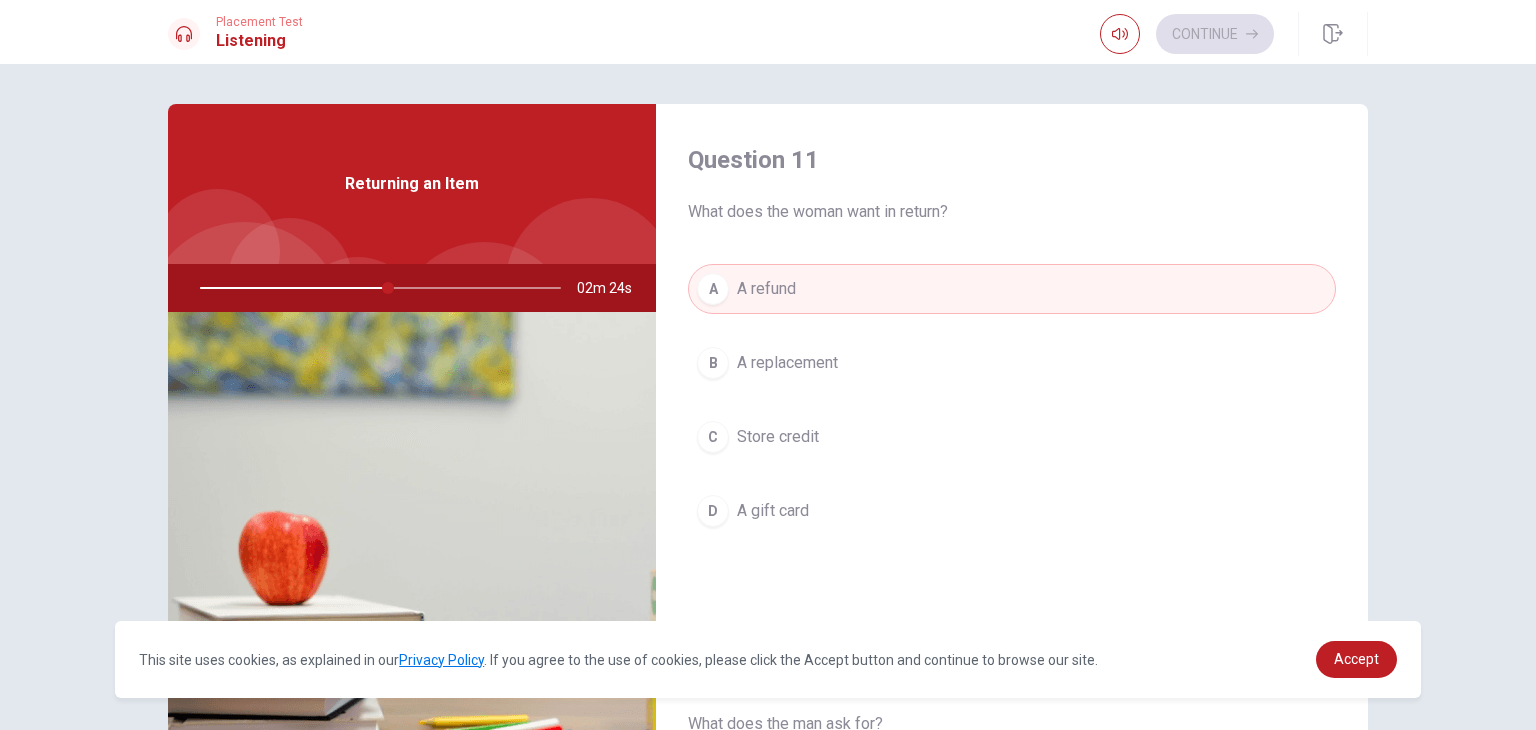 type 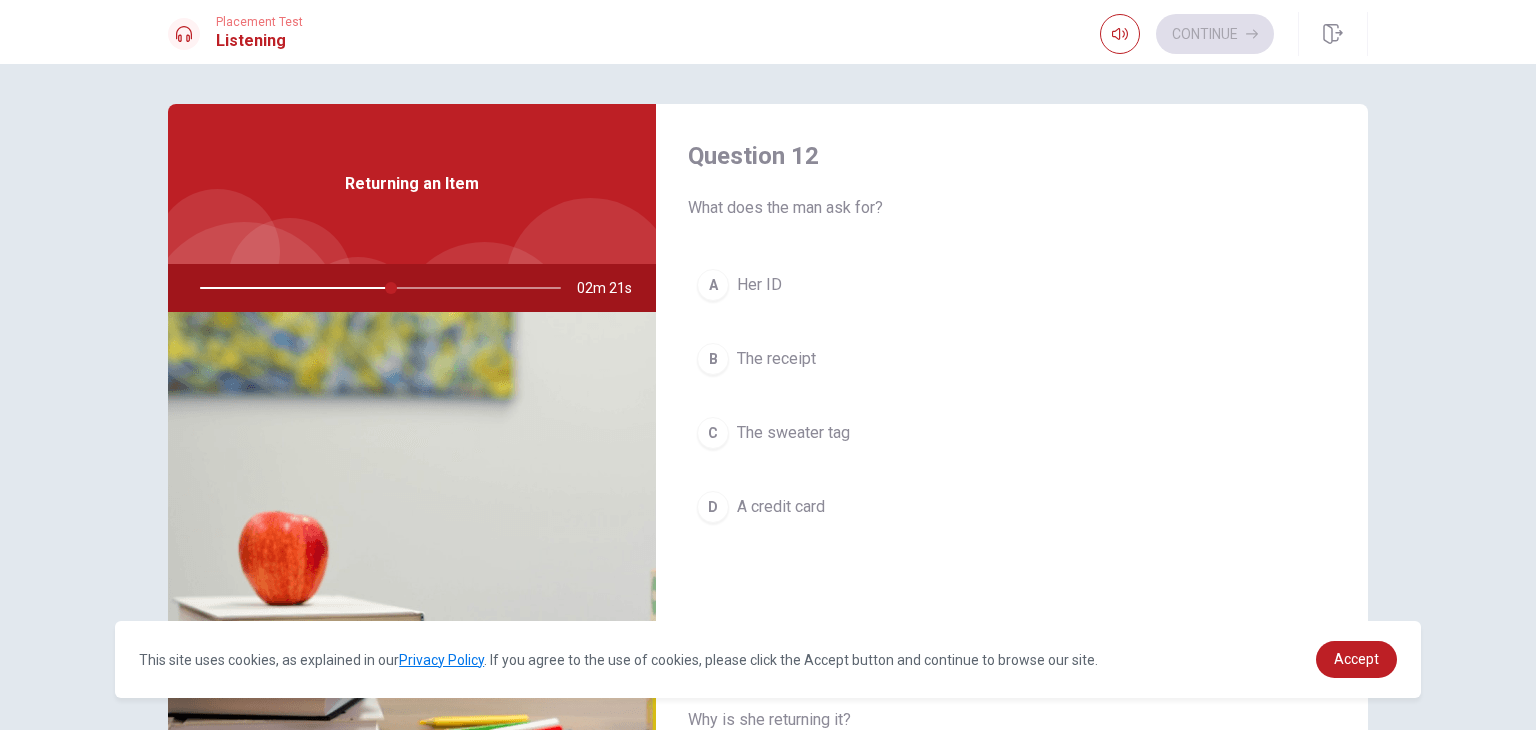 scroll, scrollTop: 520, scrollLeft: 0, axis: vertical 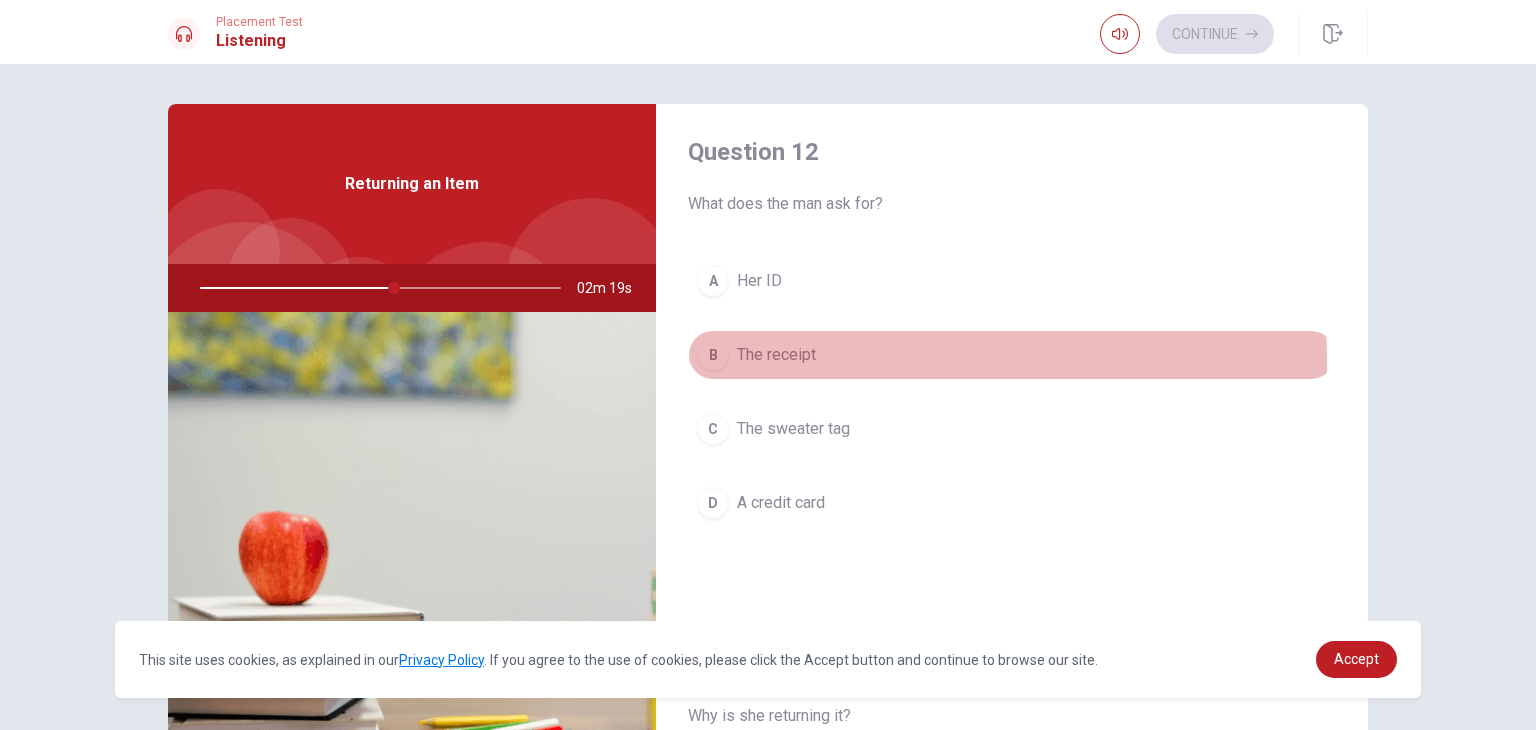 click on "The receipt" at bounding box center [776, 355] 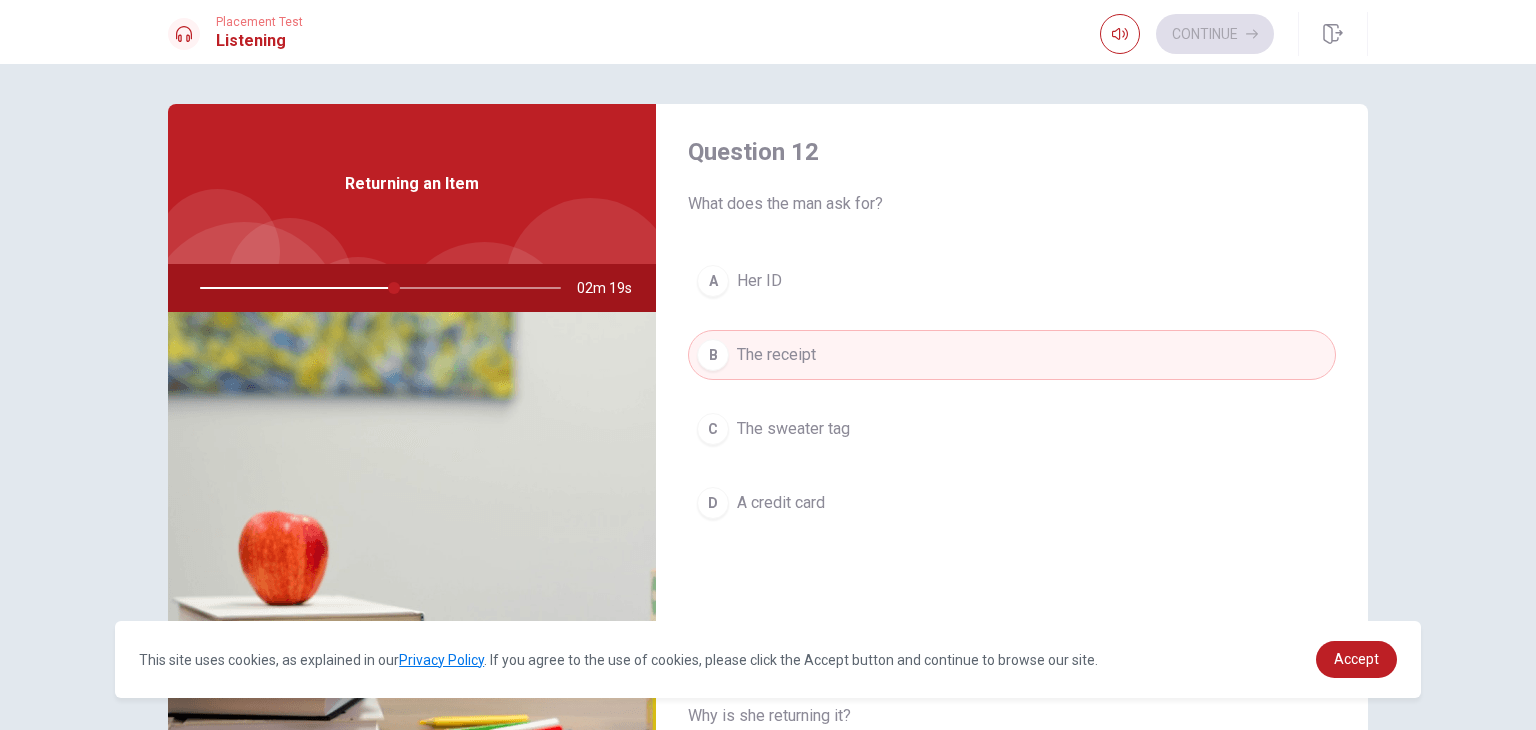 type on "54" 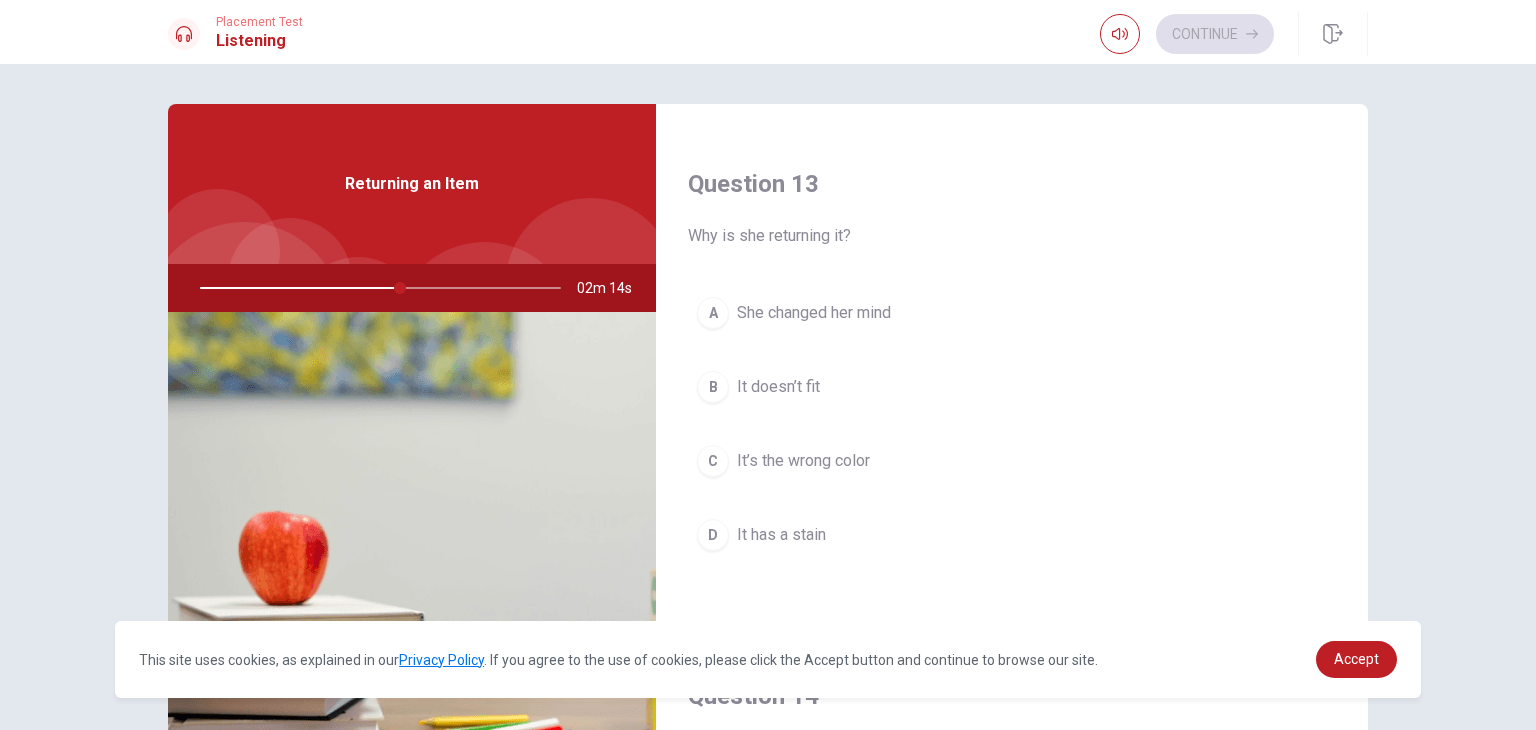 scroll, scrollTop: 1040, scrollLeft: 0, axis: vertical 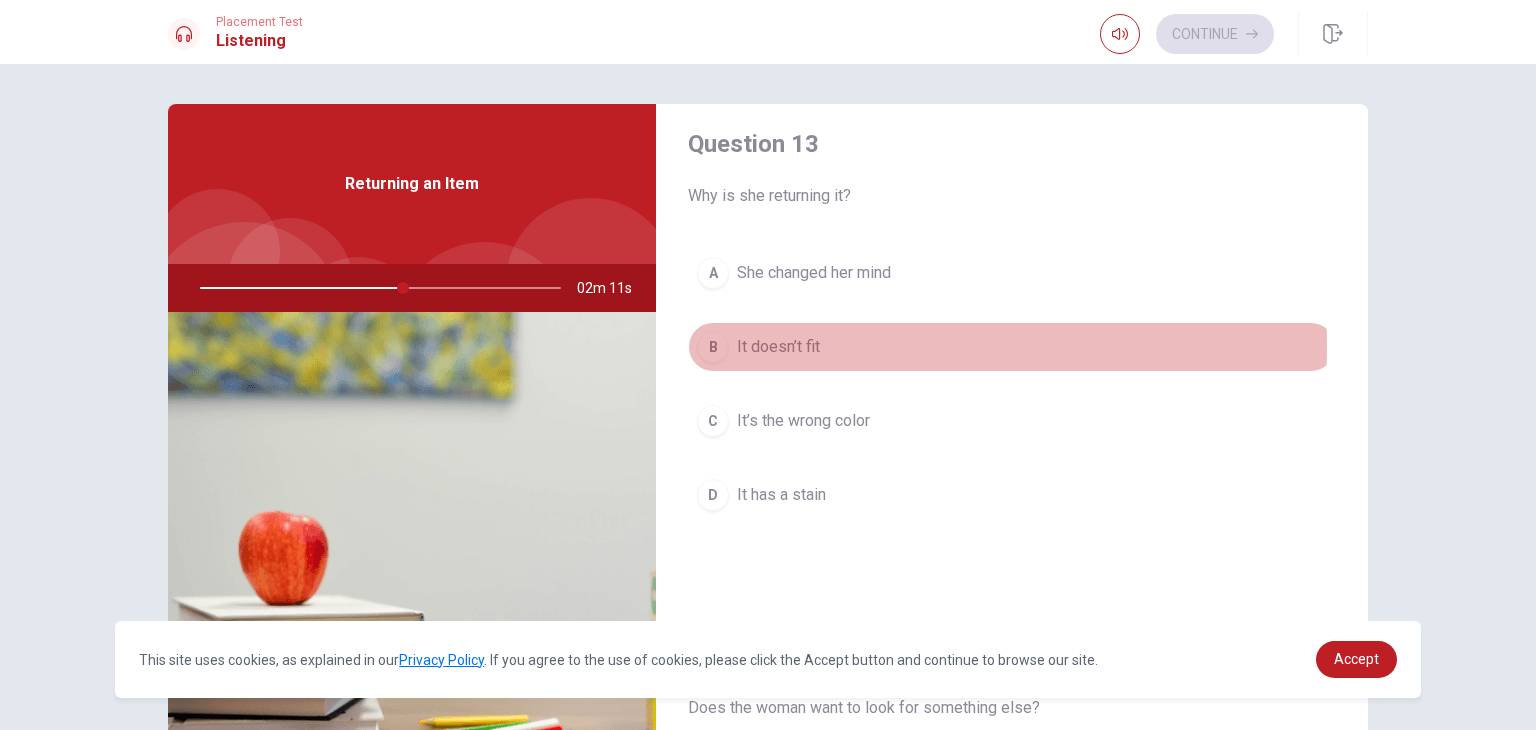 click on "It doesn’t fit" at bounding box center [778, 347] 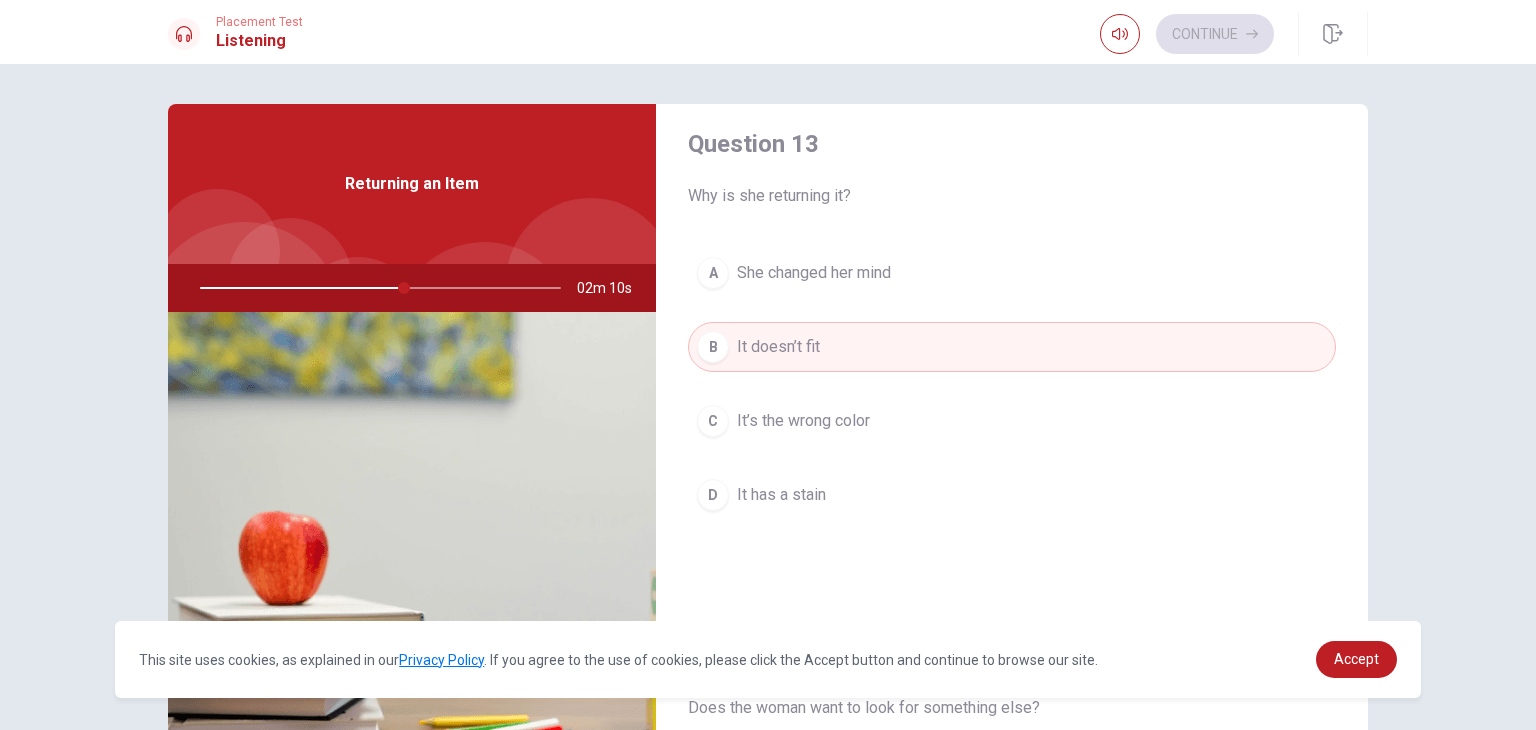 type 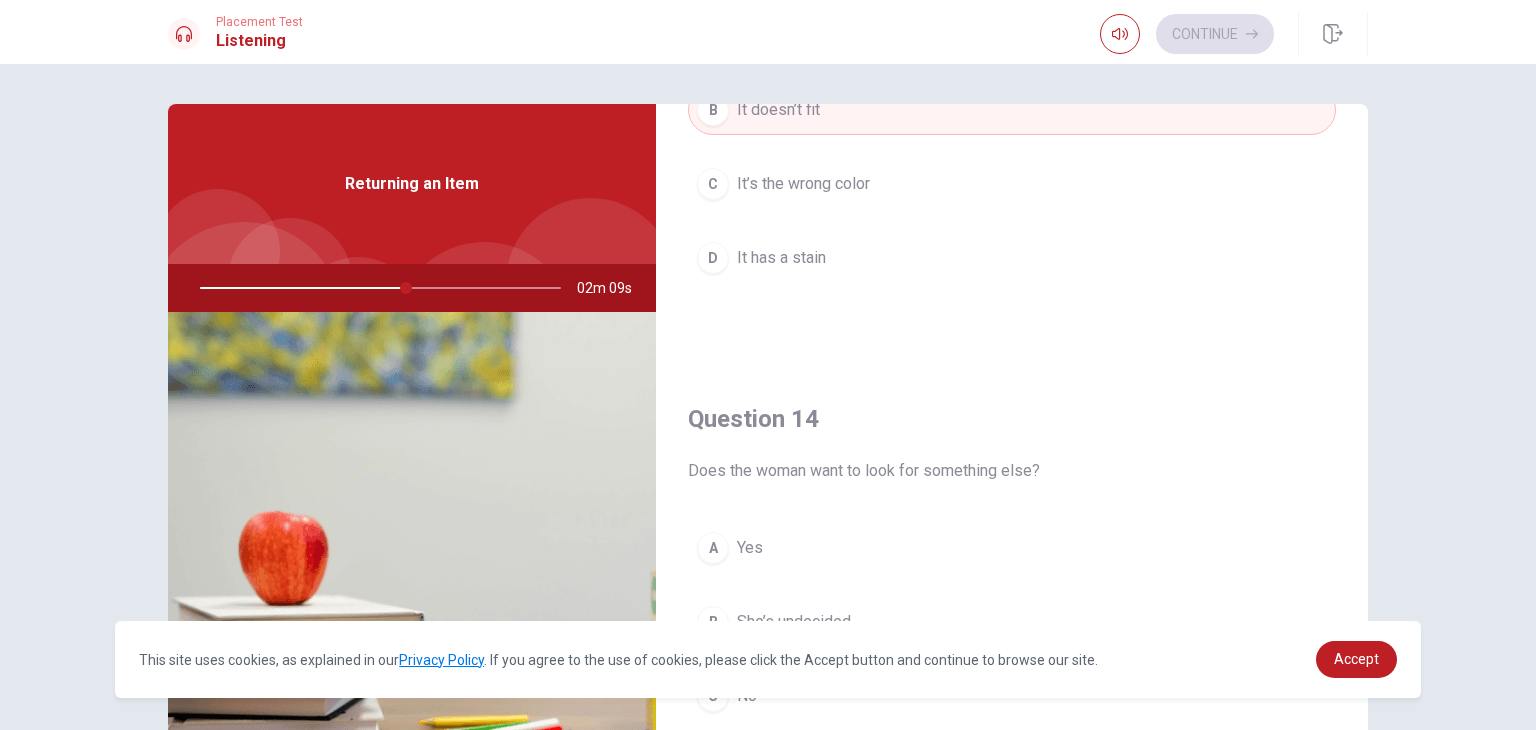 scroll, scrollTop: 1480, scrollLeft: 0, axis: vertical 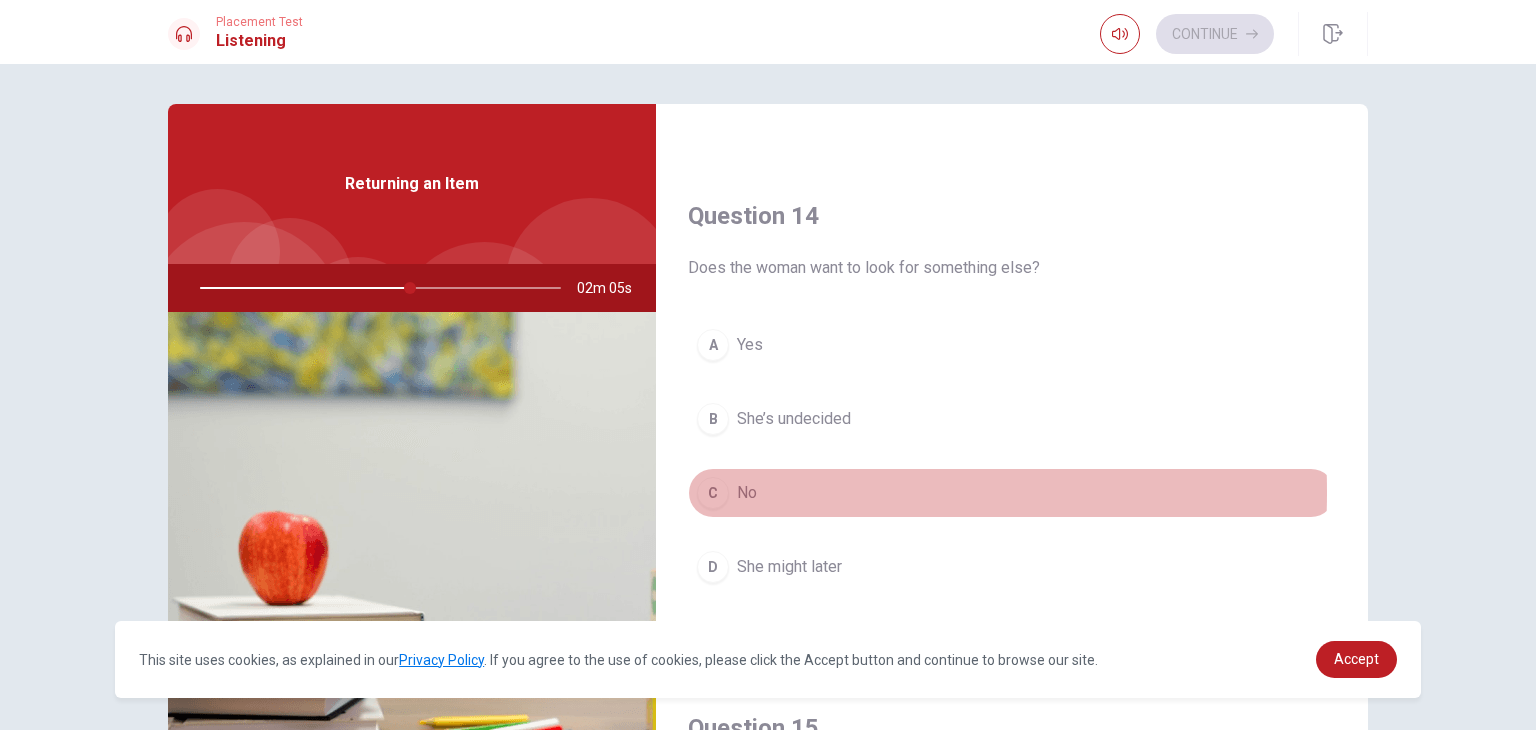 click on "No" at bounding box center [747, 493] 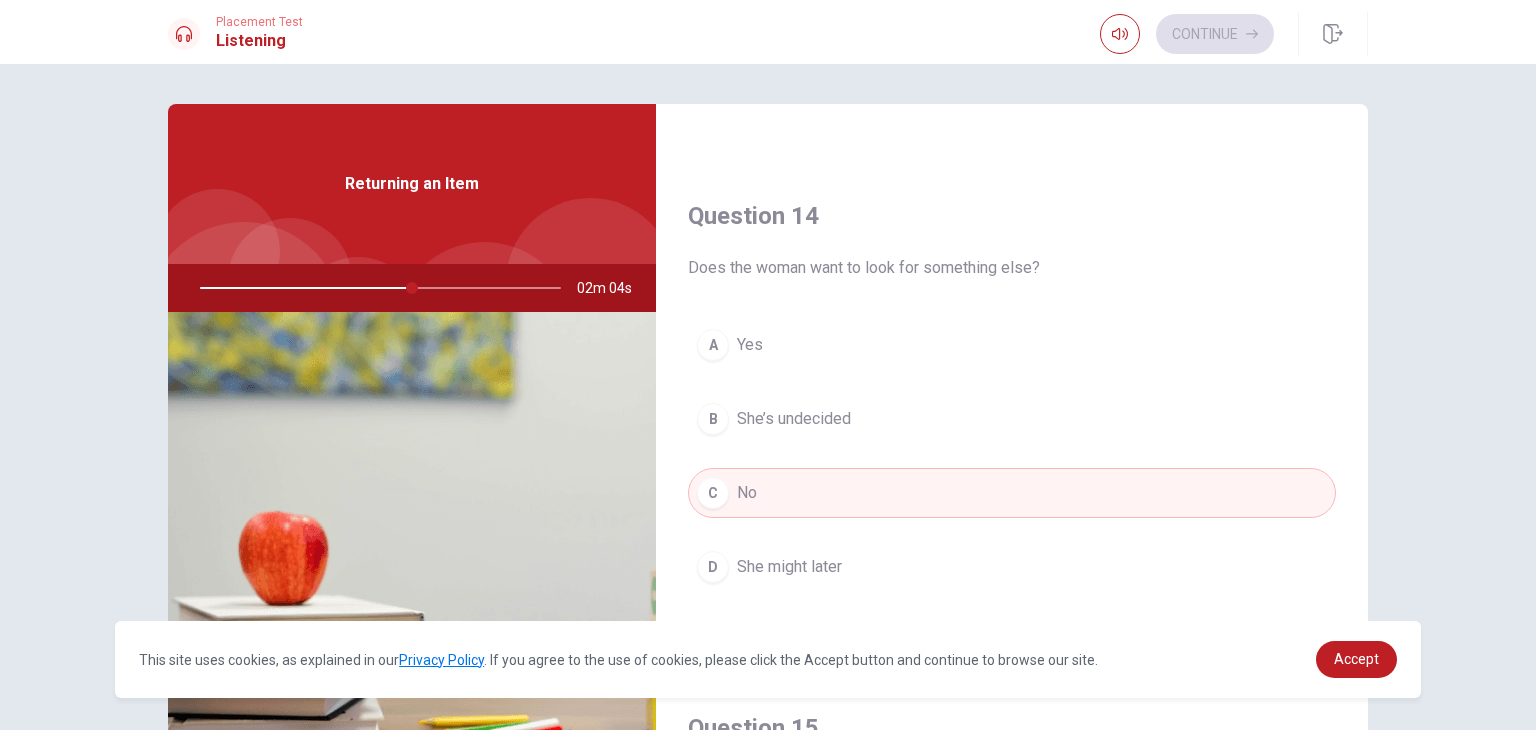 type 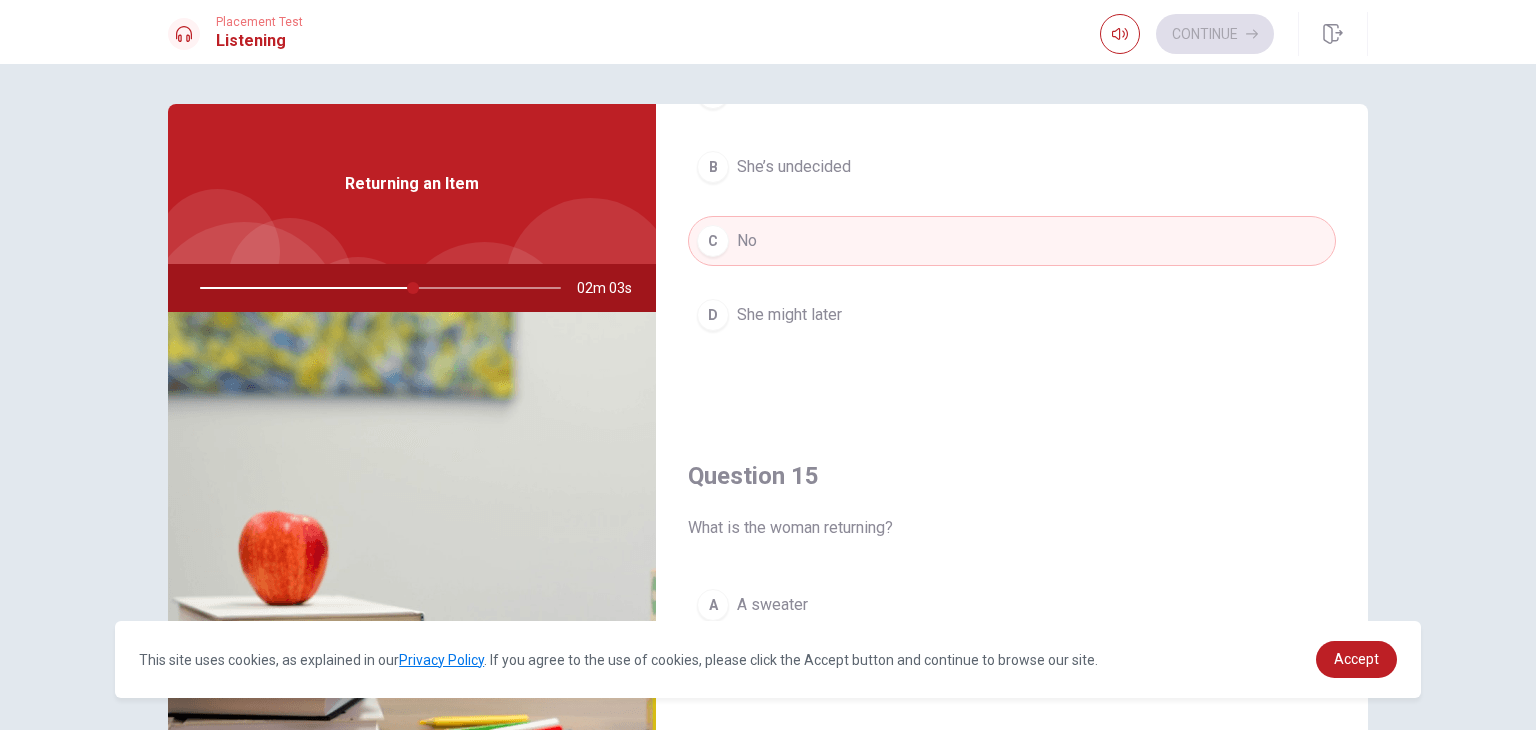 scroll, scrollTop: 1856, scrollLeft: 0, axis: vertical 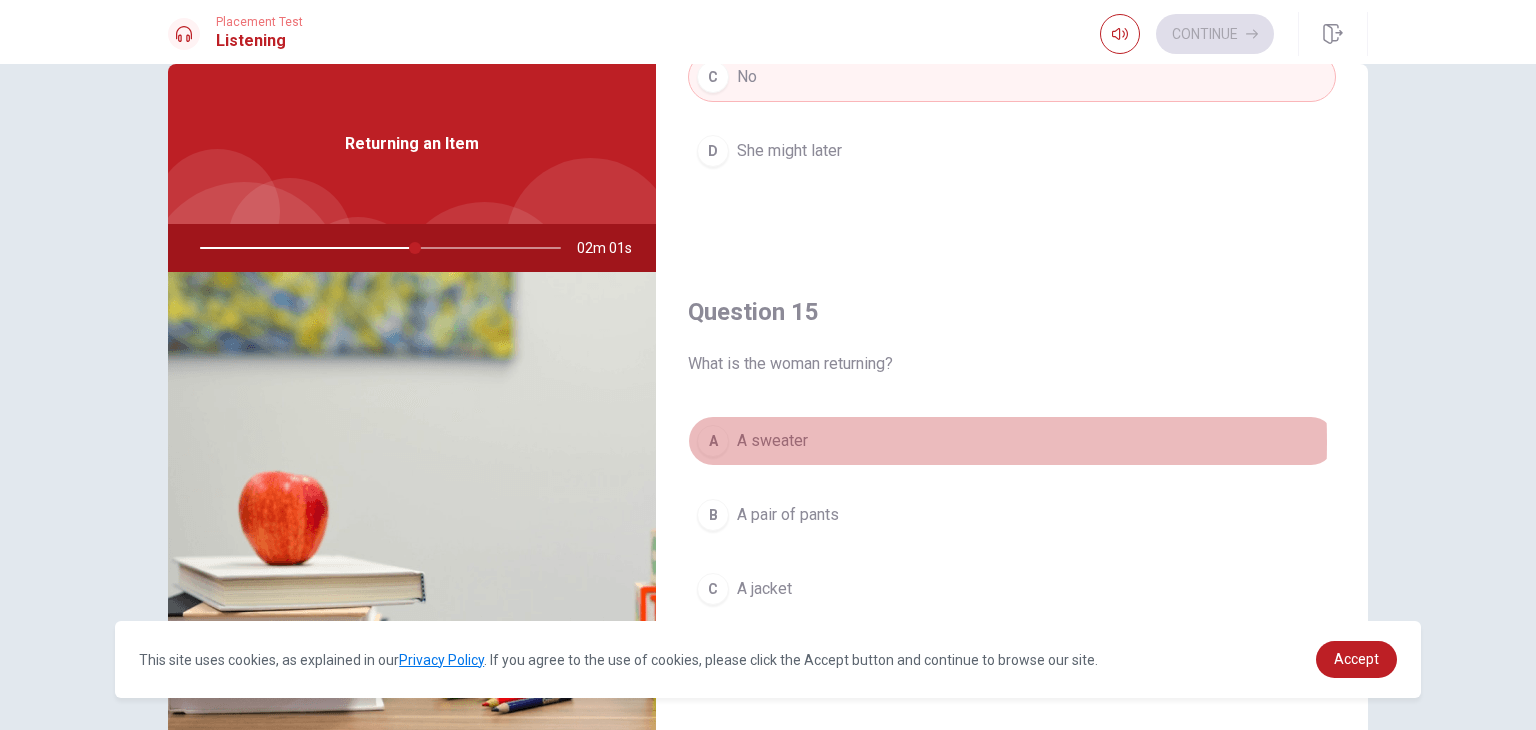 click on "A sweater" at bounding box center [772, 441] 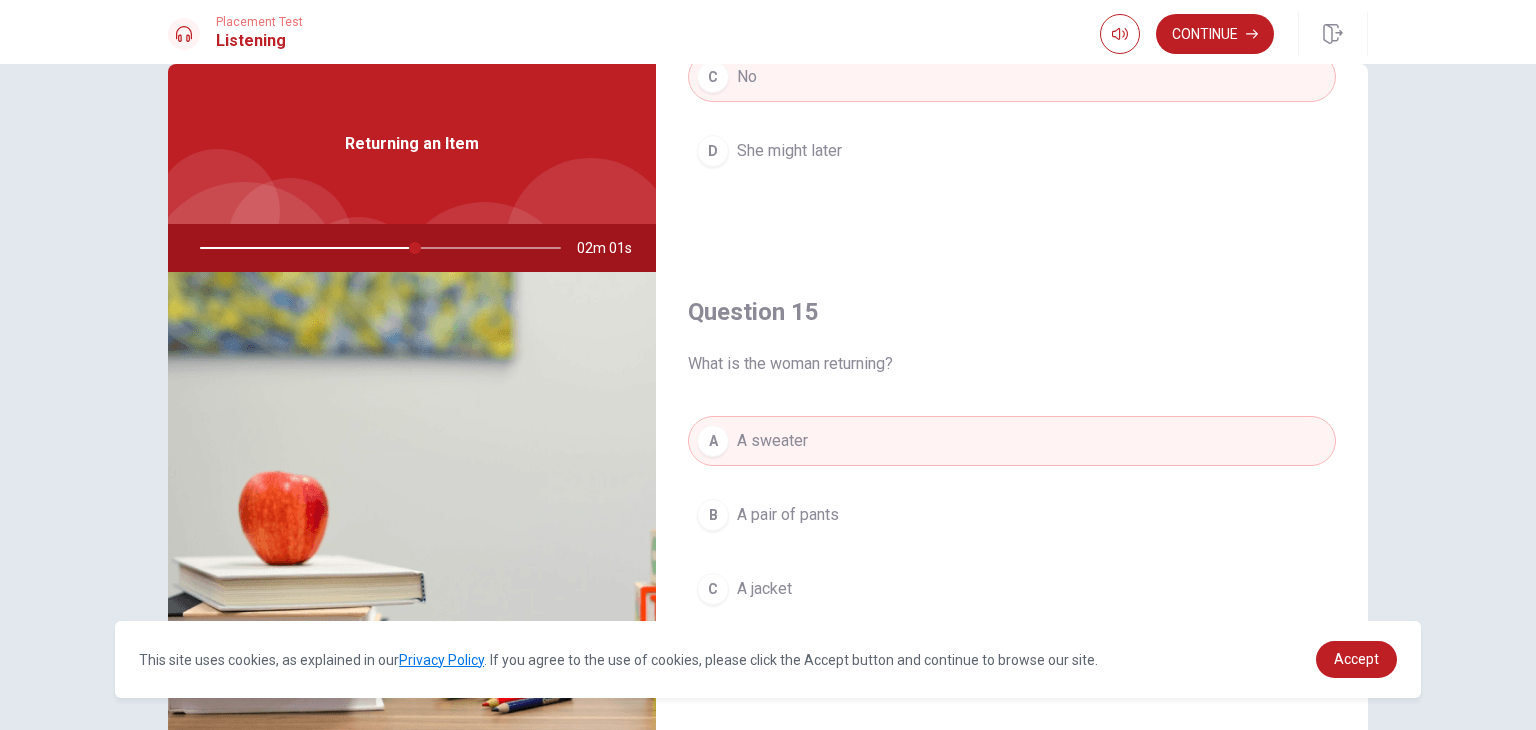 type on "60" 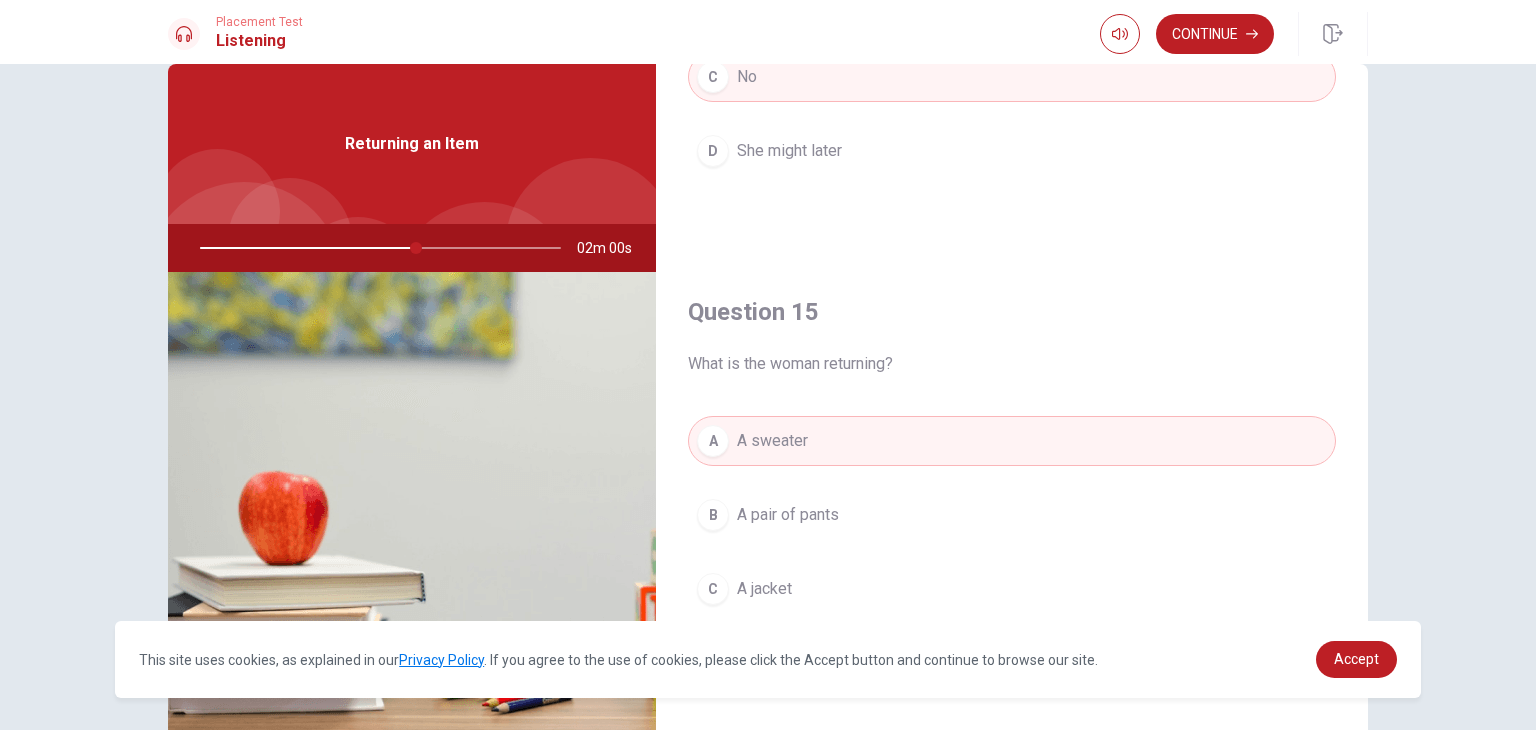 type 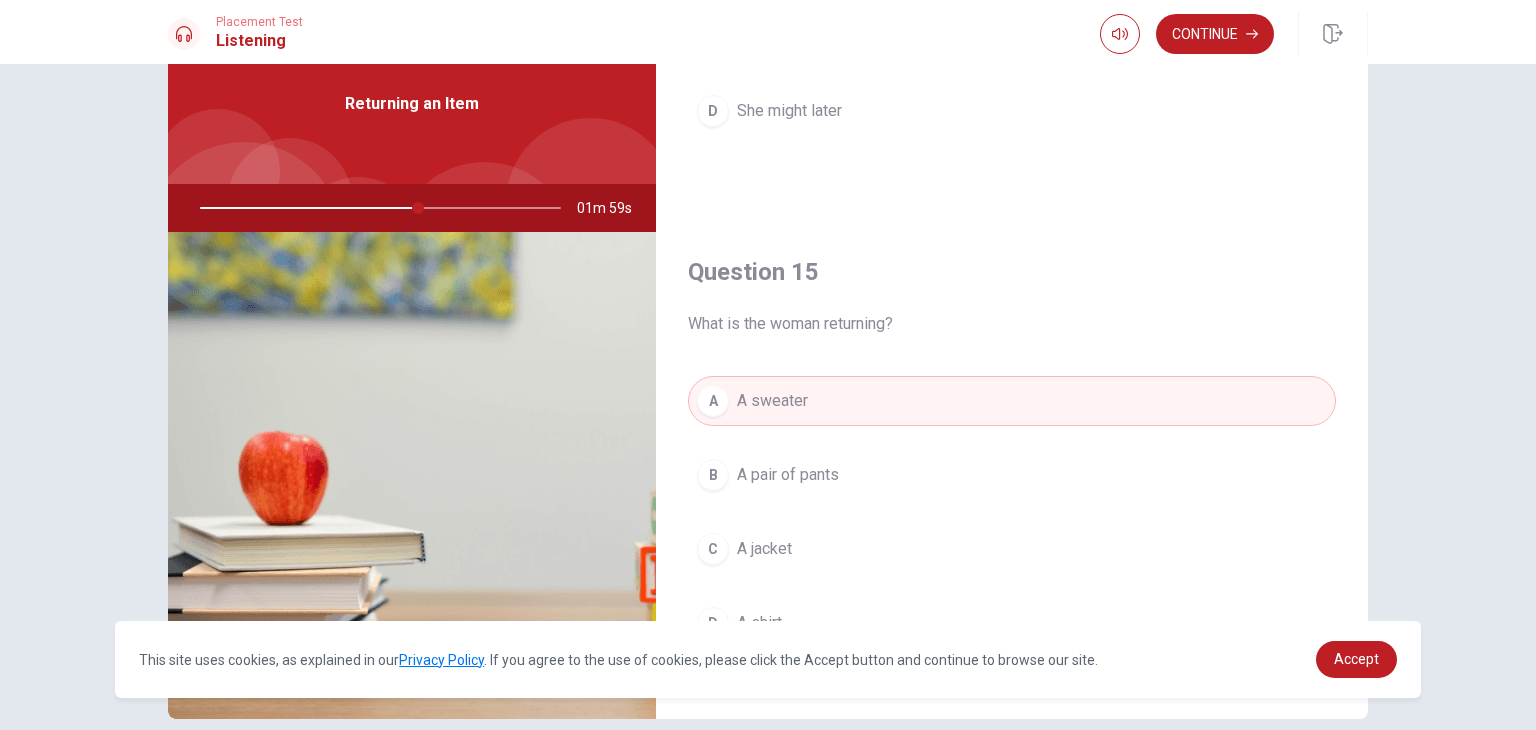scroll, scrollTop: 173, scrollLeft: 0, axis: vertical 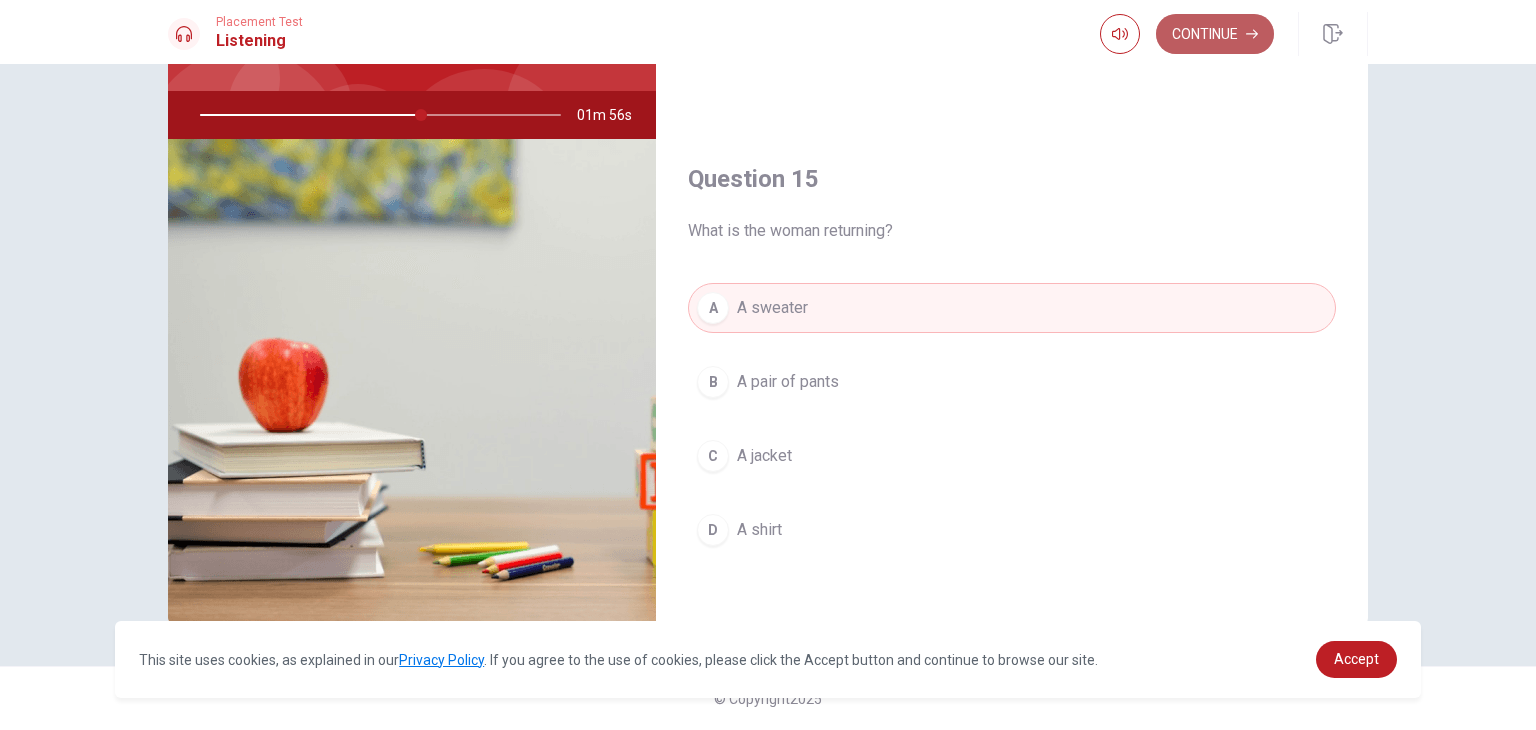 click on "Continue" at bounding box center (1215, 34) 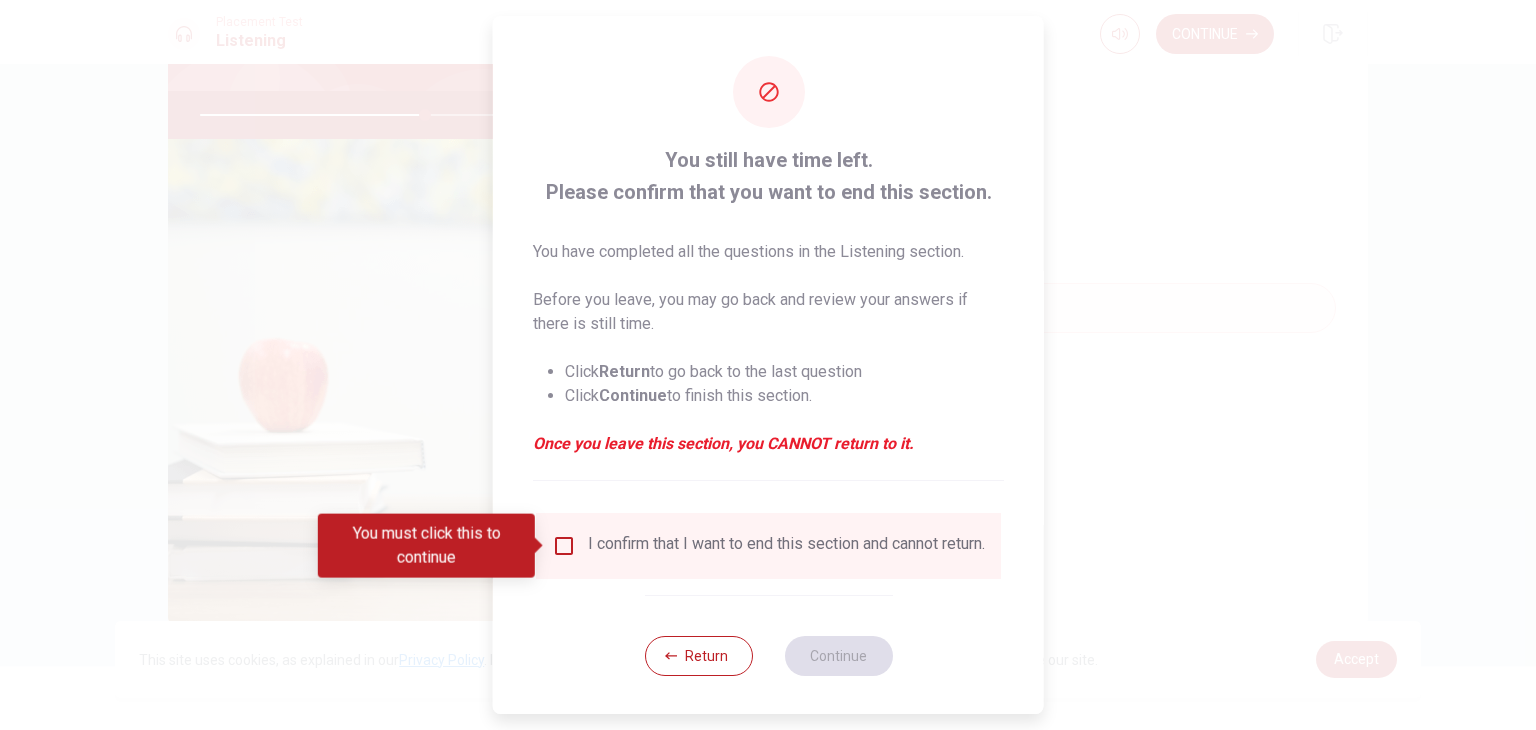click at bounding box center [564, 546] 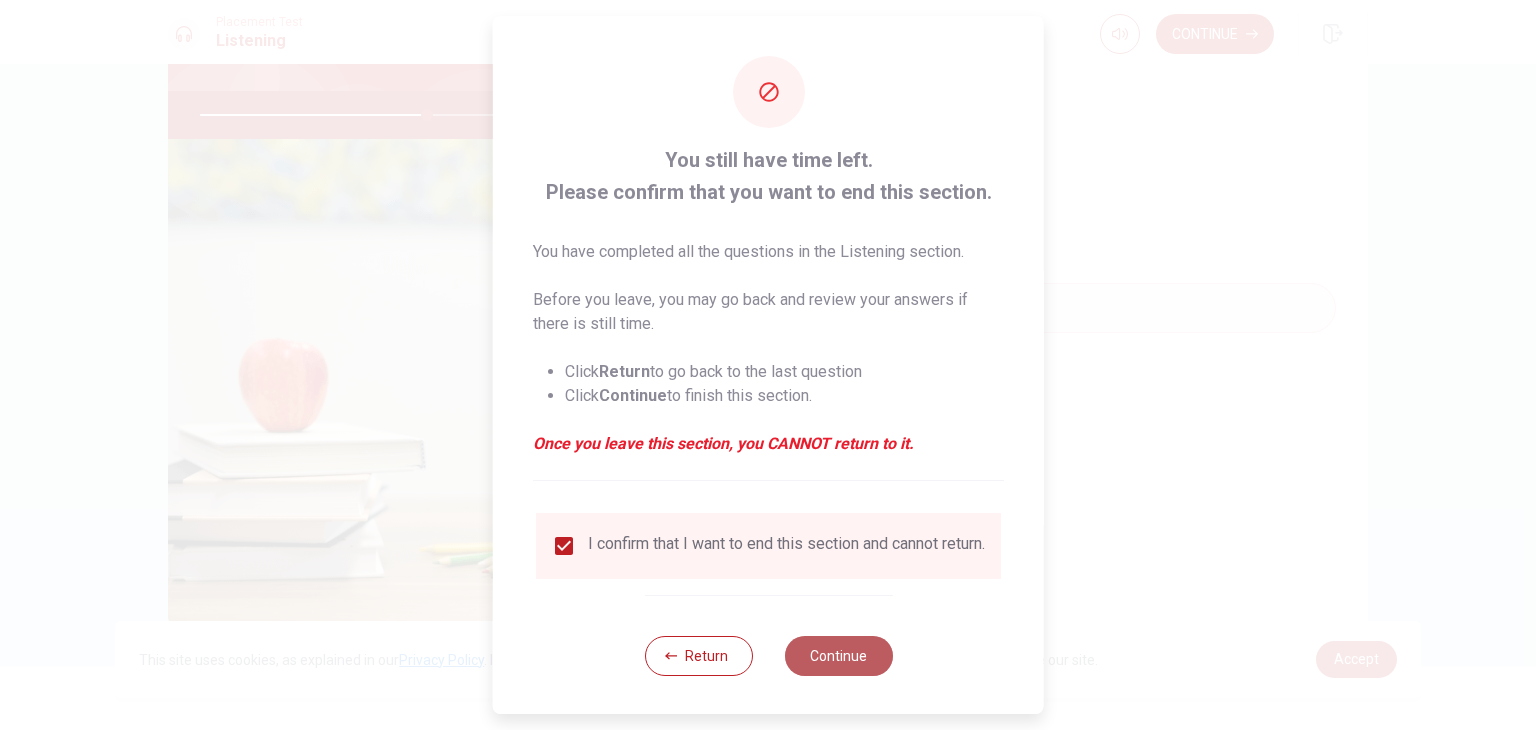 click on "Continue" at bounding box center (838, 656) 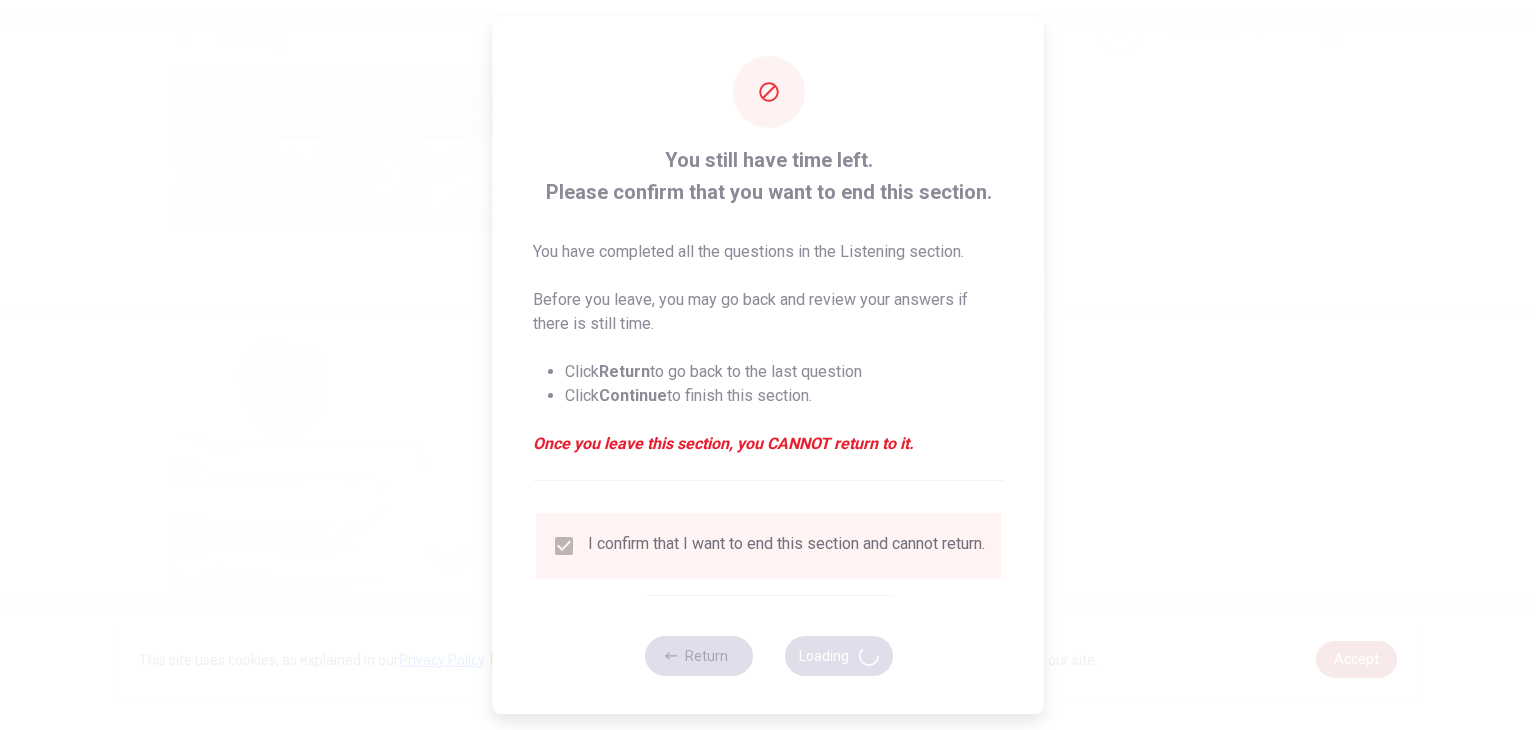 type on "64" 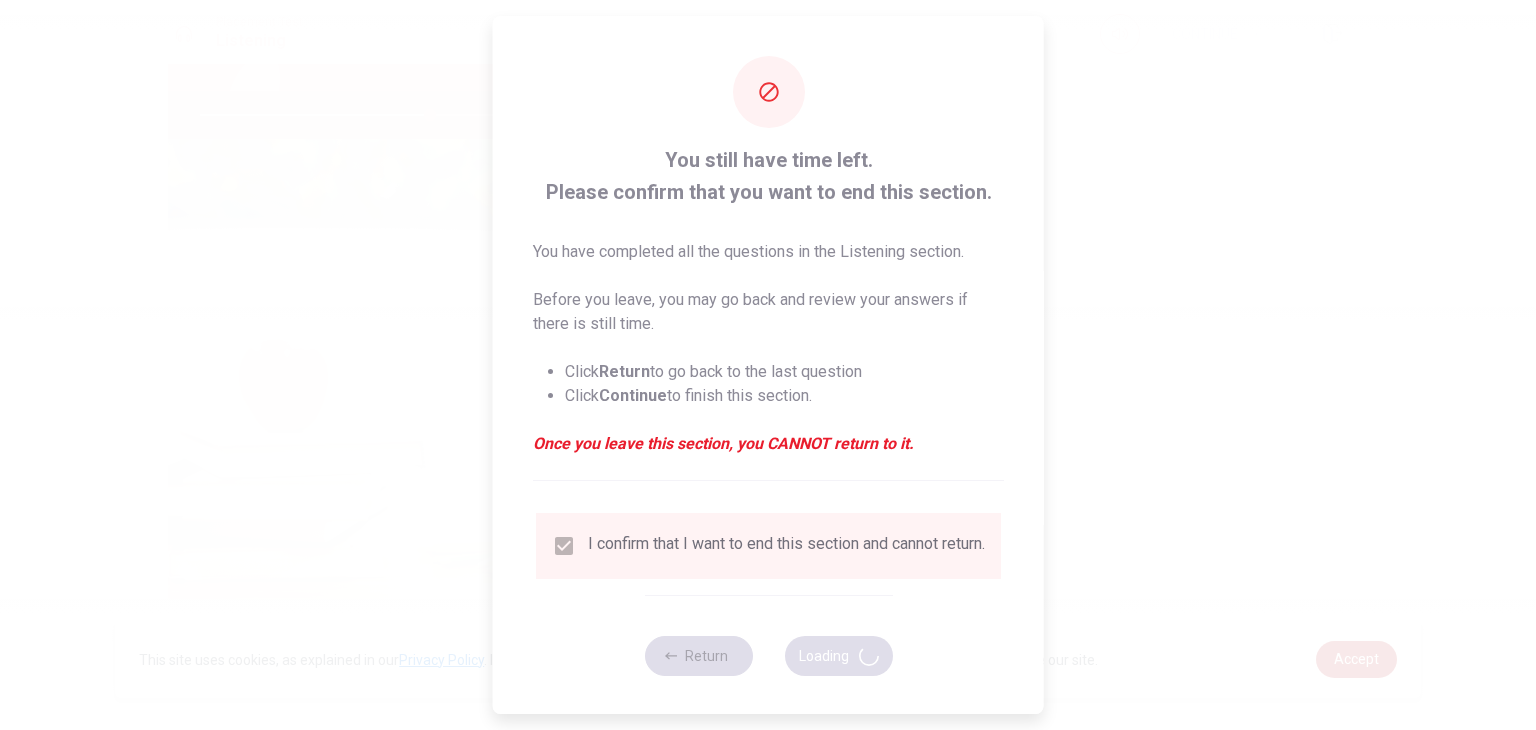 scroll, scrollTop: 0, scrollLeft: 0, axis: both 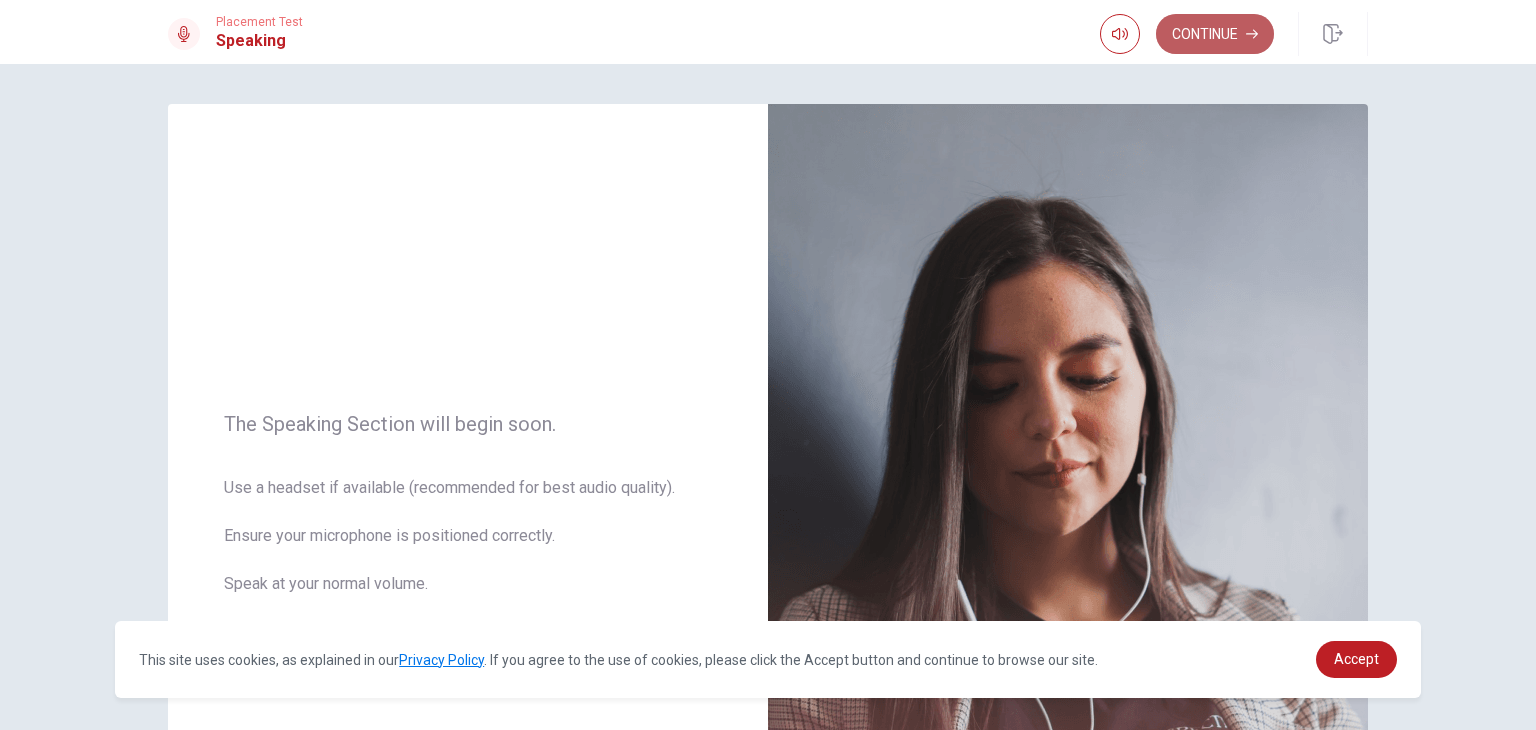 click on "Continue" at bounding box center (1215, 34) 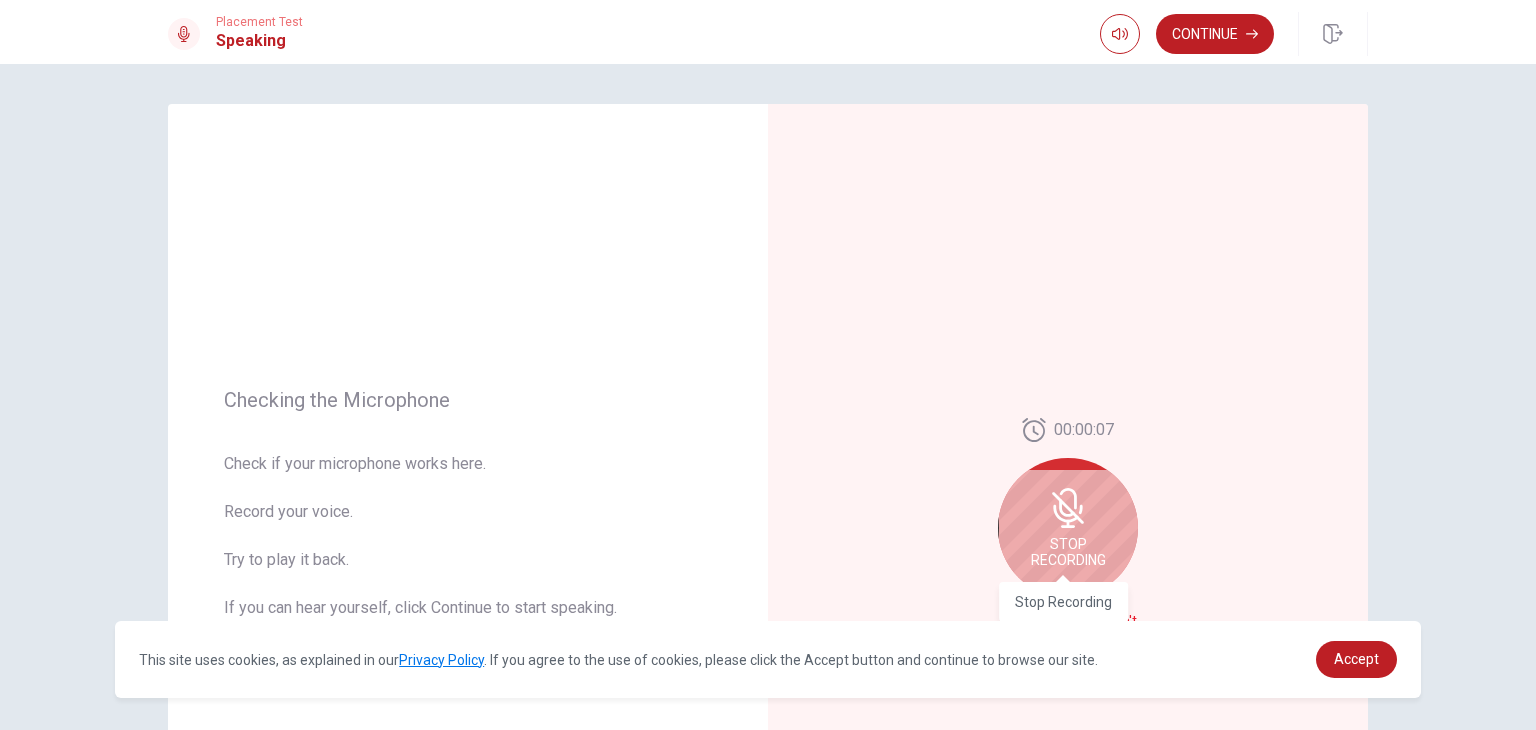 click on "Stop   Recording" at bounding box center (1068, 552) 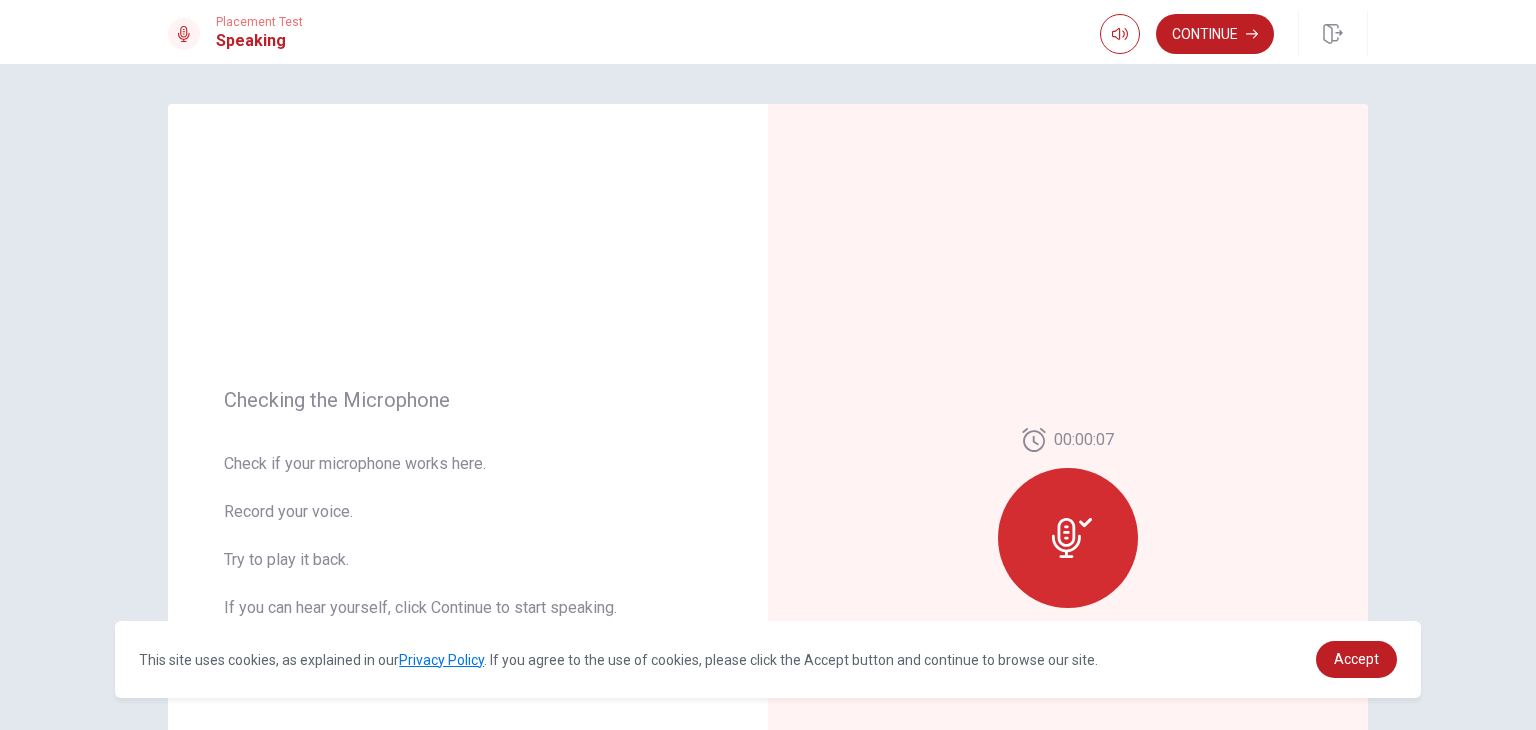 click 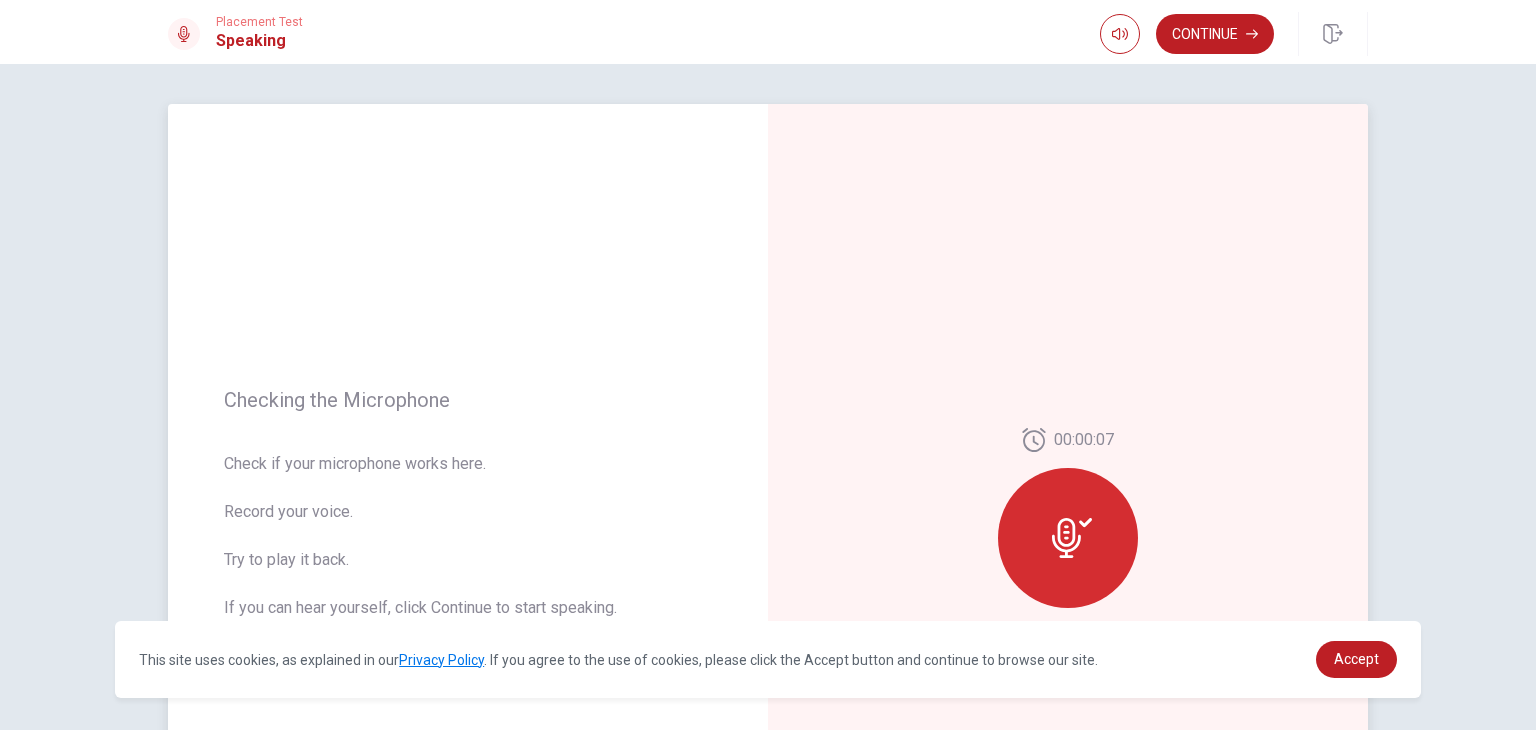 click 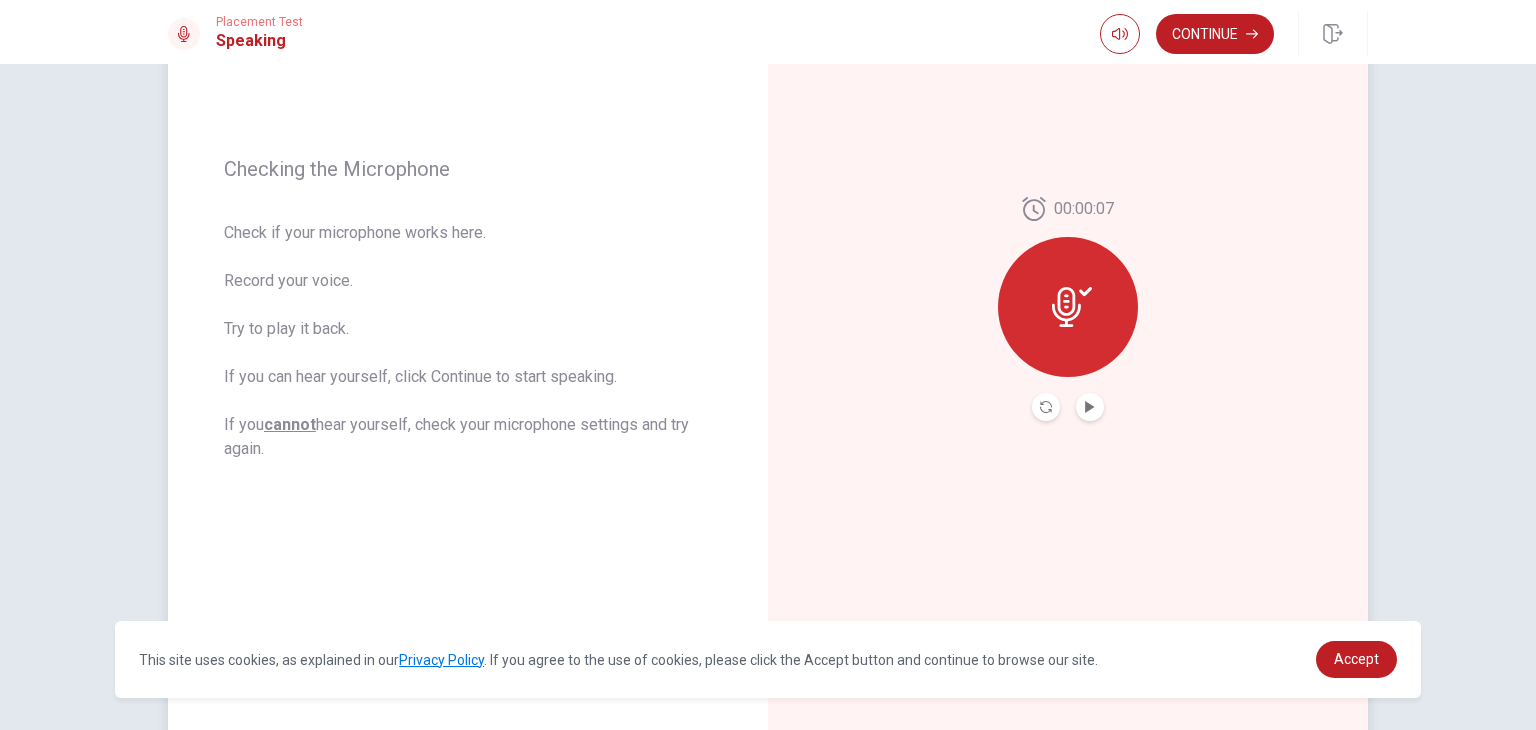 scroll, scrollTop: 240, scrollLeft: 0, axis: vertical 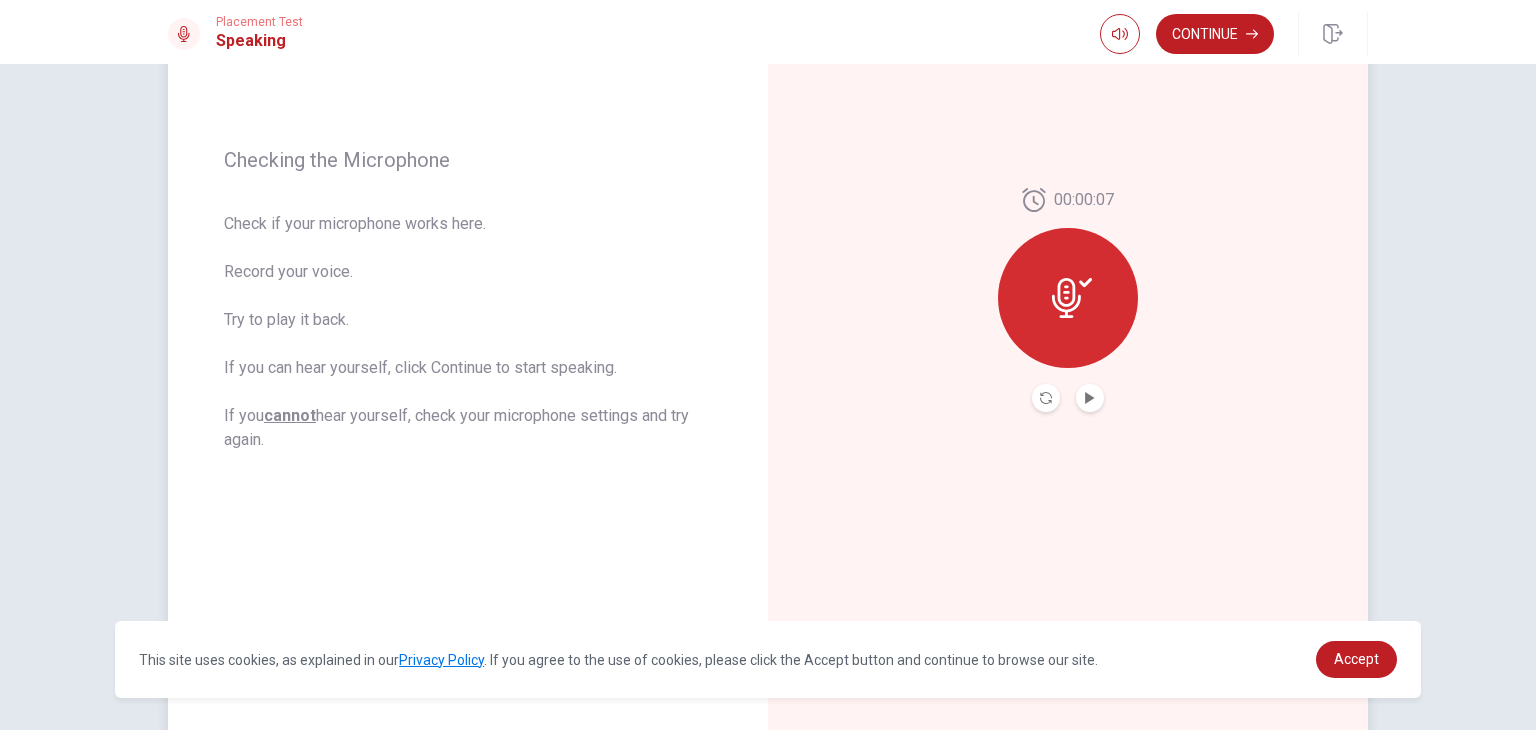 click at bounding box center [1068, 298] 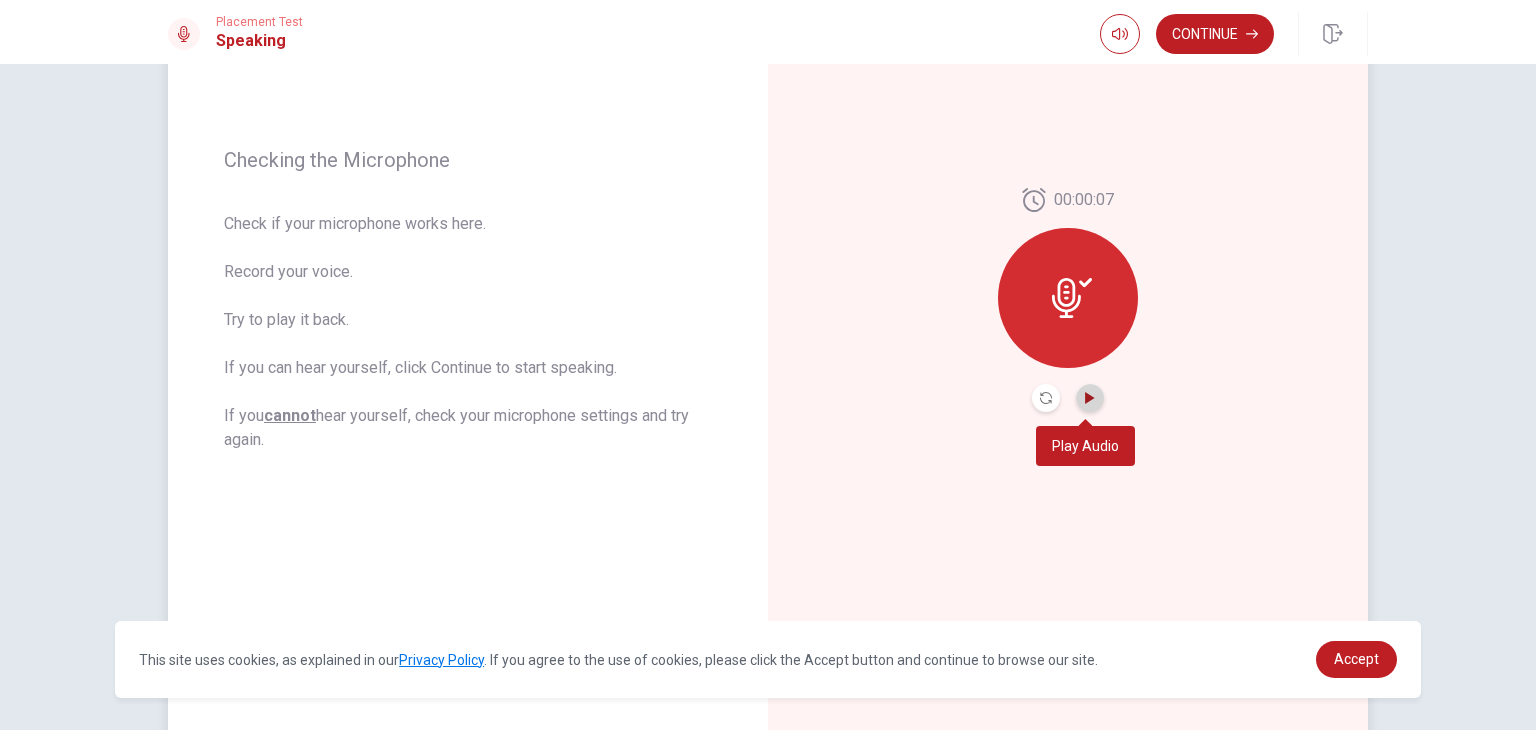 click 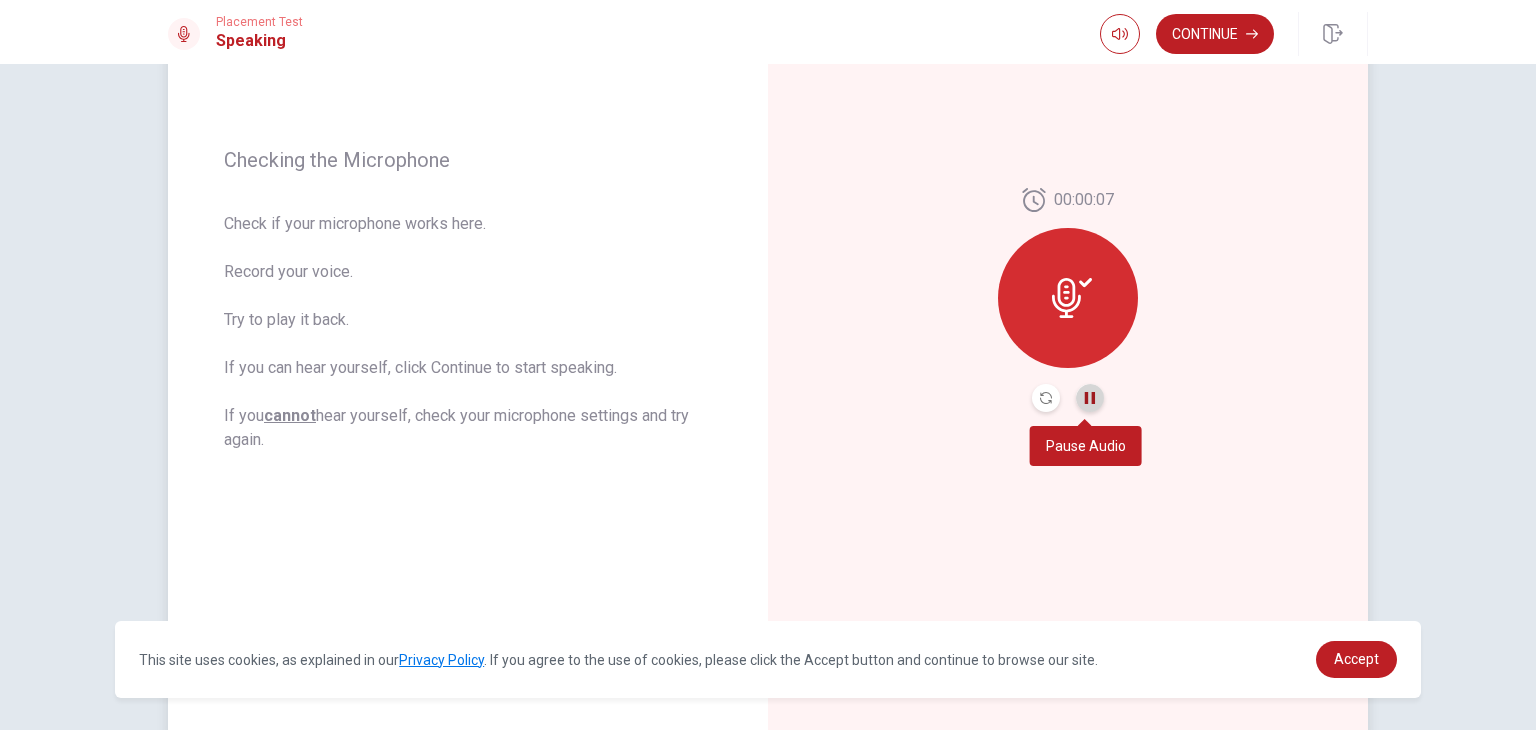 click 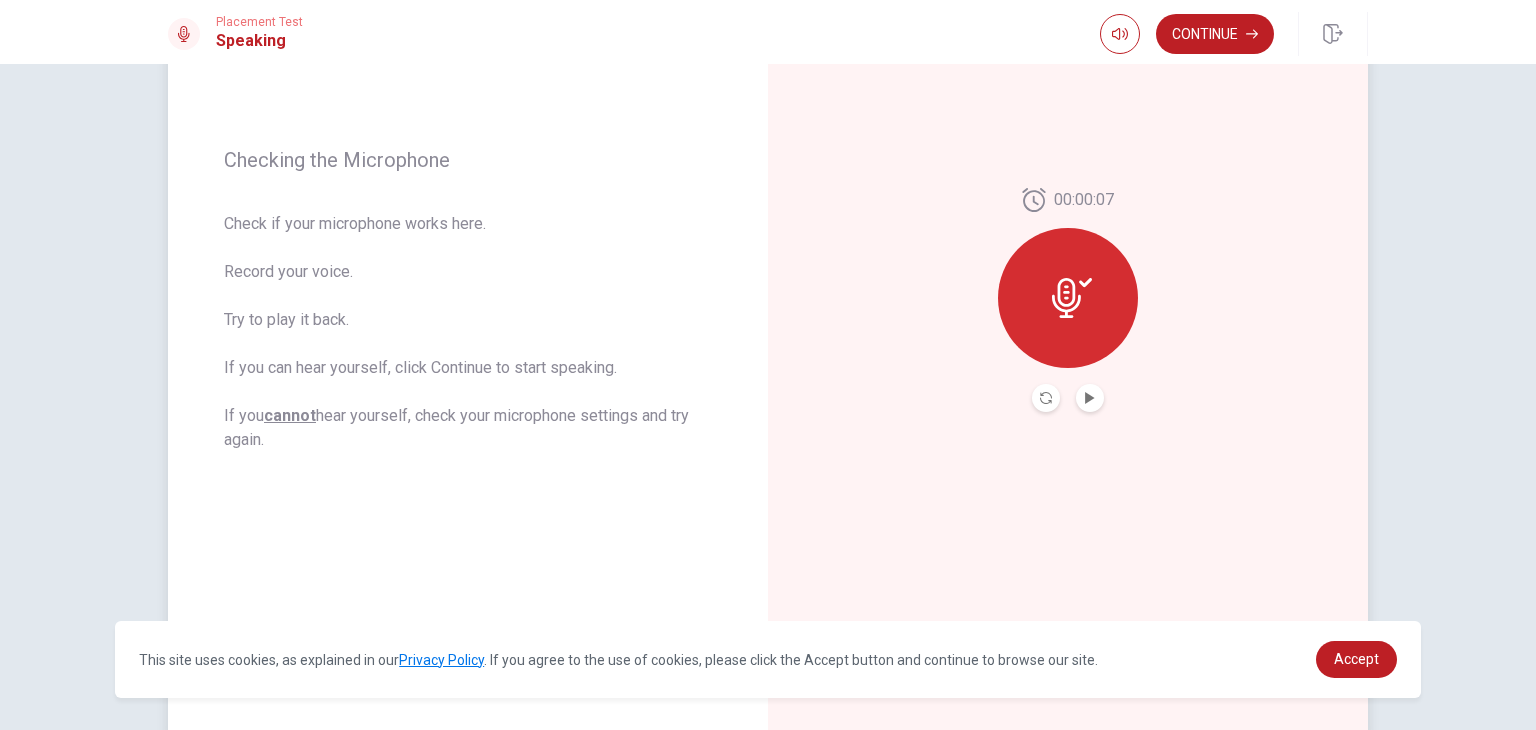 click 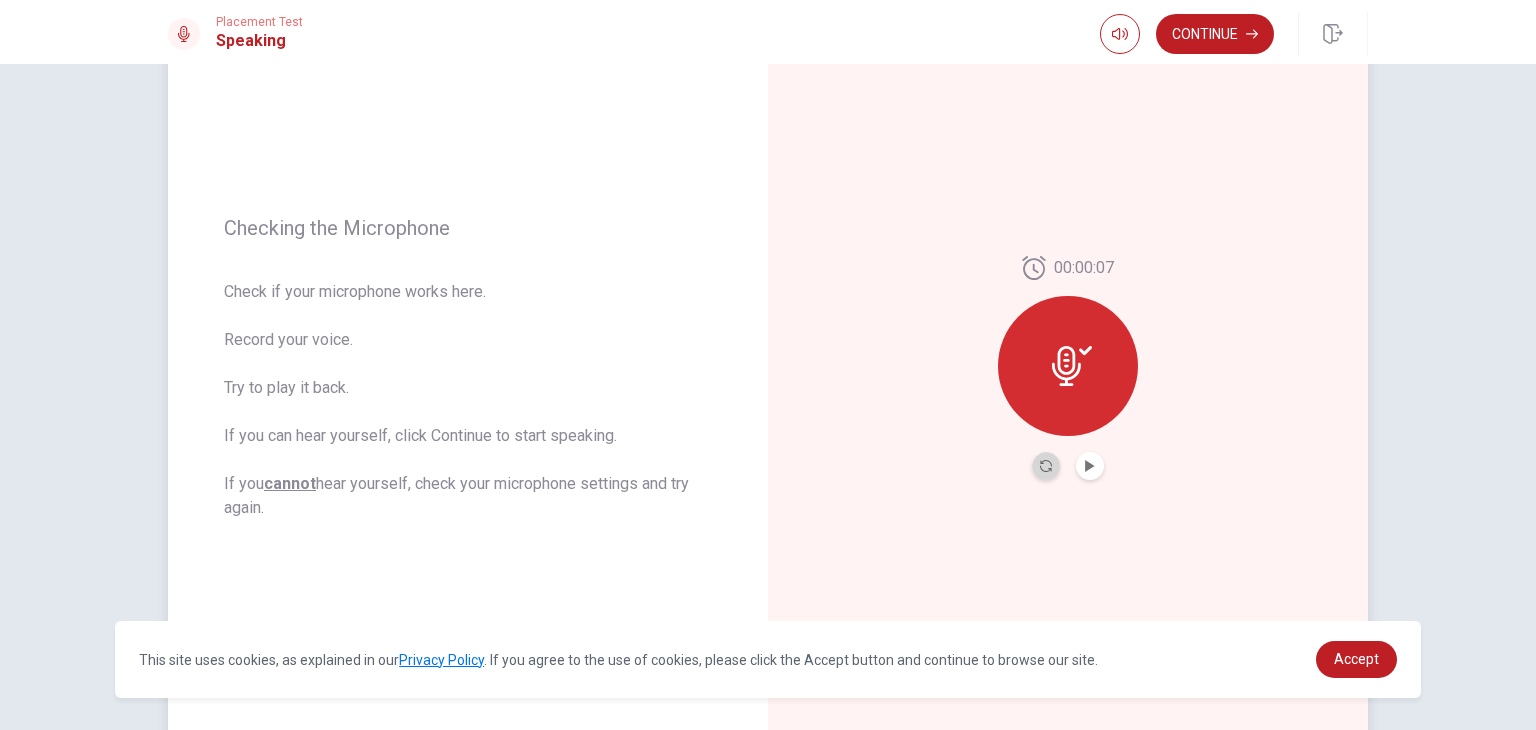 click at bounding box center (1046, 466) 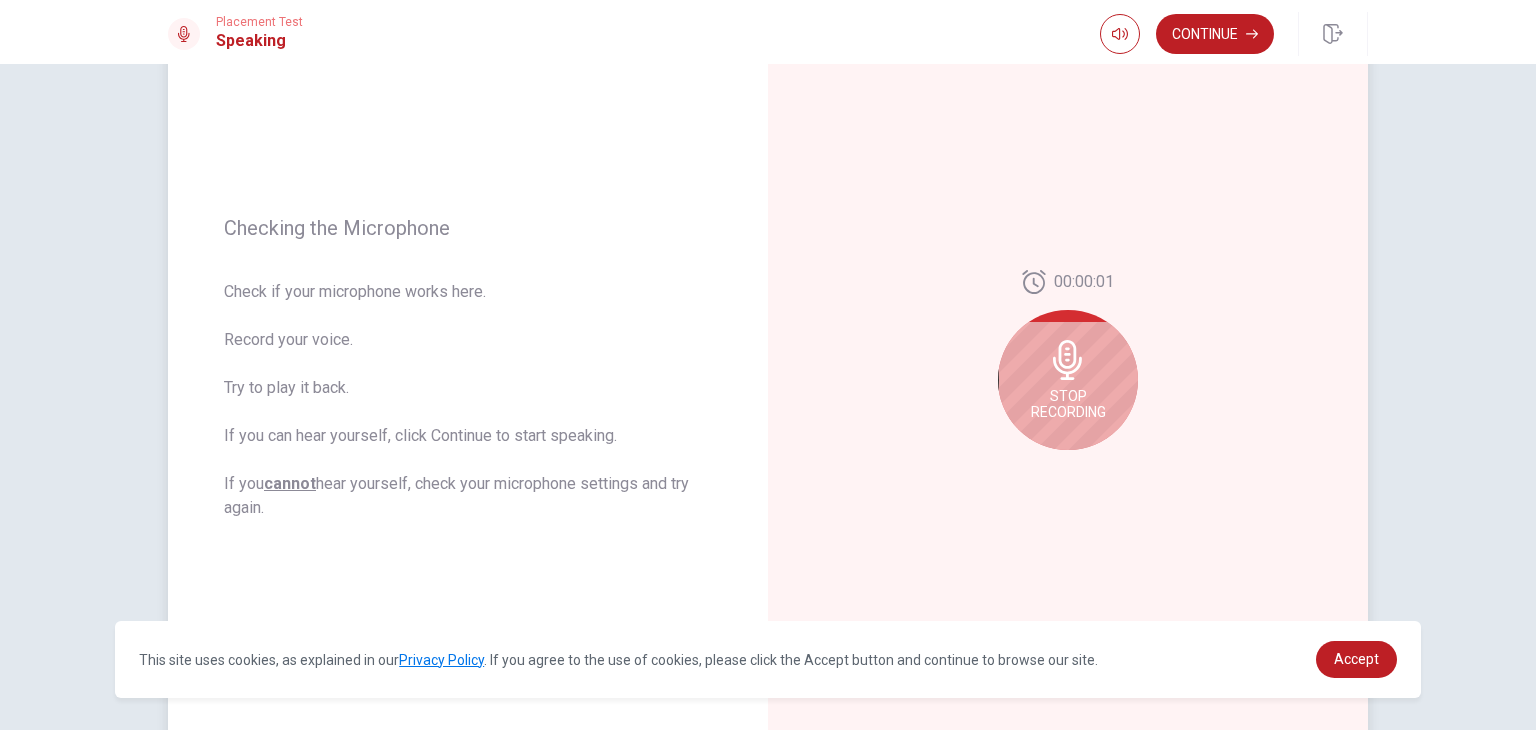 click 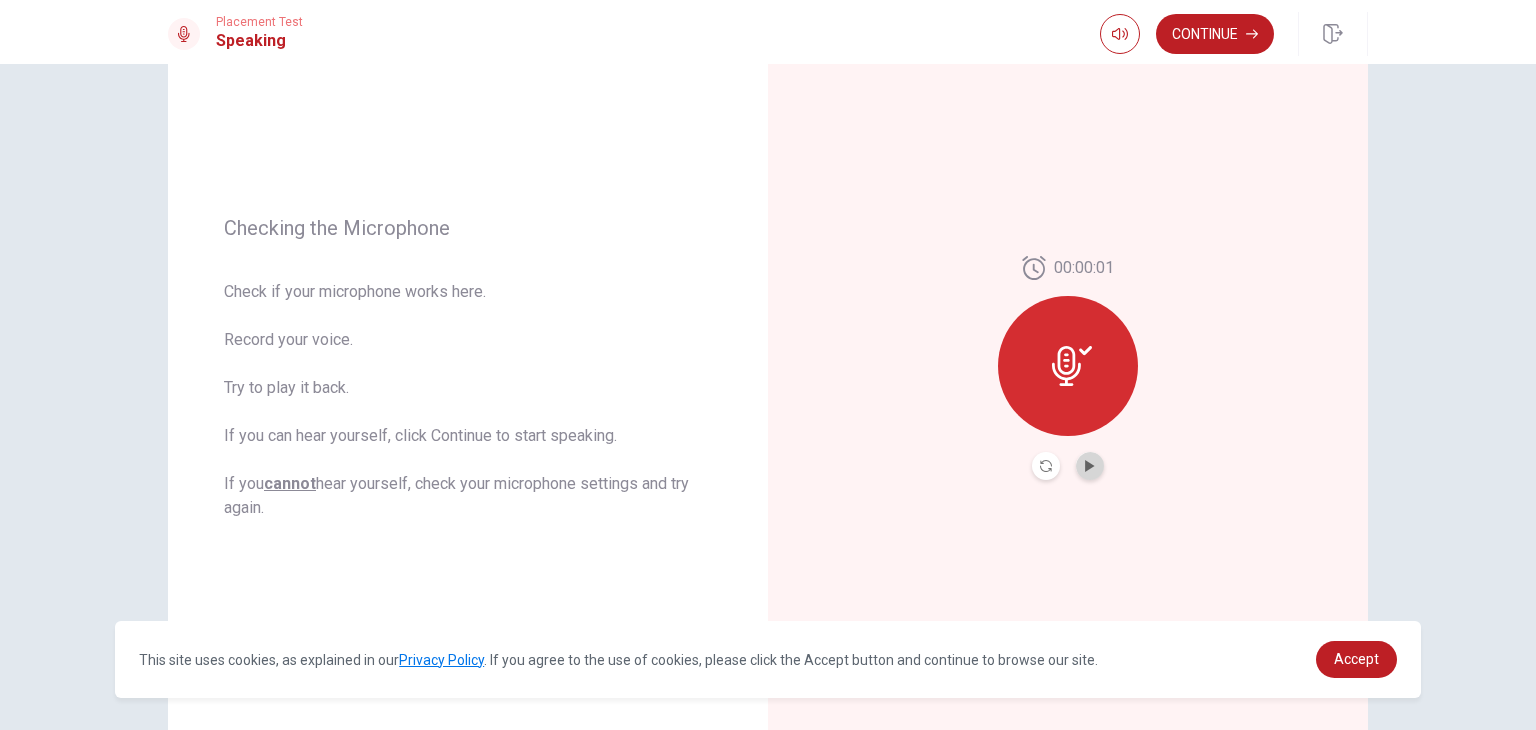 click at bounding box center (1090, 466) 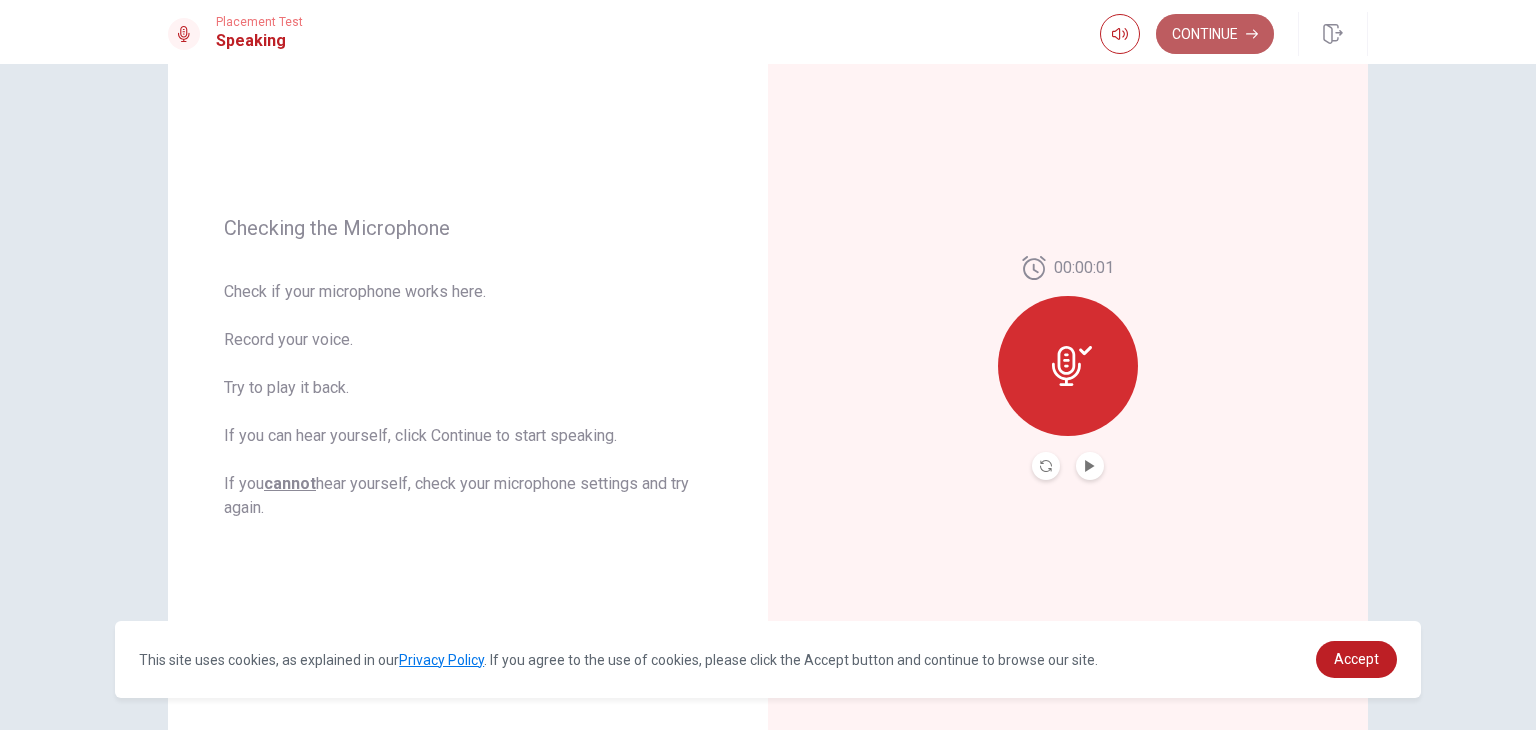 click on "Continue" at bounding box center (1215, 34) 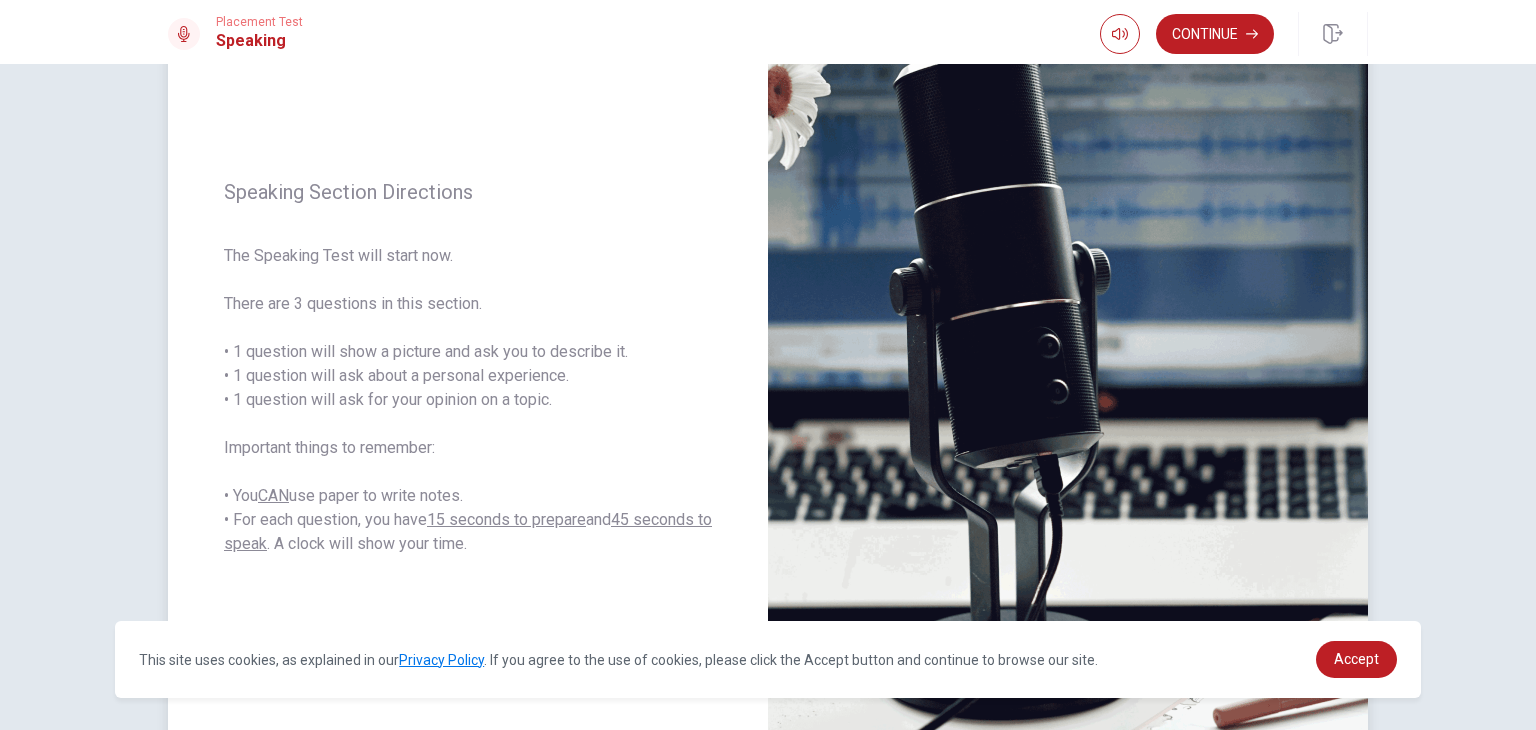 click at bounding box center [1068, 368] 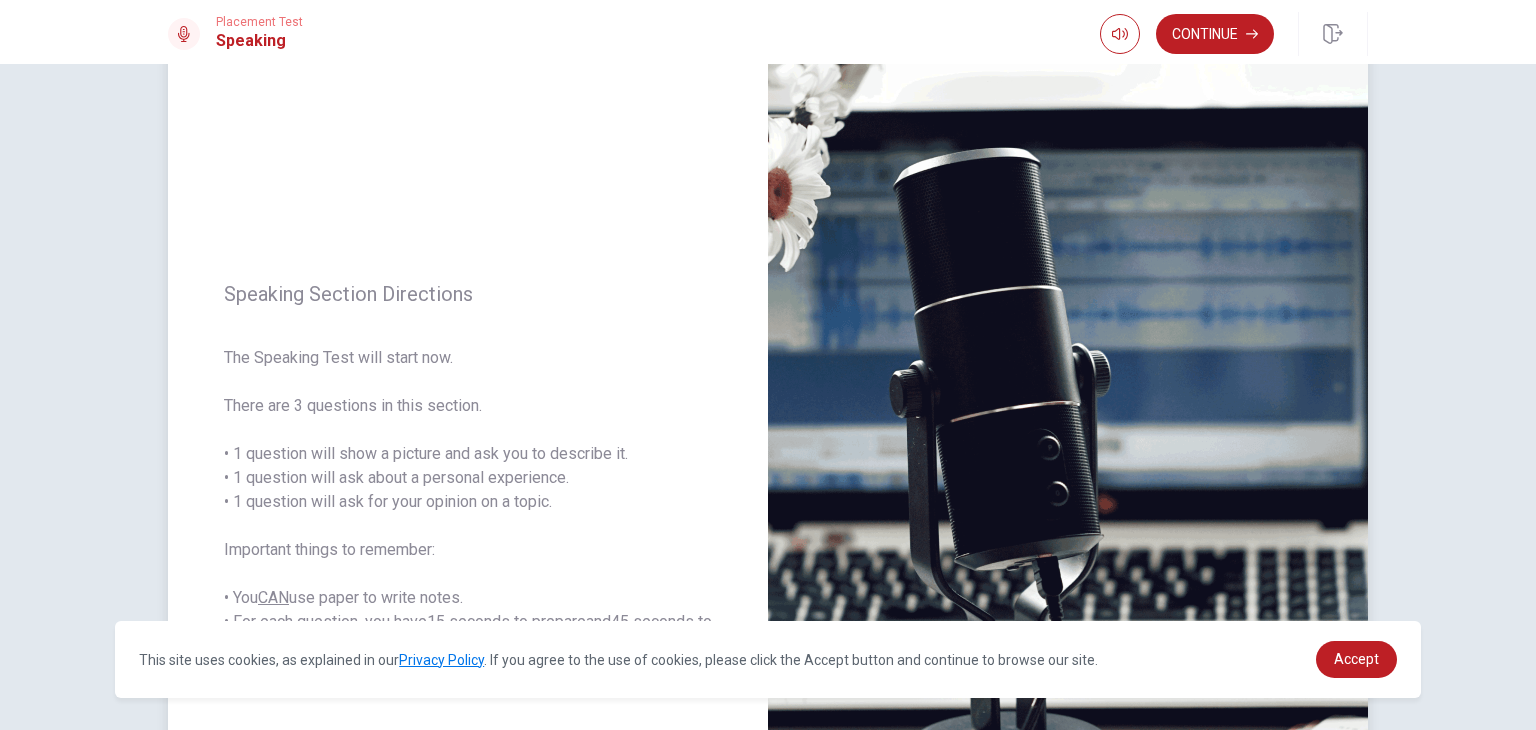 scroll, scrollTop: 30, scrollLeft: 0, axis: vertical 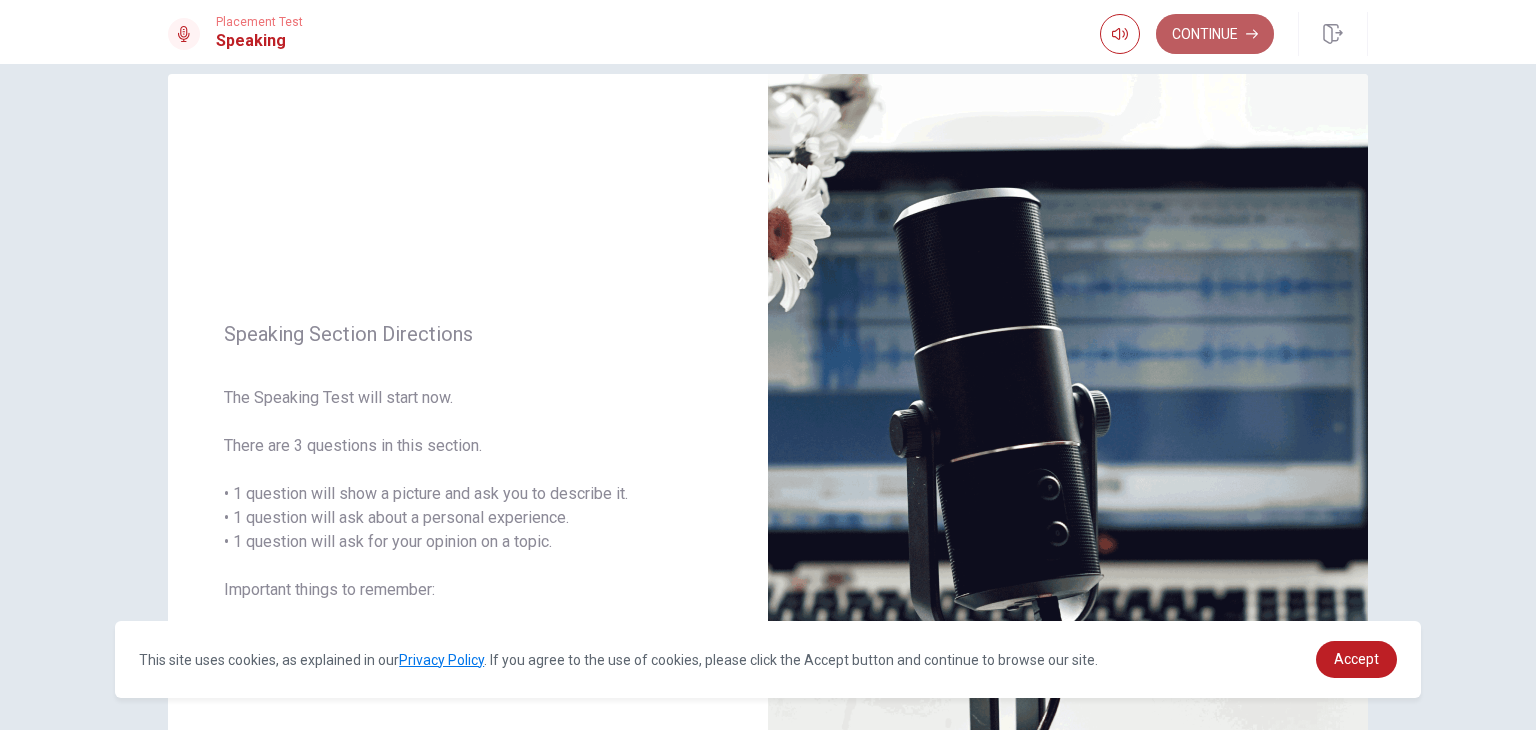 click on "Continue" at bounding box center (1215, 34) 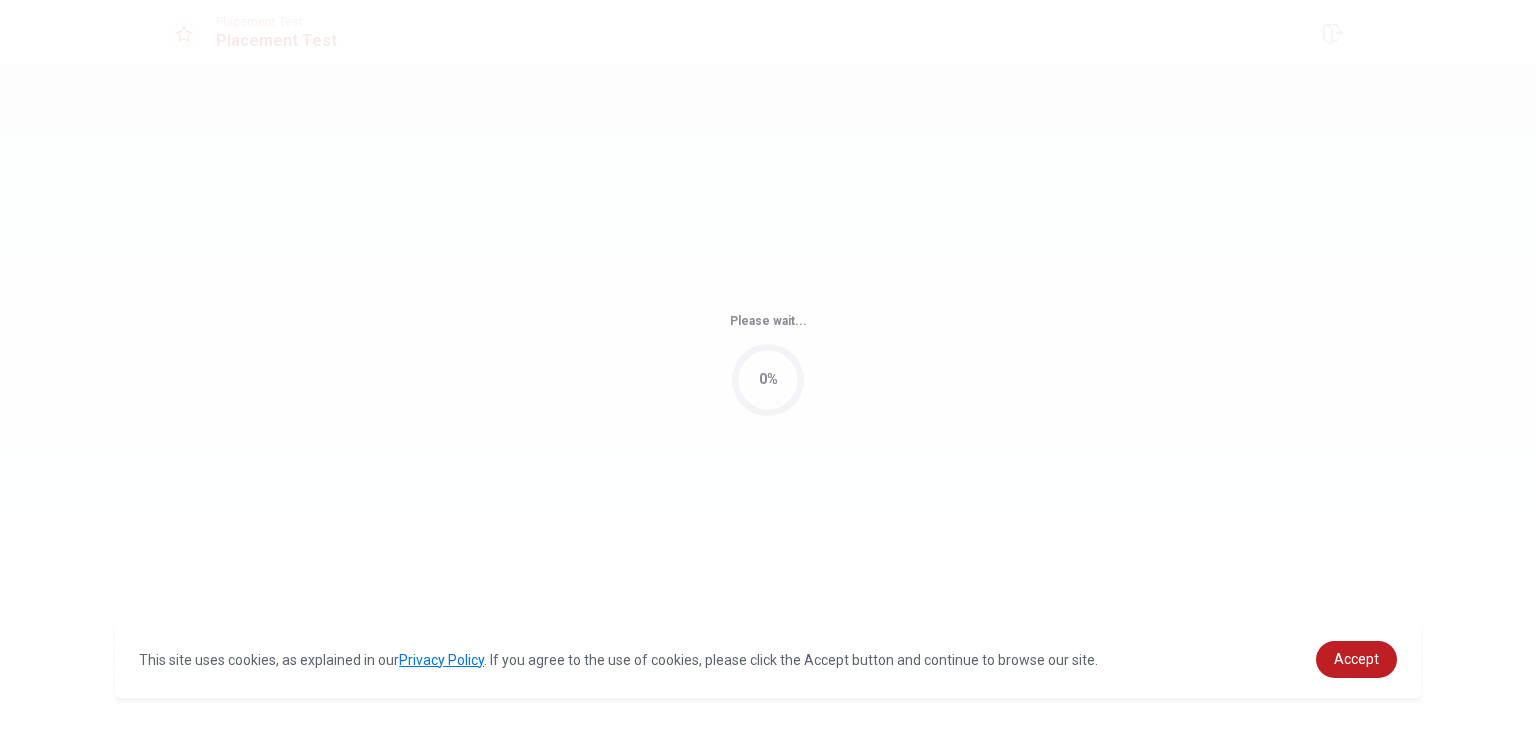scroll, scrollTop: 0, scrollLeft: 0, axis: both 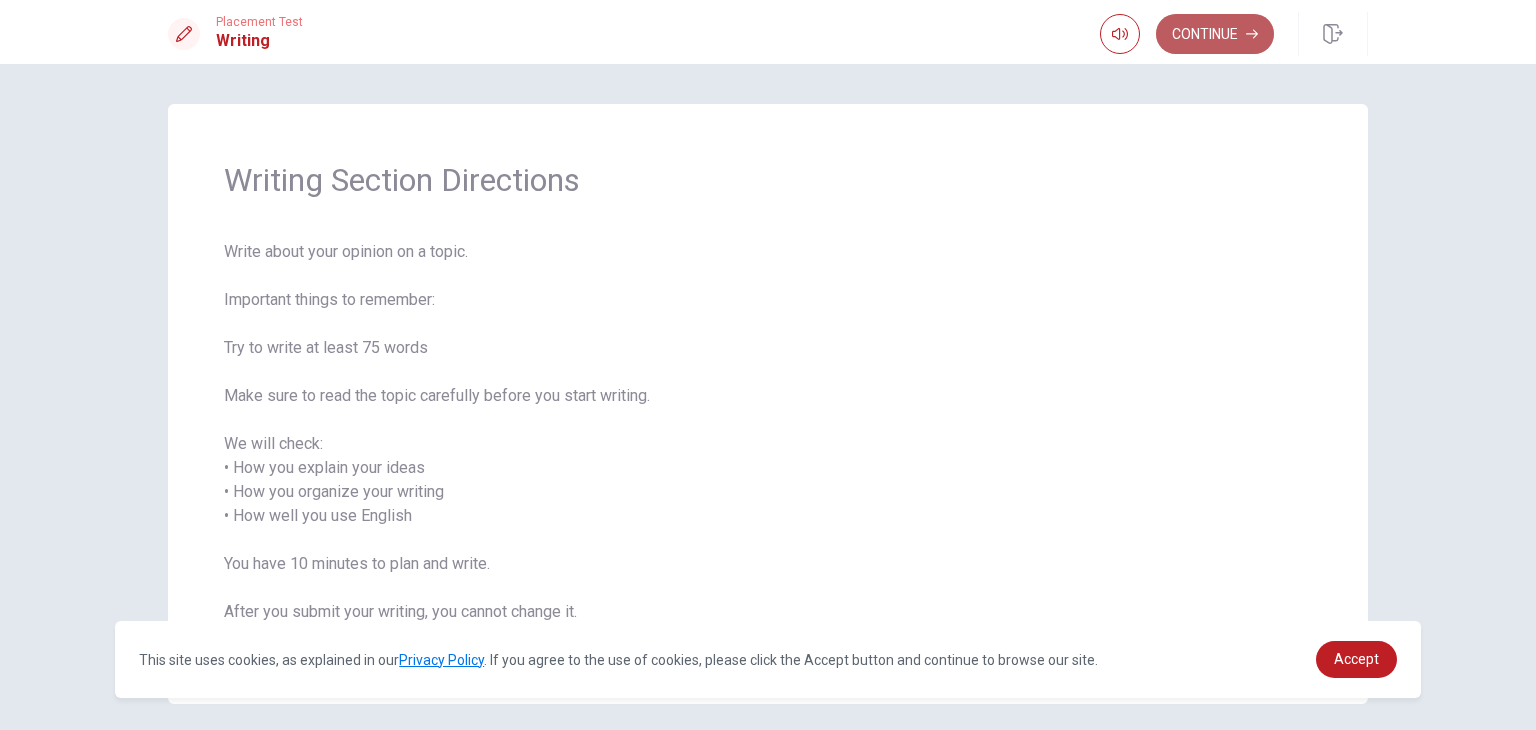 click on "Continue" at bounding box center (1215, 34) 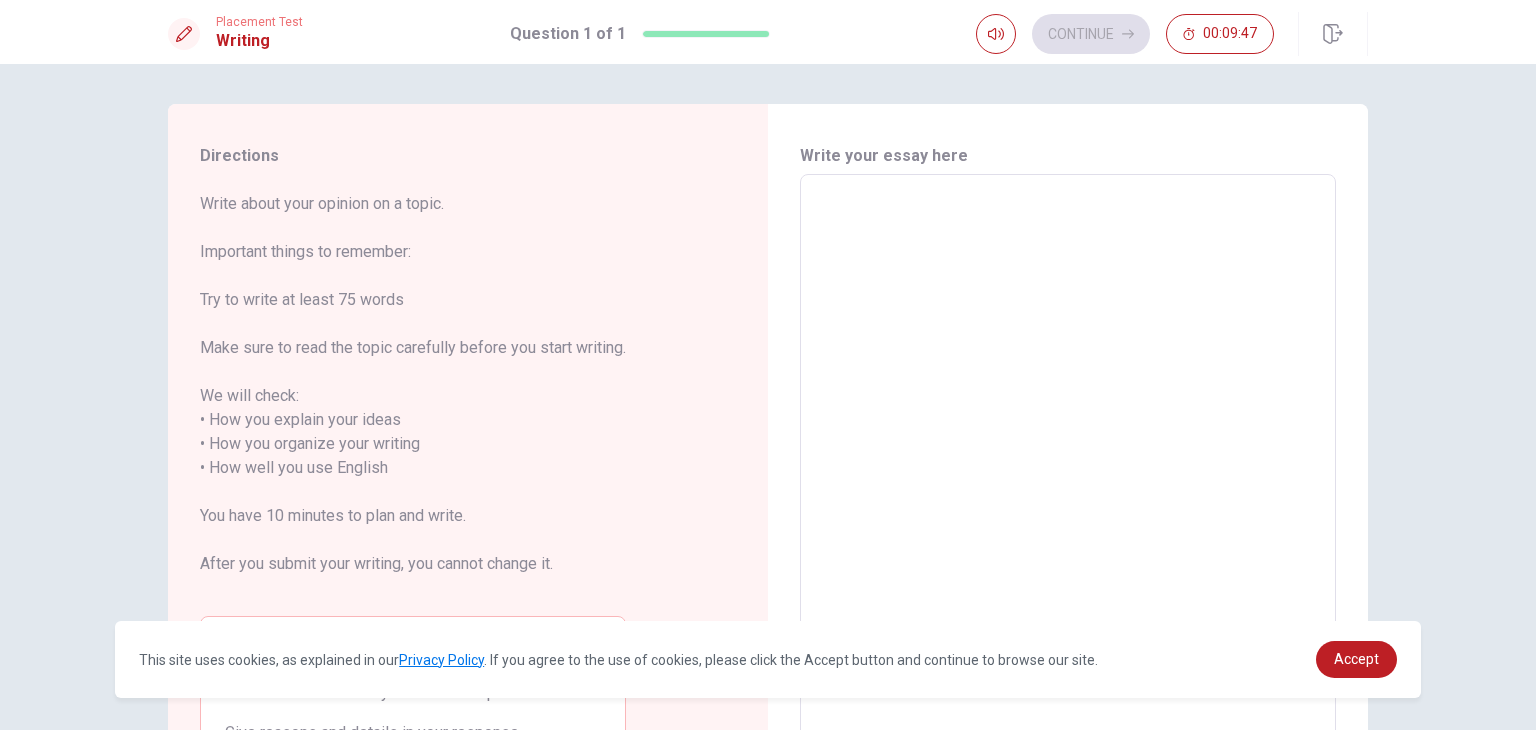 click at bounding box center [1068, 456] 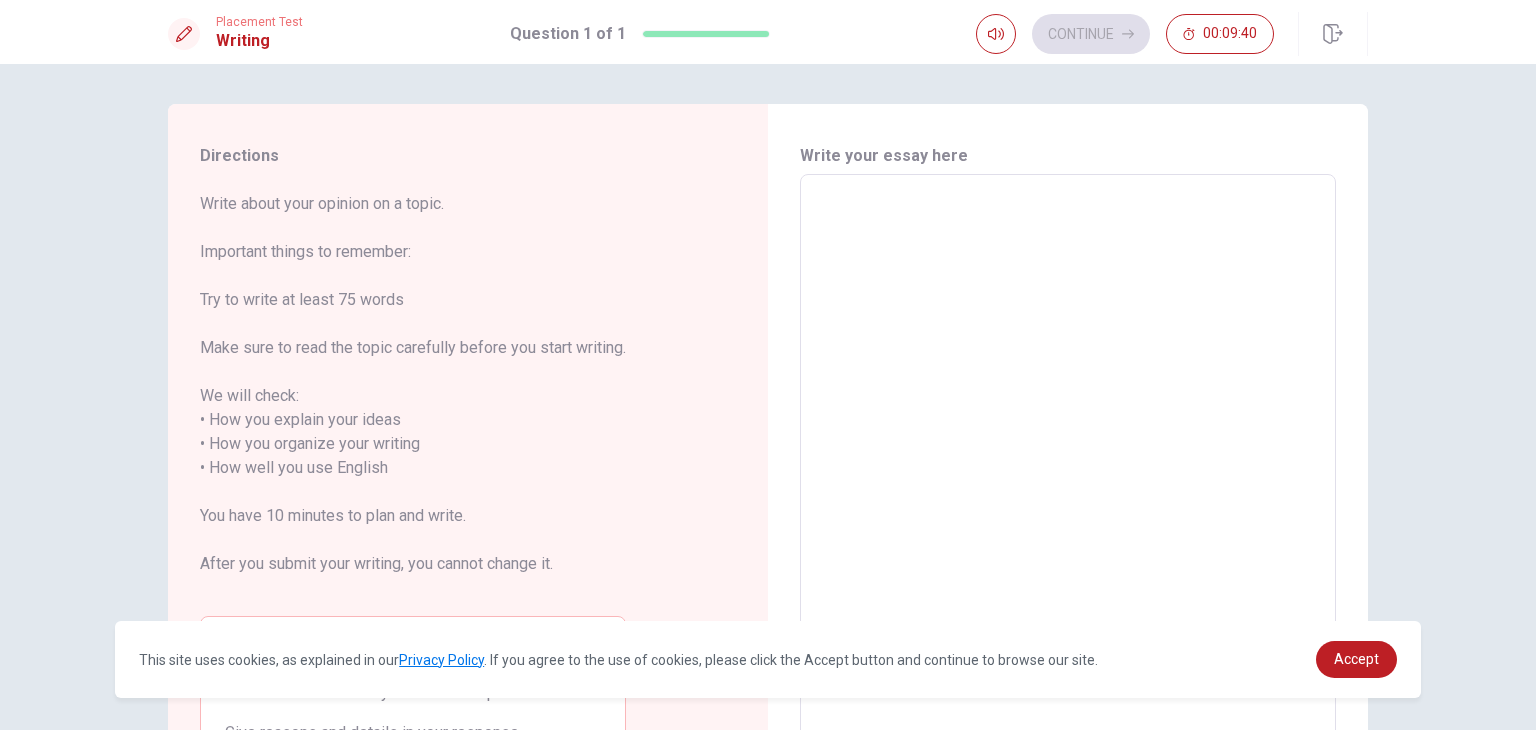 type on "m" 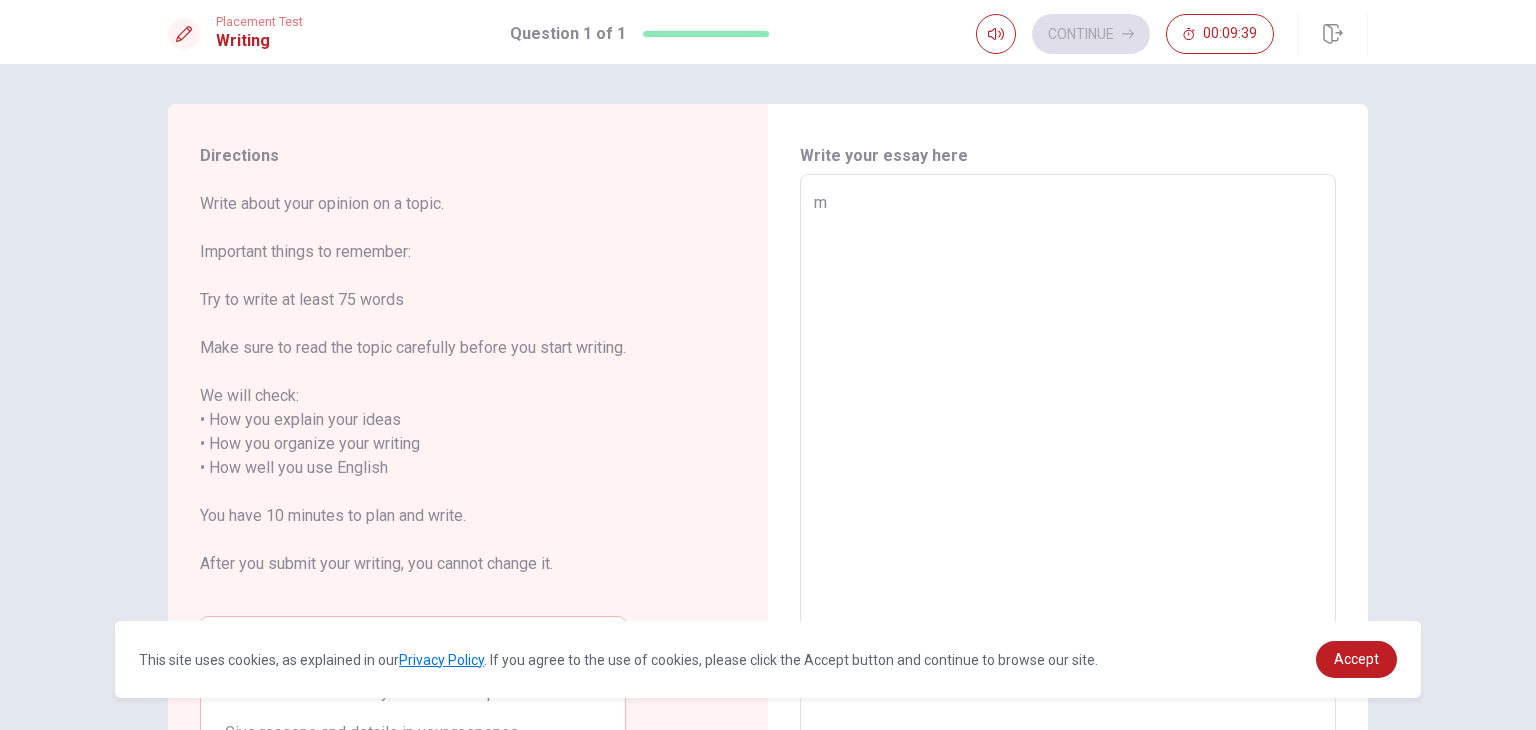 type on "x" 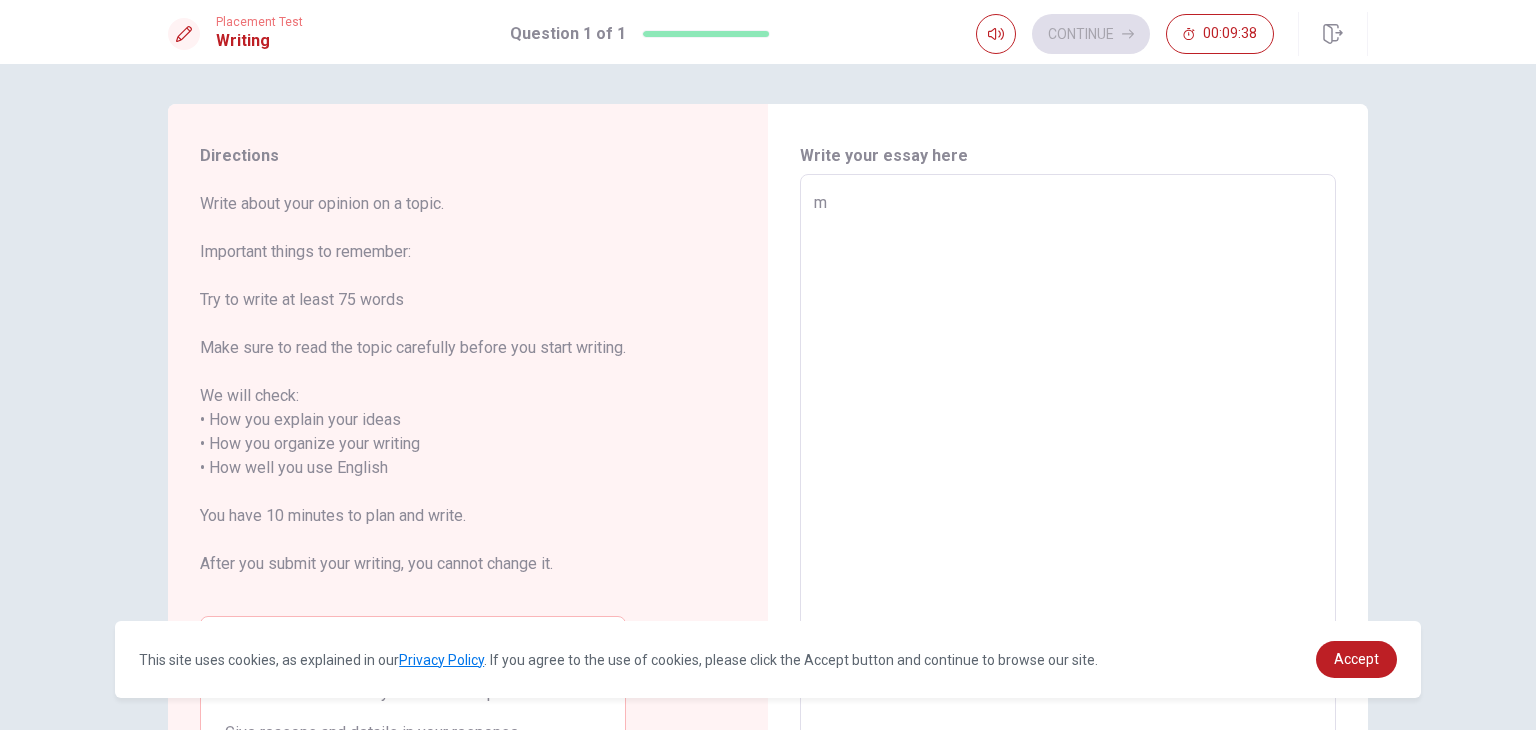 type on "ma" 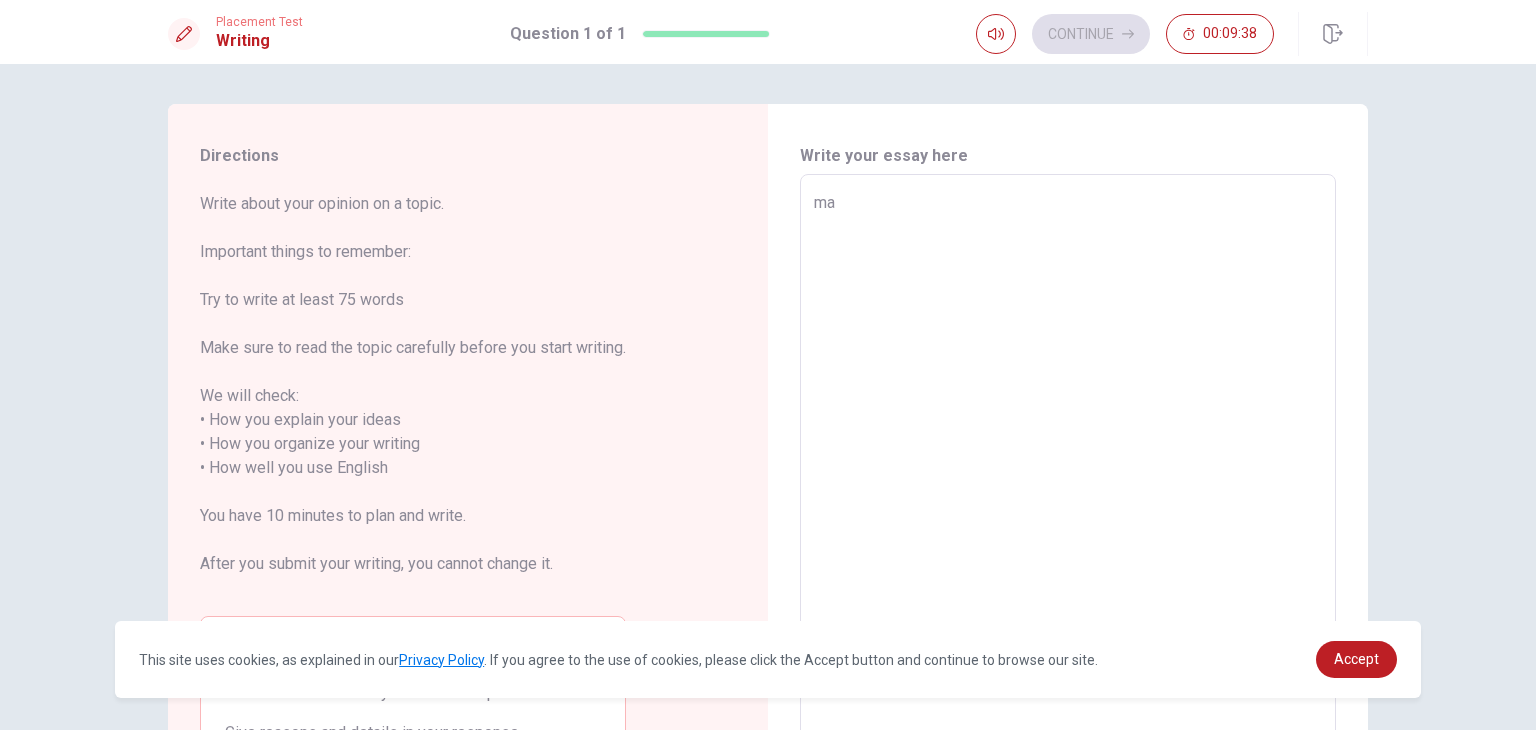 type on "x" 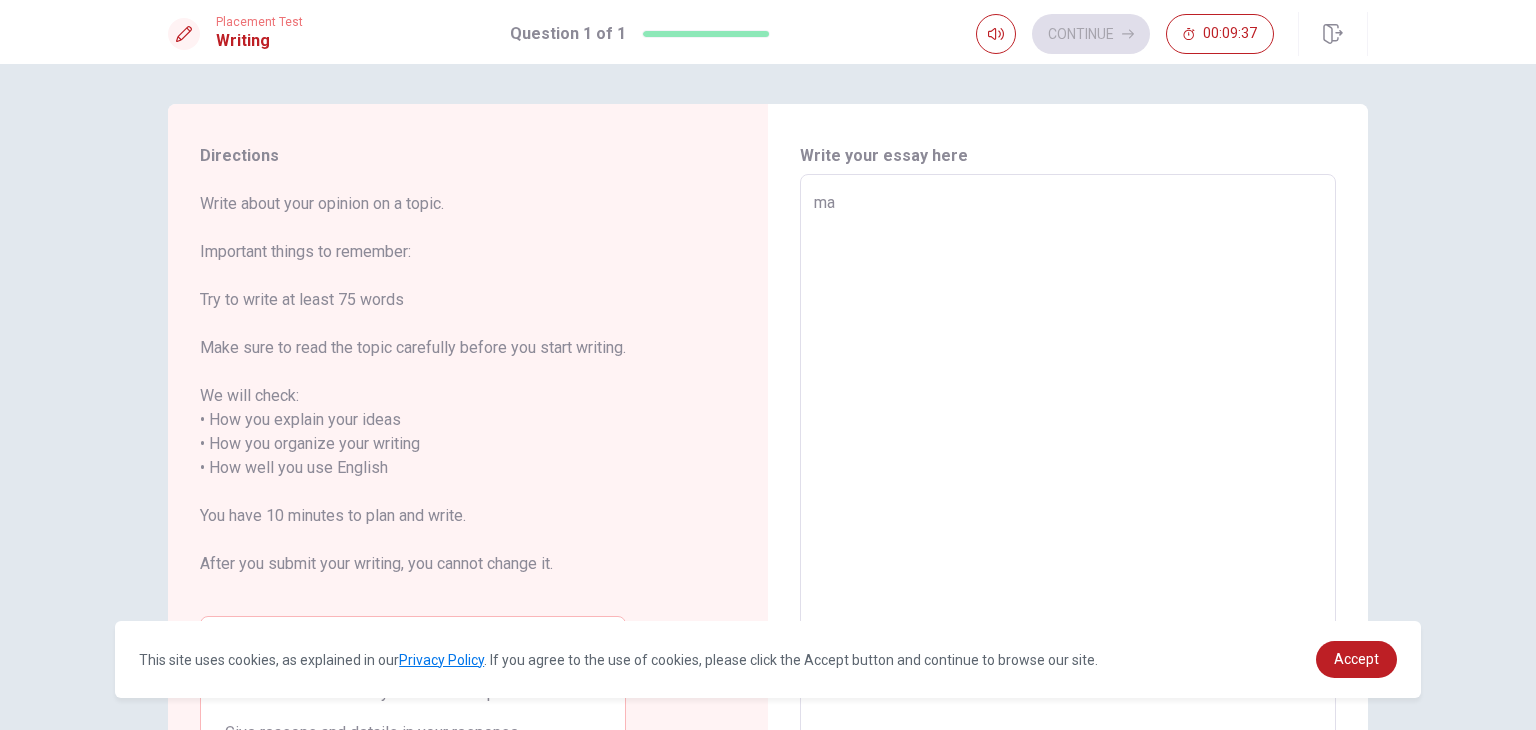type on "mar" 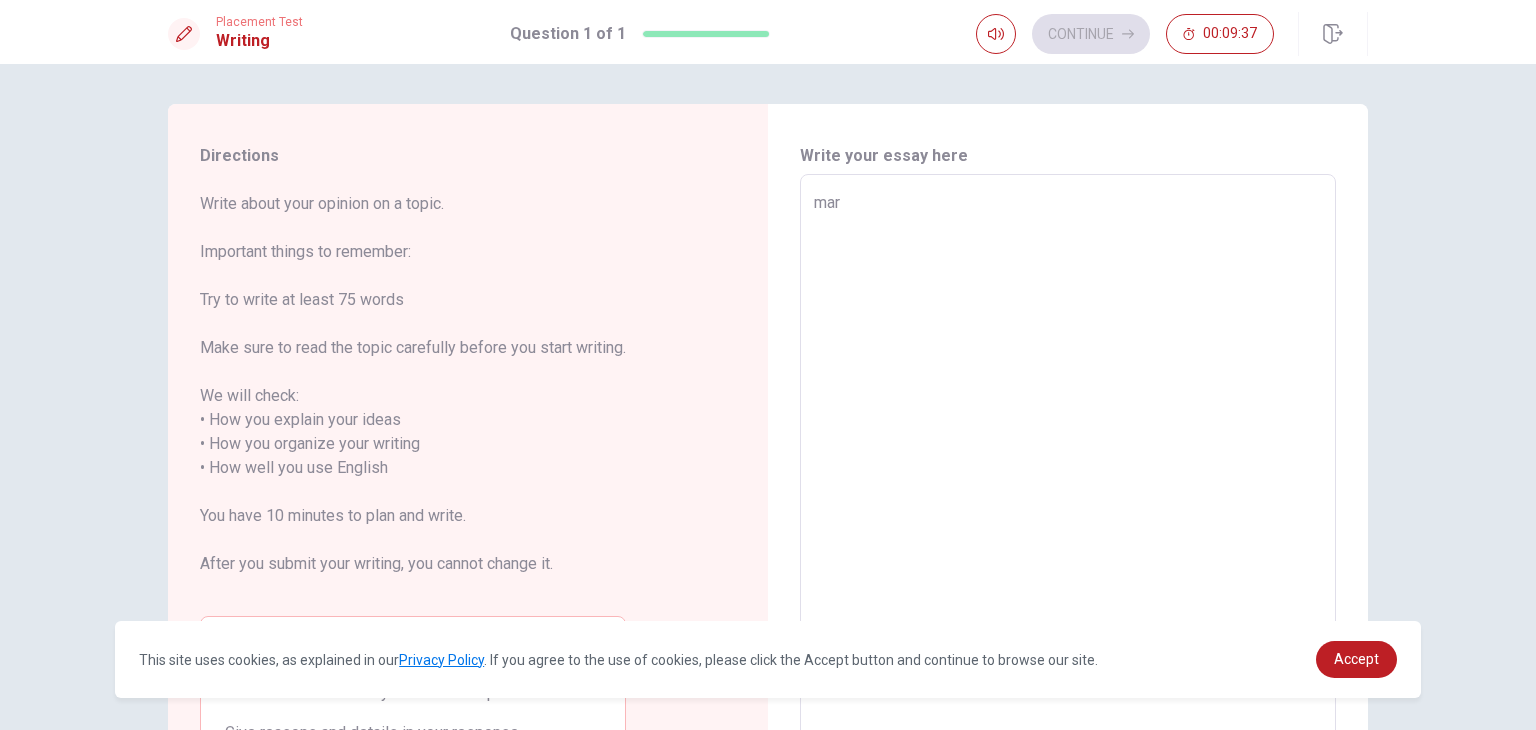 type on "x" 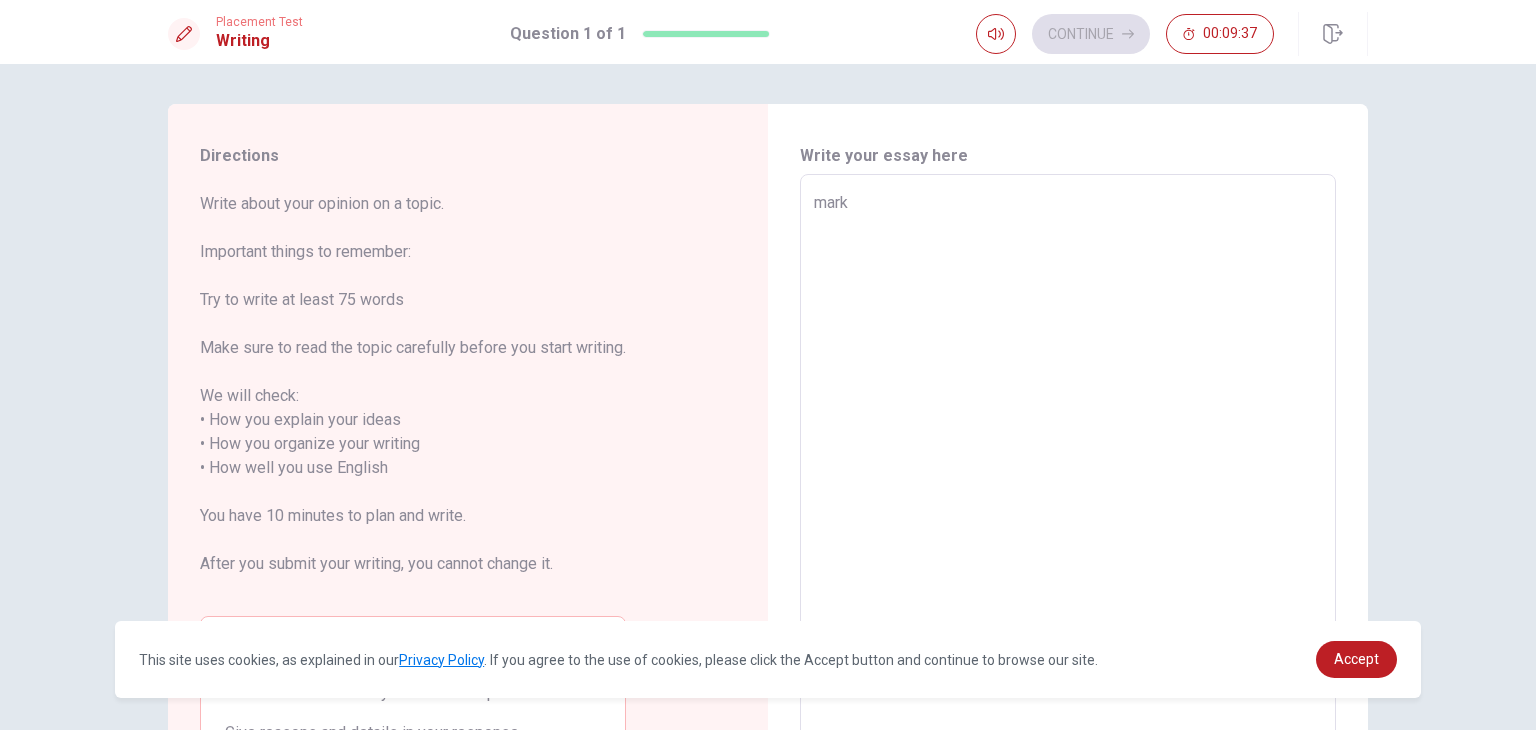 type on "x" 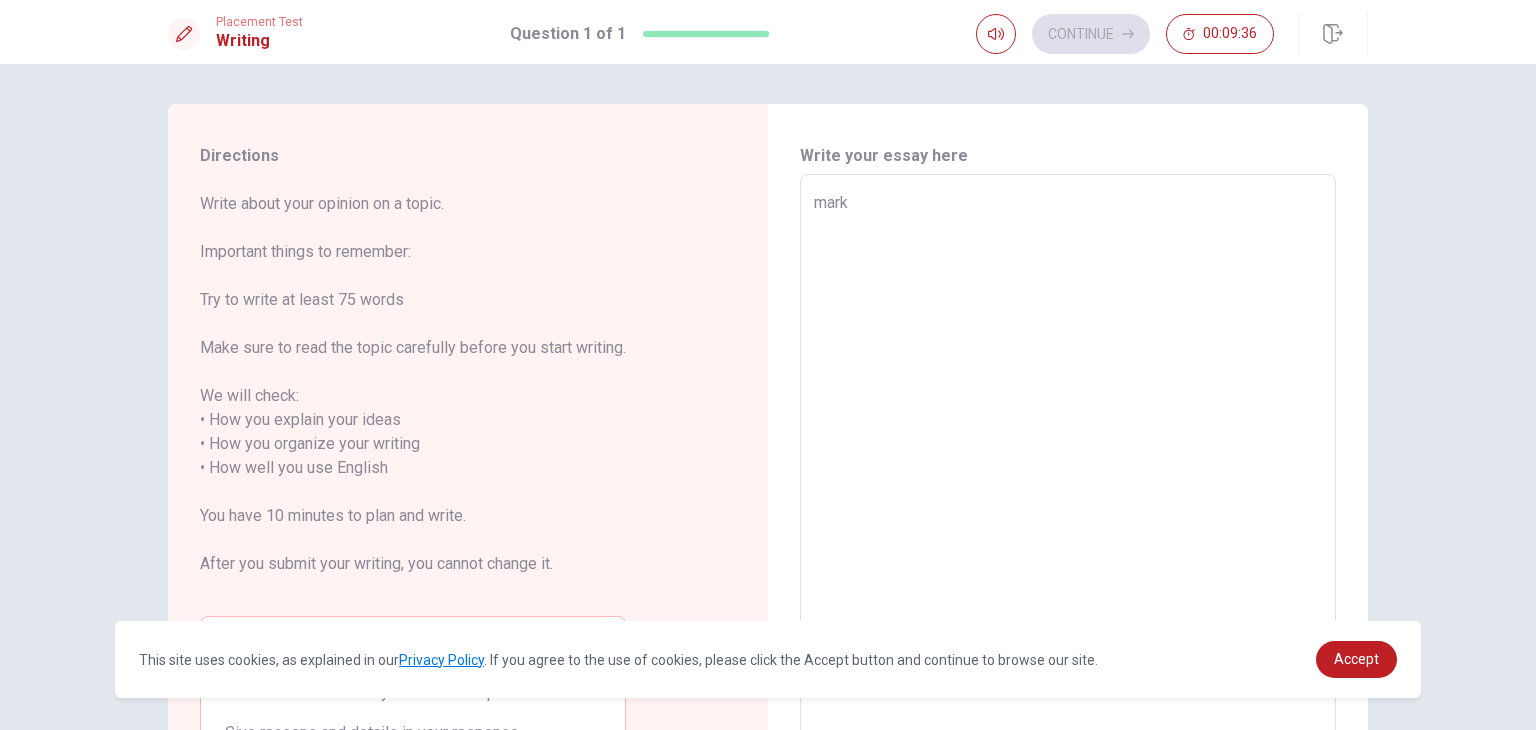type on "marke" 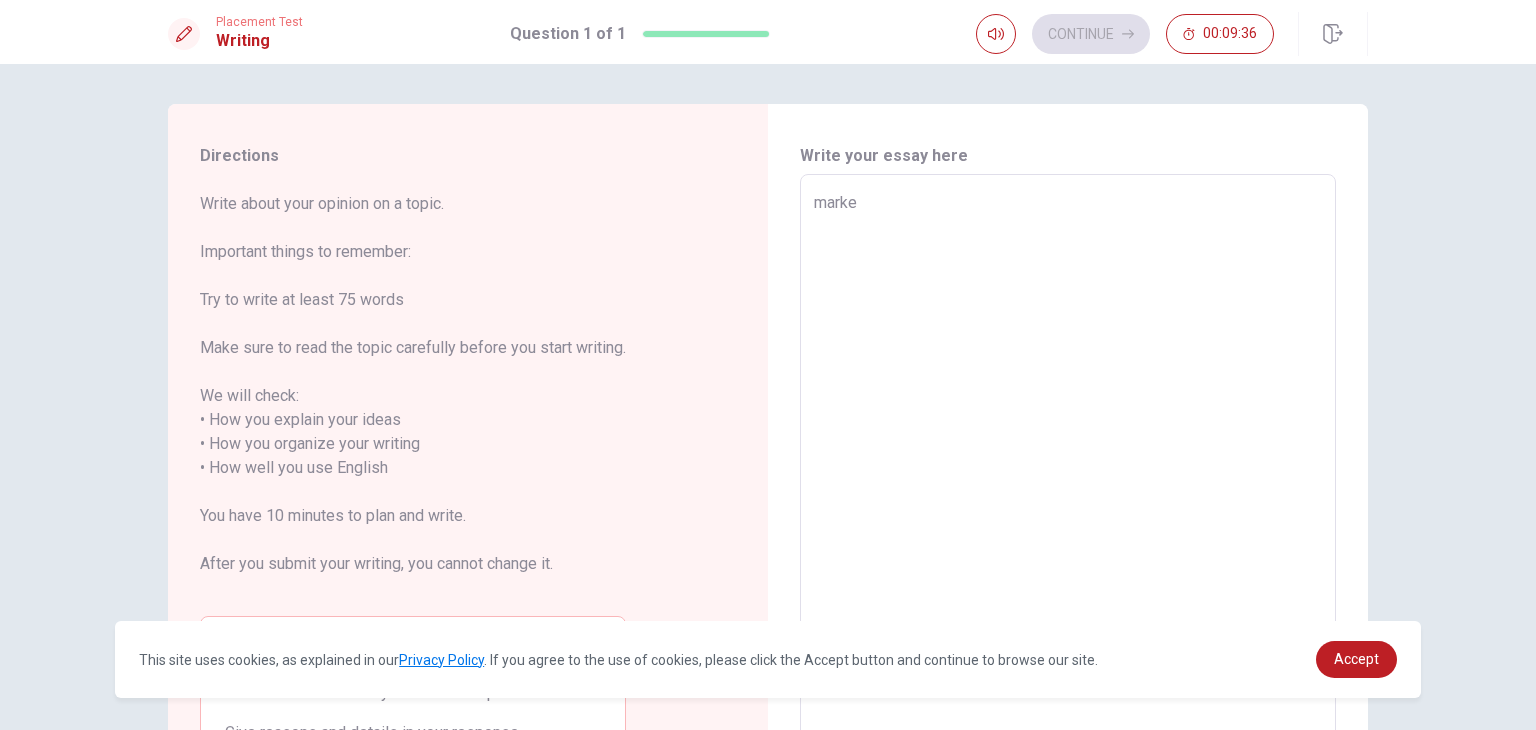 type on "x" 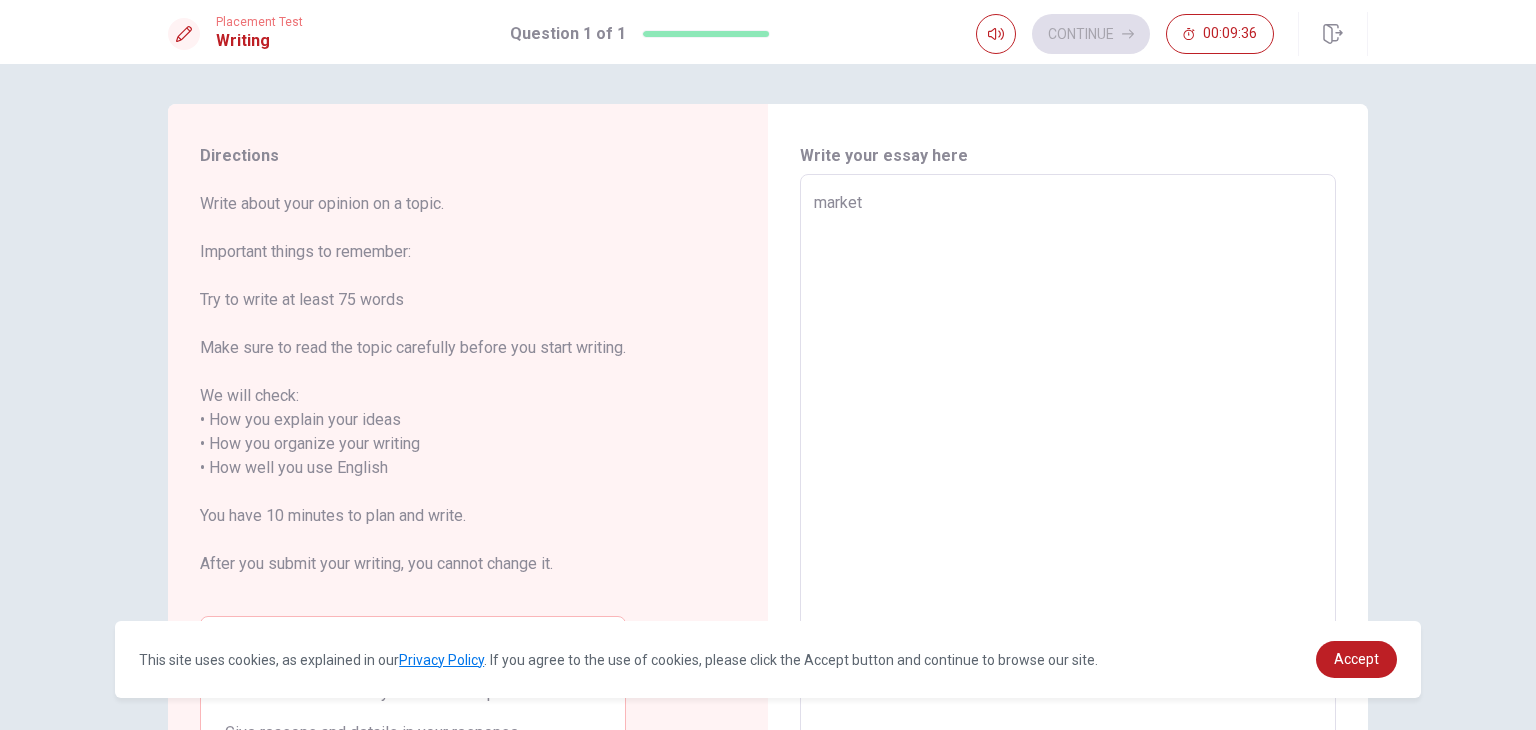 type on "x" 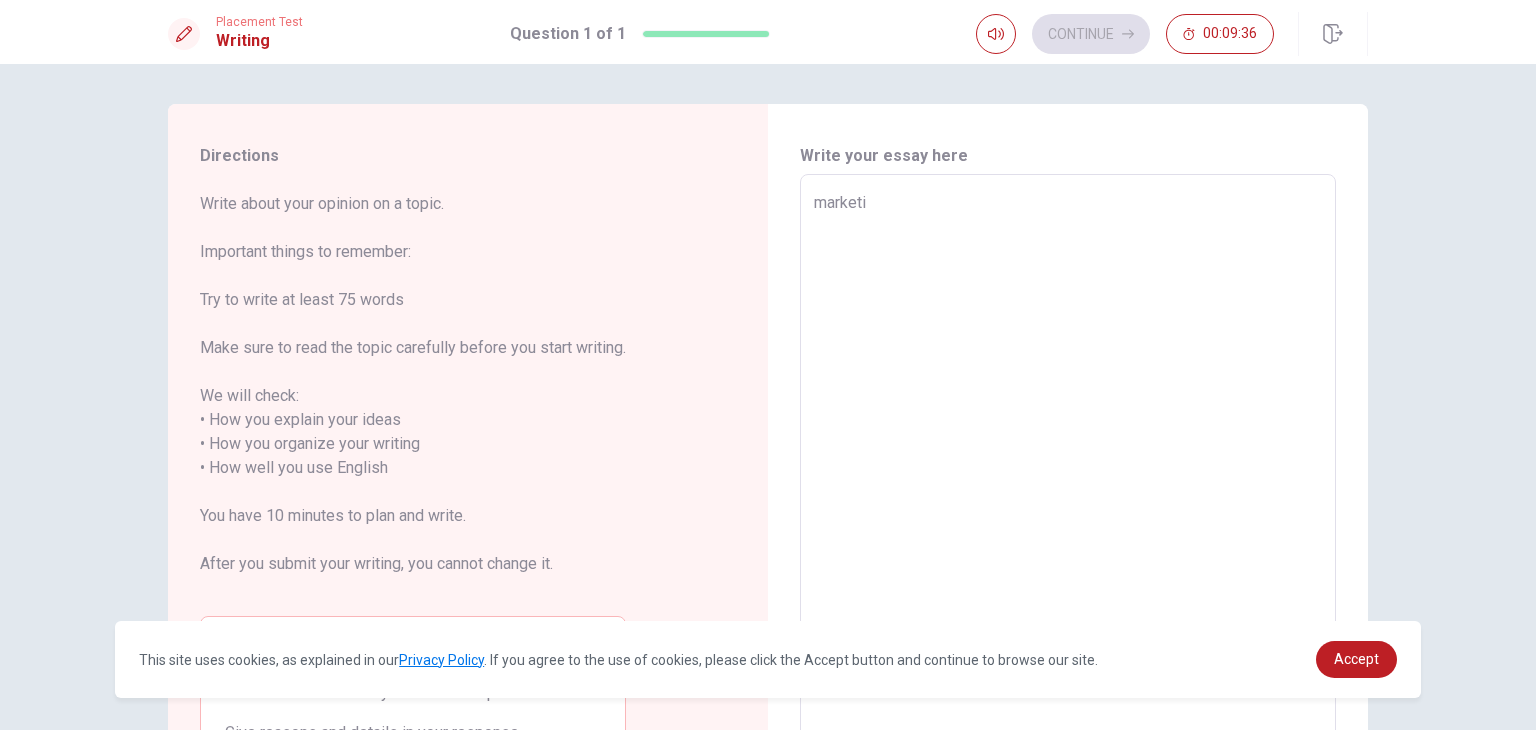 type on "x" 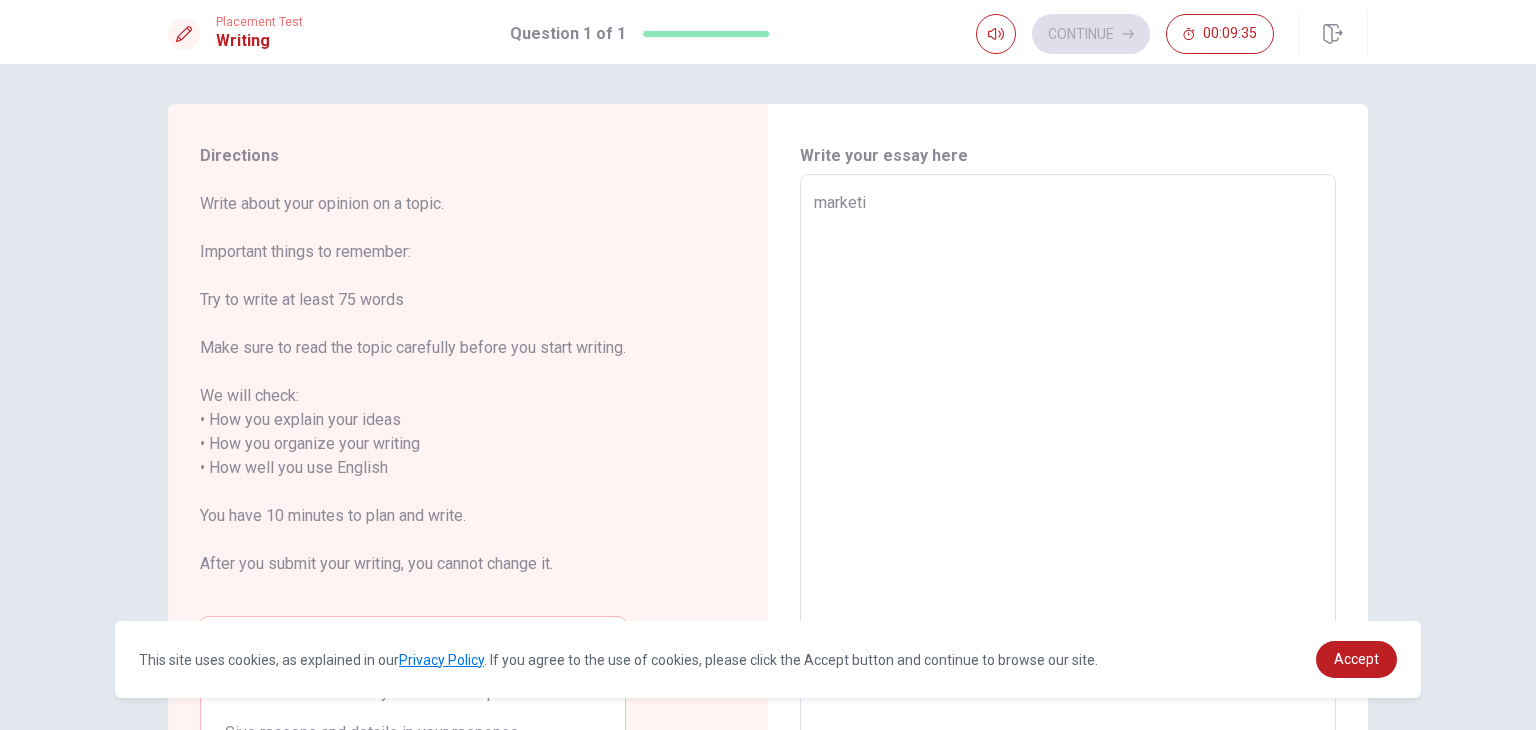 type on "marketin" 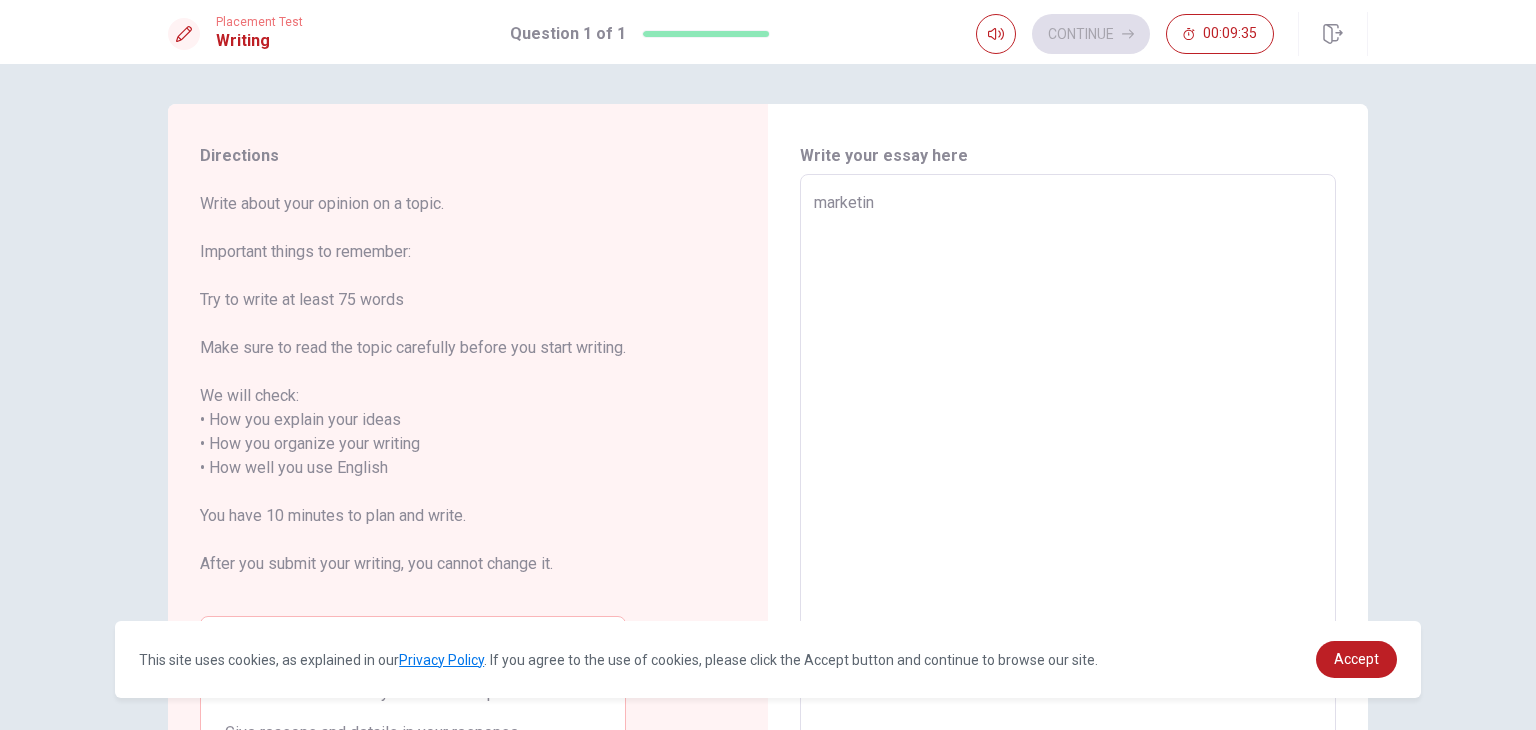 type on "x" 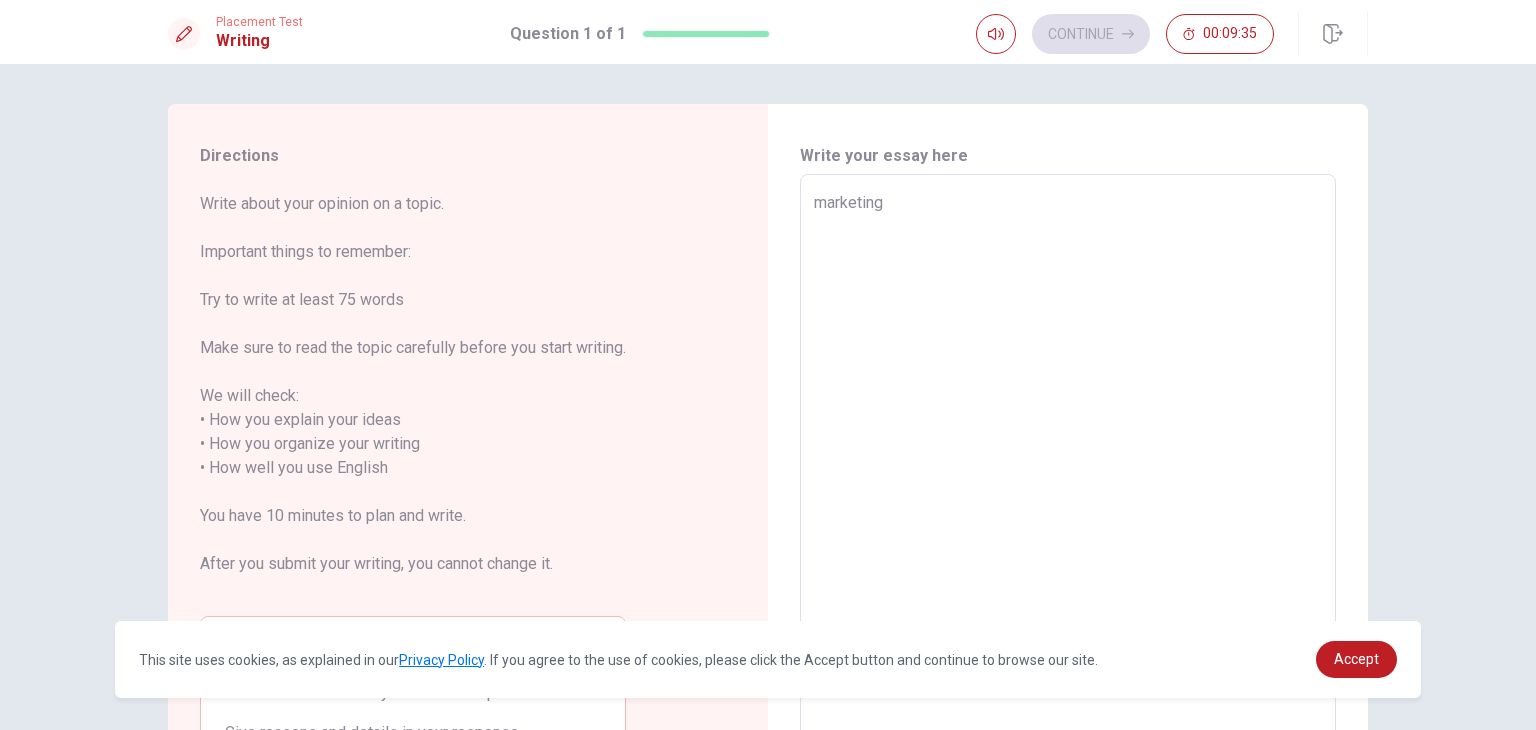 type on "x" 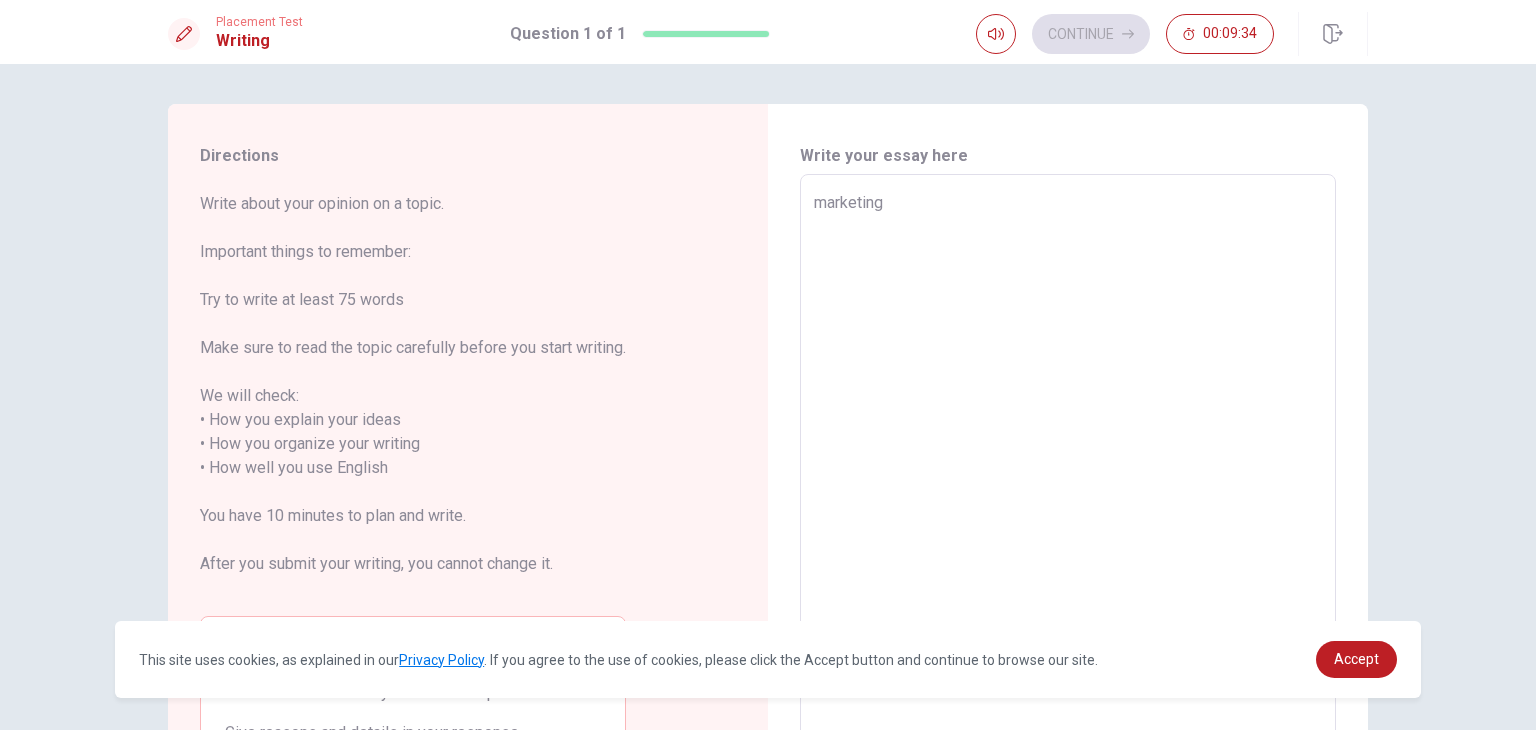 type on "x" 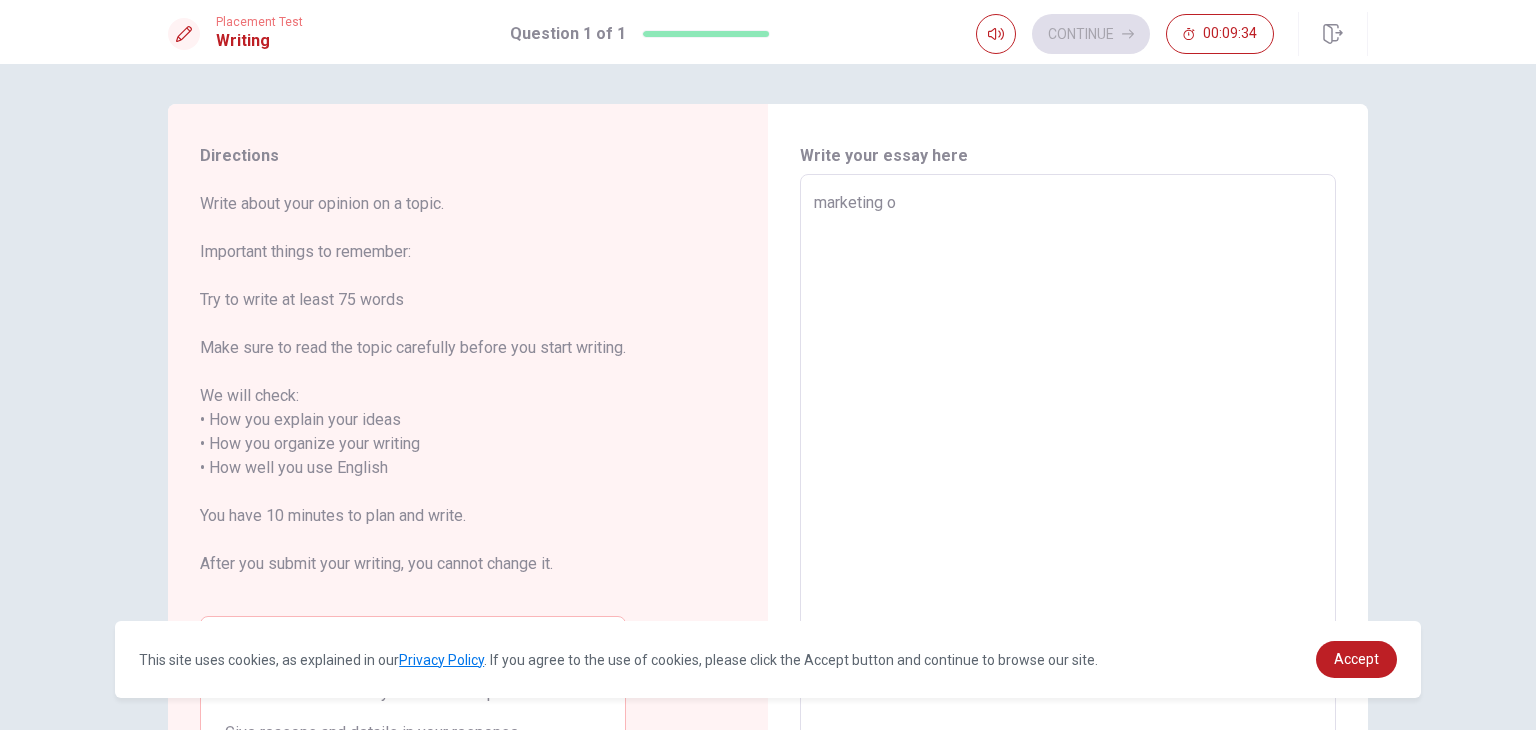 type on "x" 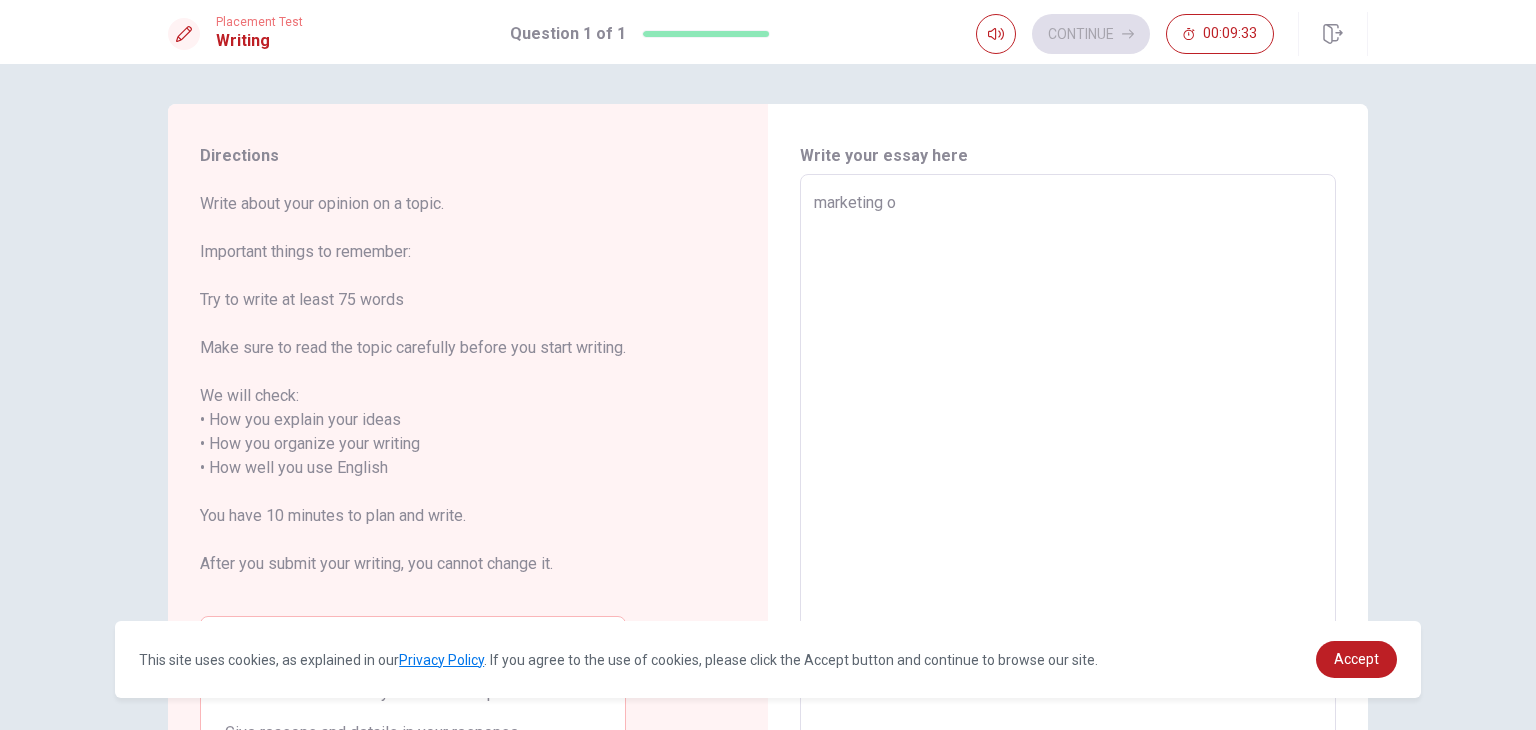 type on "marketing of" 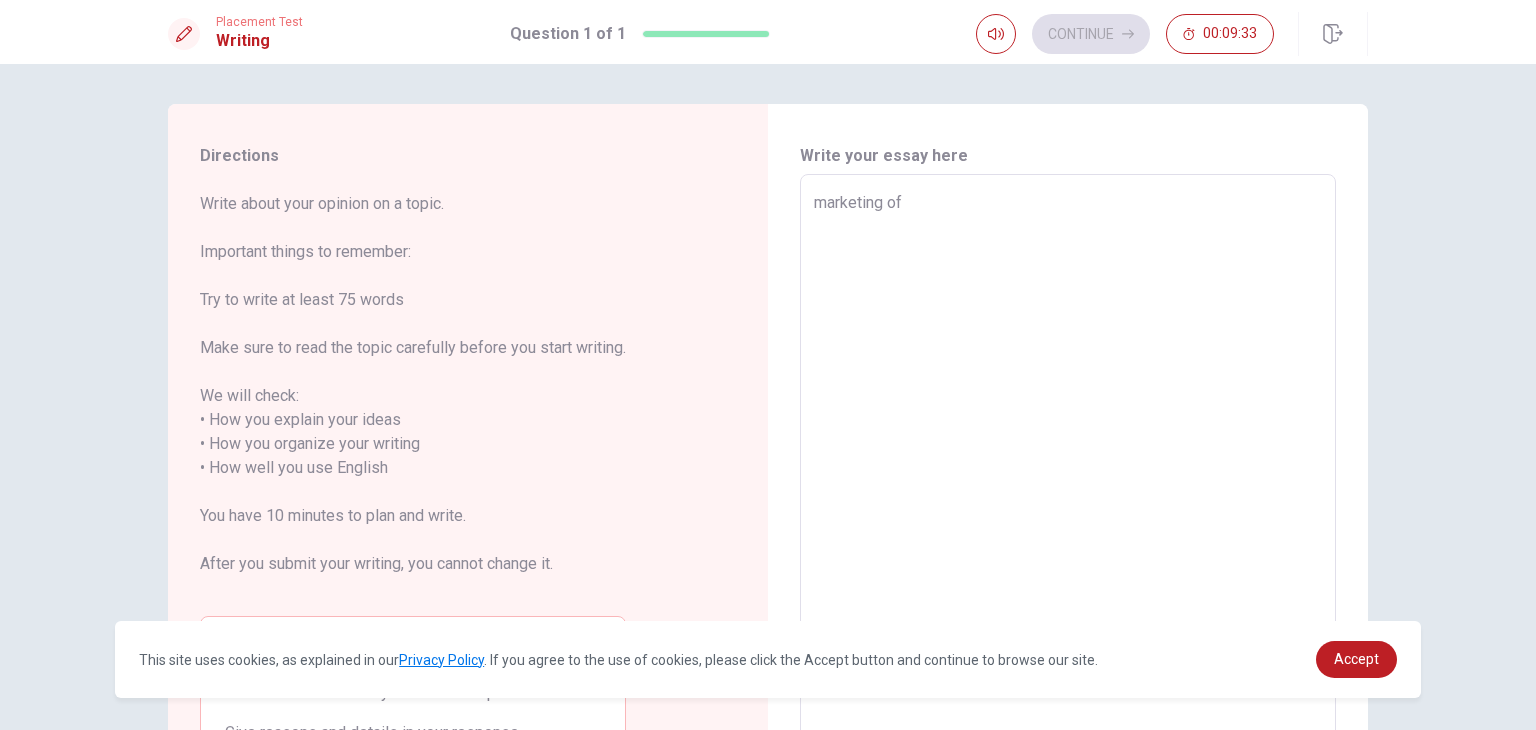 type on "x" 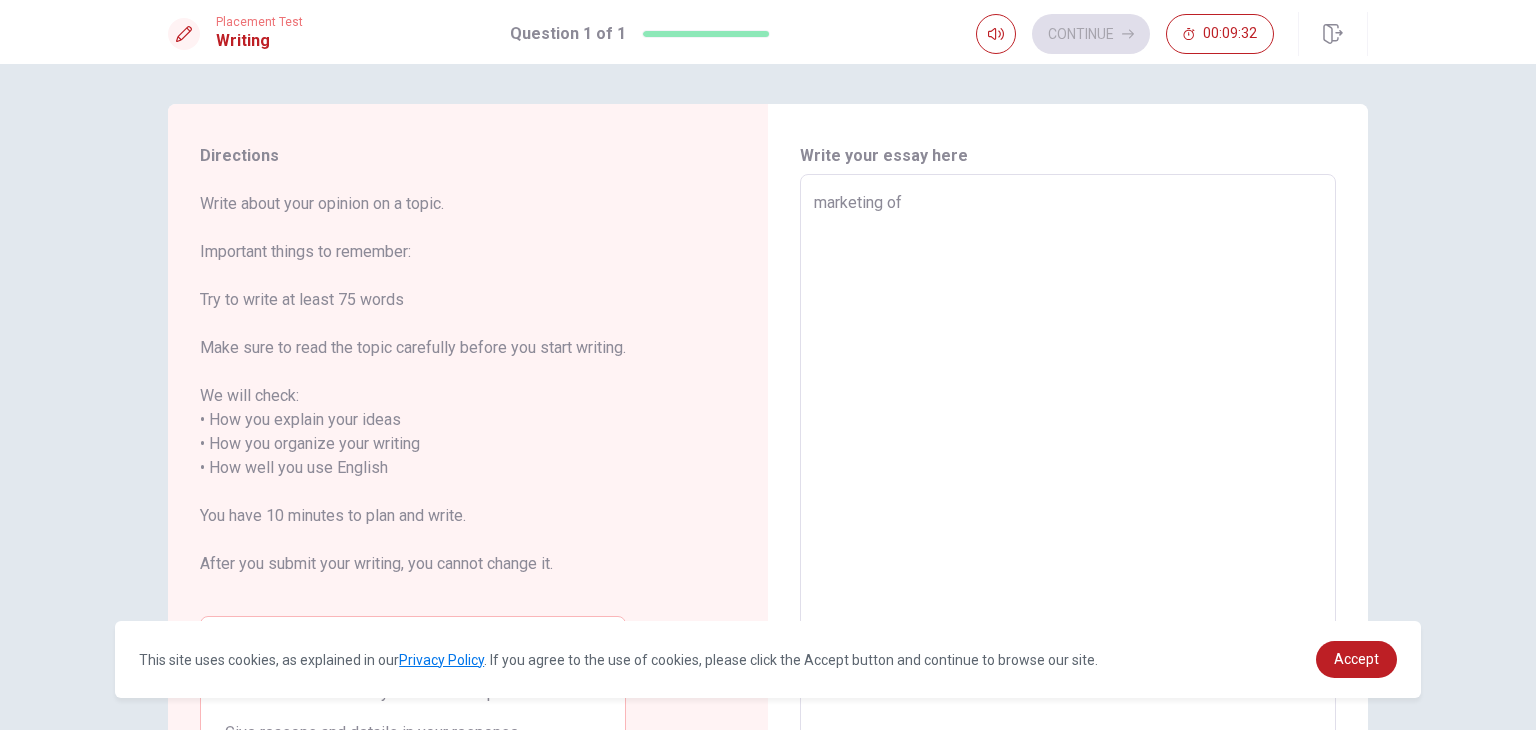 type on "marketing of" 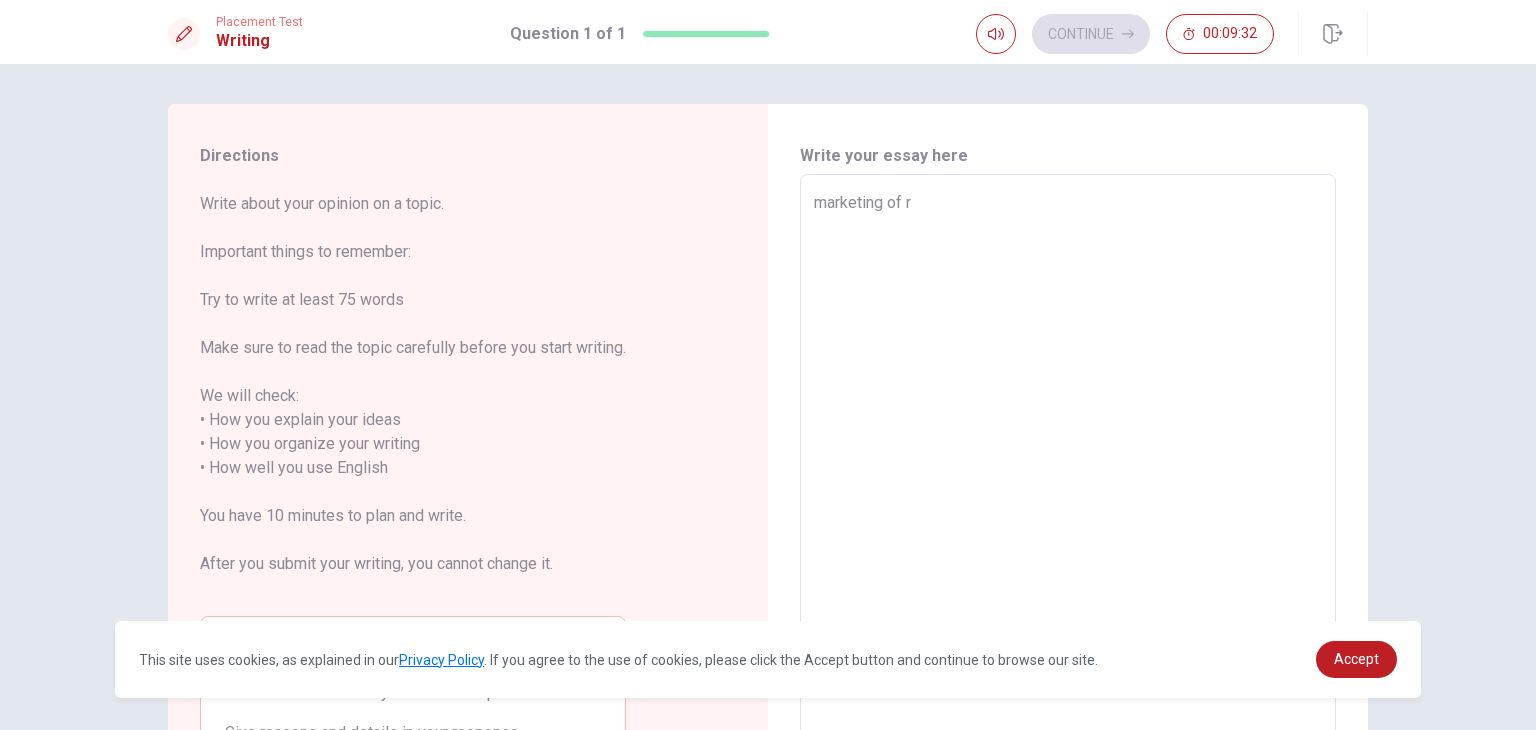 type on "x" 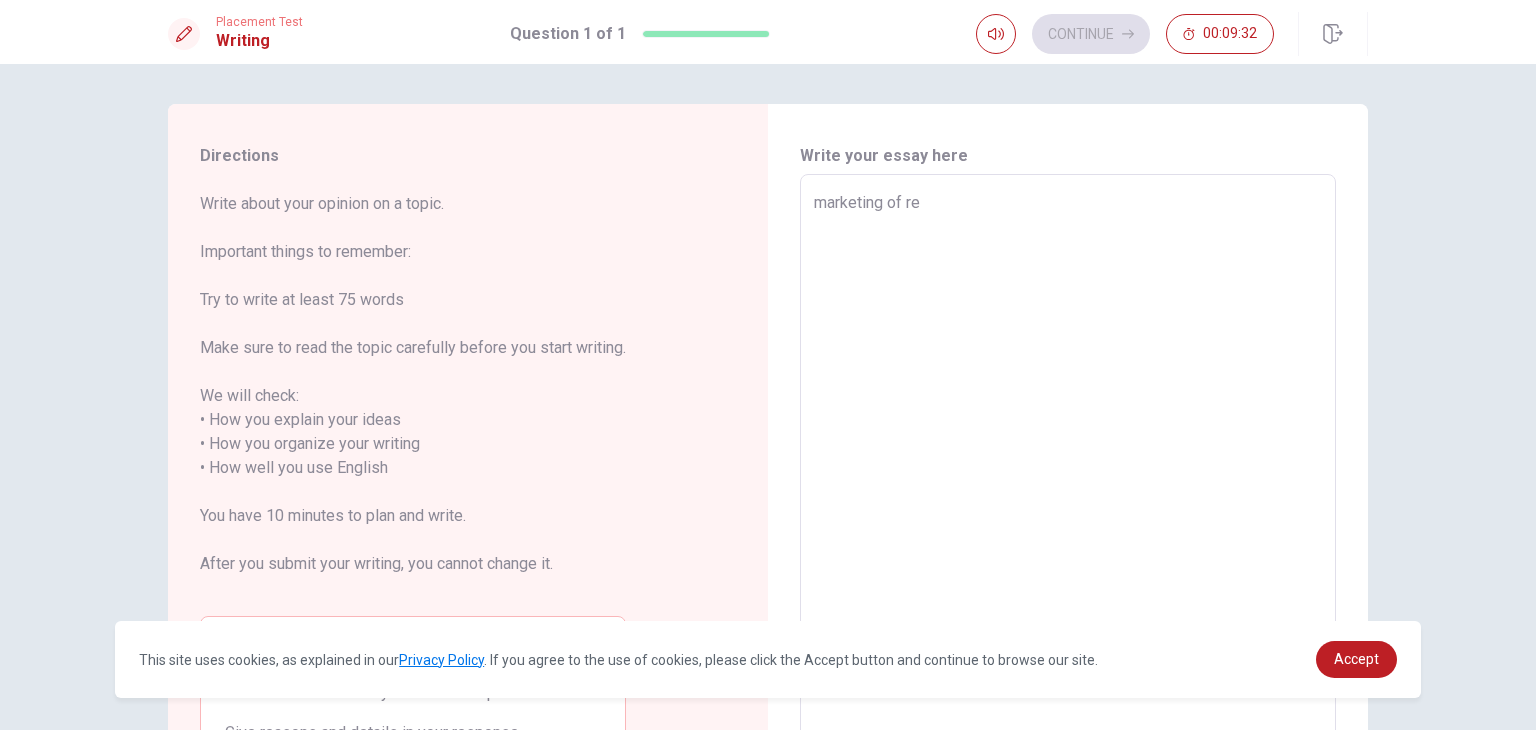 type on "x" 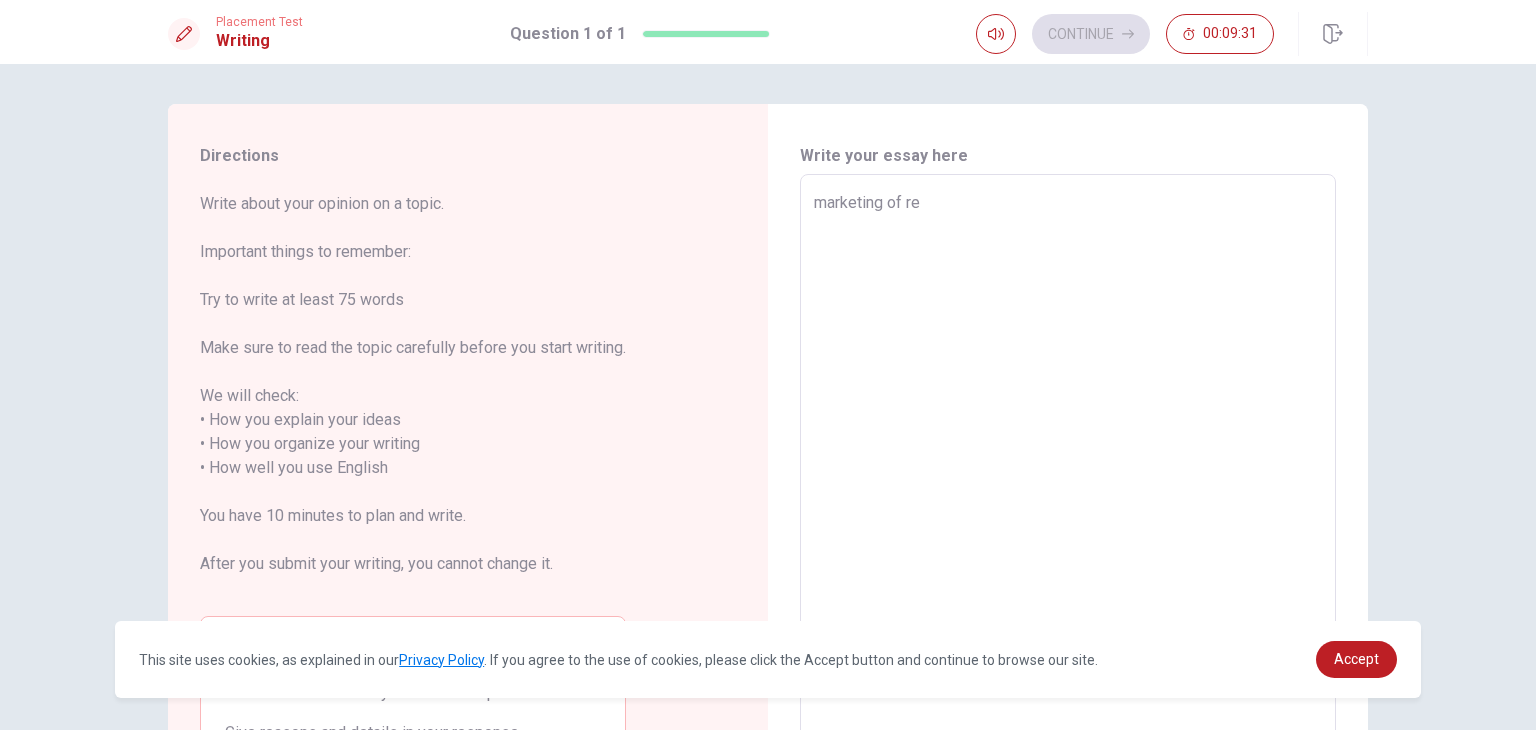 type on "marketing of res" 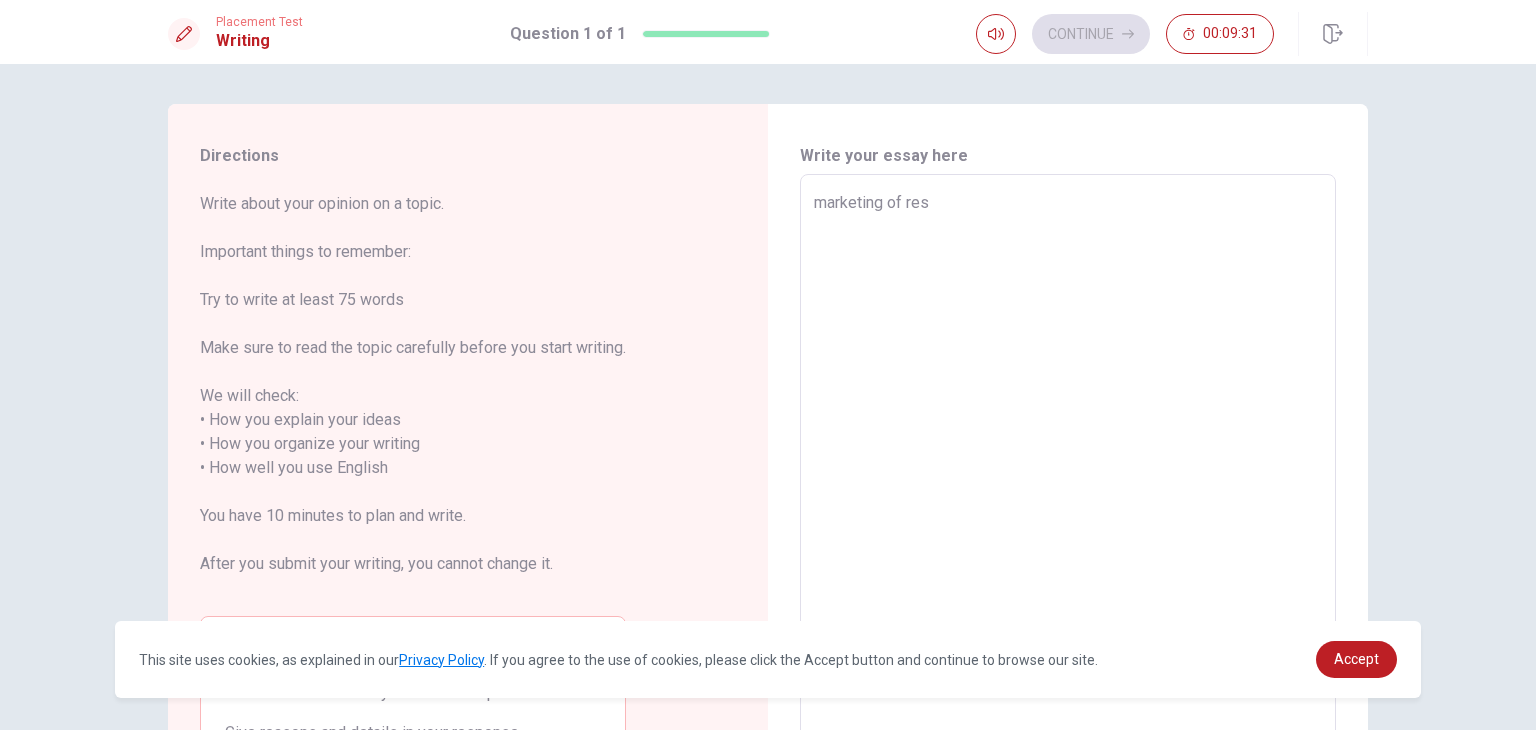 type on "x" 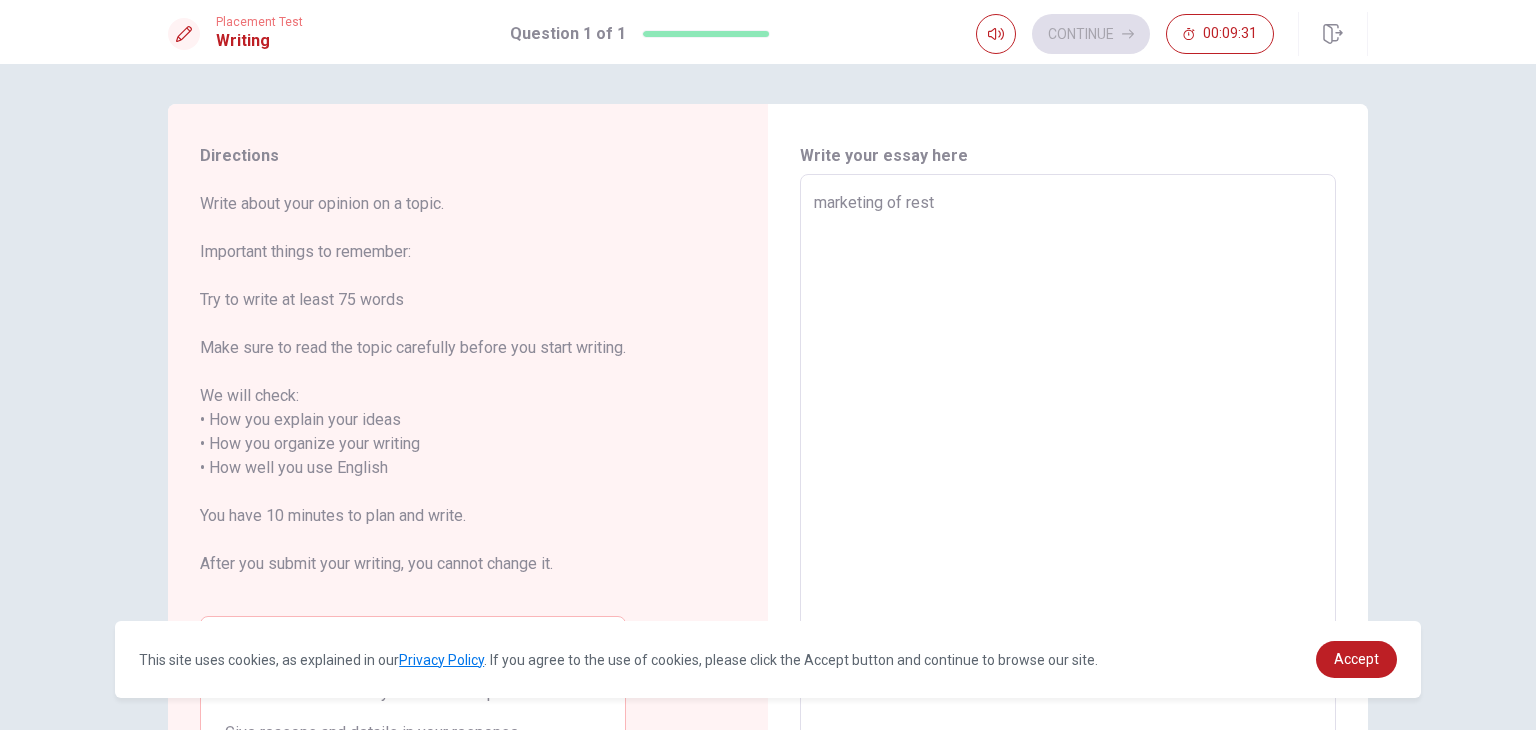 type on "x" 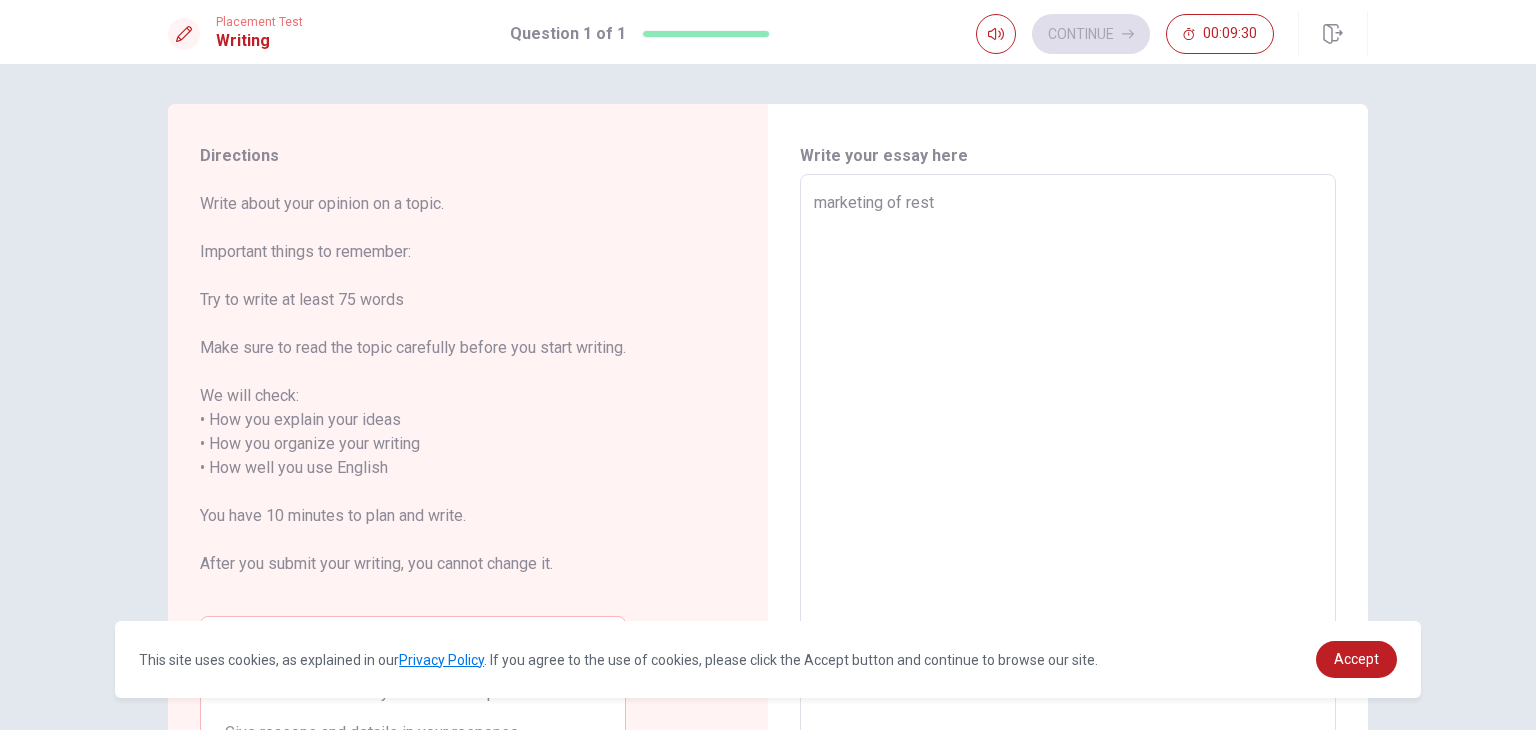 type on "marketing of resta" 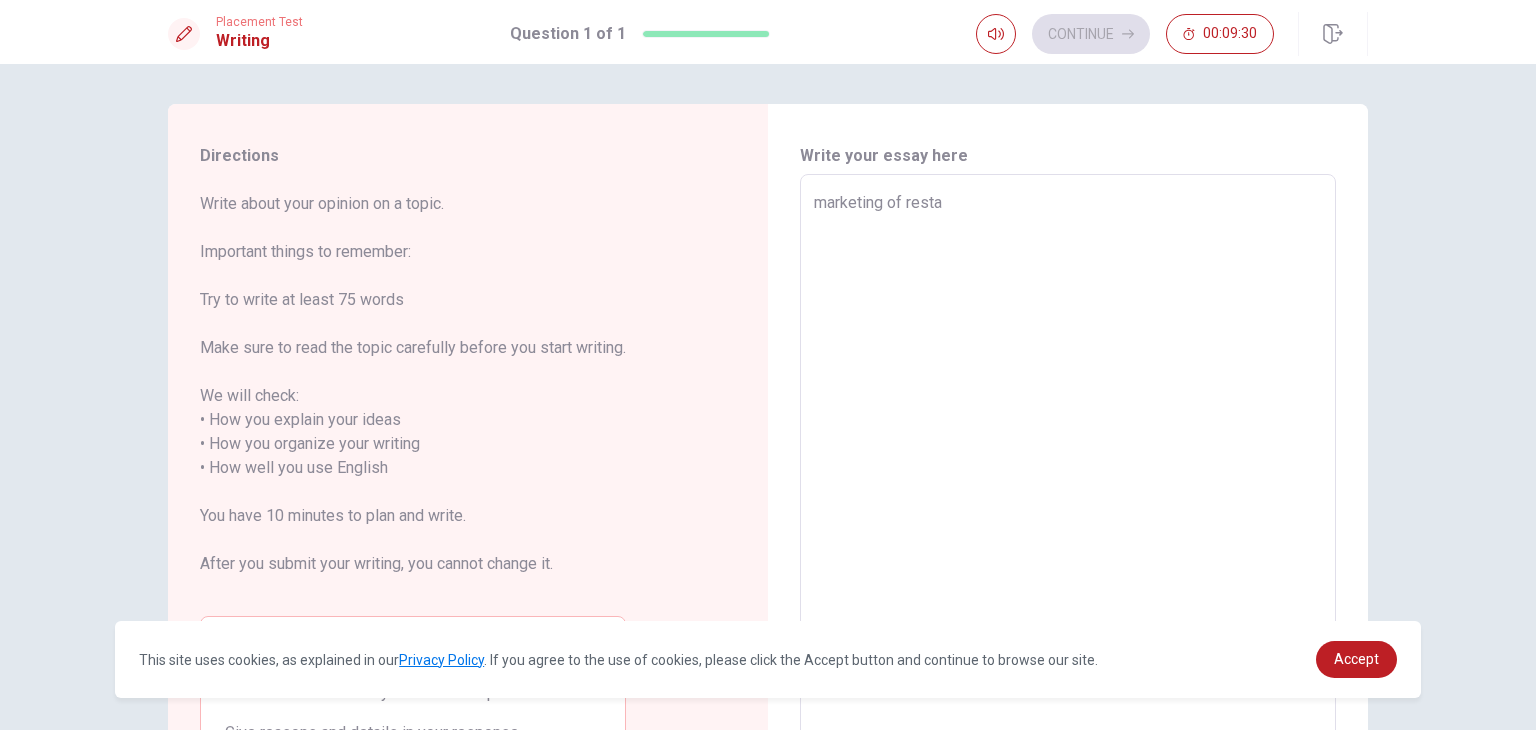 type on "x" 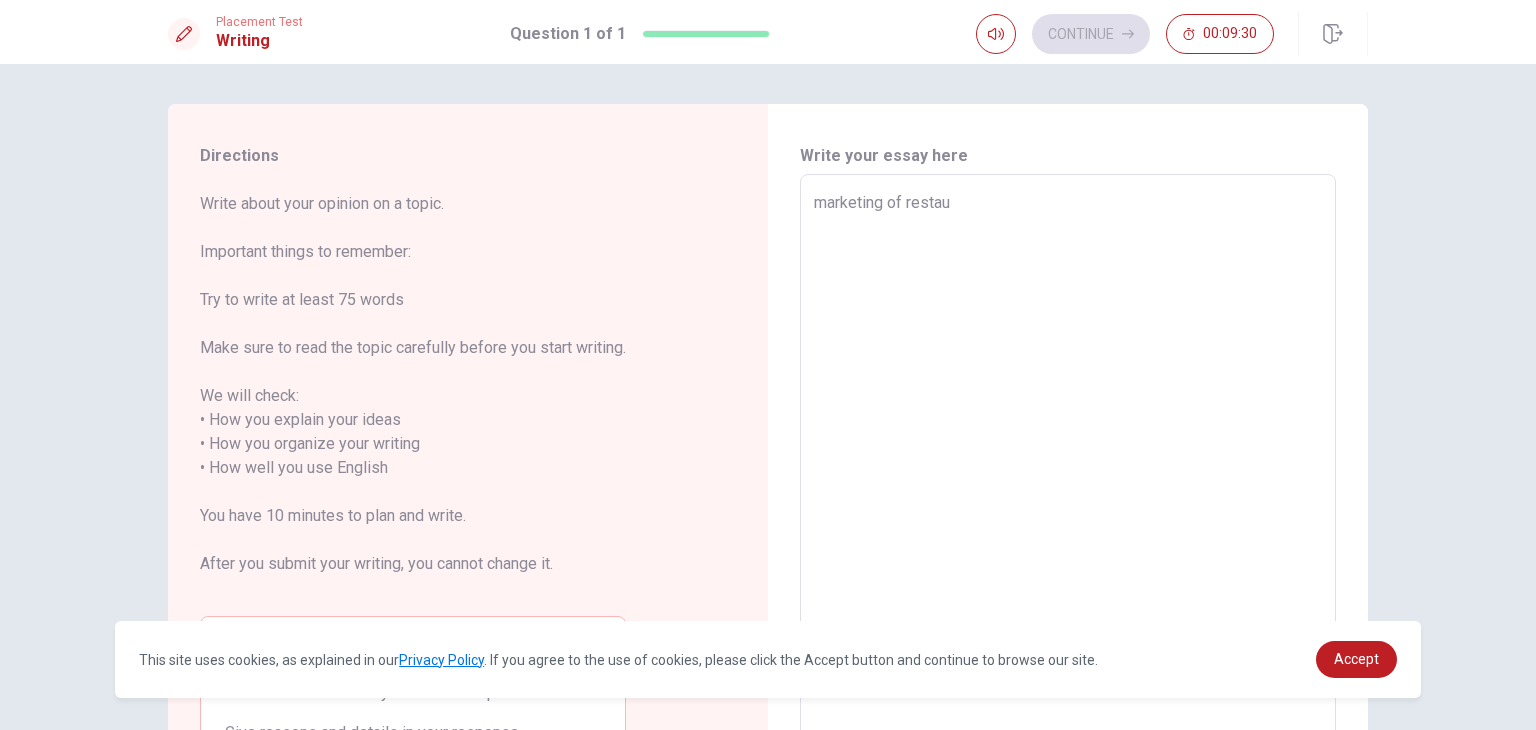 type on "x" 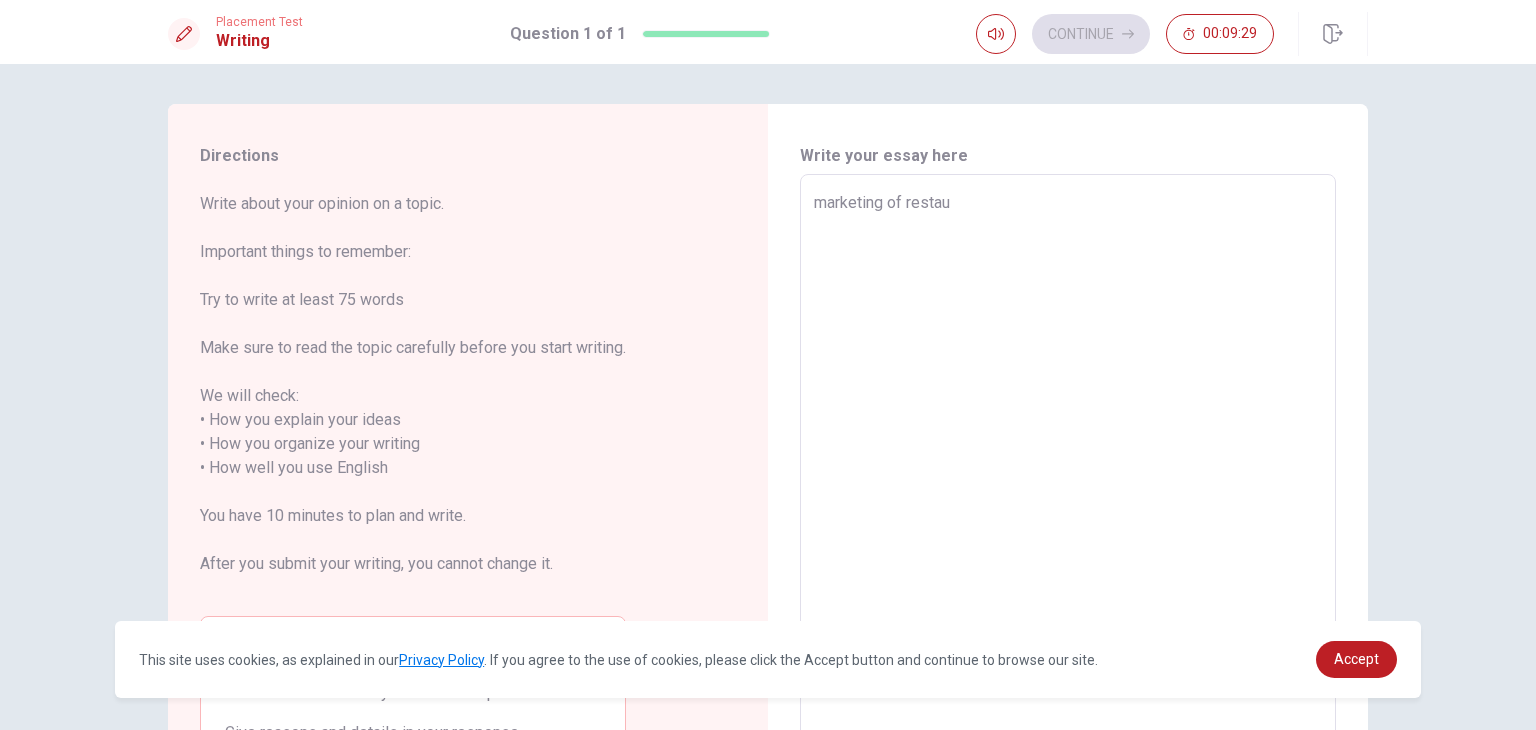 type on "marketing of restaur" 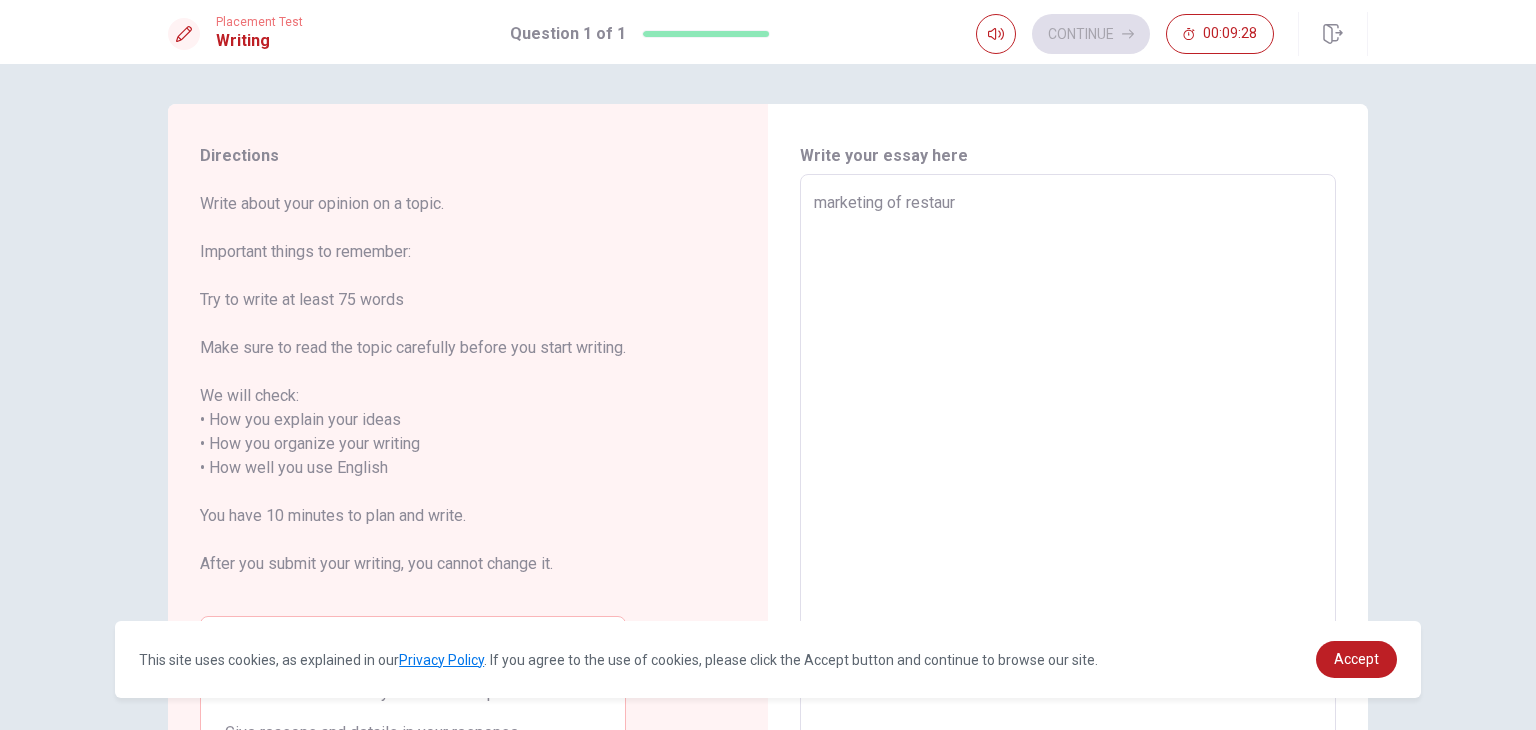 type on "x" 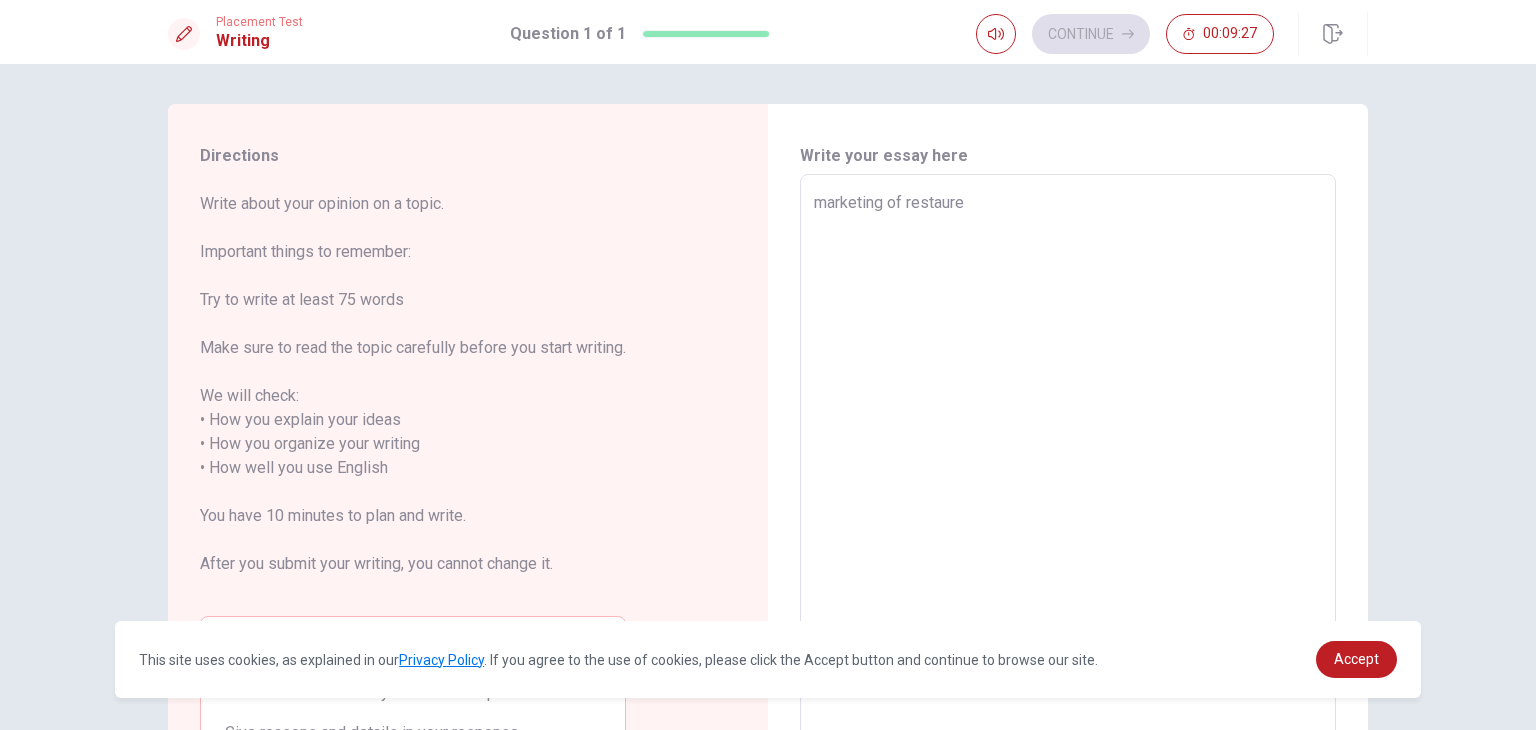 type on "x" 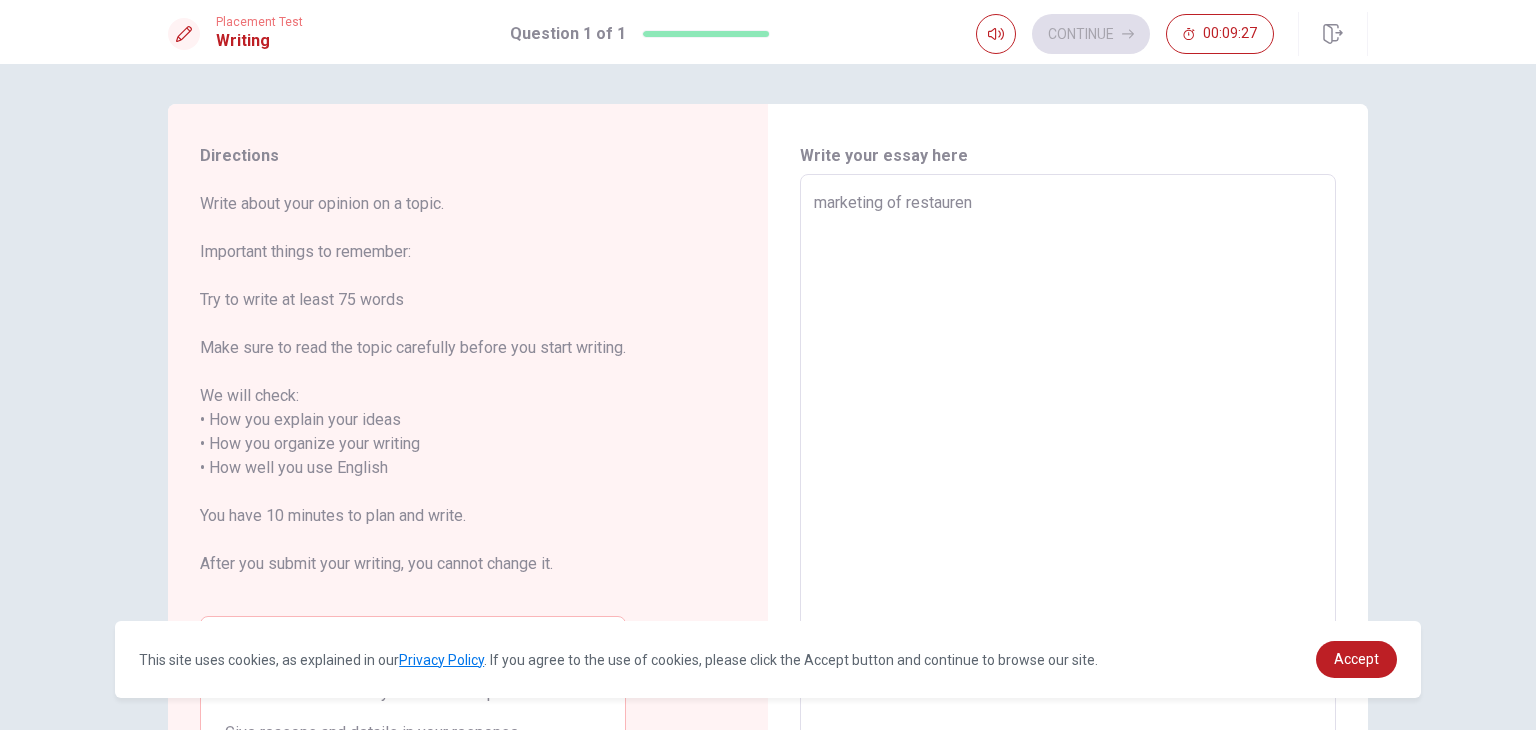 type on "x" 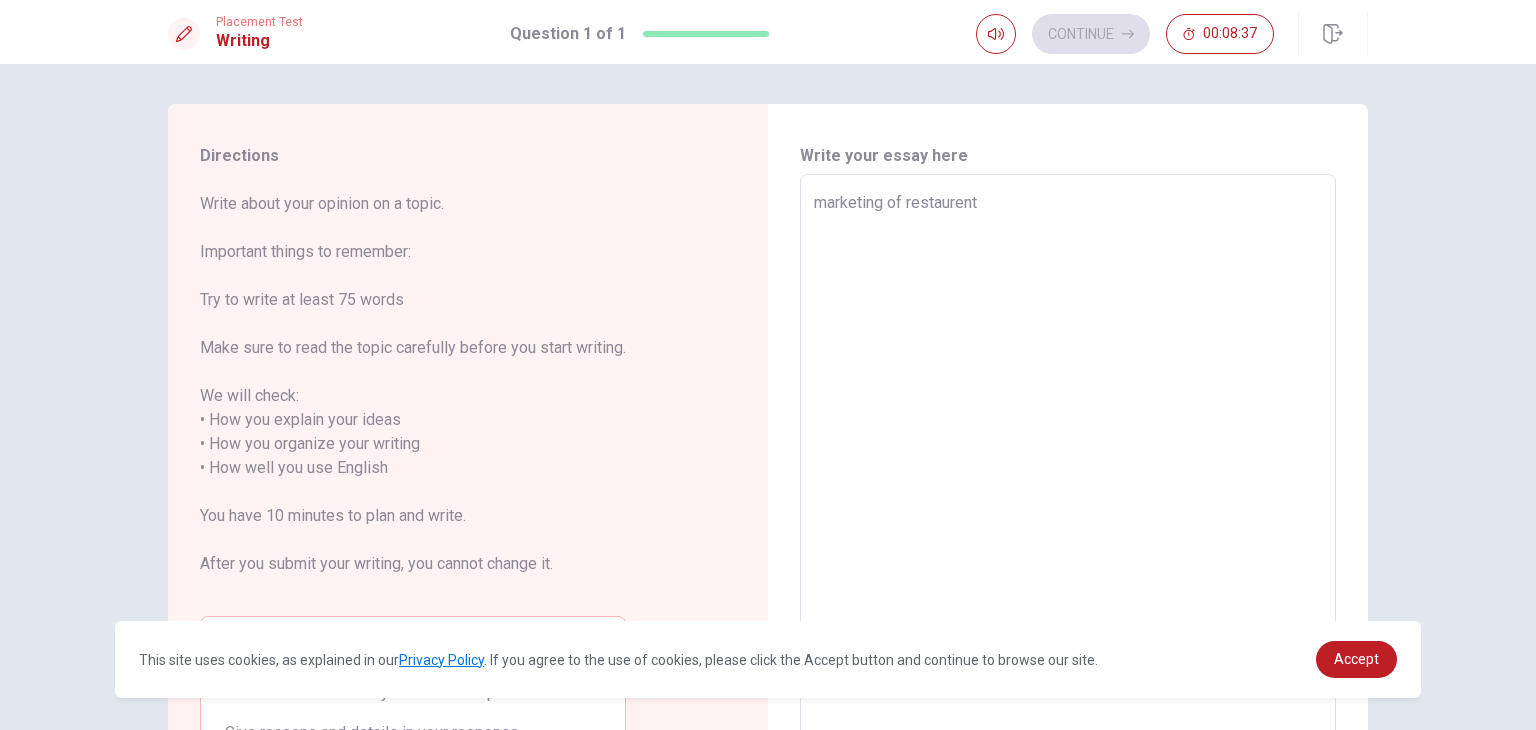 click on "marketing of restaurent" at bounding box center [1068, 456] 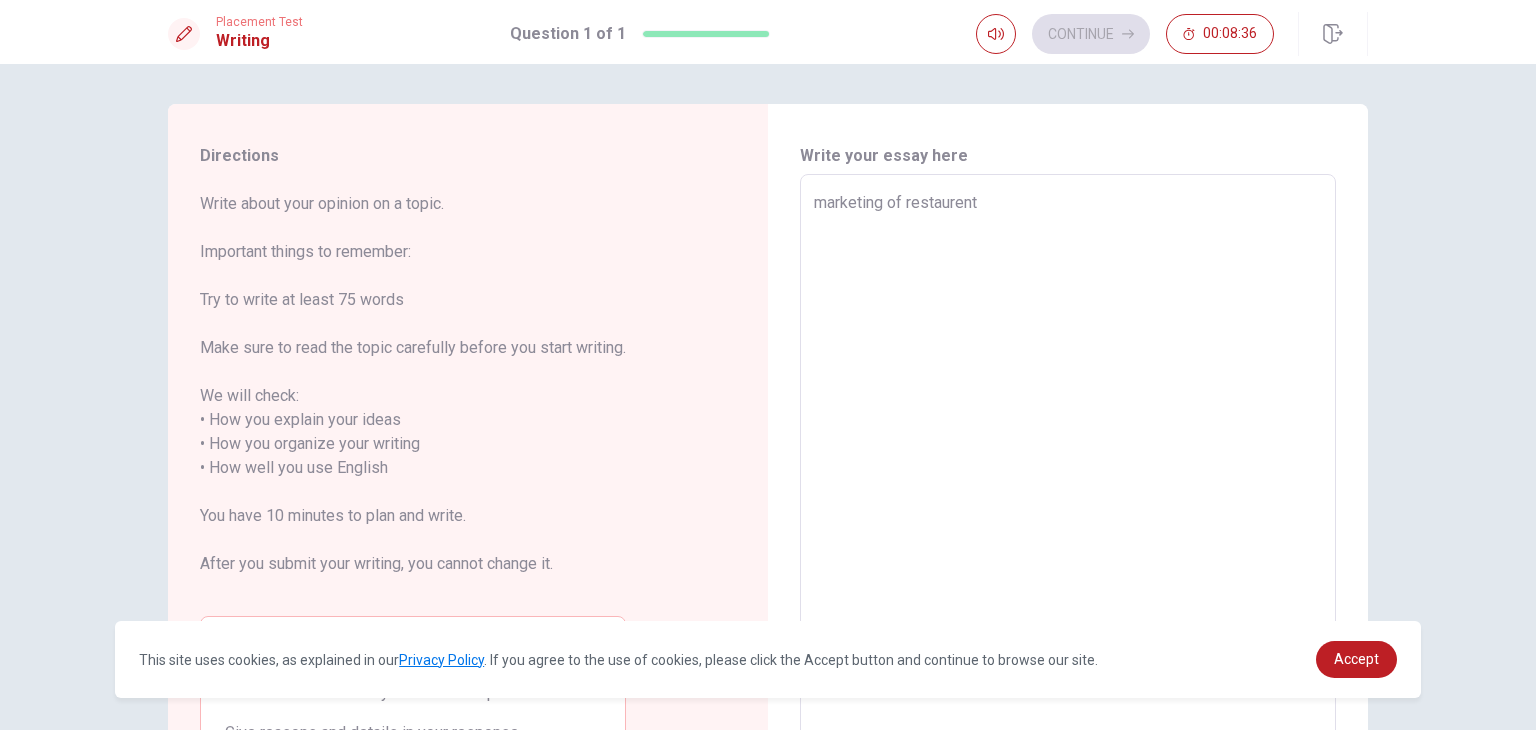 type on "x" 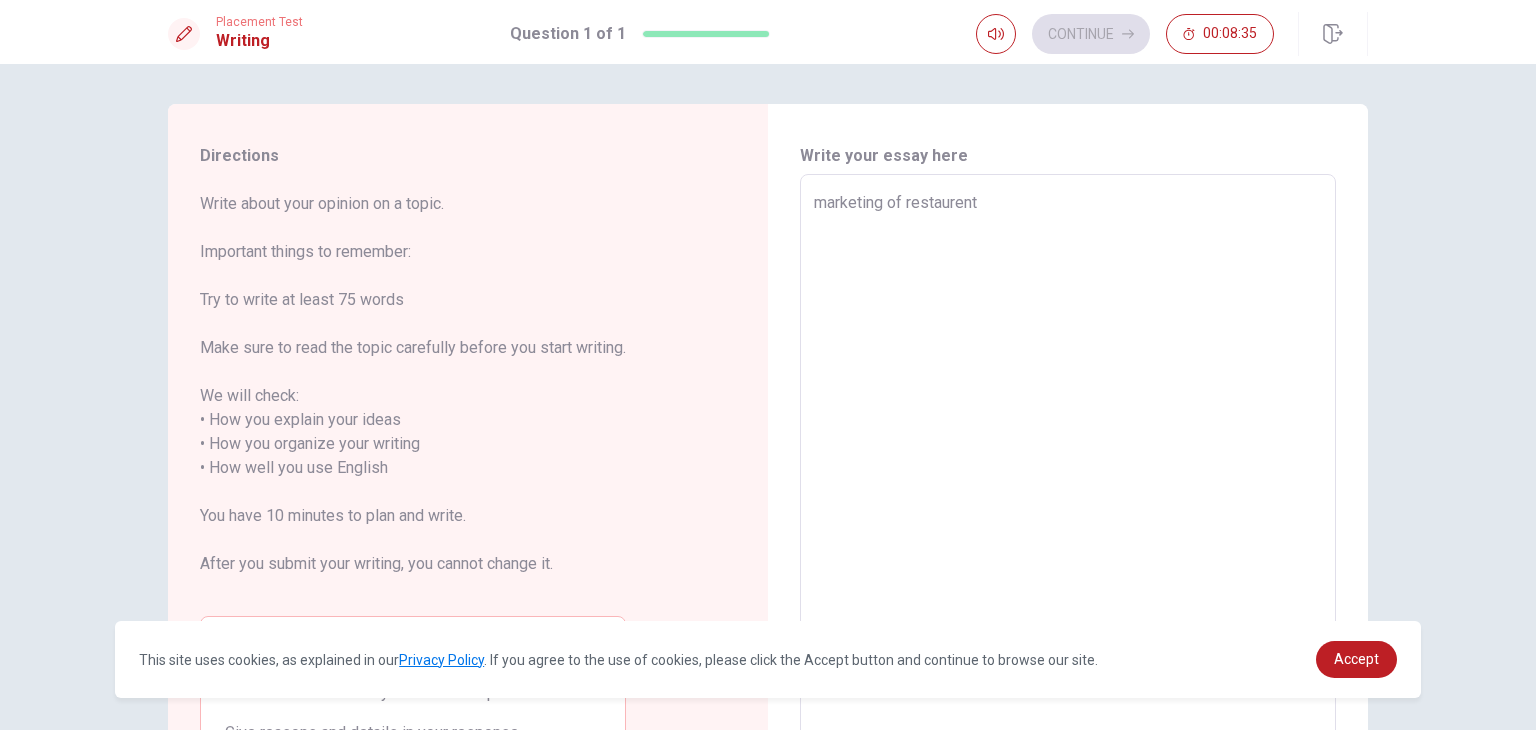 type on "marketing of restaurnt" 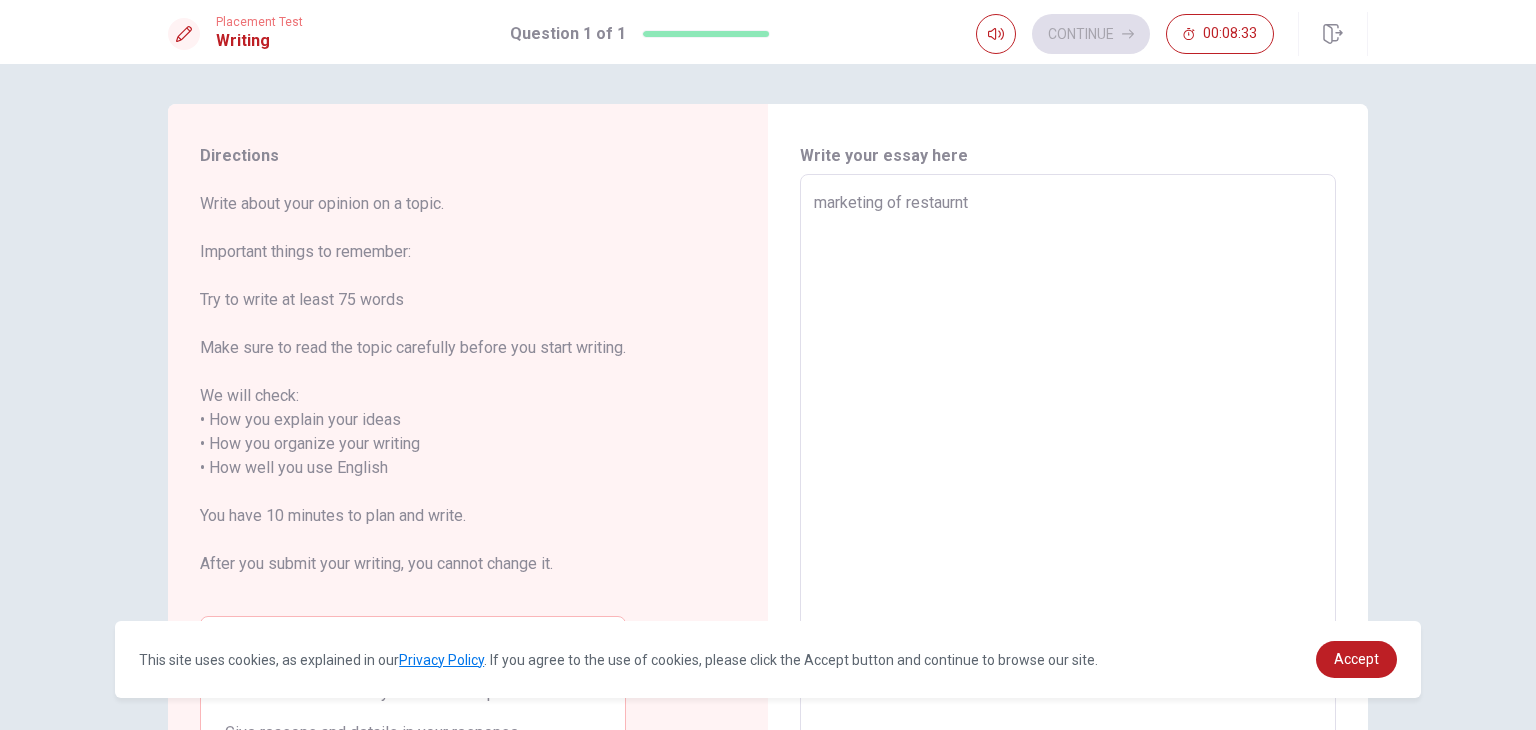 type on "x" 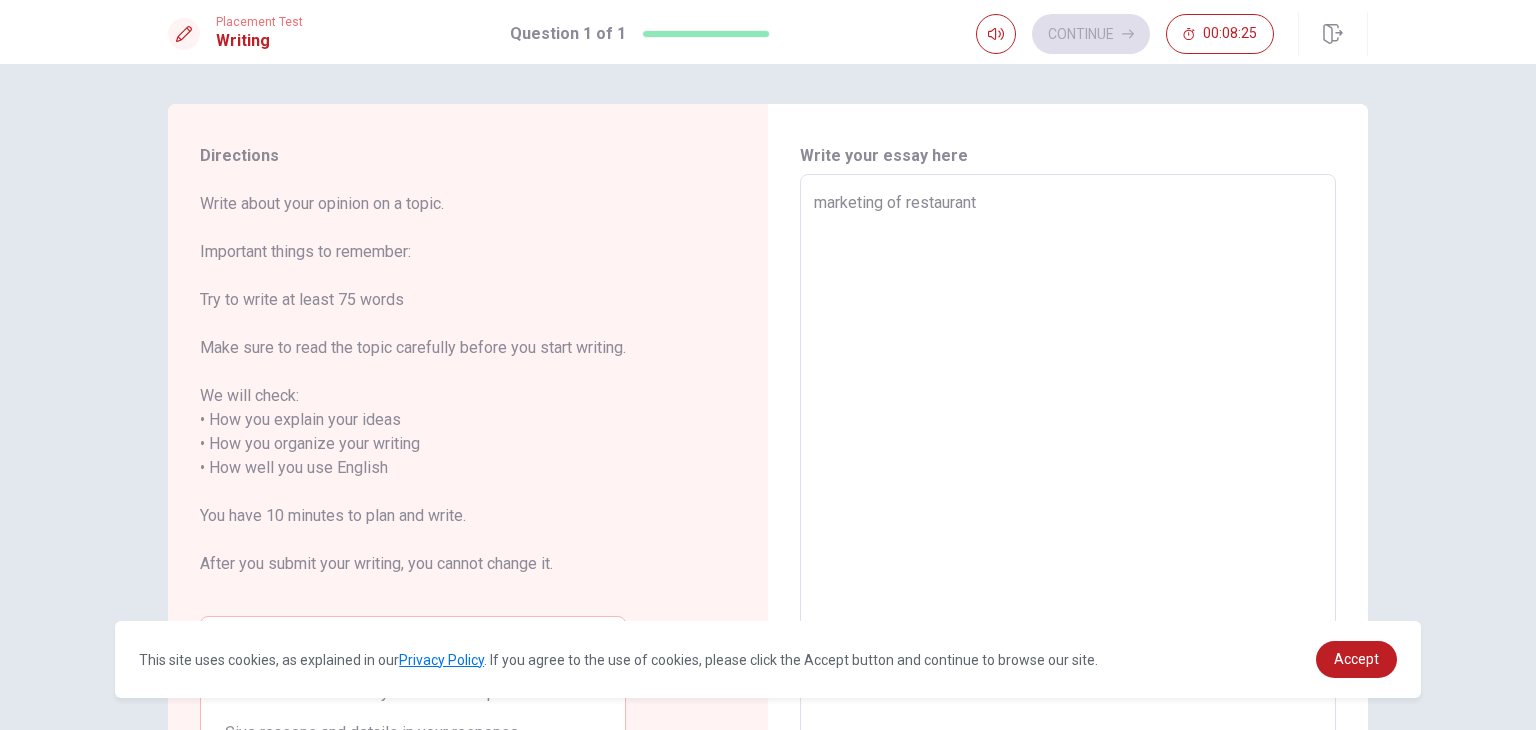click on "marketing of restaurant" at bounding box center [1068, 456] 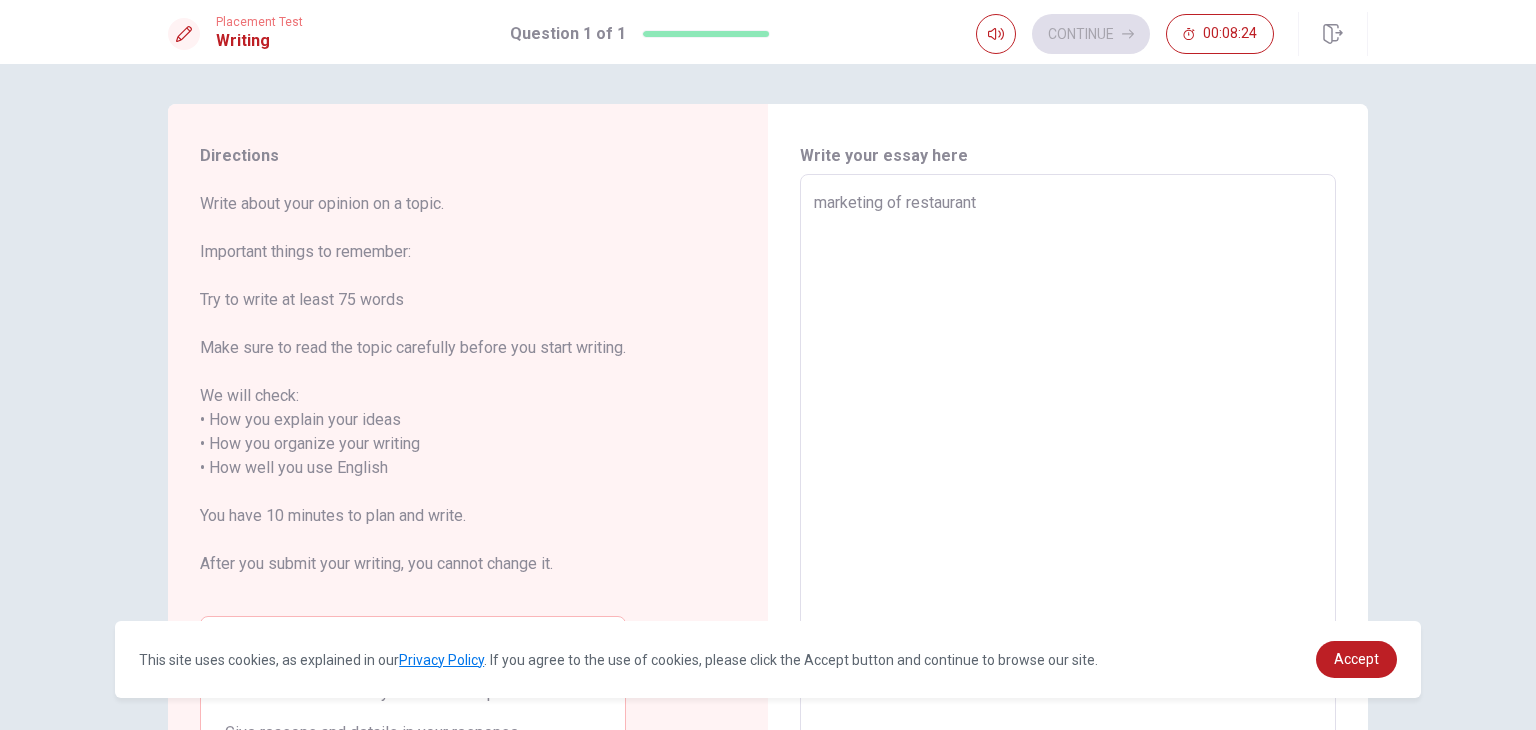 type on "x" 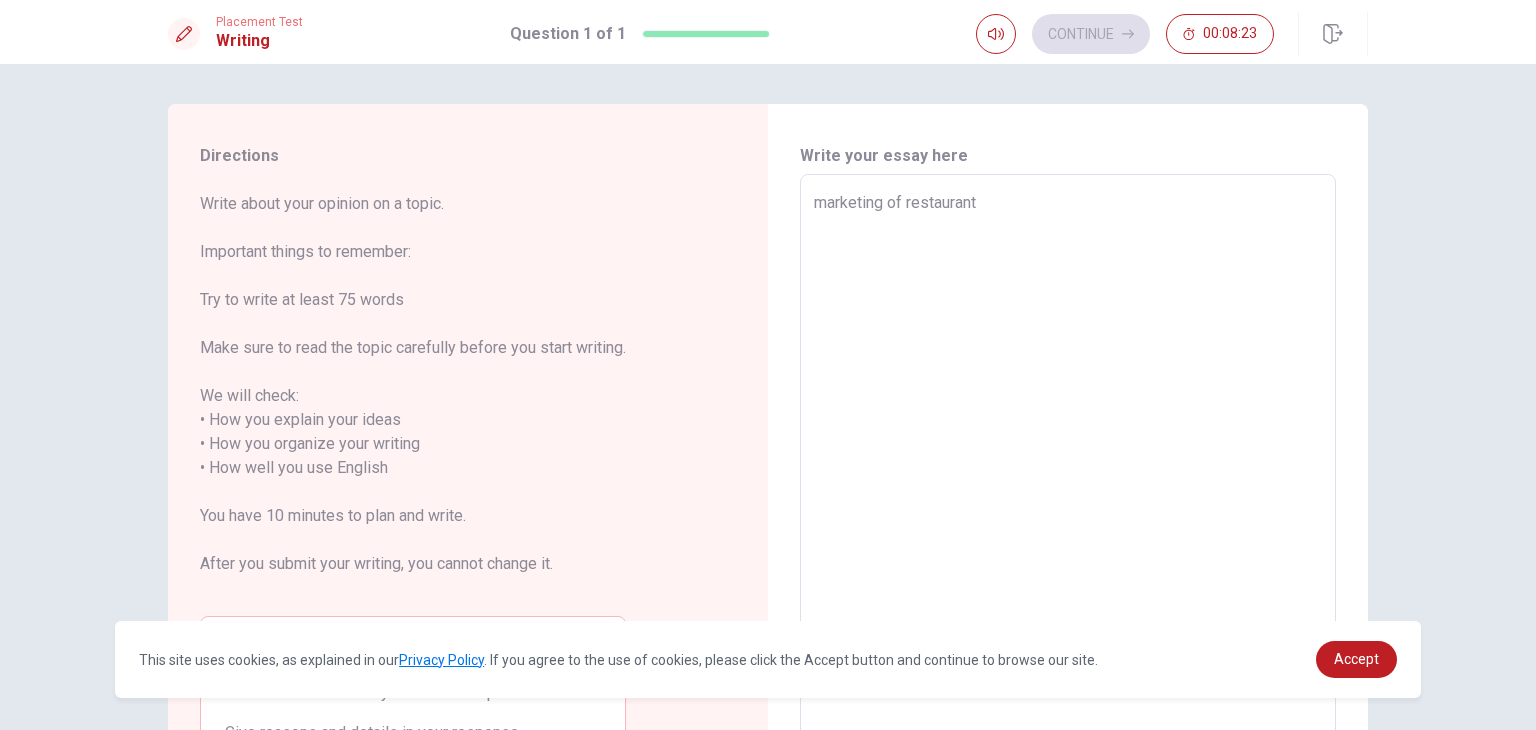 type on "arketing of restaurant" 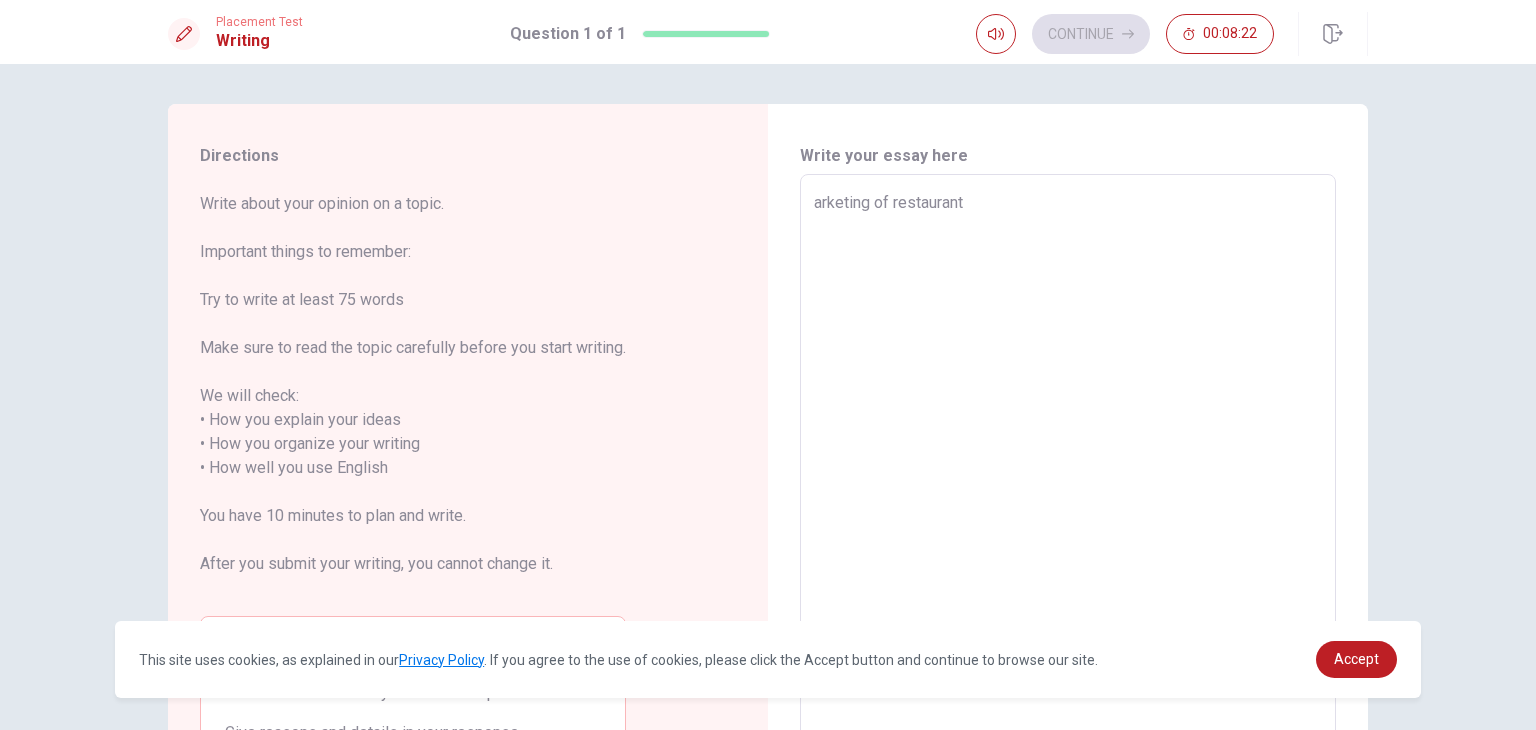 type on "x" 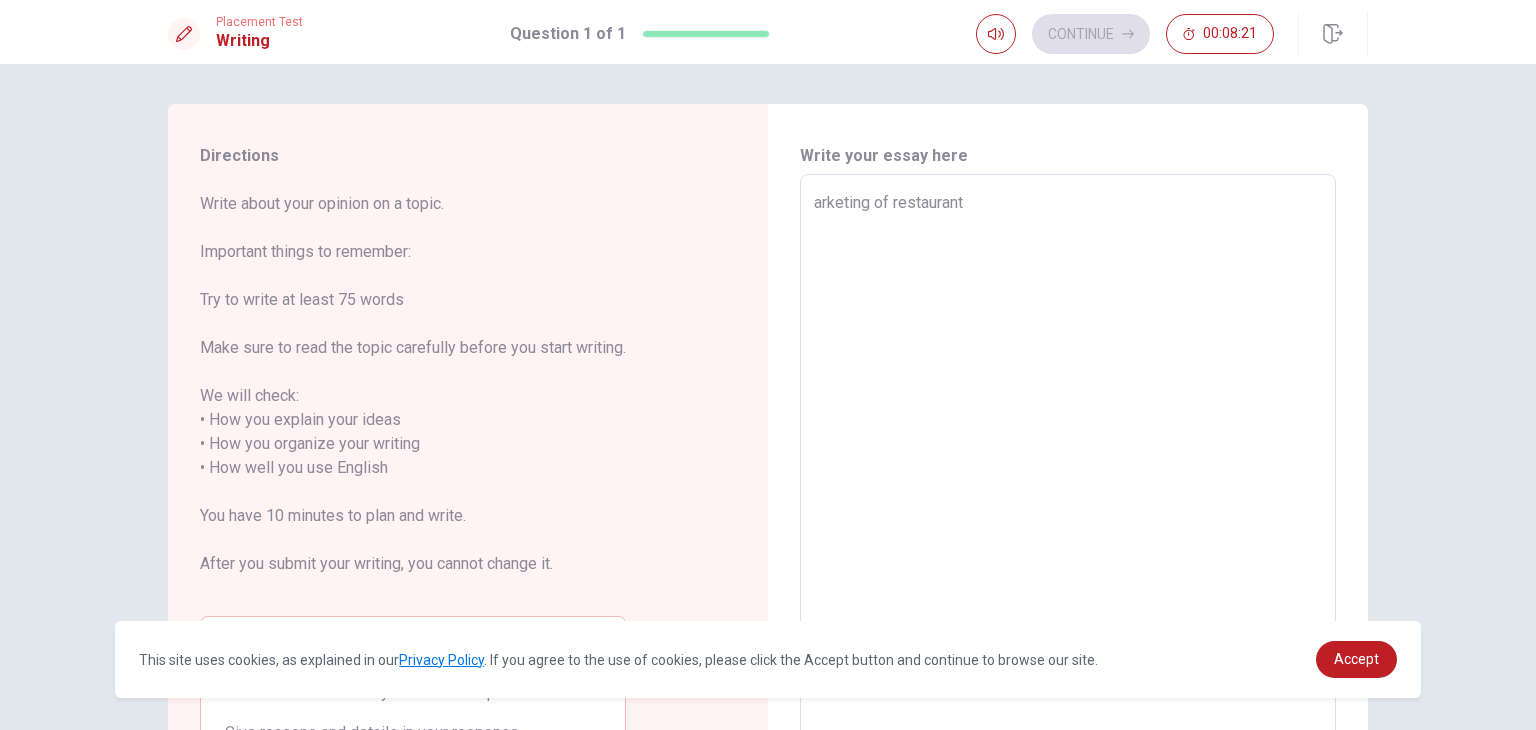 type on "Marketing of restaurant" 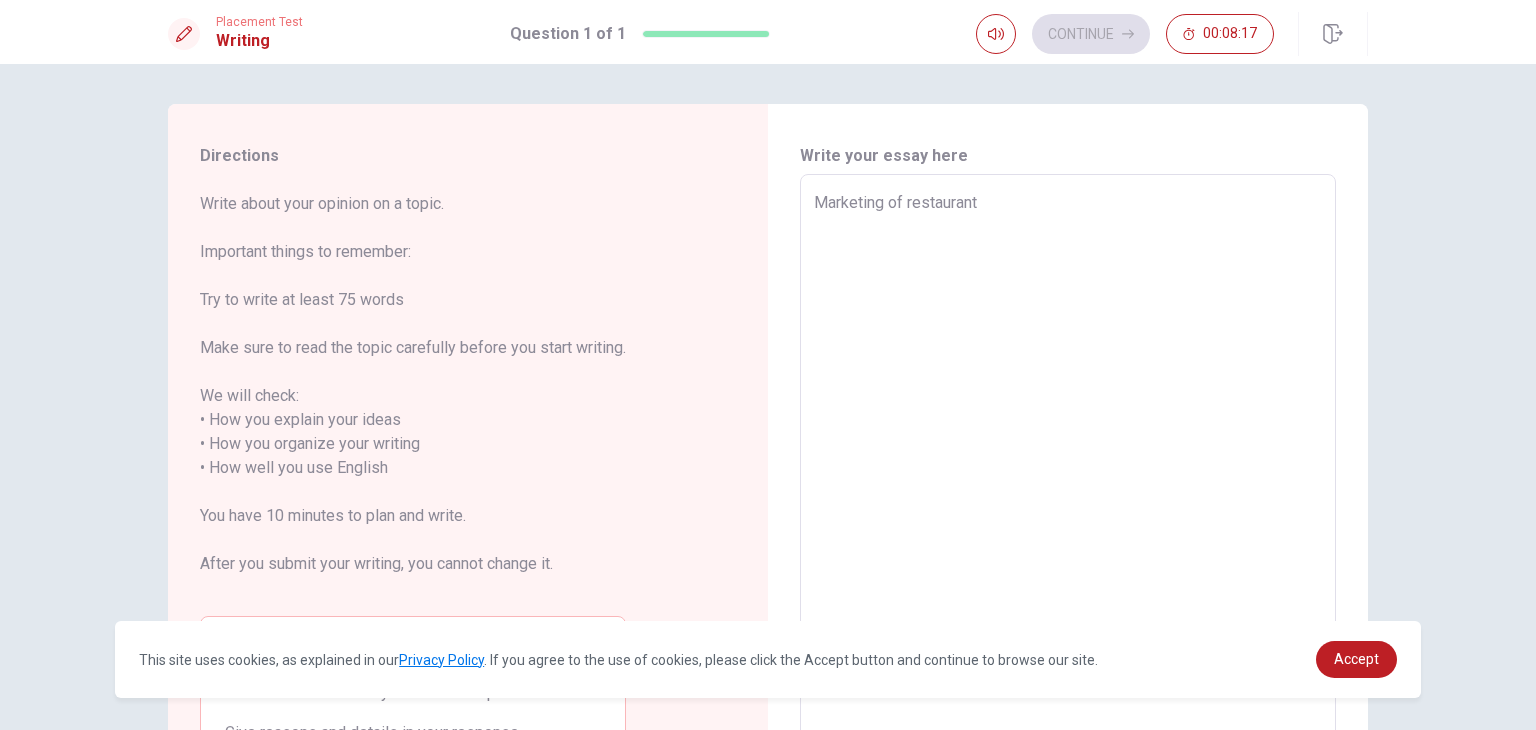 click on "Marketing of restaurant" at bounding box center (1068, 456) 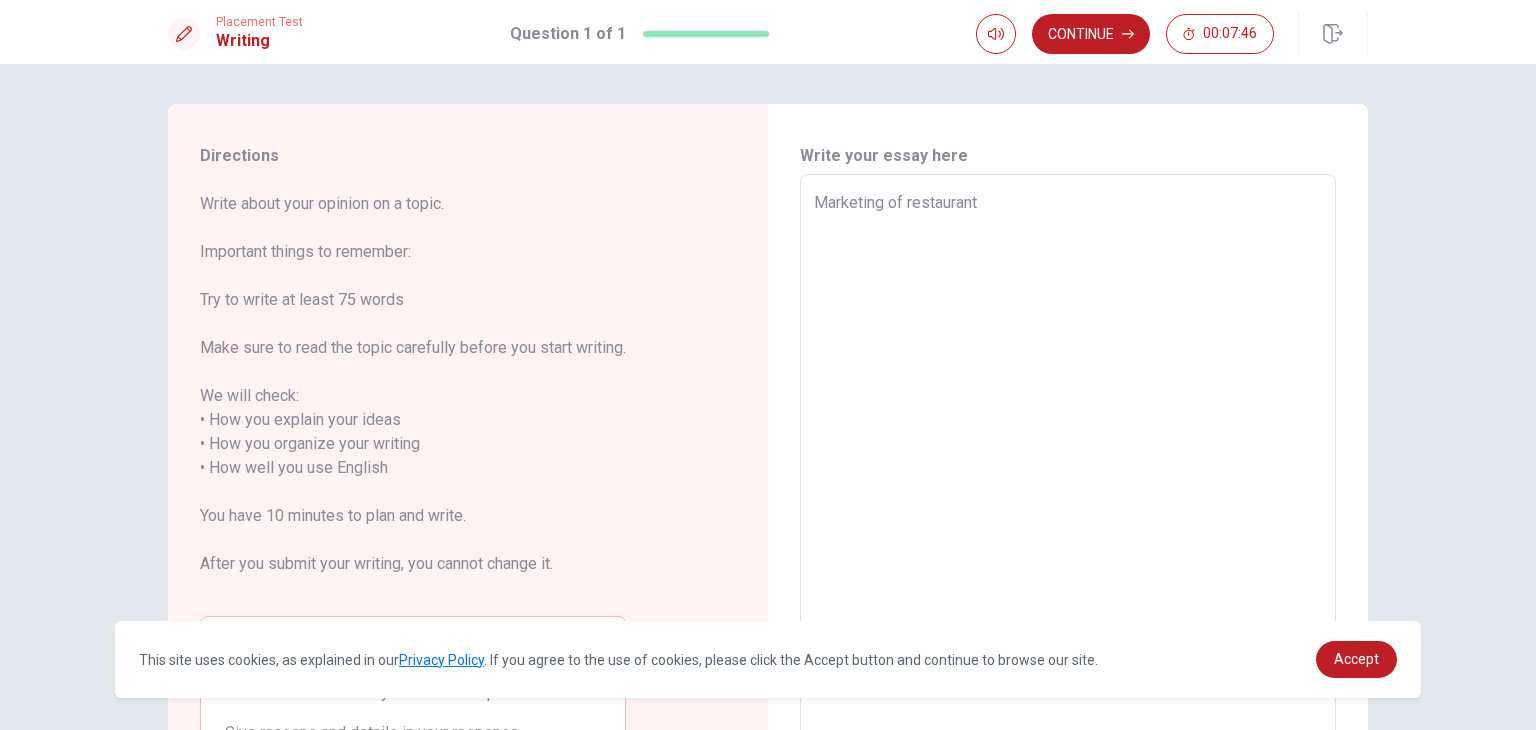 click on "Marketing of restaurant" at bounding box center [1068, 456] 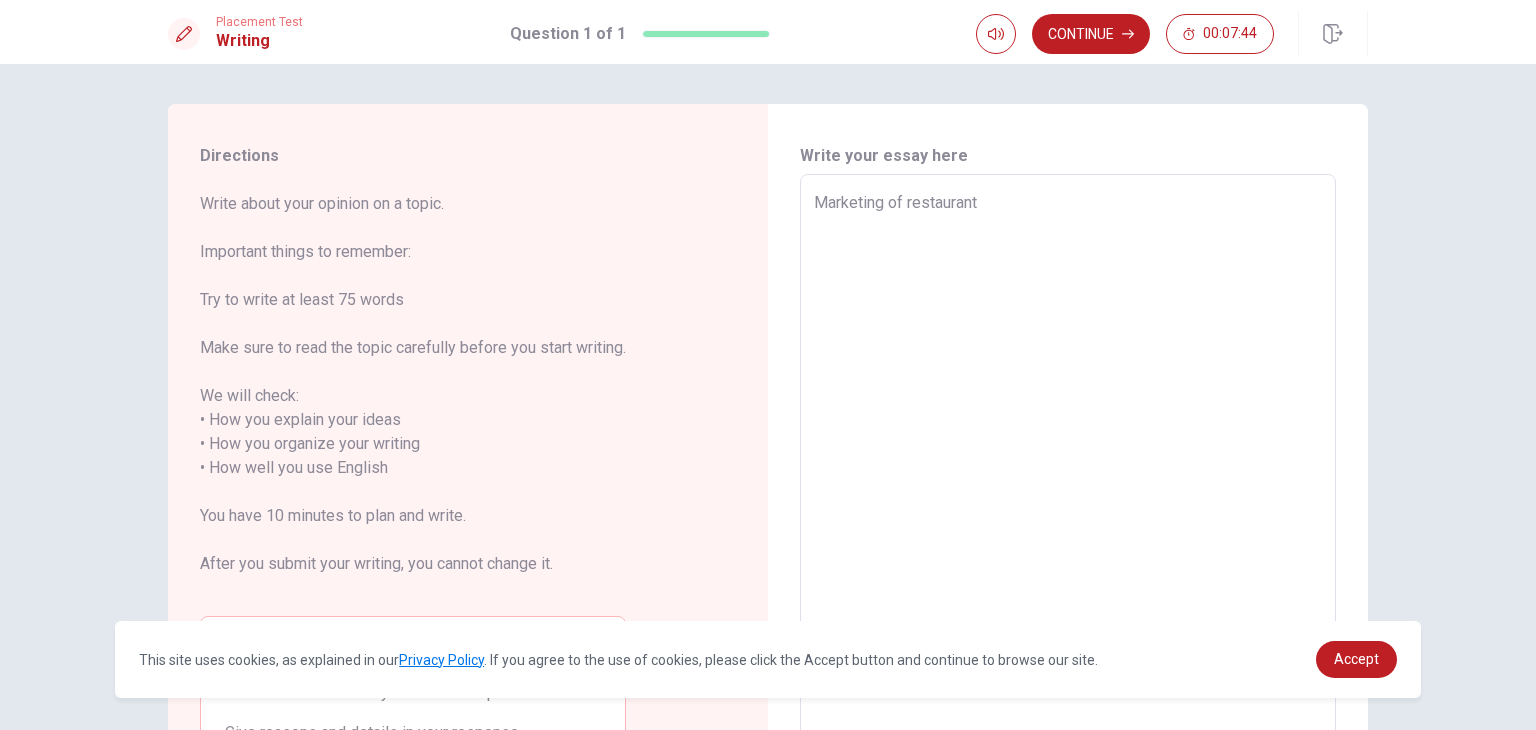 click on "Marketing of restaurant" at bounding box center [1068, 456] 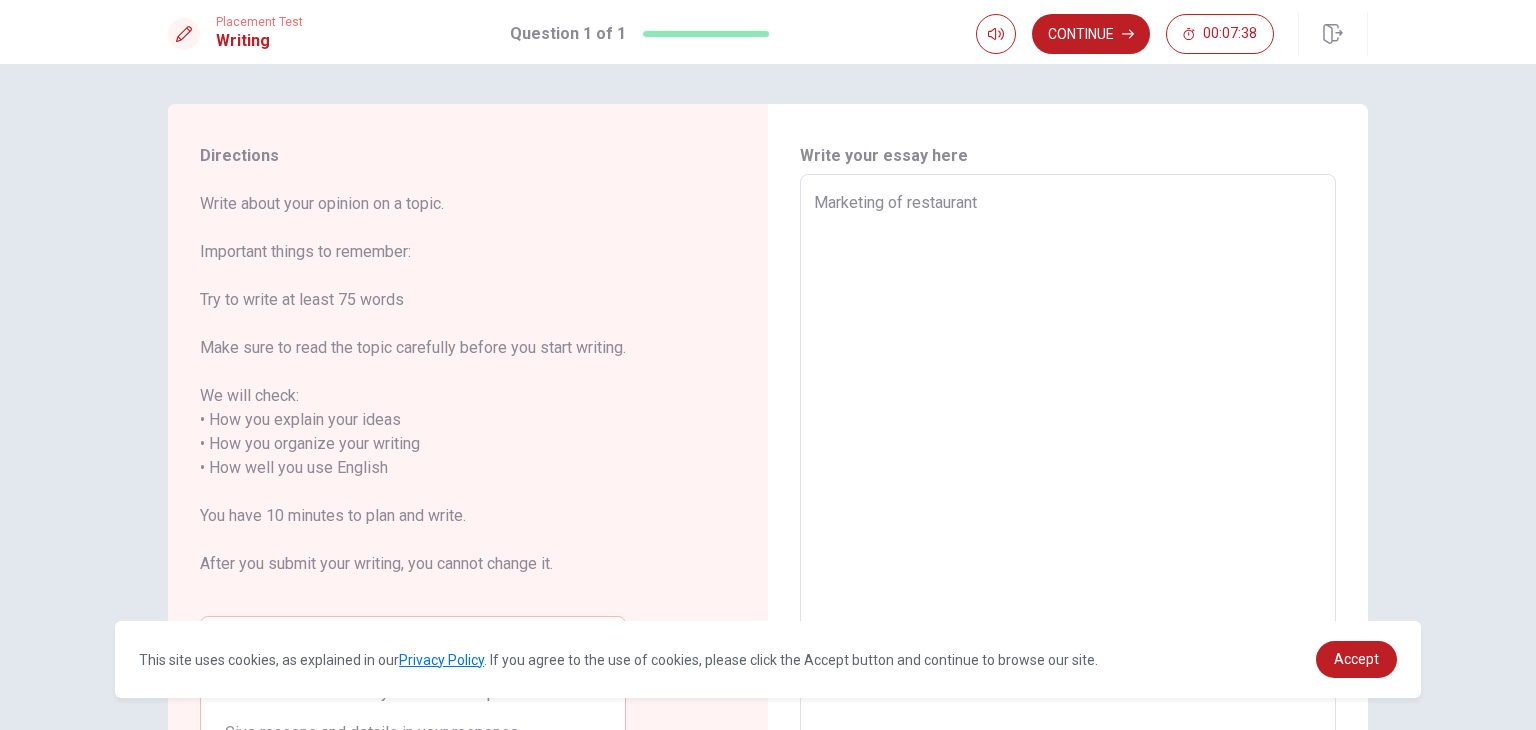 type on "x" 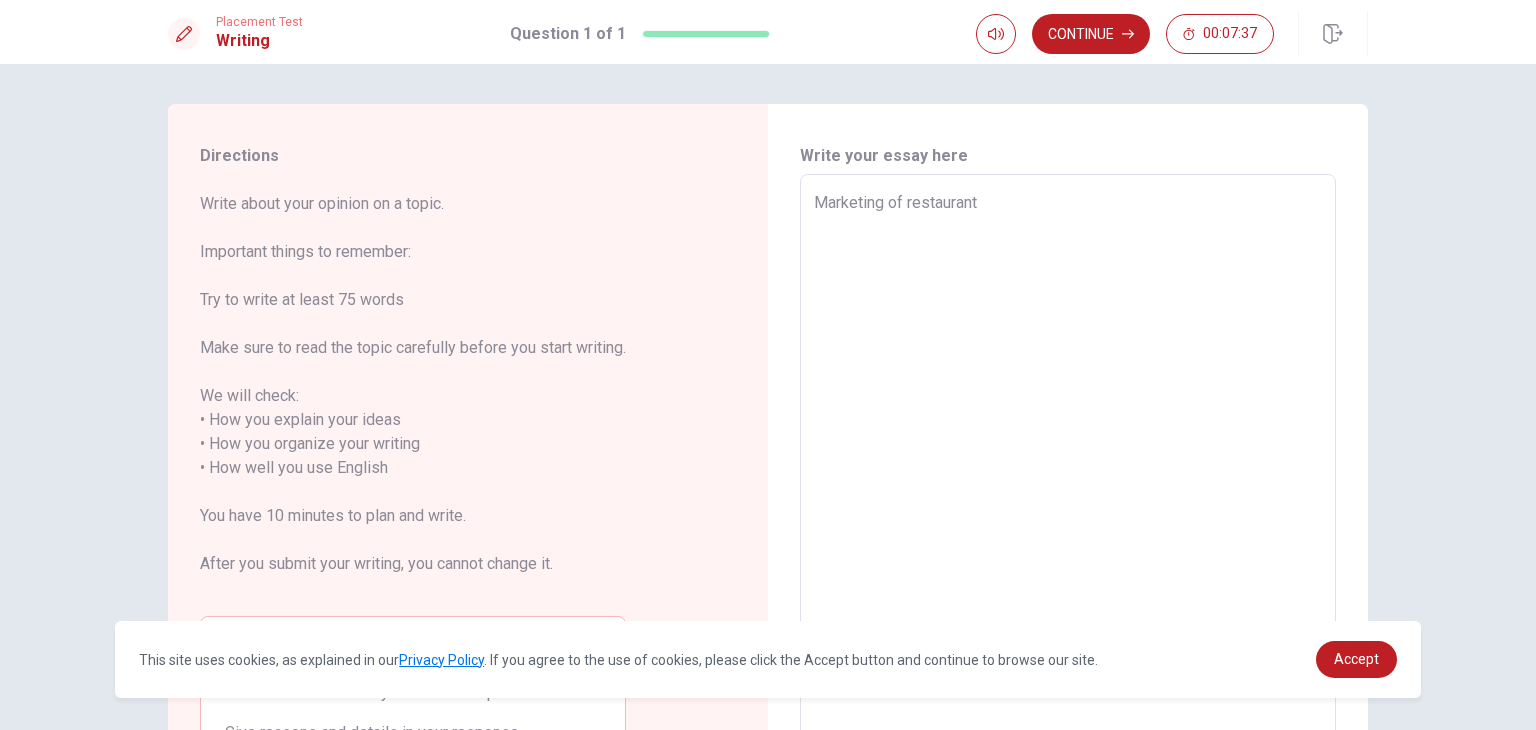 type on "Marketing of restaurant" 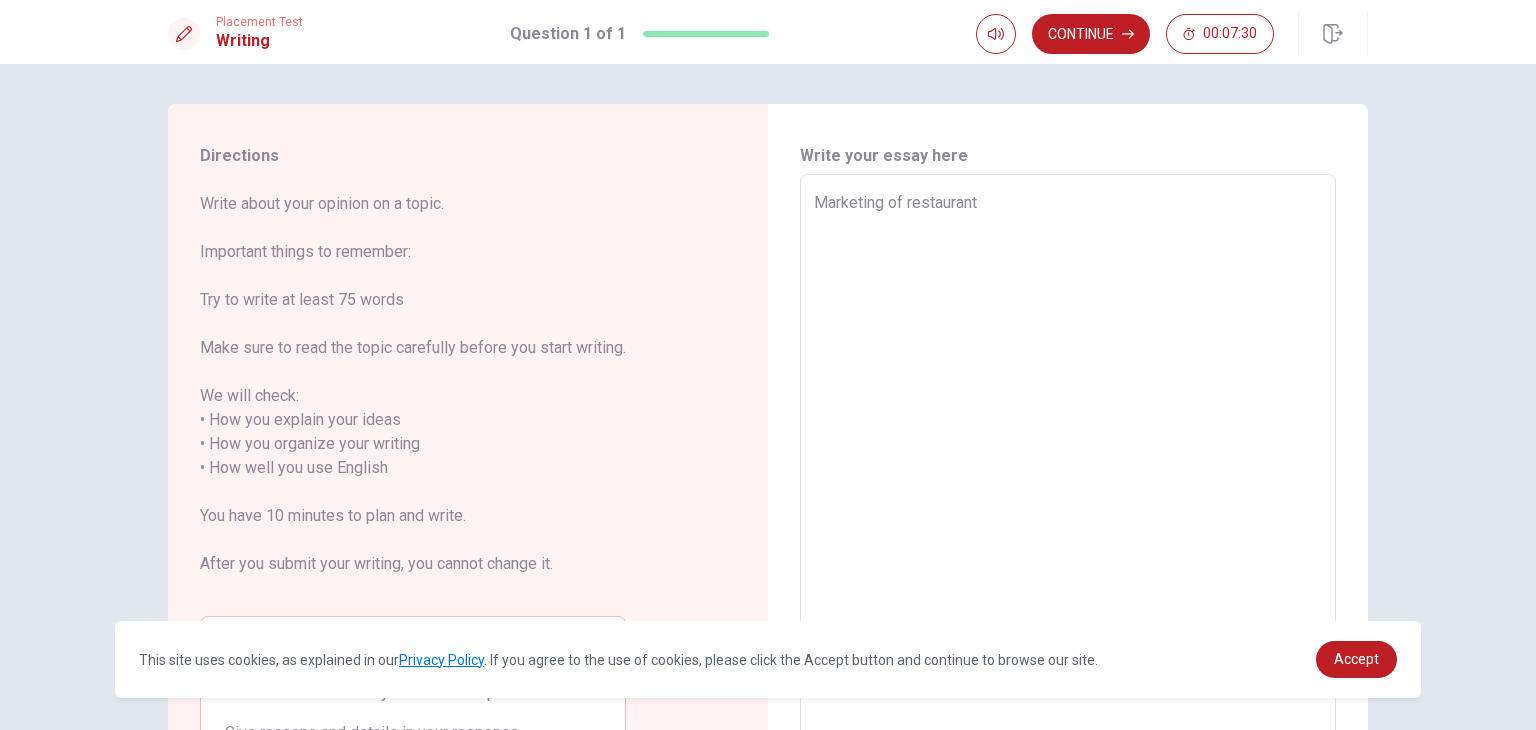 type on "x" 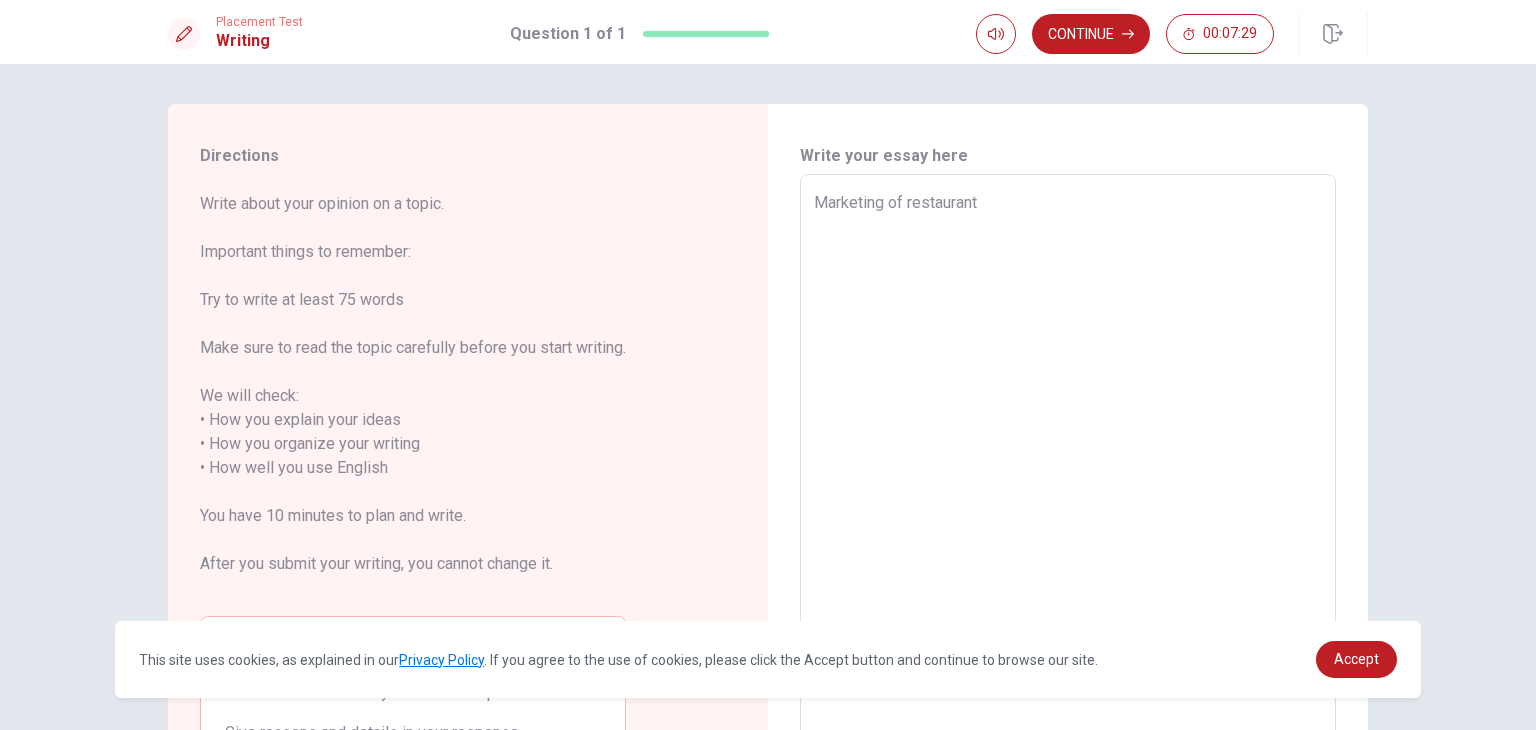 type on "Marketing of restaurant
f" 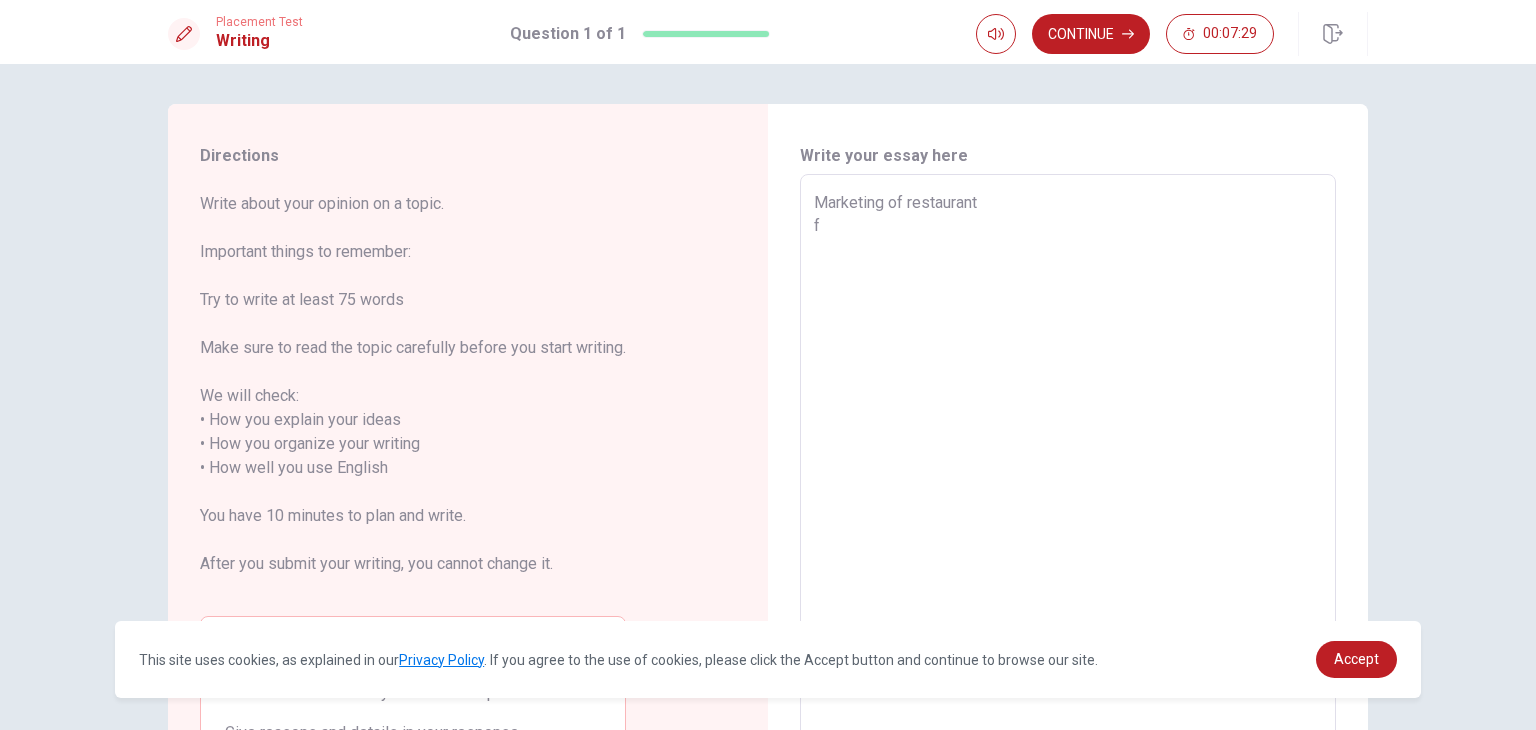 type on "x" 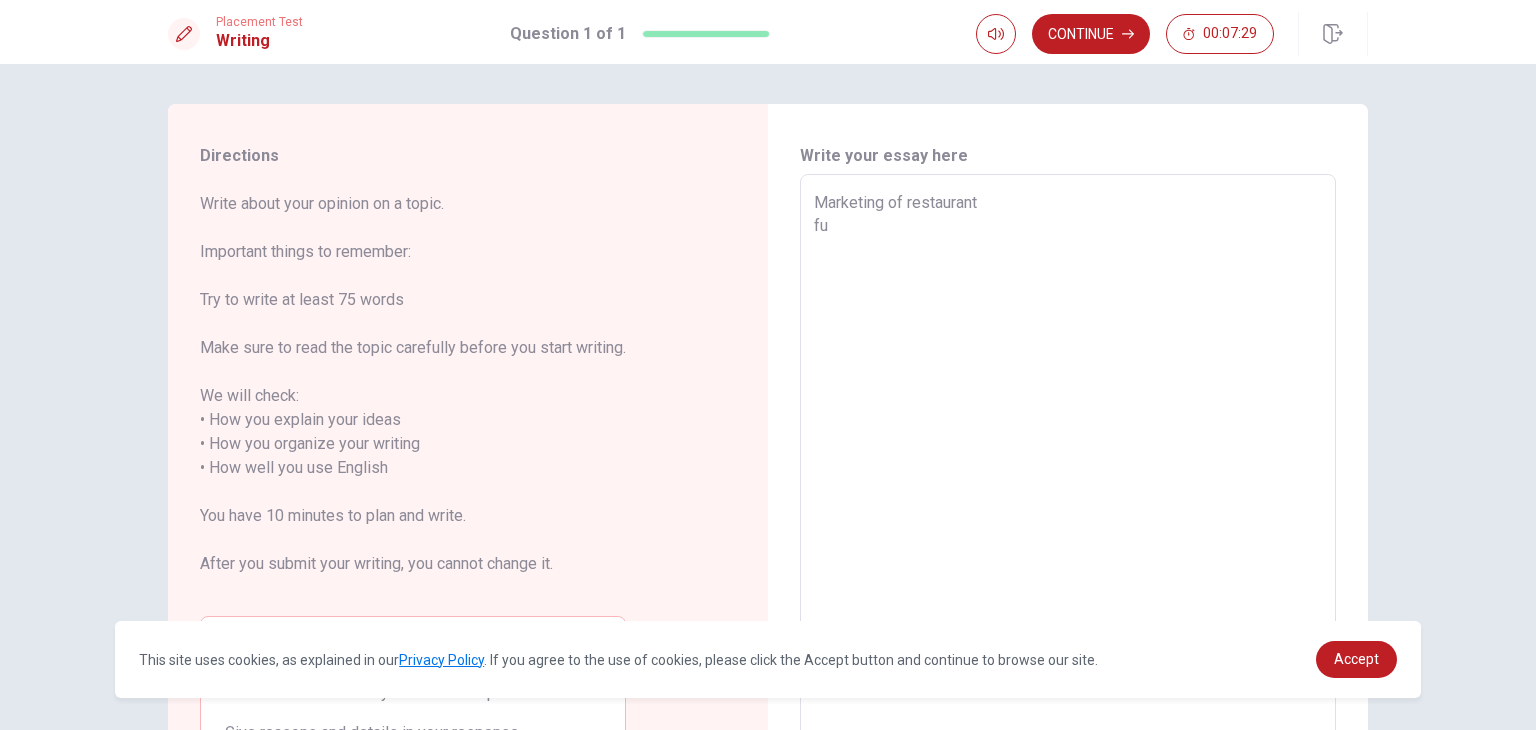 type on "x" 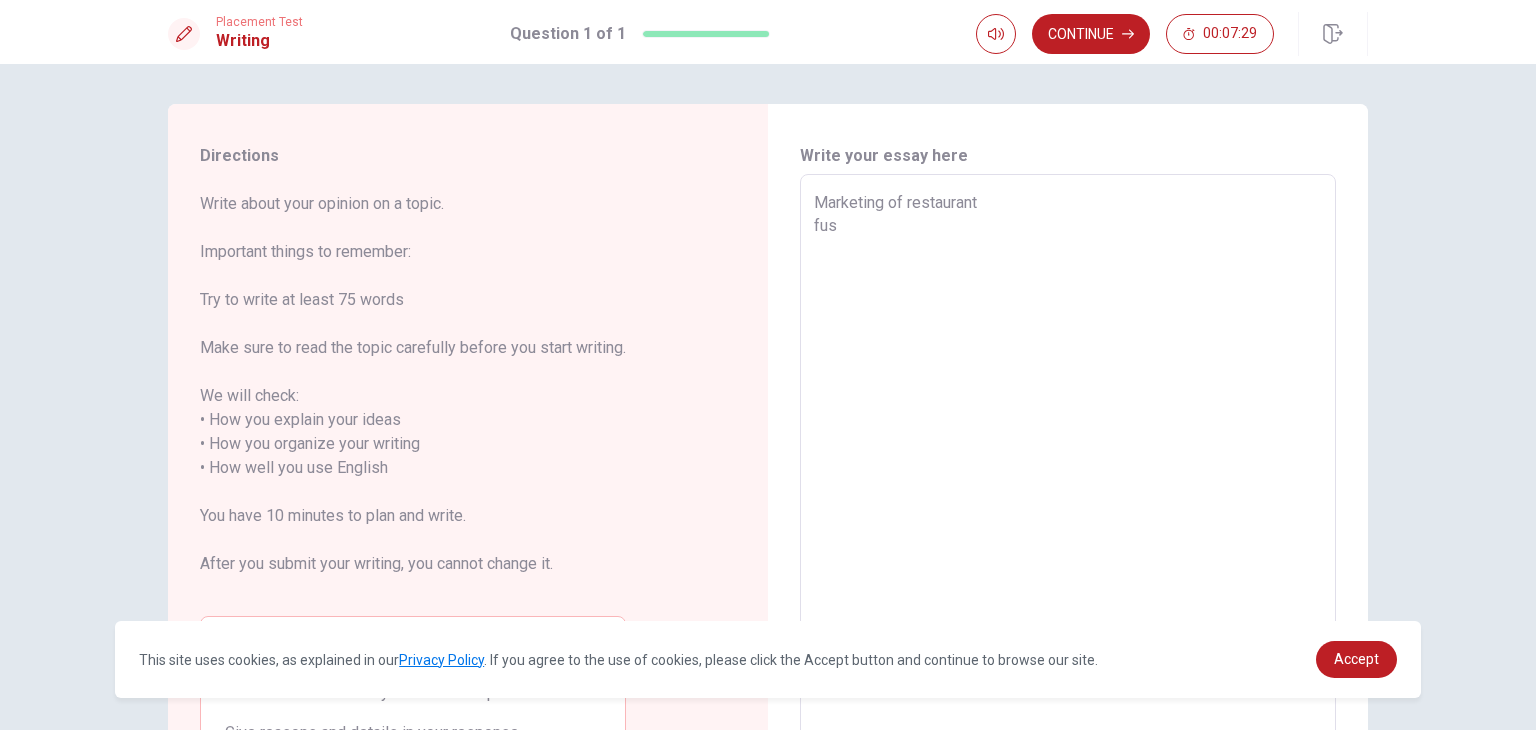 type on "x" 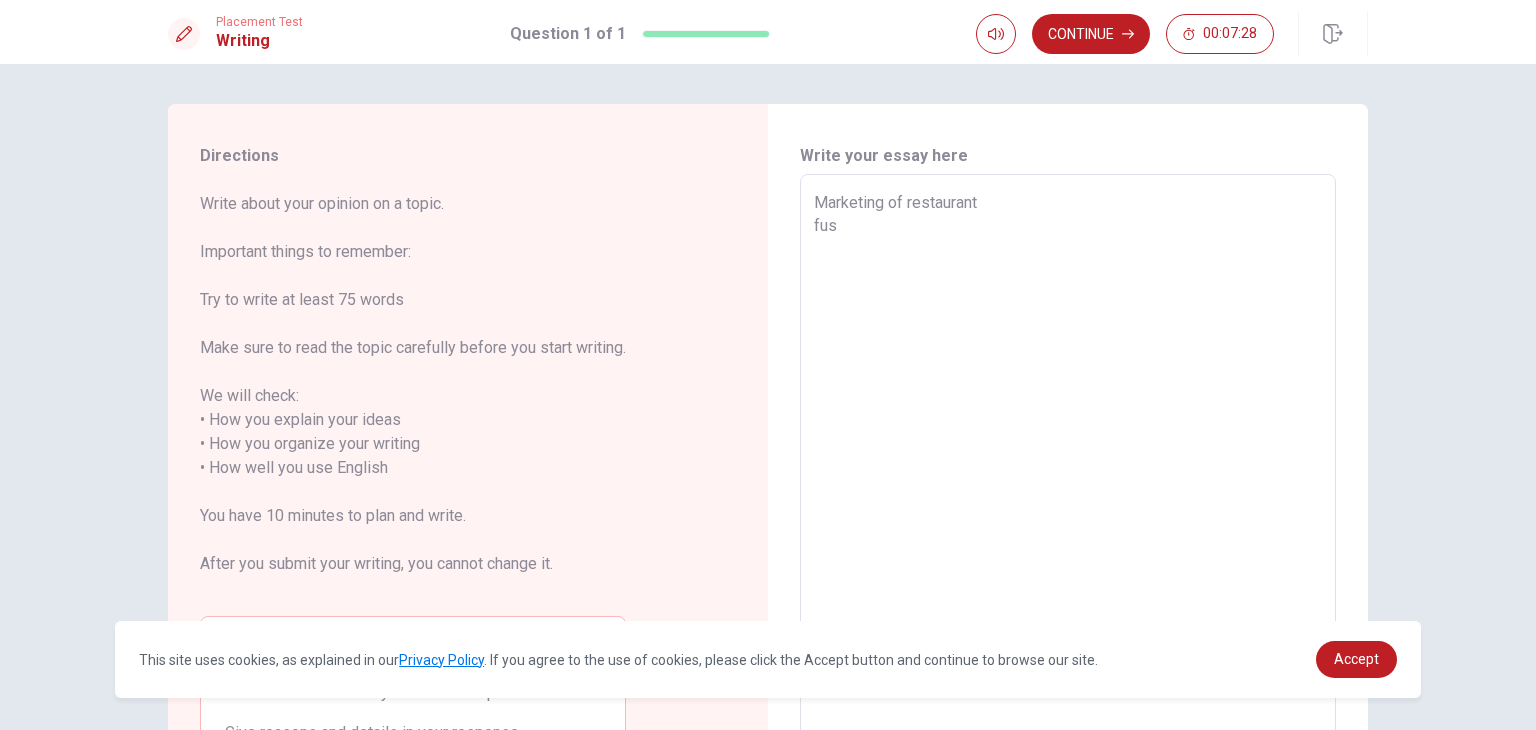 type on "Marketing of restaurant
fusi" 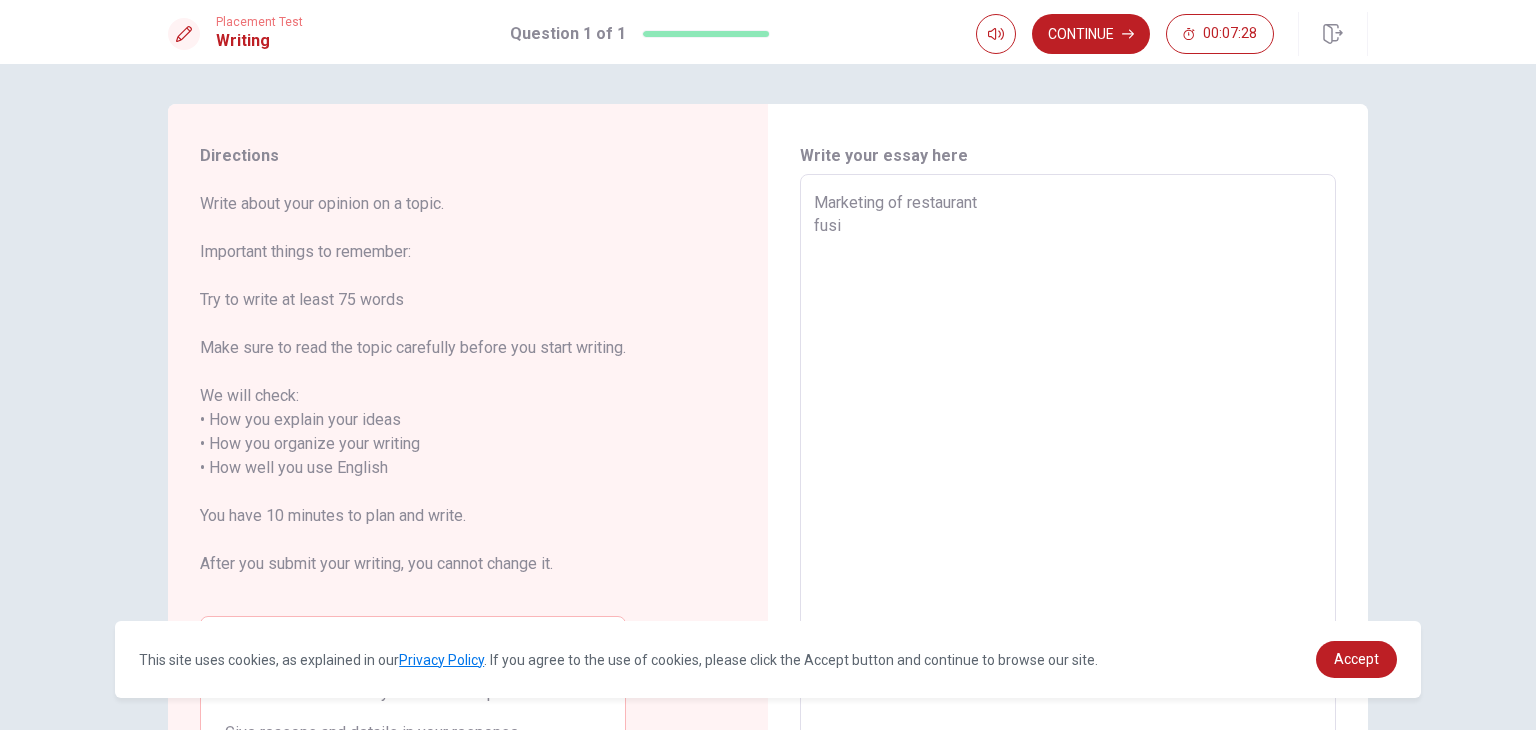 type on "x" 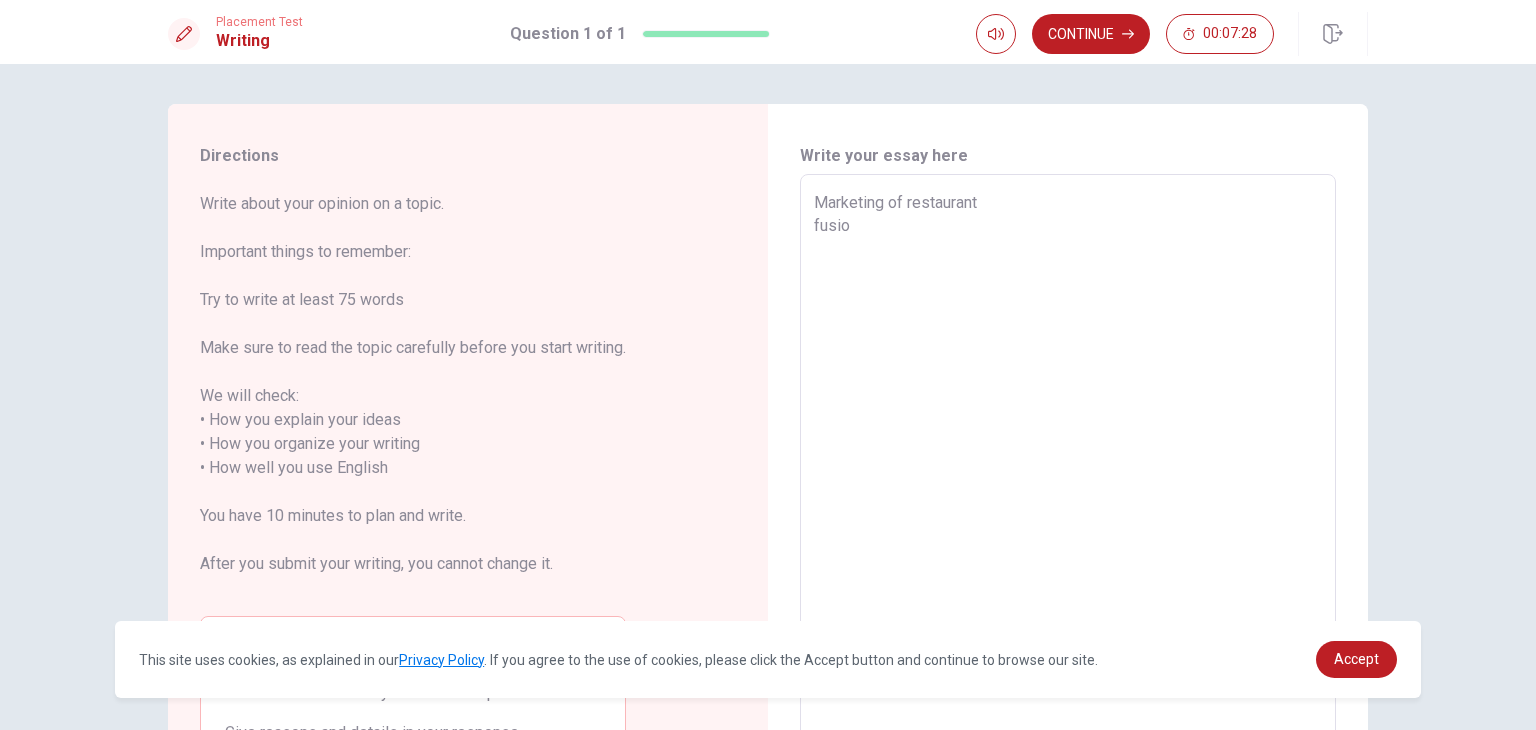 type on "x" 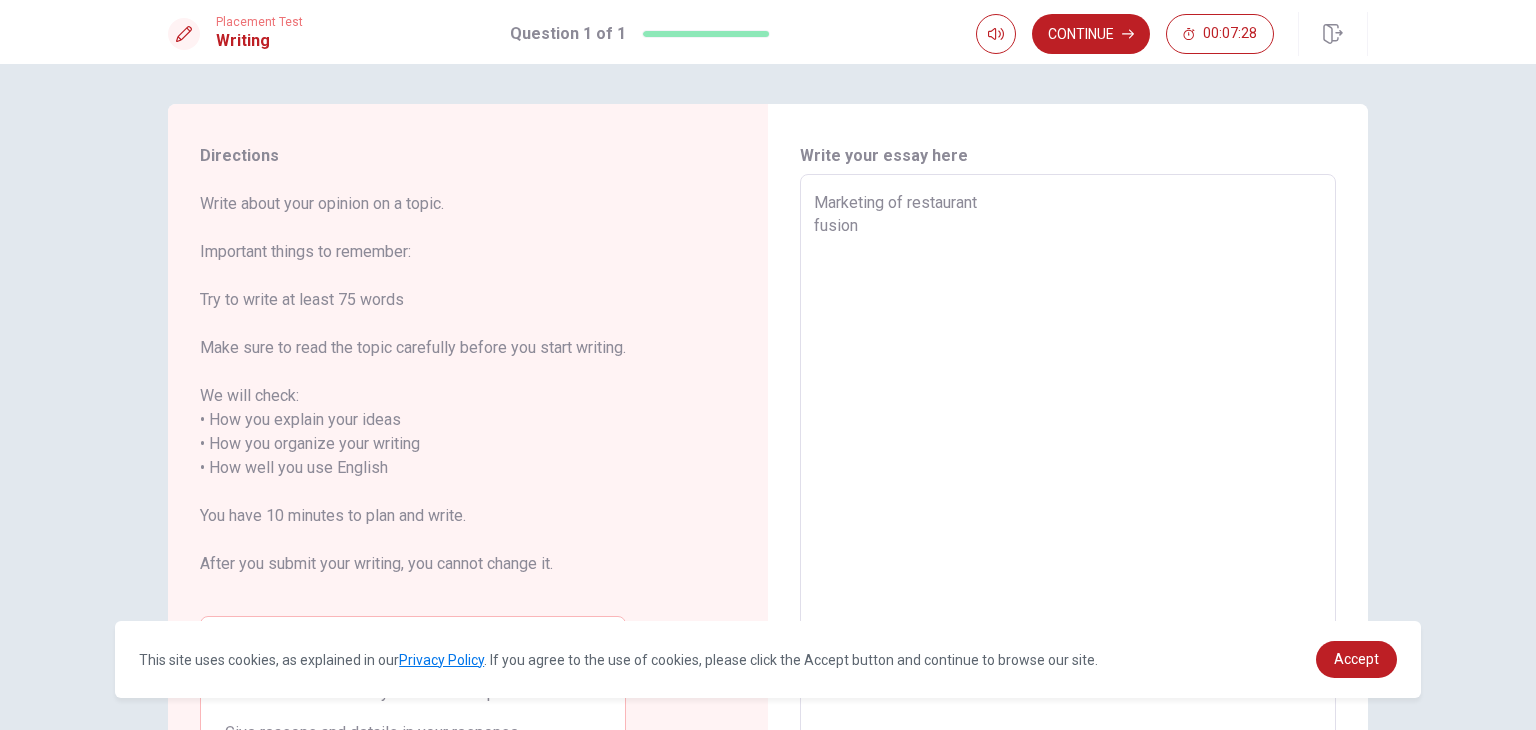 type on "x" 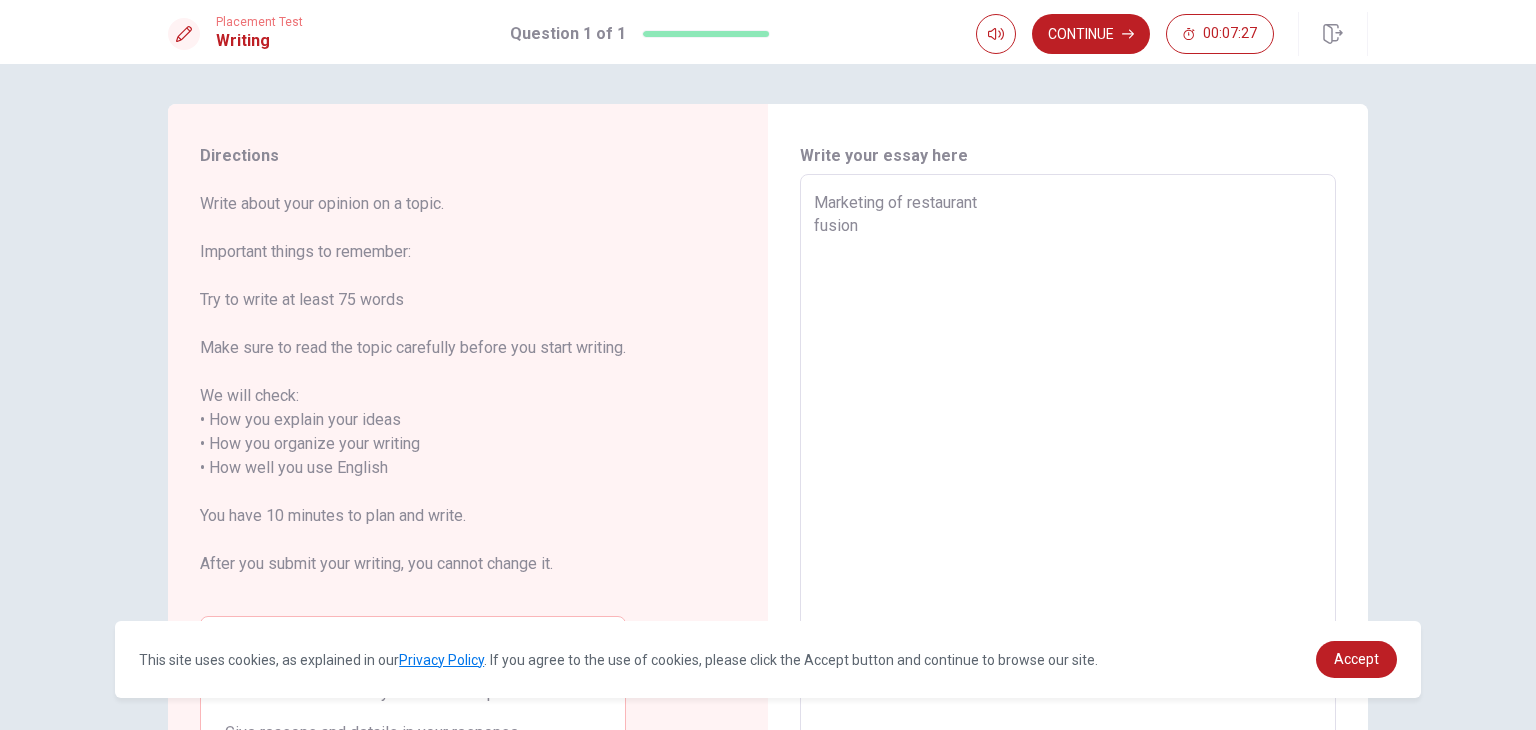 type on "Marketing of restaurant
fusion" 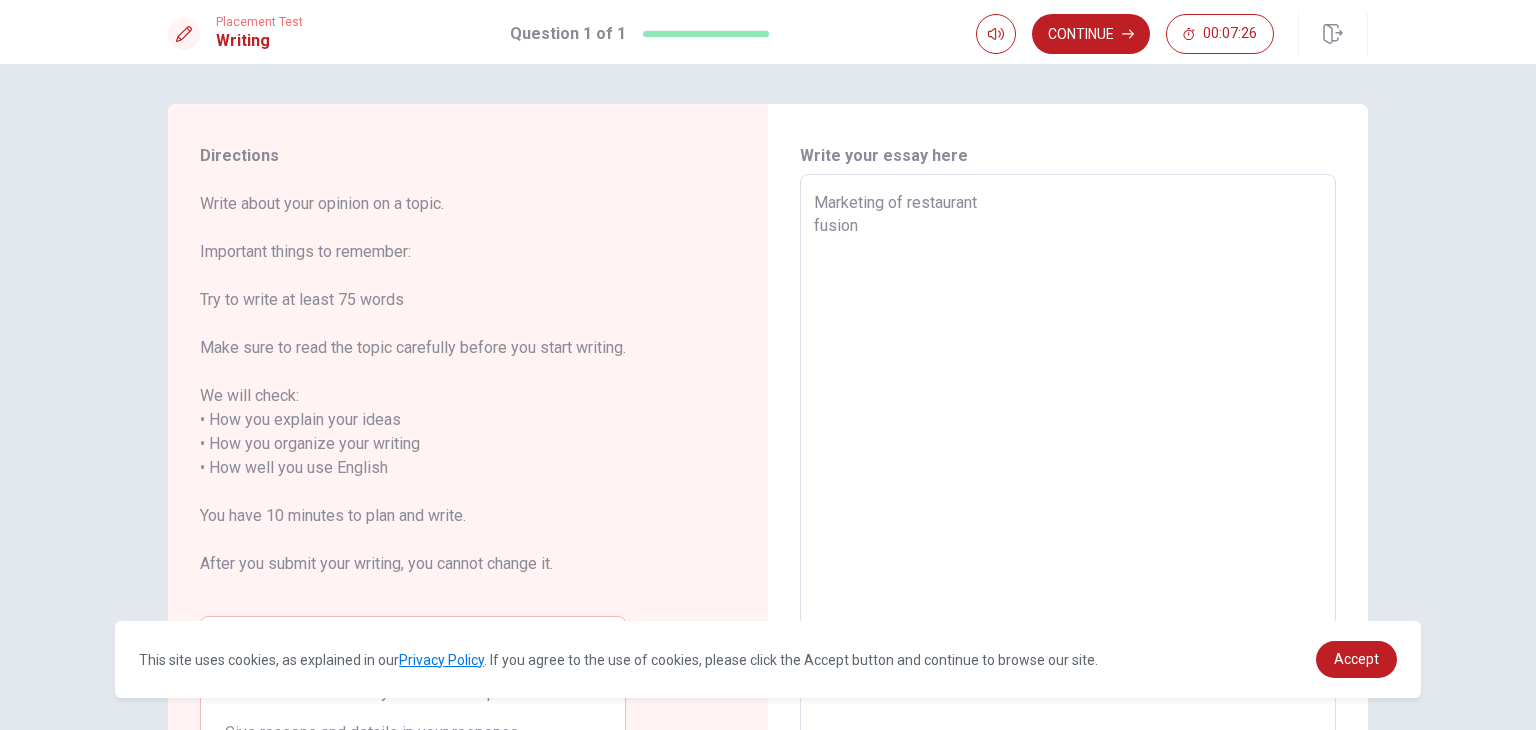 type on "x" 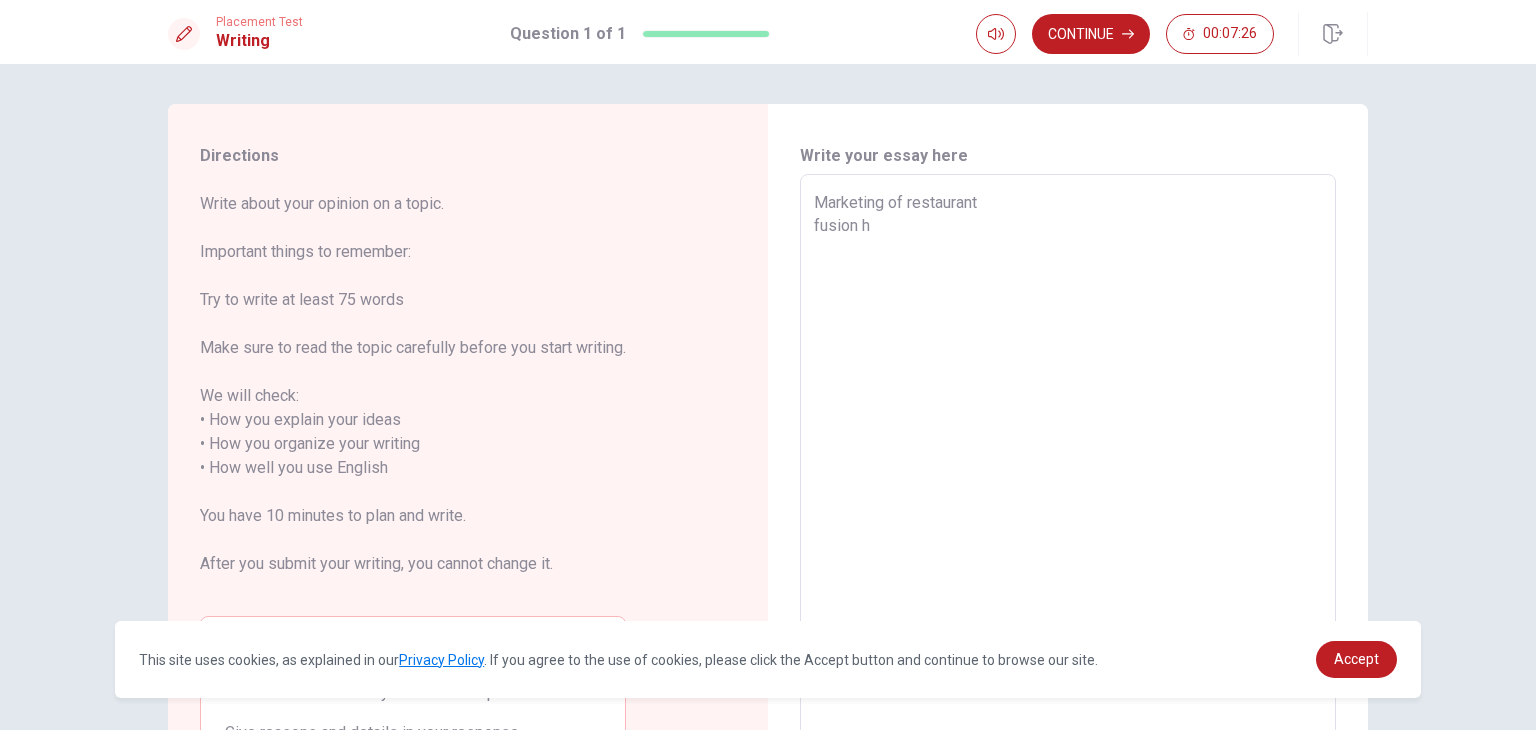 type on "x" 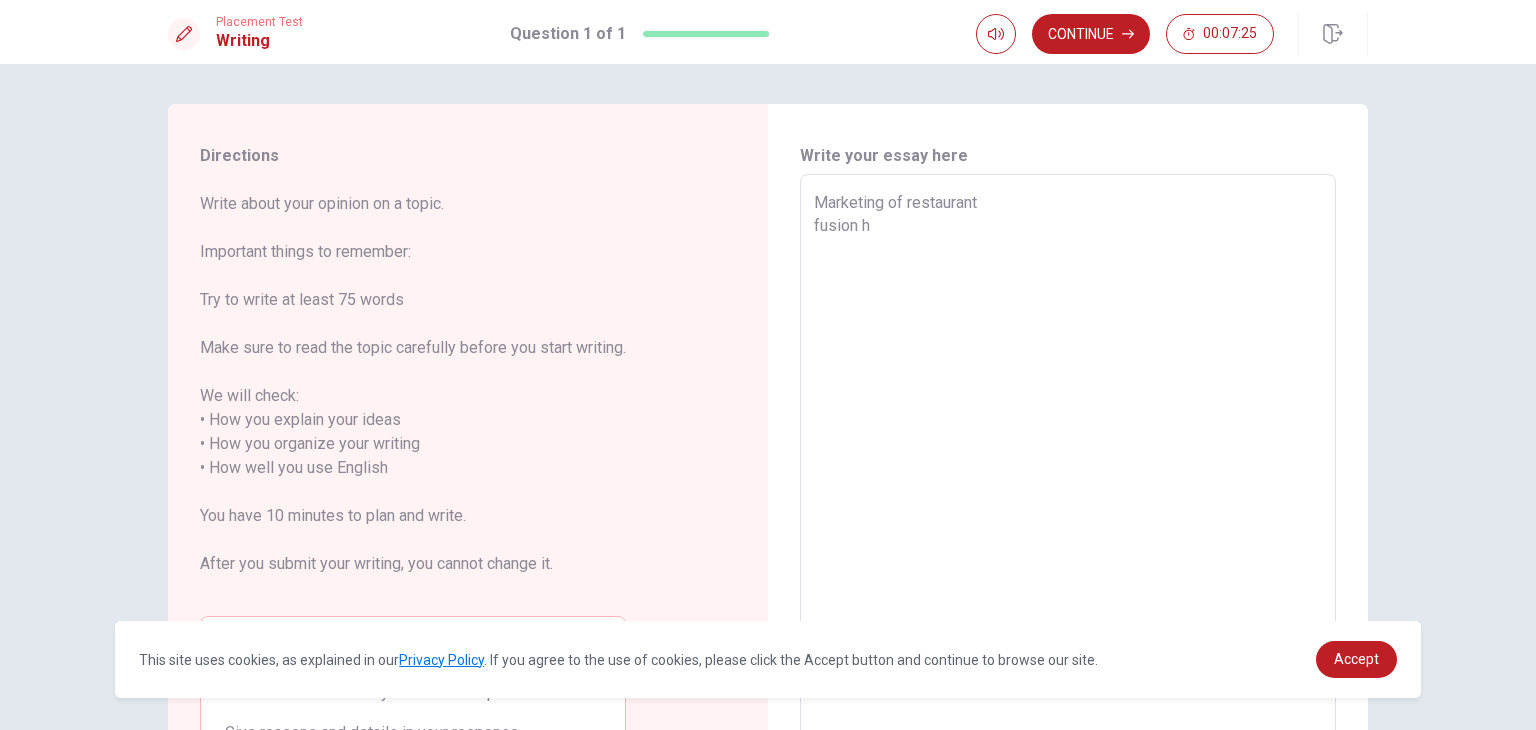 type on "Marketing of restaurant
fusion hu" 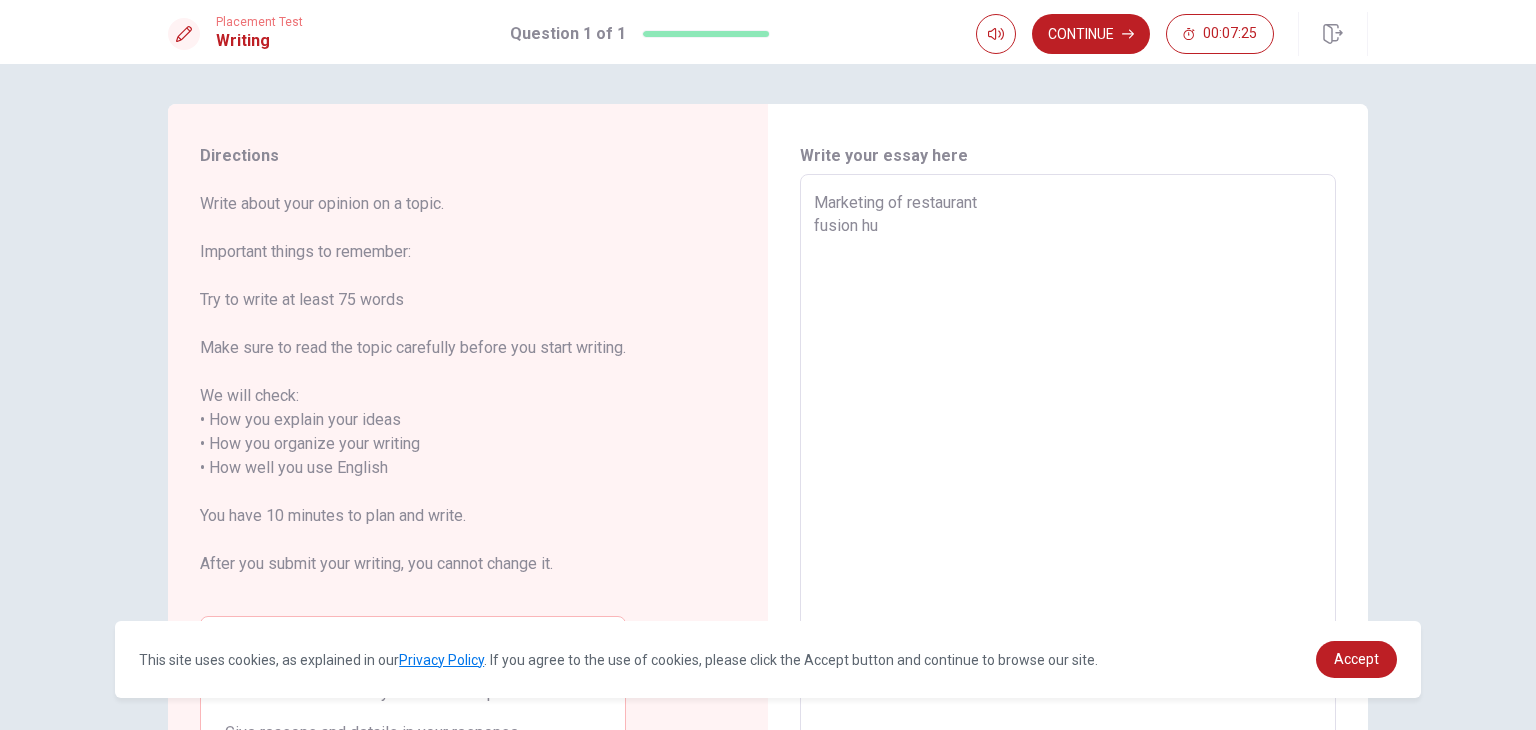 type on "x" 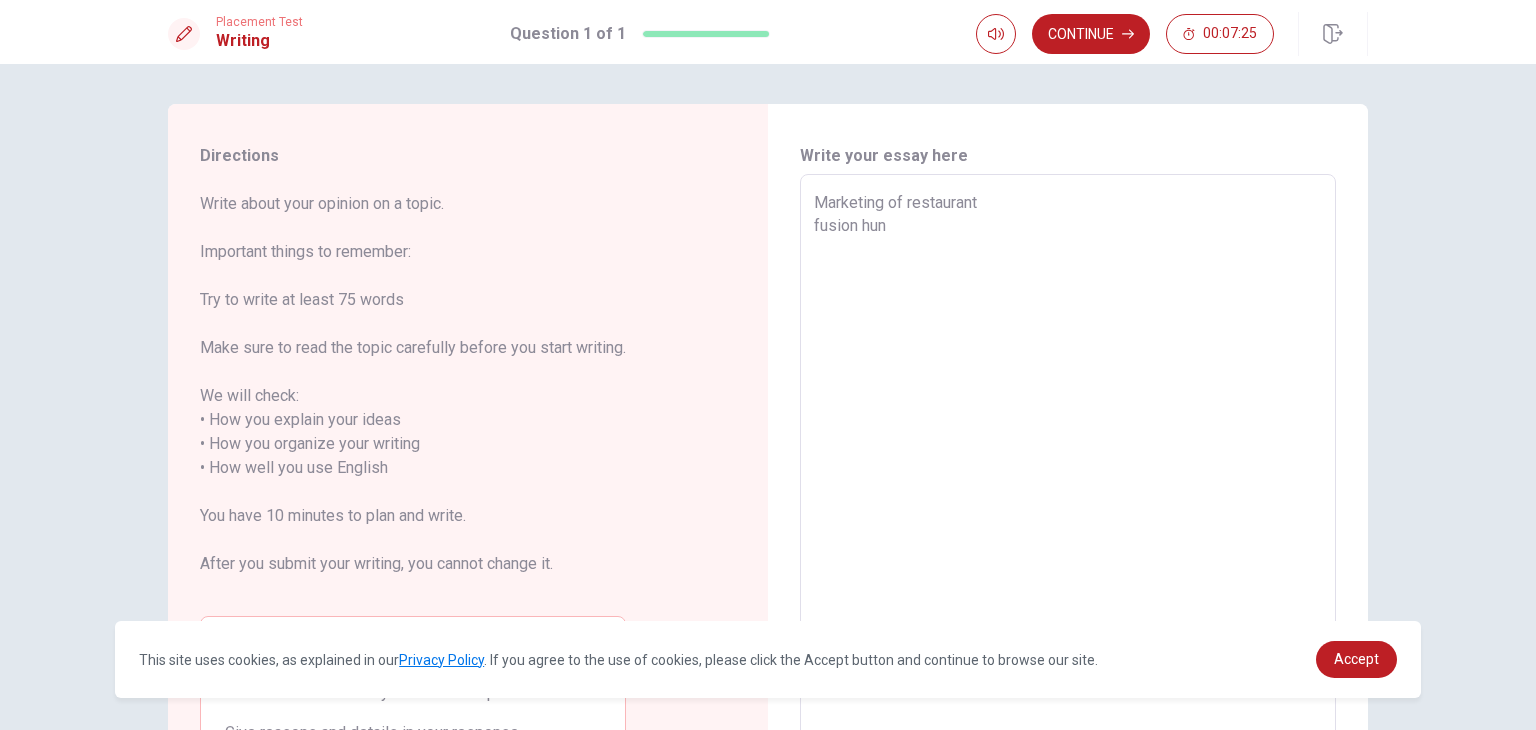 type on "x" 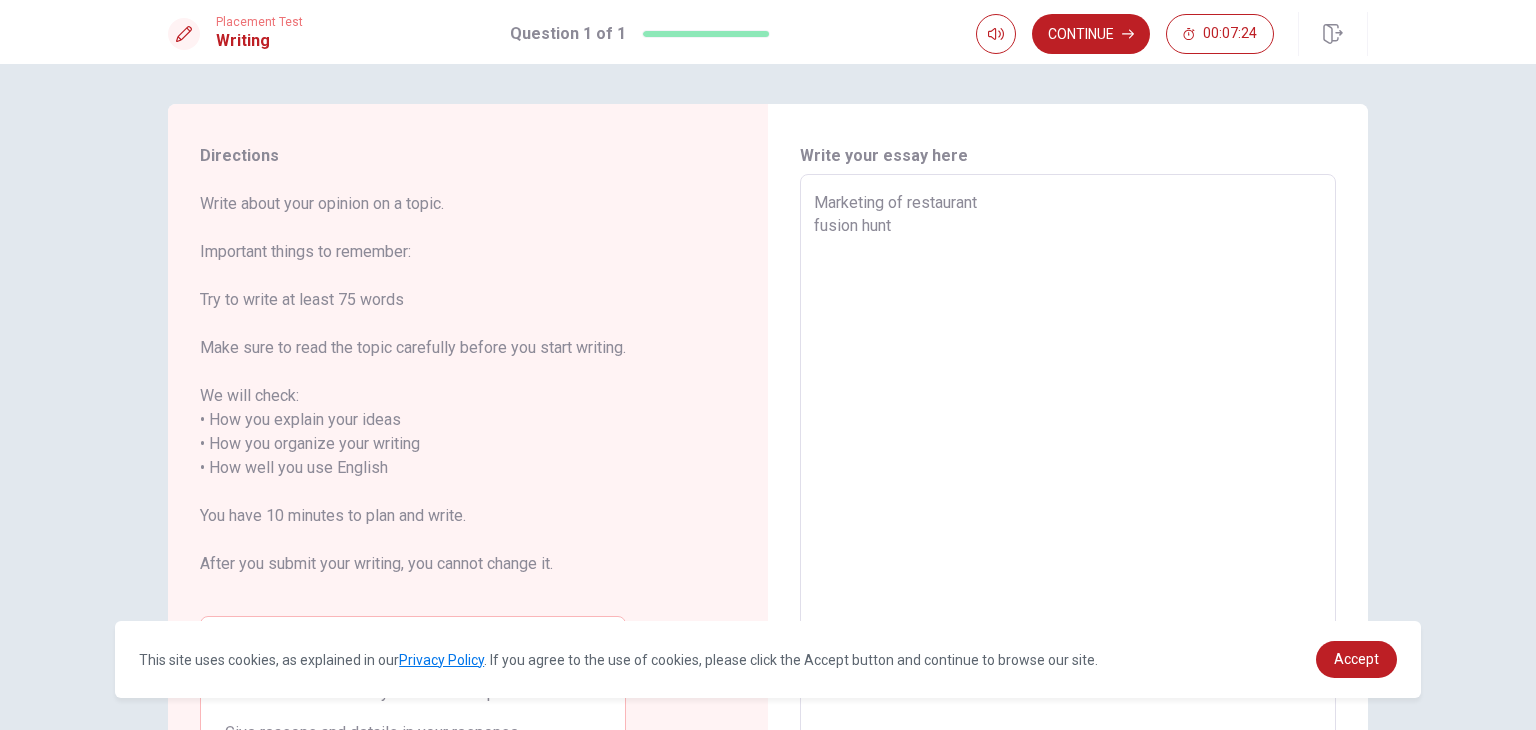 type on "x" 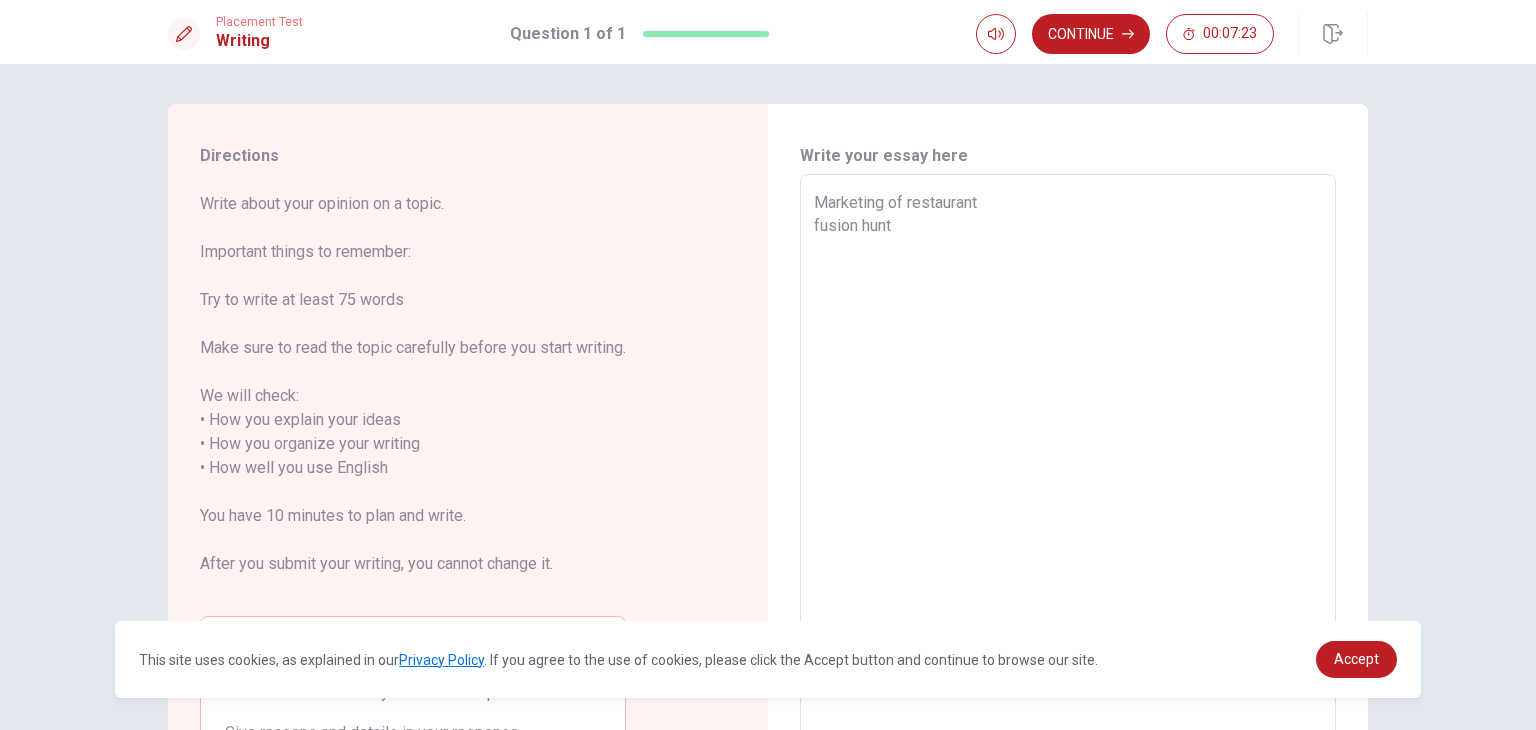 type on "Marketing of restaurant
fusion hunt" 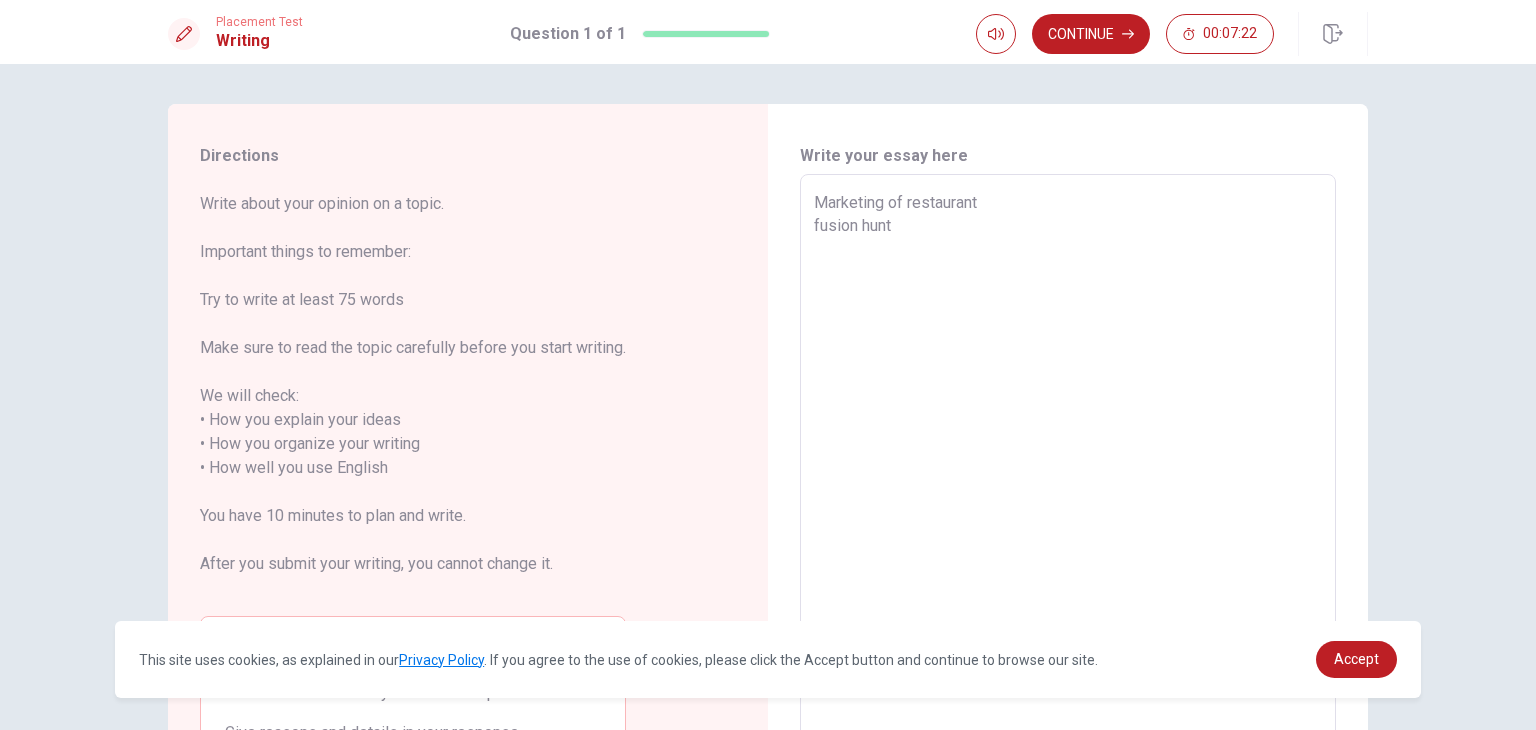 type on "Marketing of restaurant
fusion hunt i" 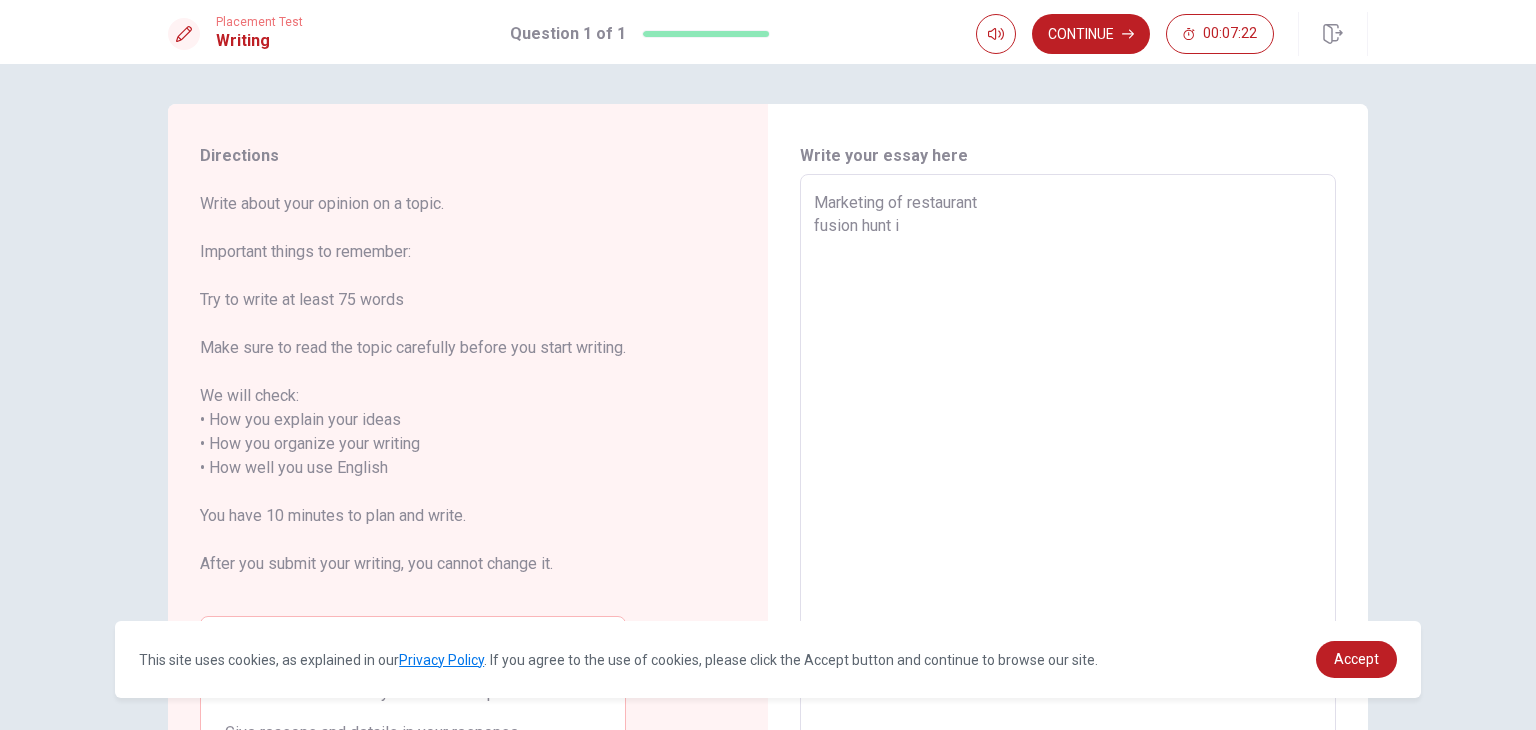 type on "x" 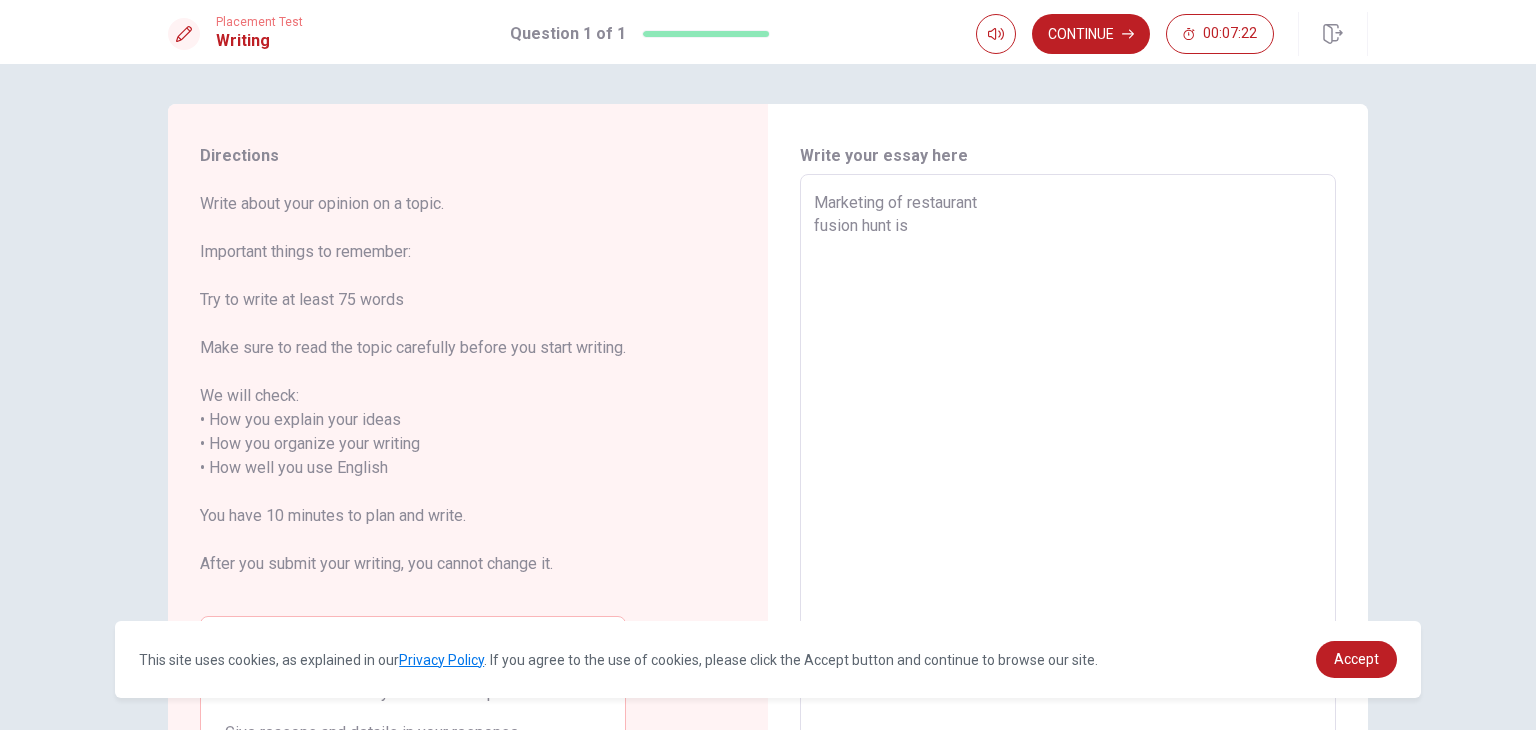 type on "x" 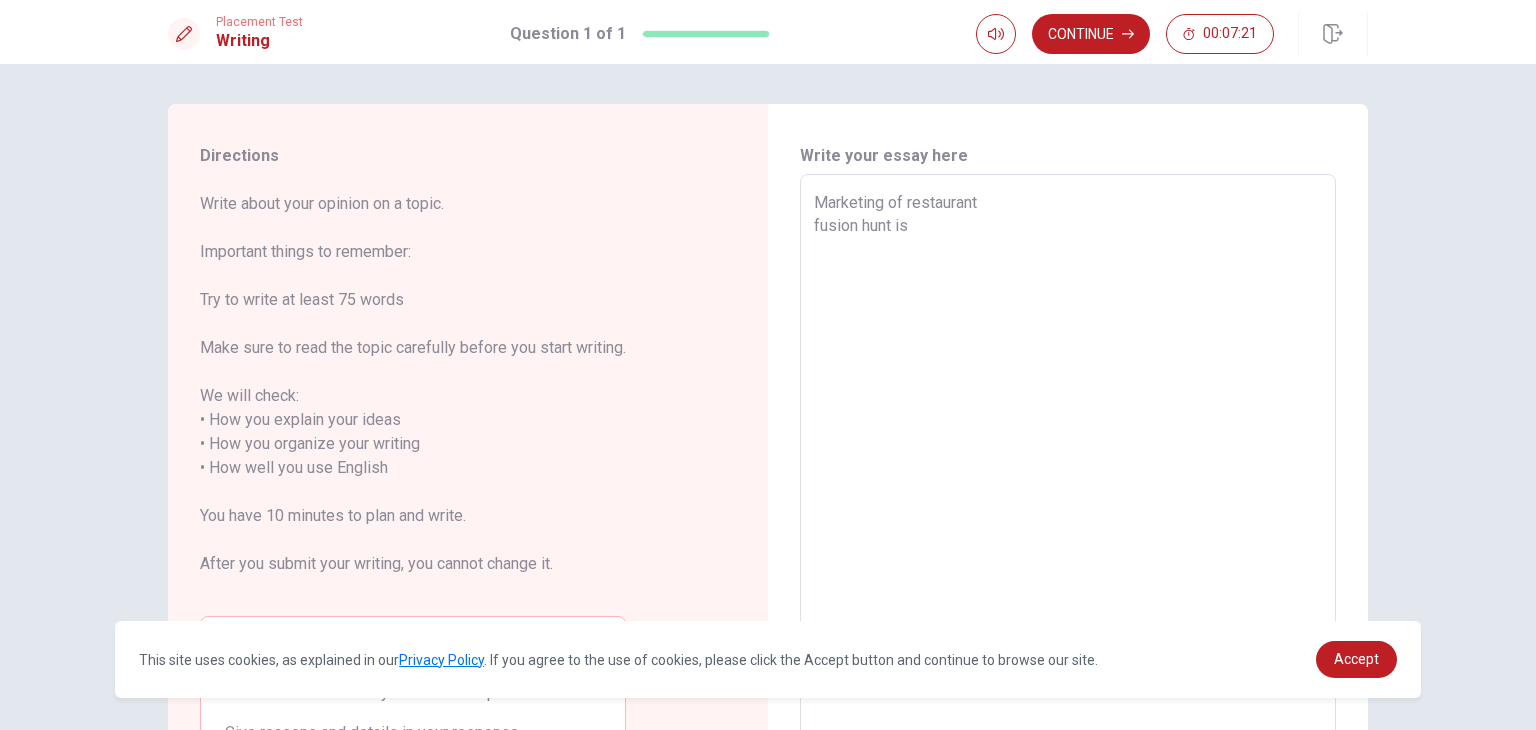 type on "Marketing of restaurant
fusion hunt is" 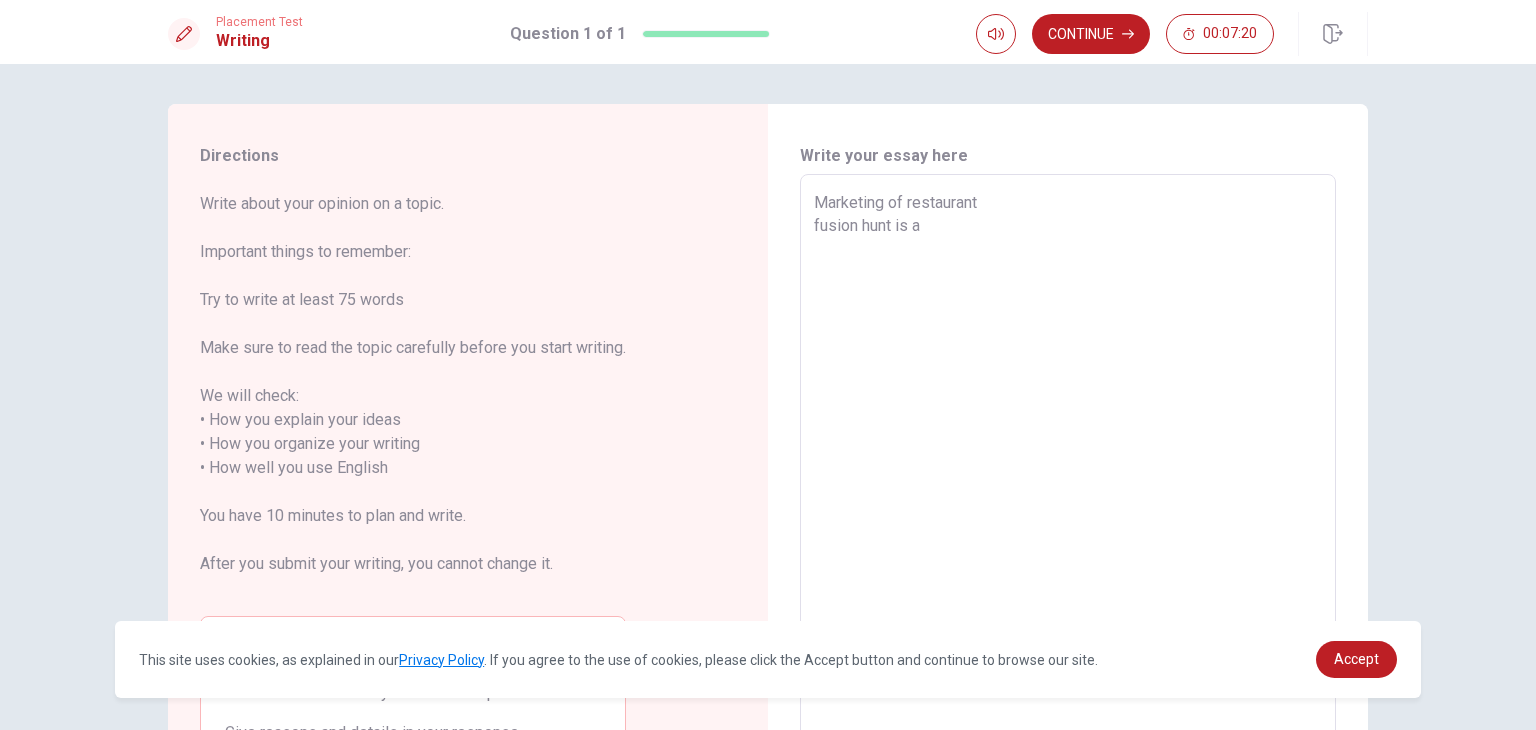 type on "x" 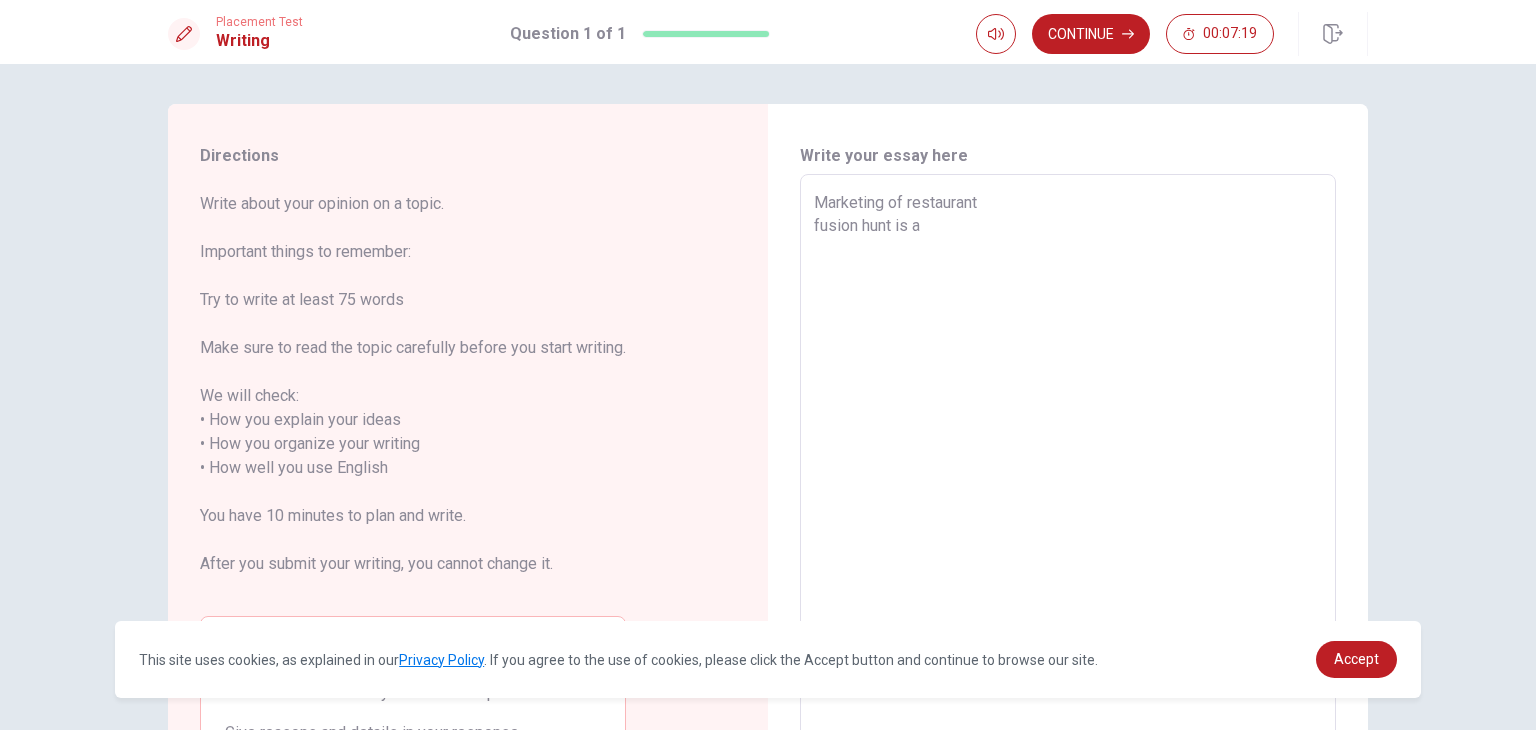 type on "Marketing of restaurant
fusion hunt is a" 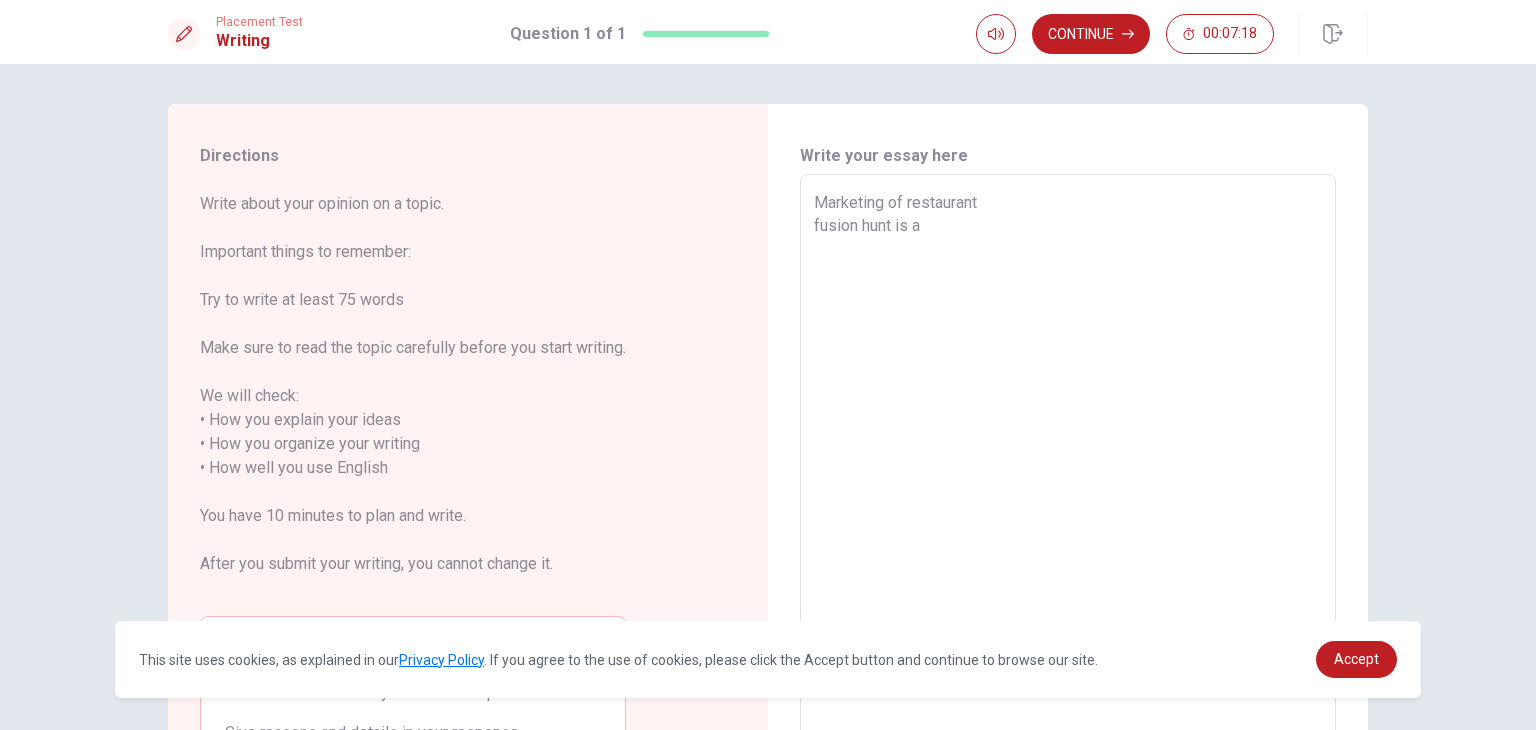 type on "Marketing of restaurant
fusion hunt is a f" 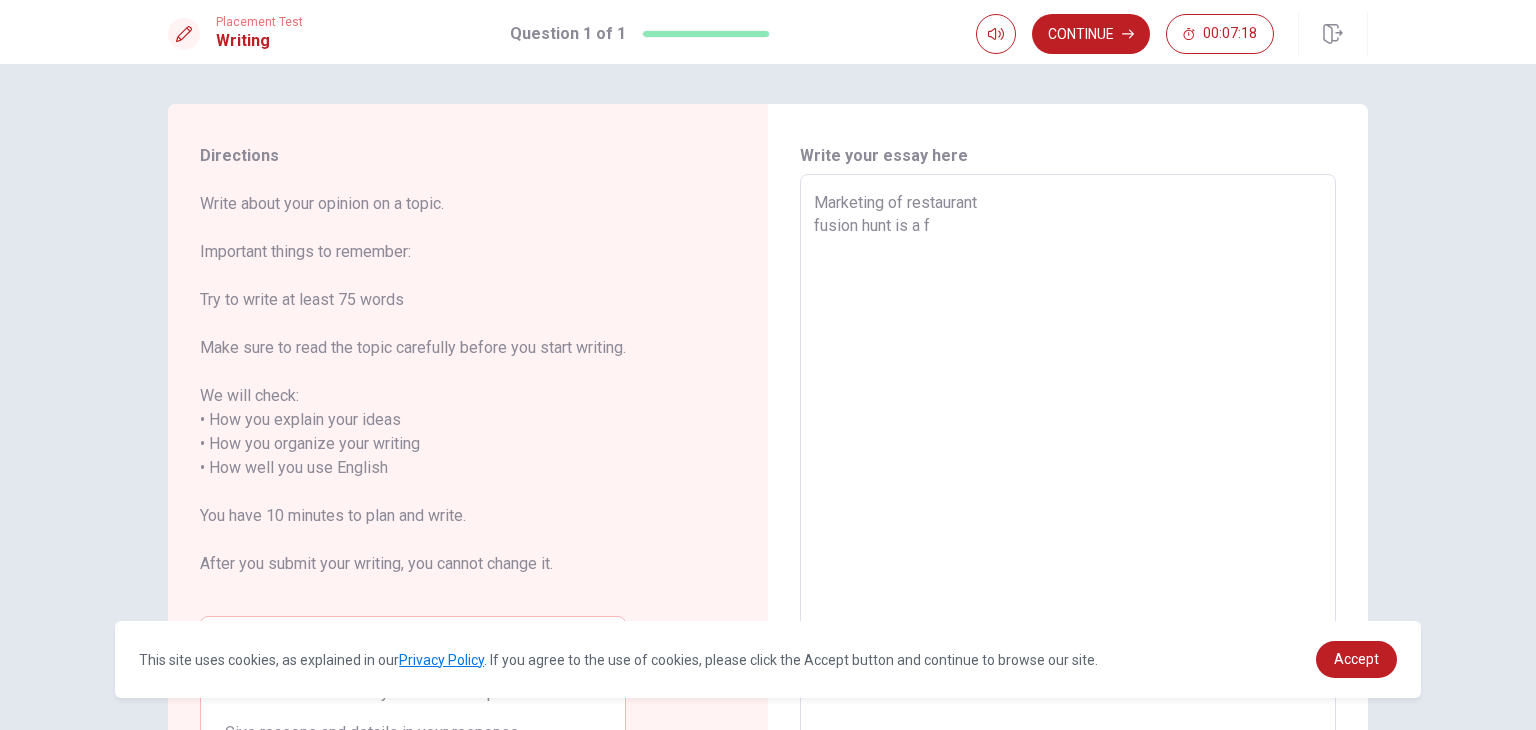 type on "x" 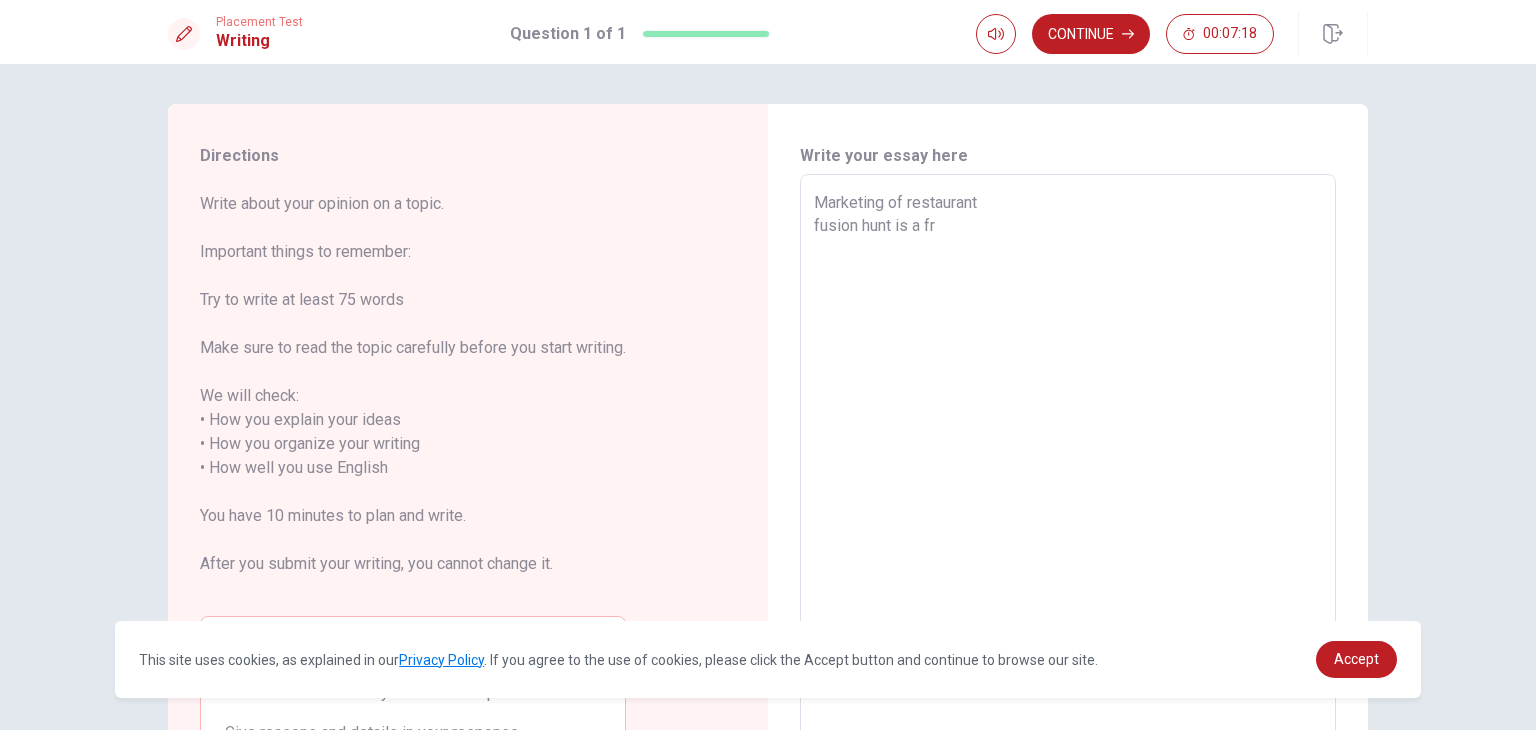 type on "x" 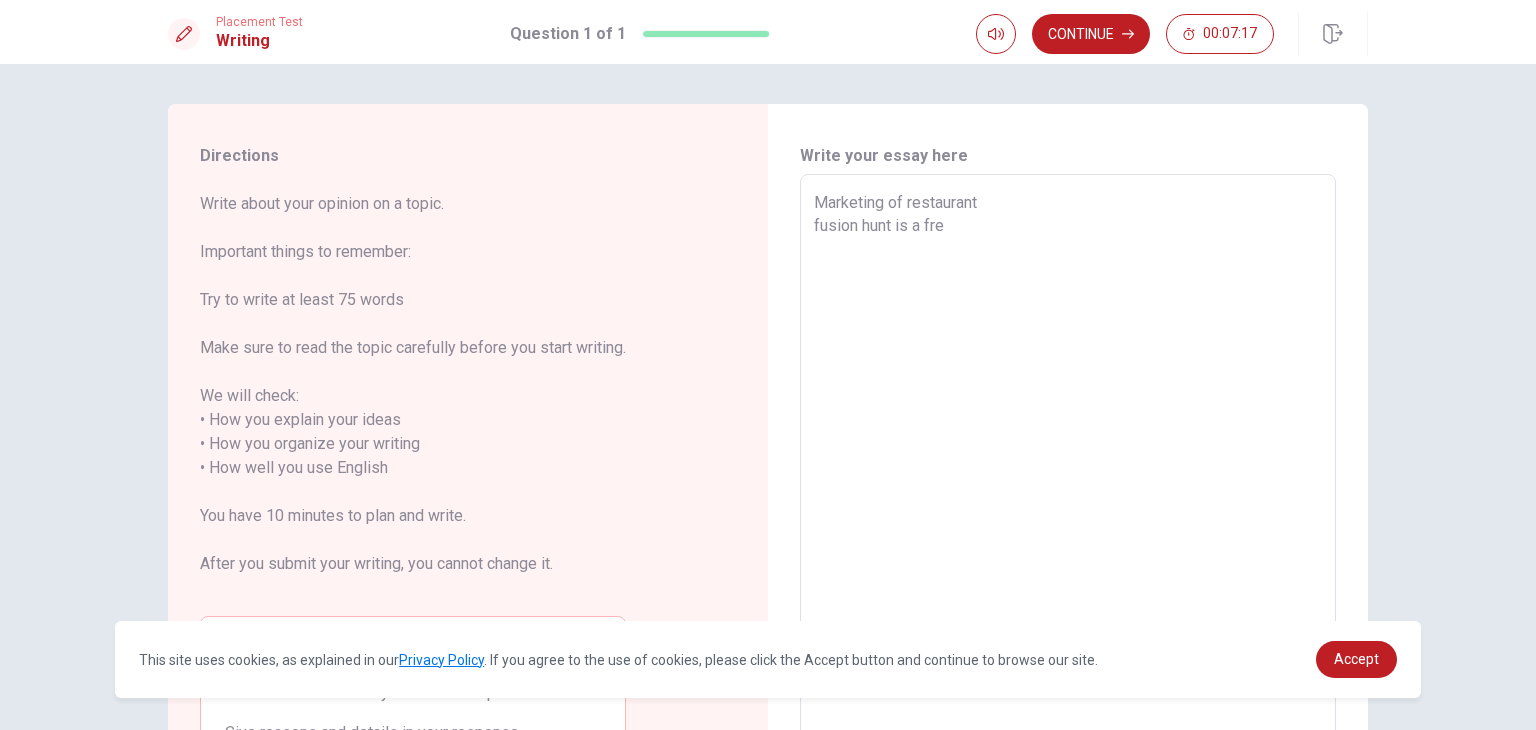 type on "x" 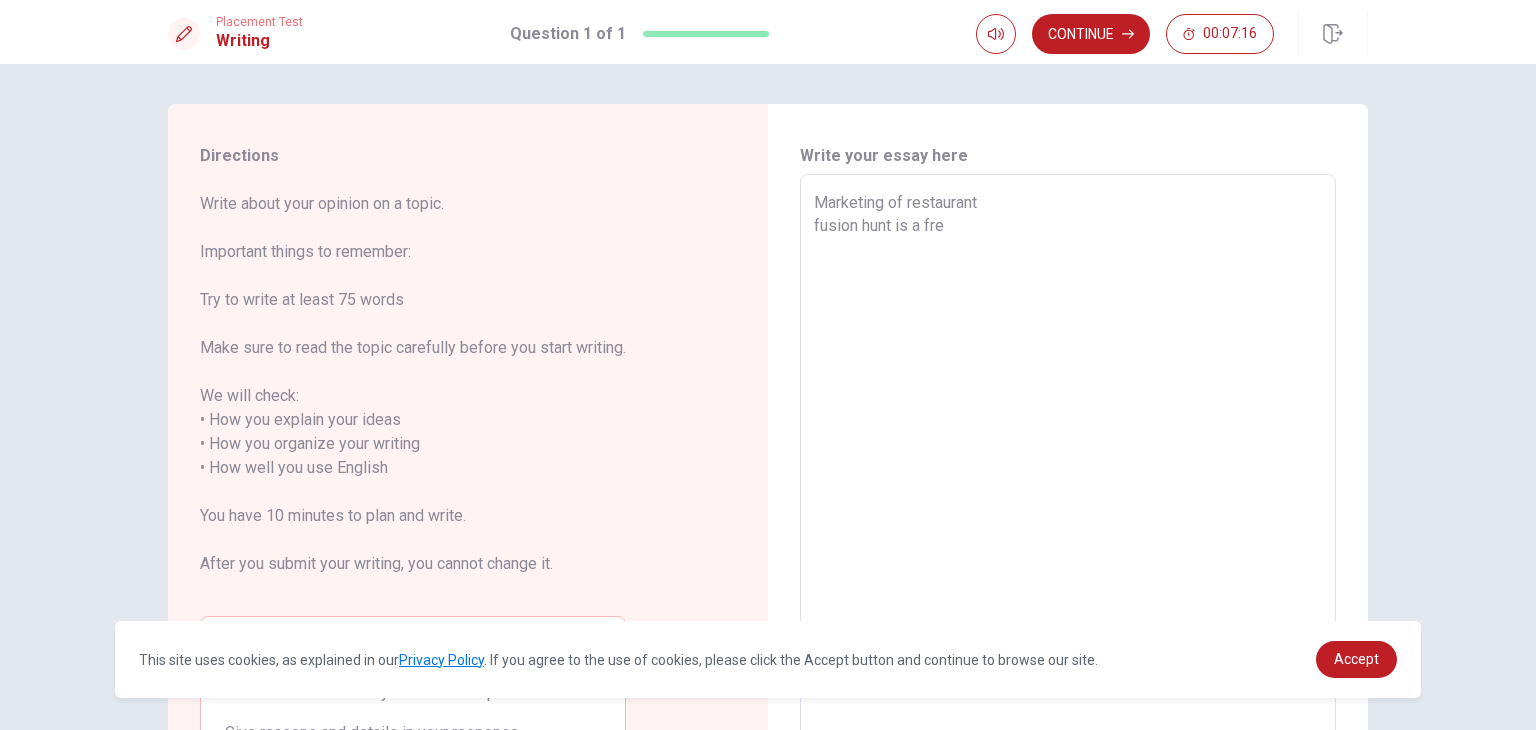 type on "Marketing of restaurant
fusion hunt is a fre" 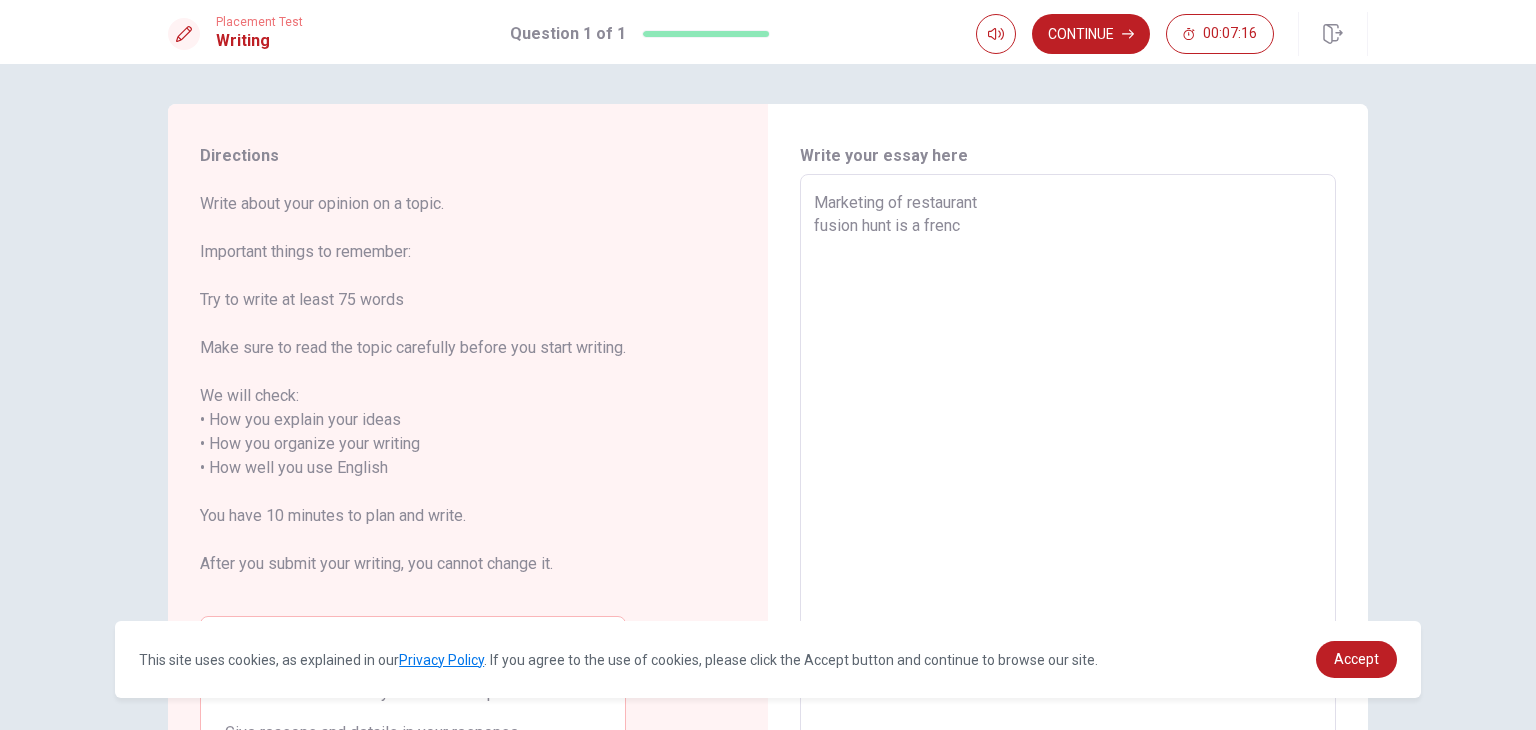 type on "x" 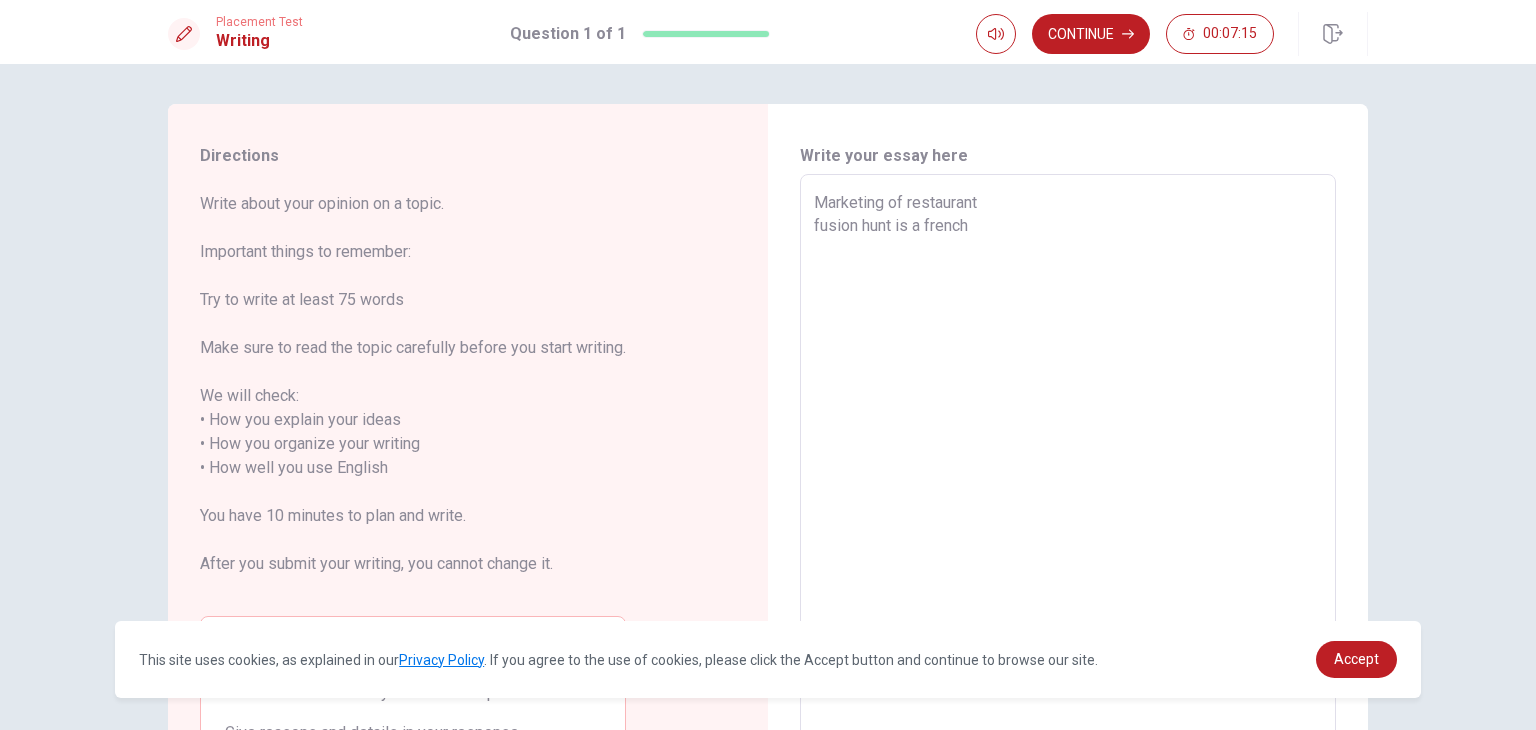 type on "x" 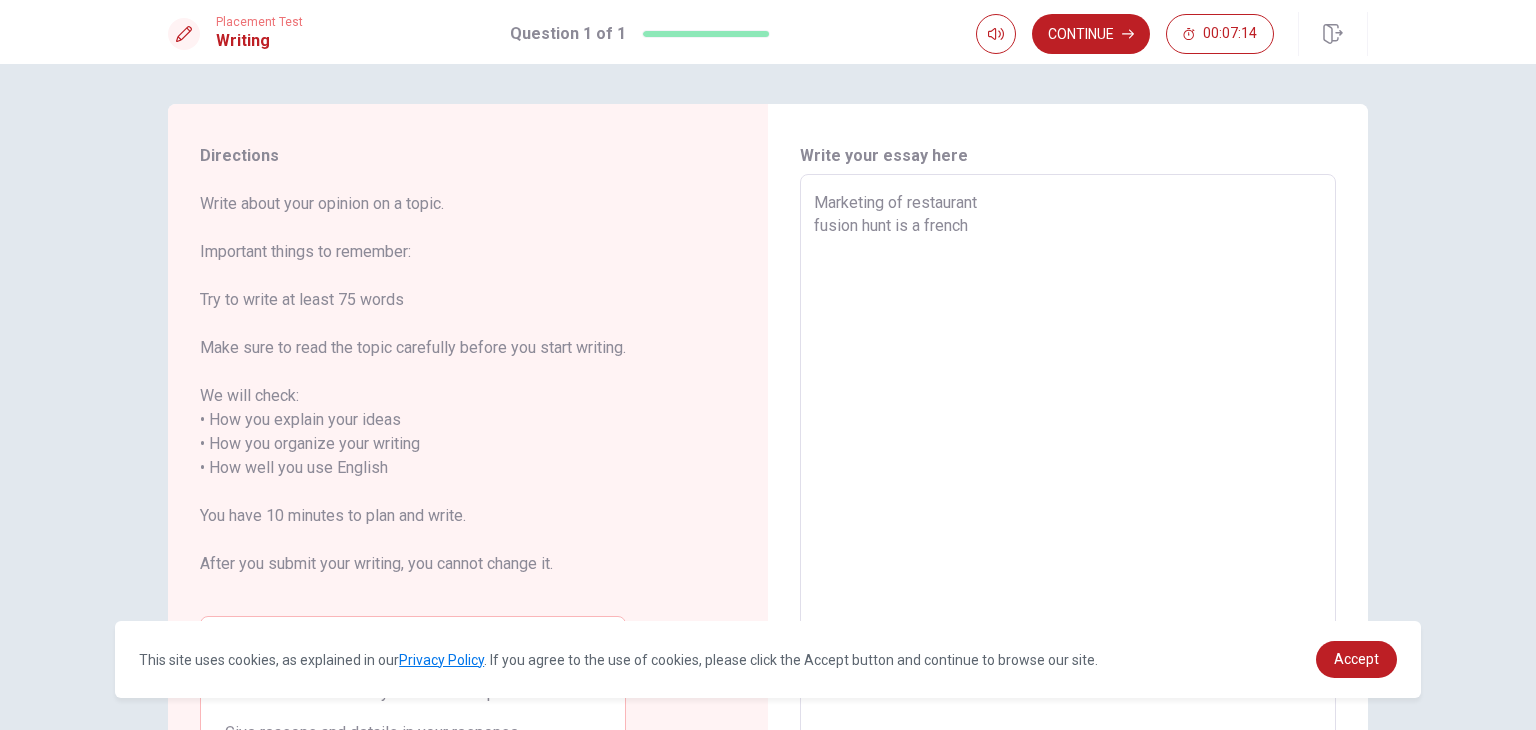 type on "Marketing of restaurant
fusion hunt is a french" 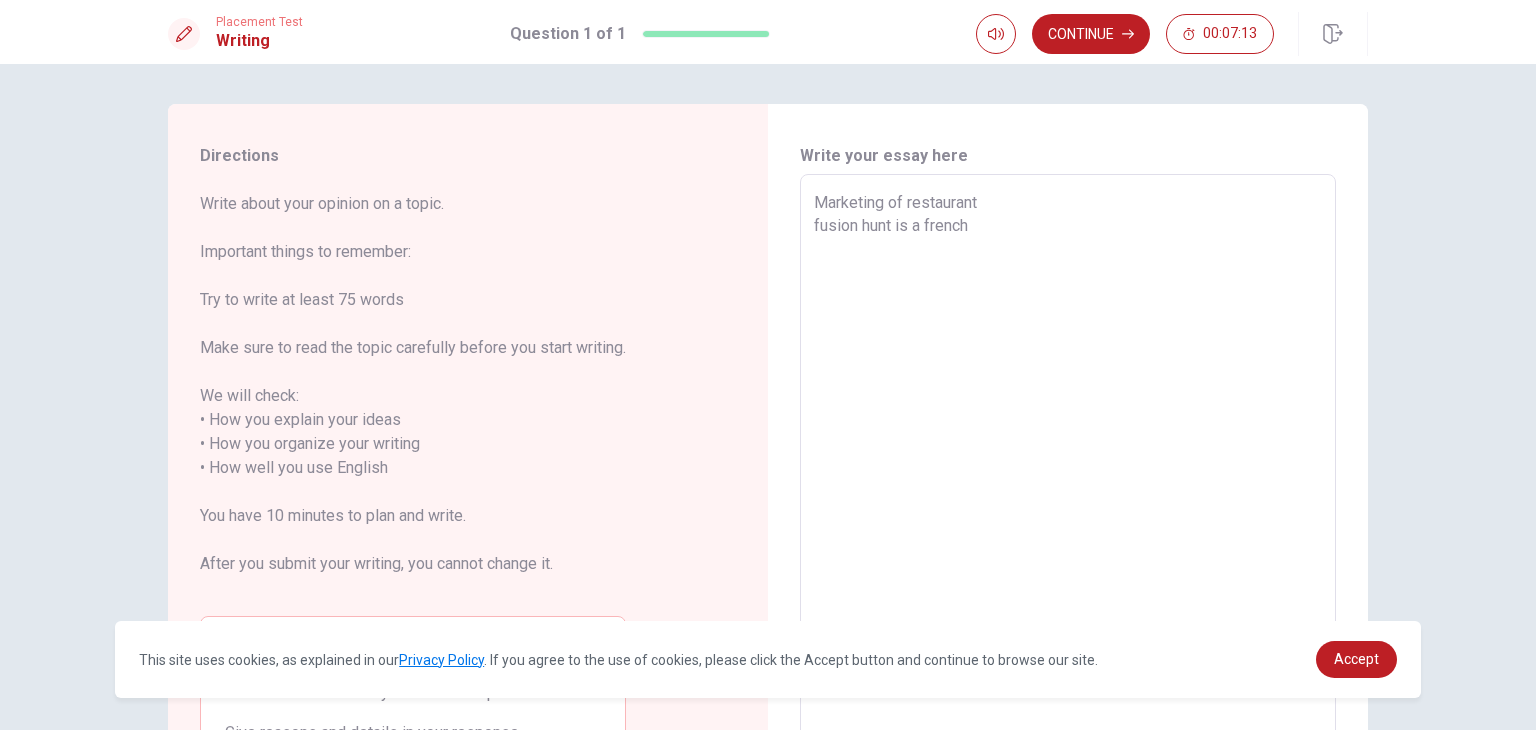 type on "x" 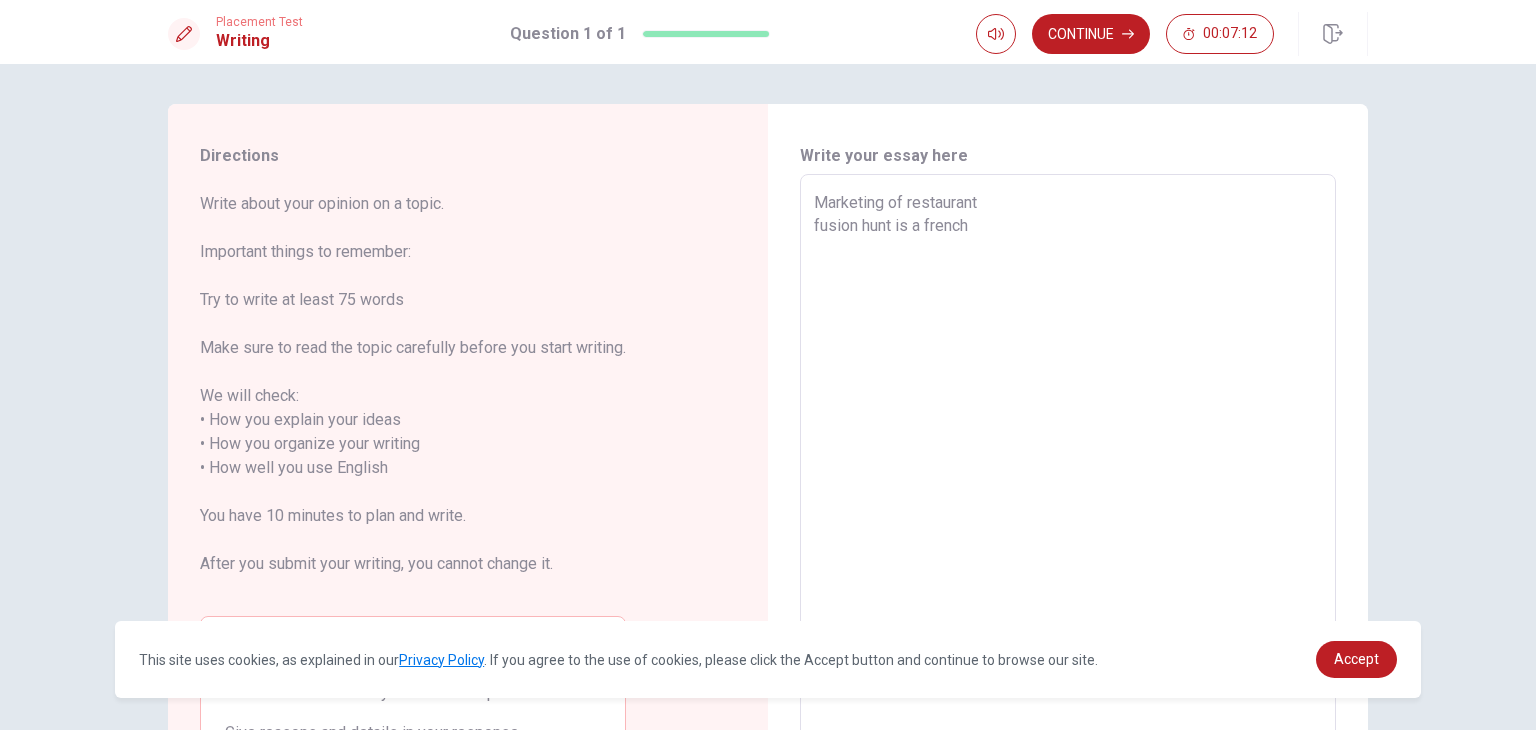 type on "Marketing of restaurant
fusion hunt is a french" 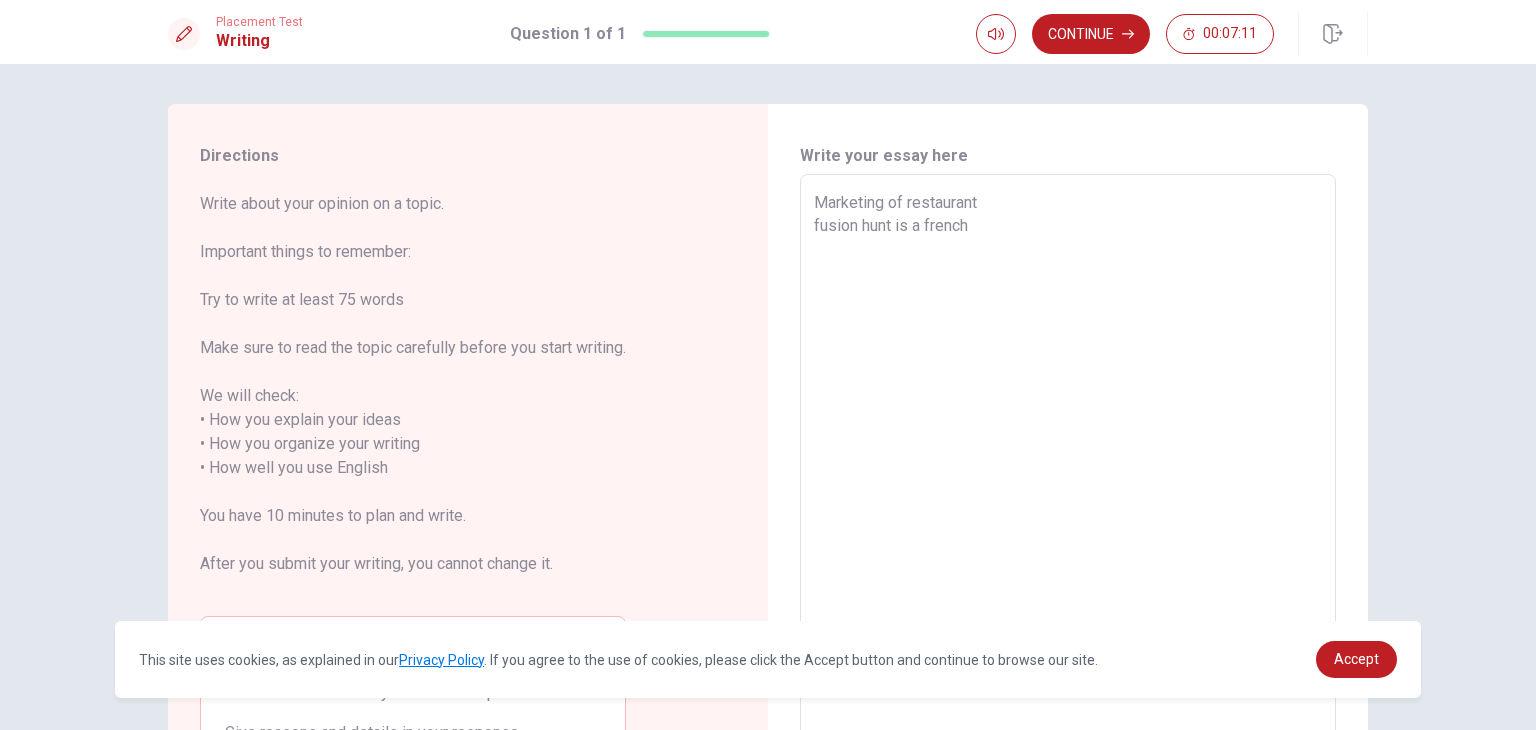 type on "Marketing of restaurant
fusion hunt is a frenchi" 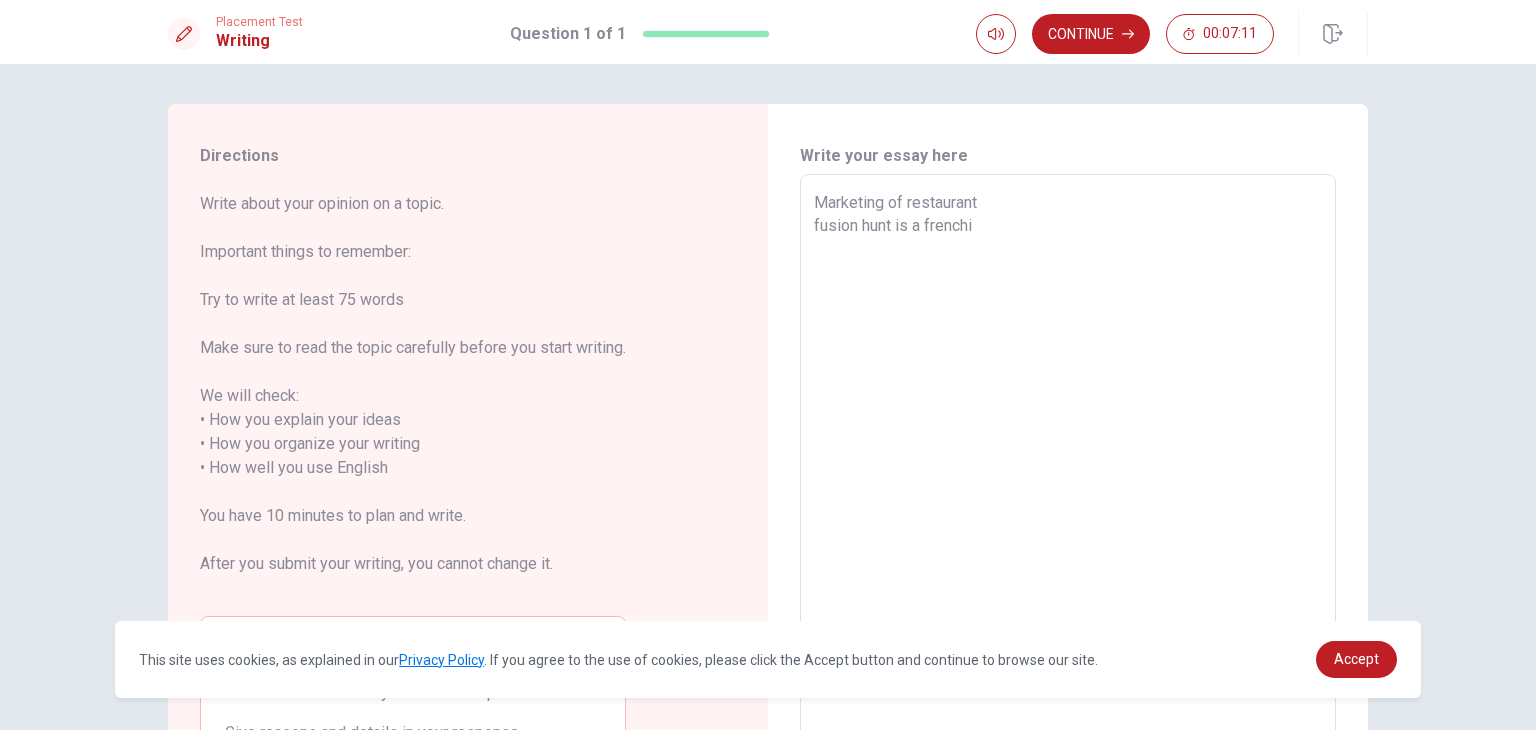type on "x" 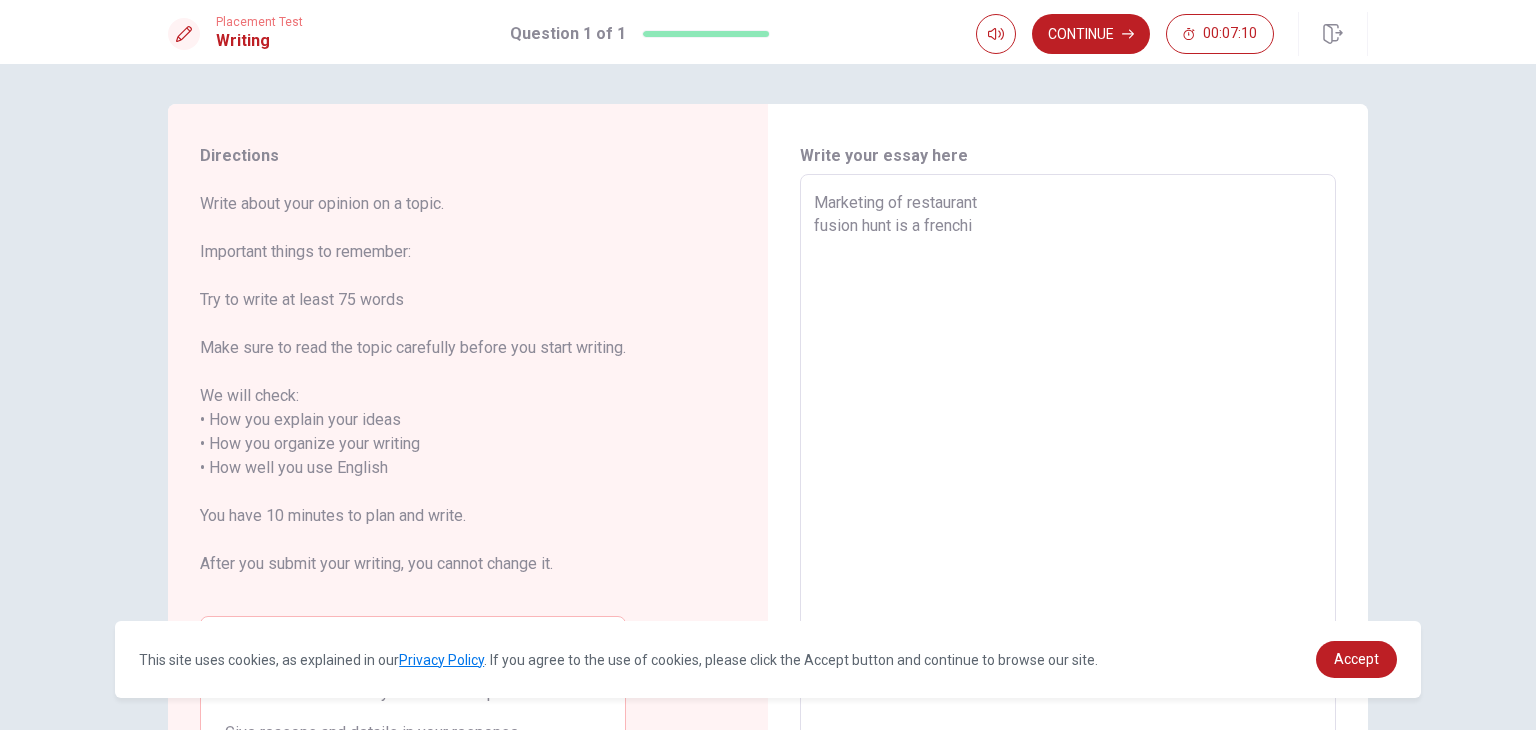 type on "Marketing of restaurant
fusion hunt is a frenchic" 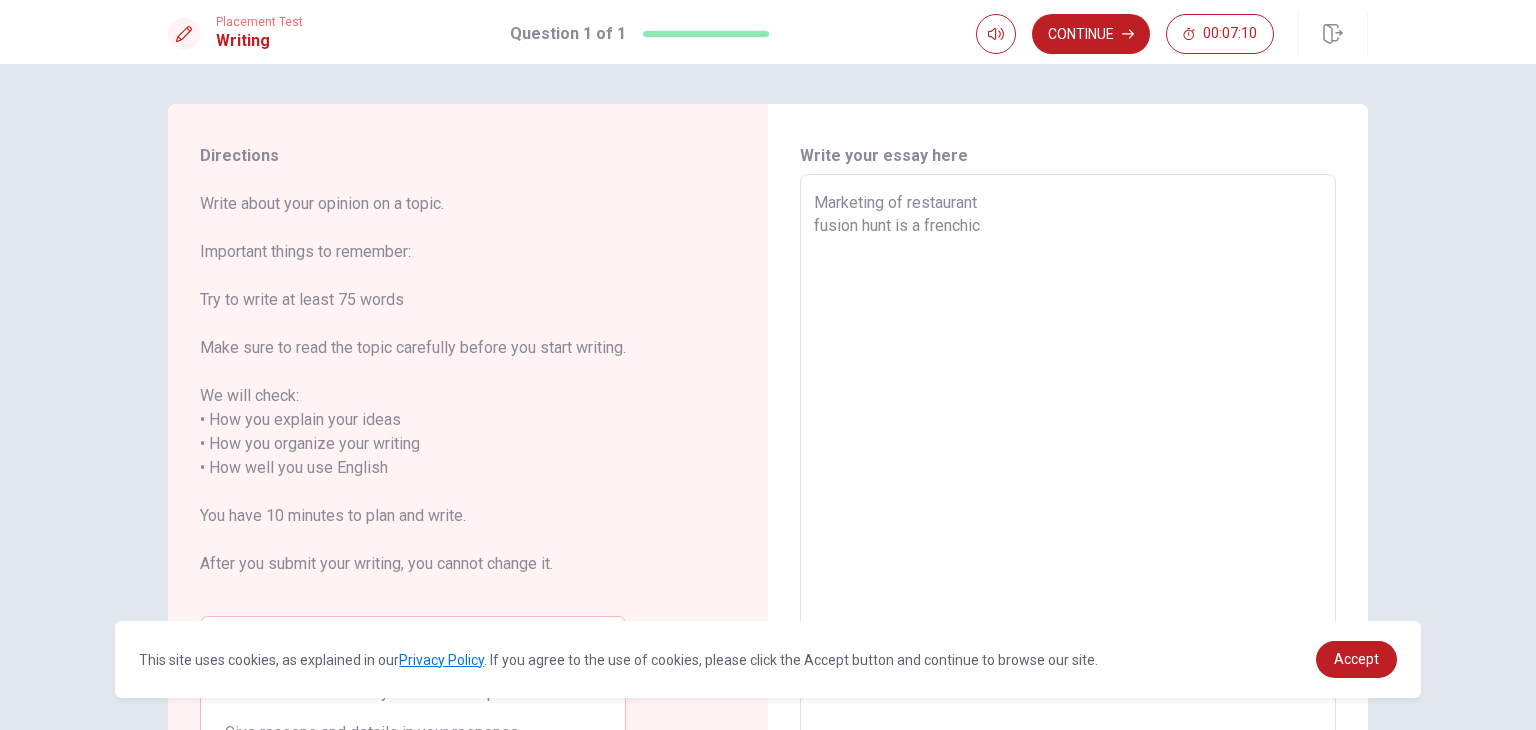 type on "x" 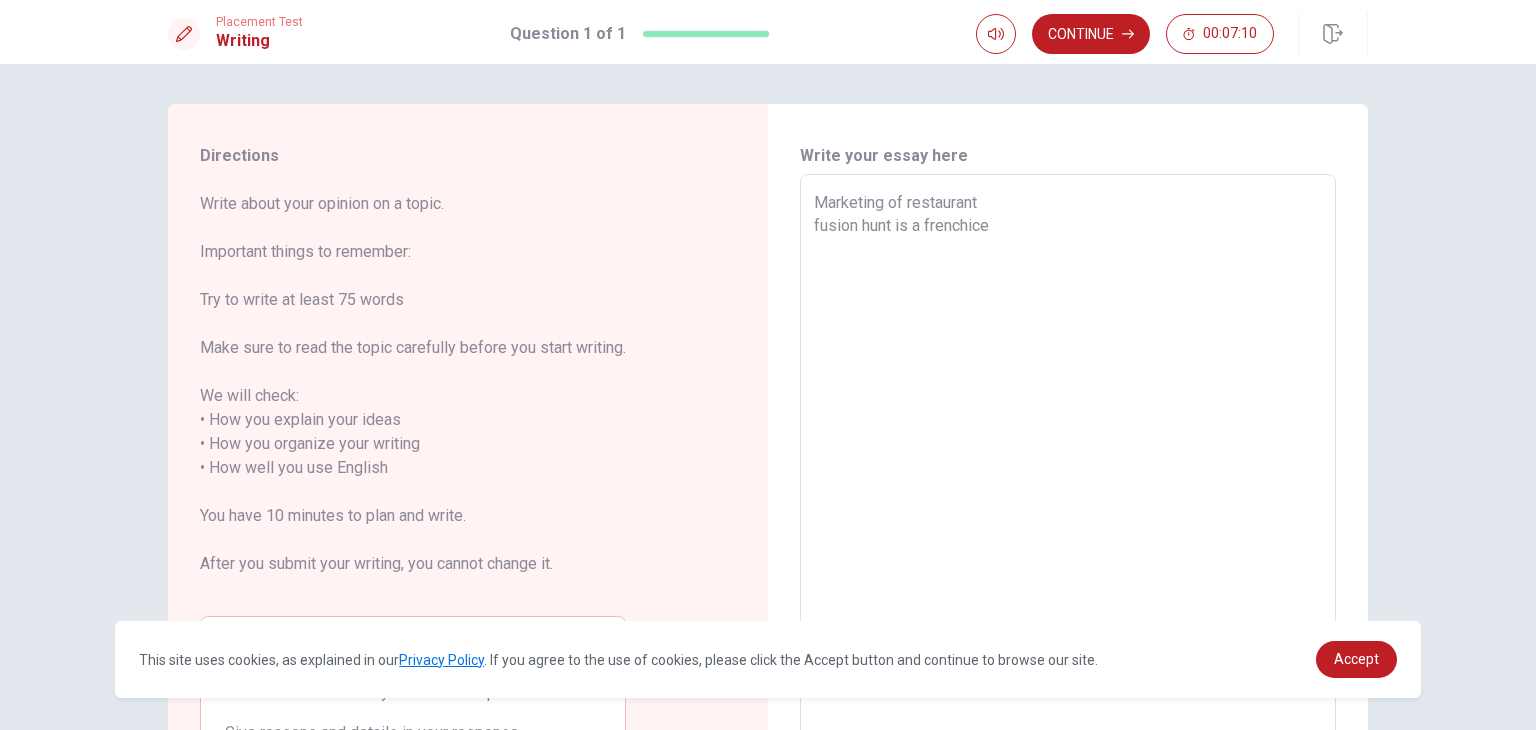 type on "x" 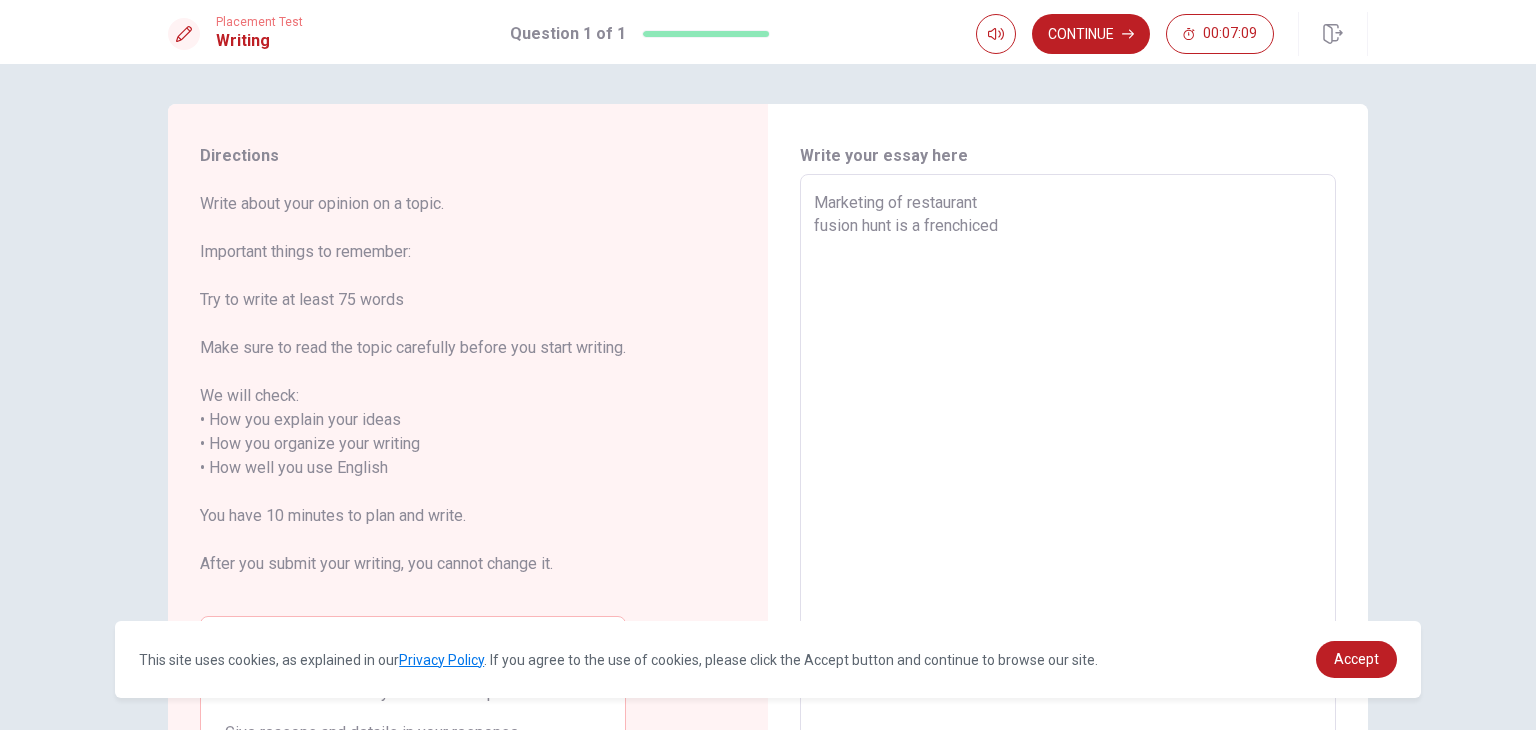 type on "x" 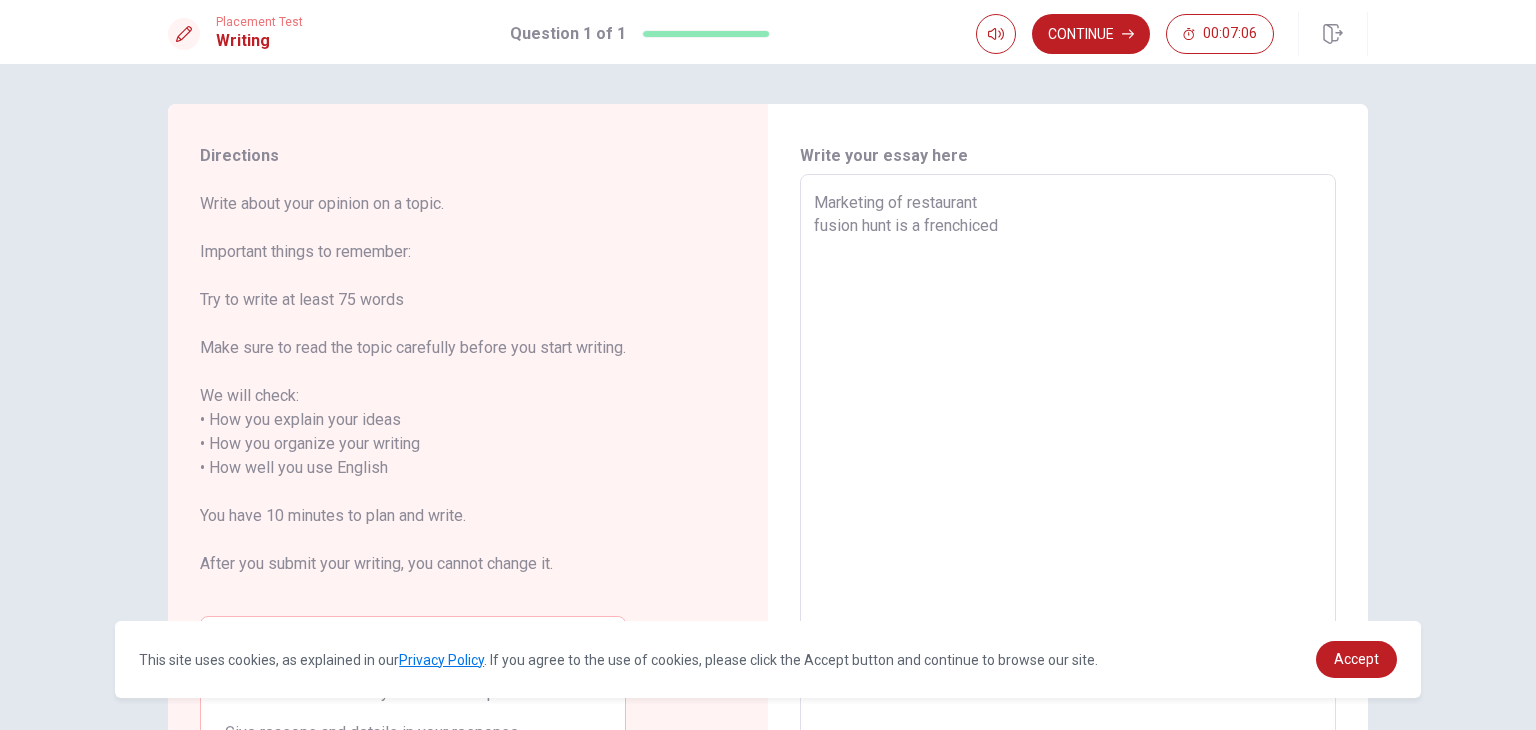 type on "x" 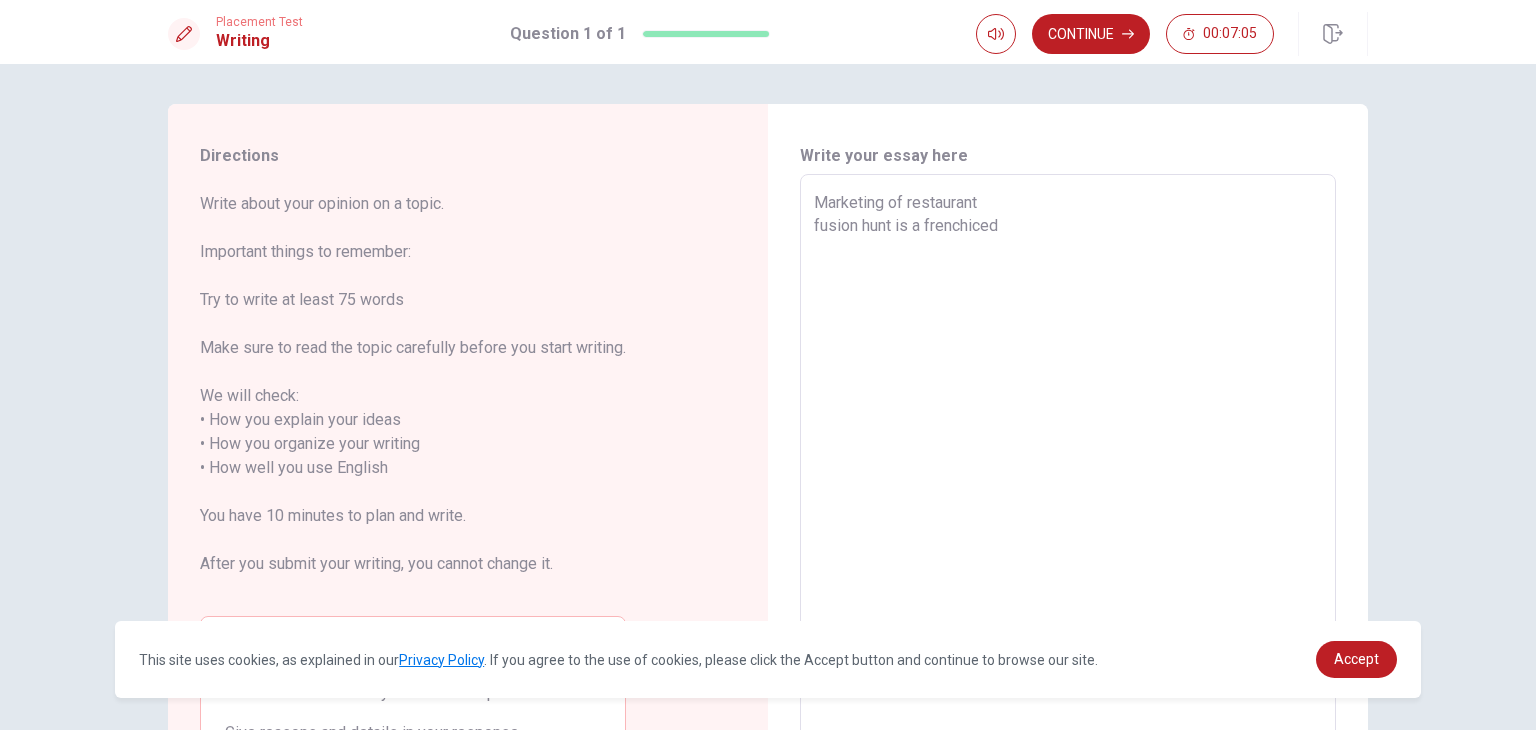 type on "Marketing of restaurant
fusion hunt is a frenchiced r" 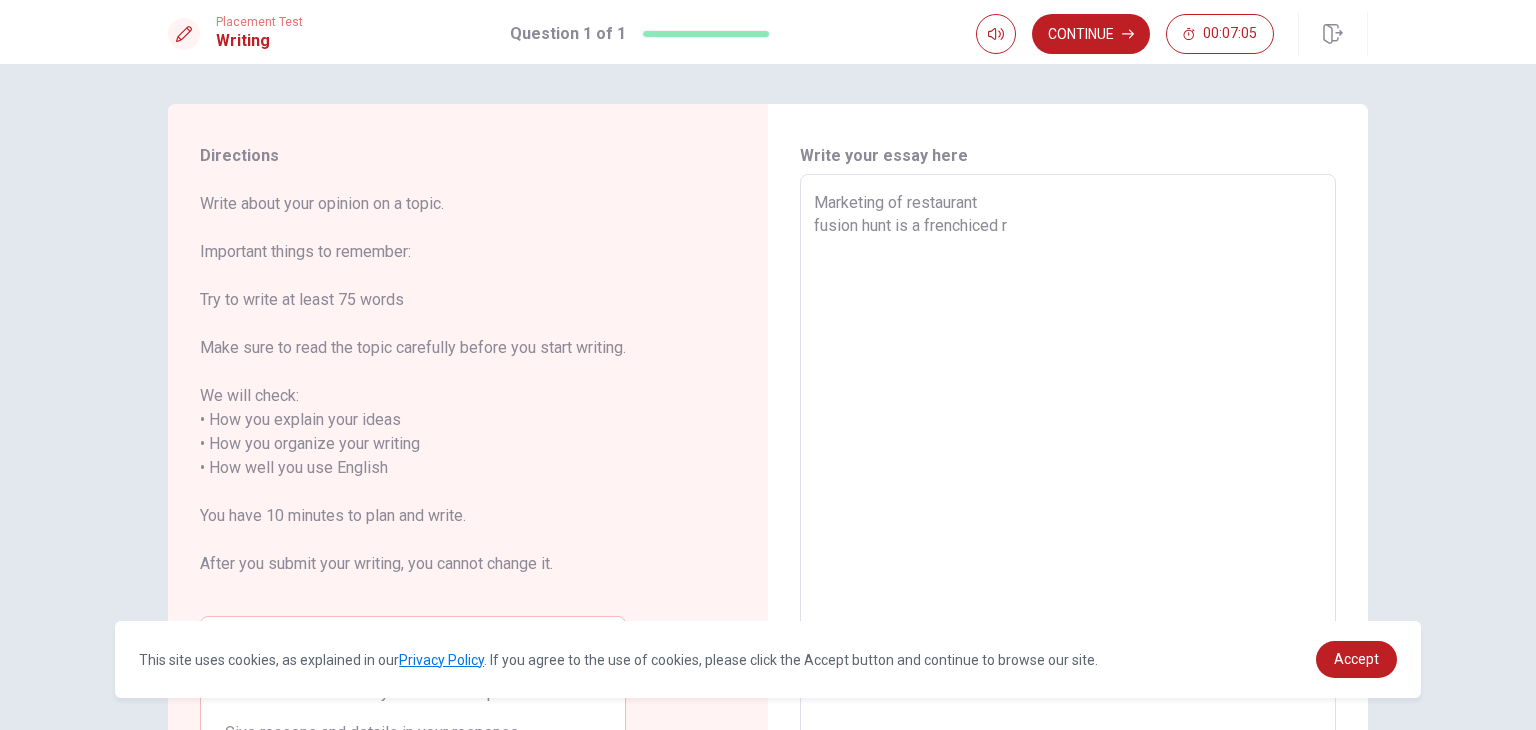 type on "x" 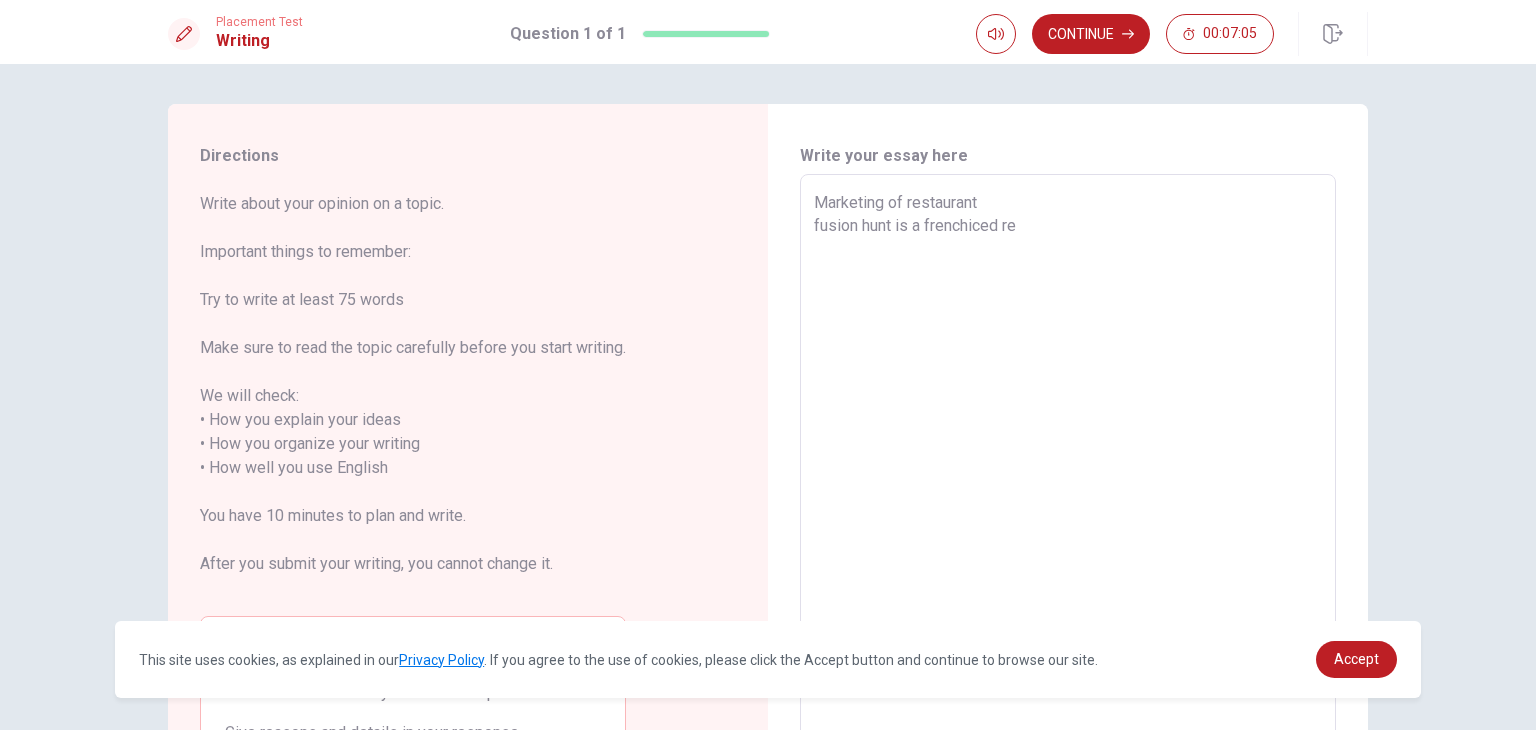type on "x" 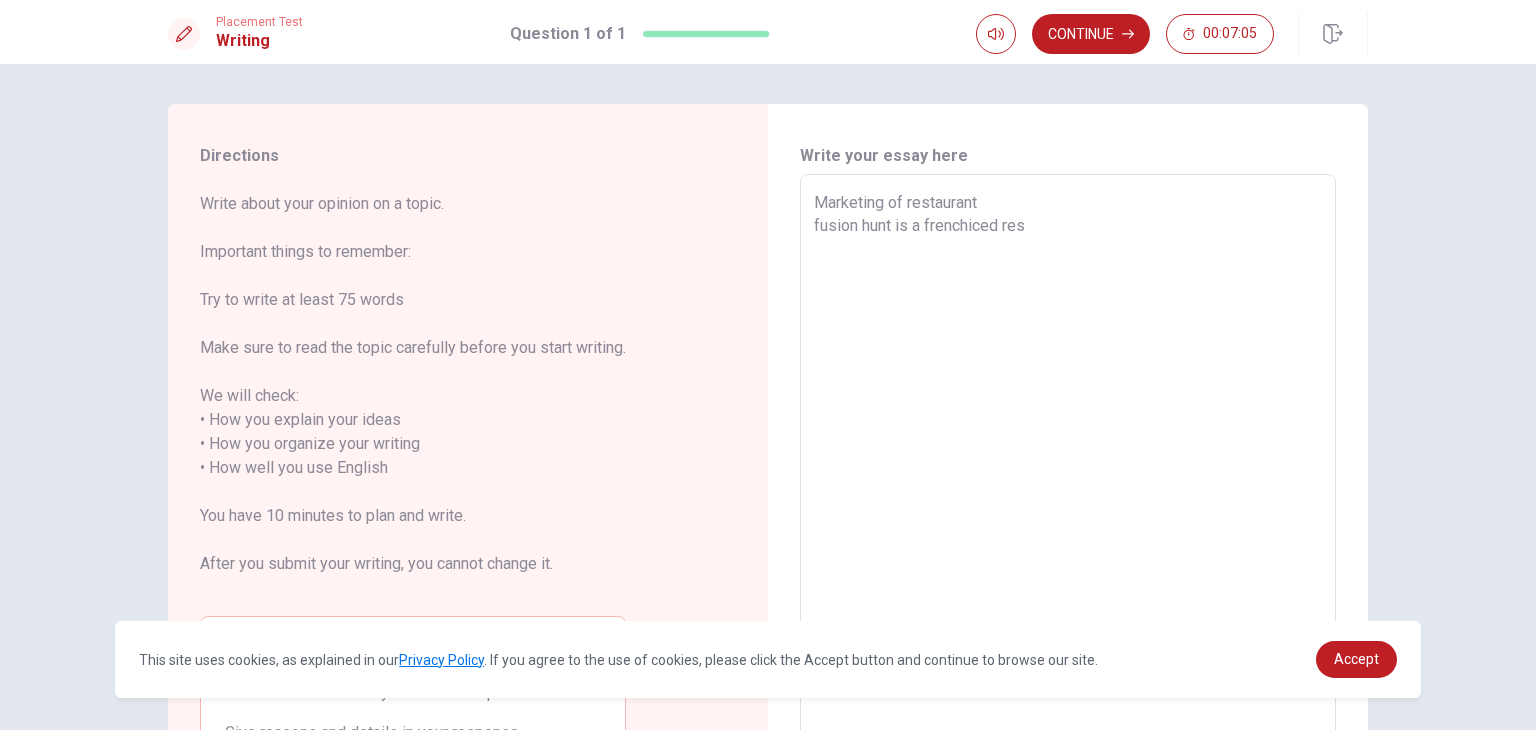 type on "x" 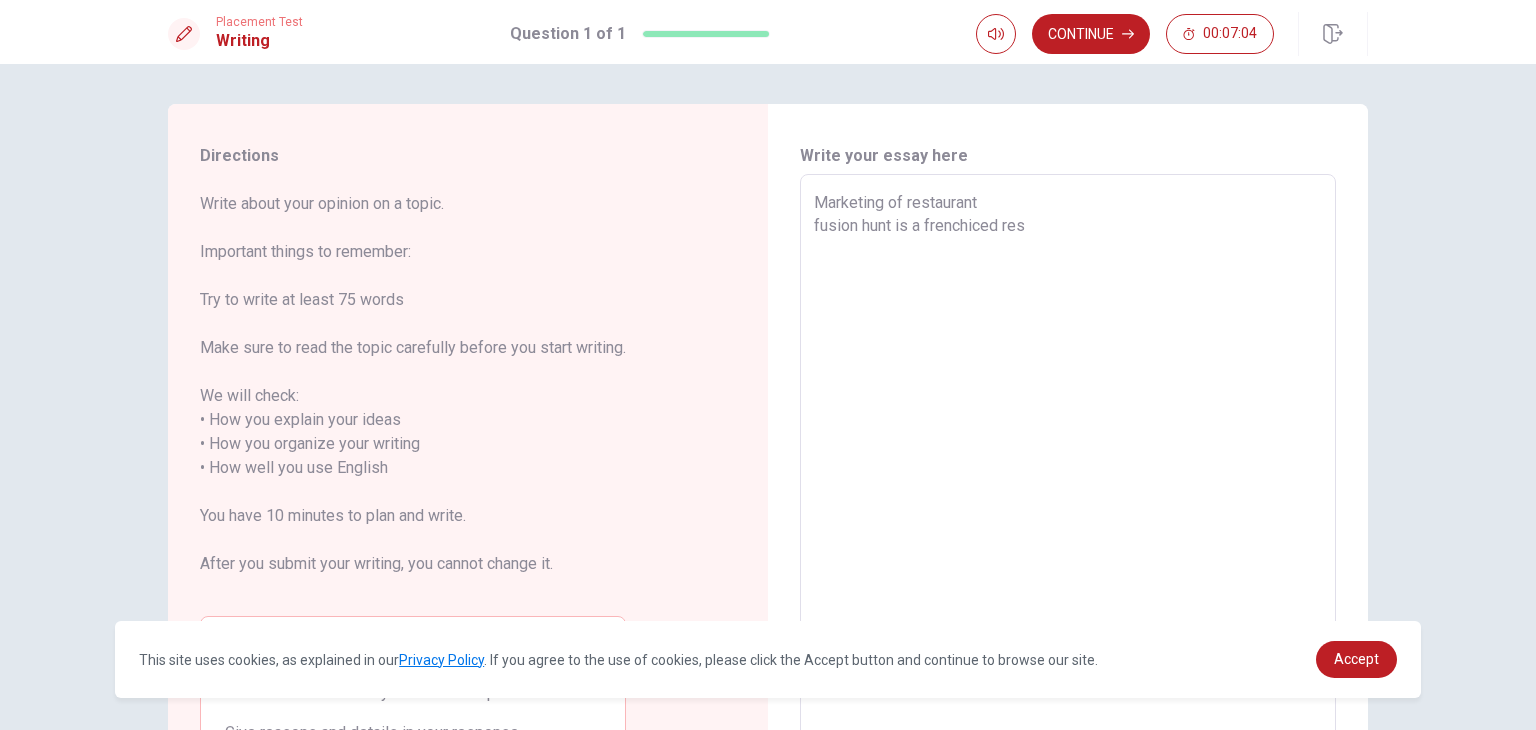 type on "Marketing of restaurant
fusion hunt is a frenchiced rest" 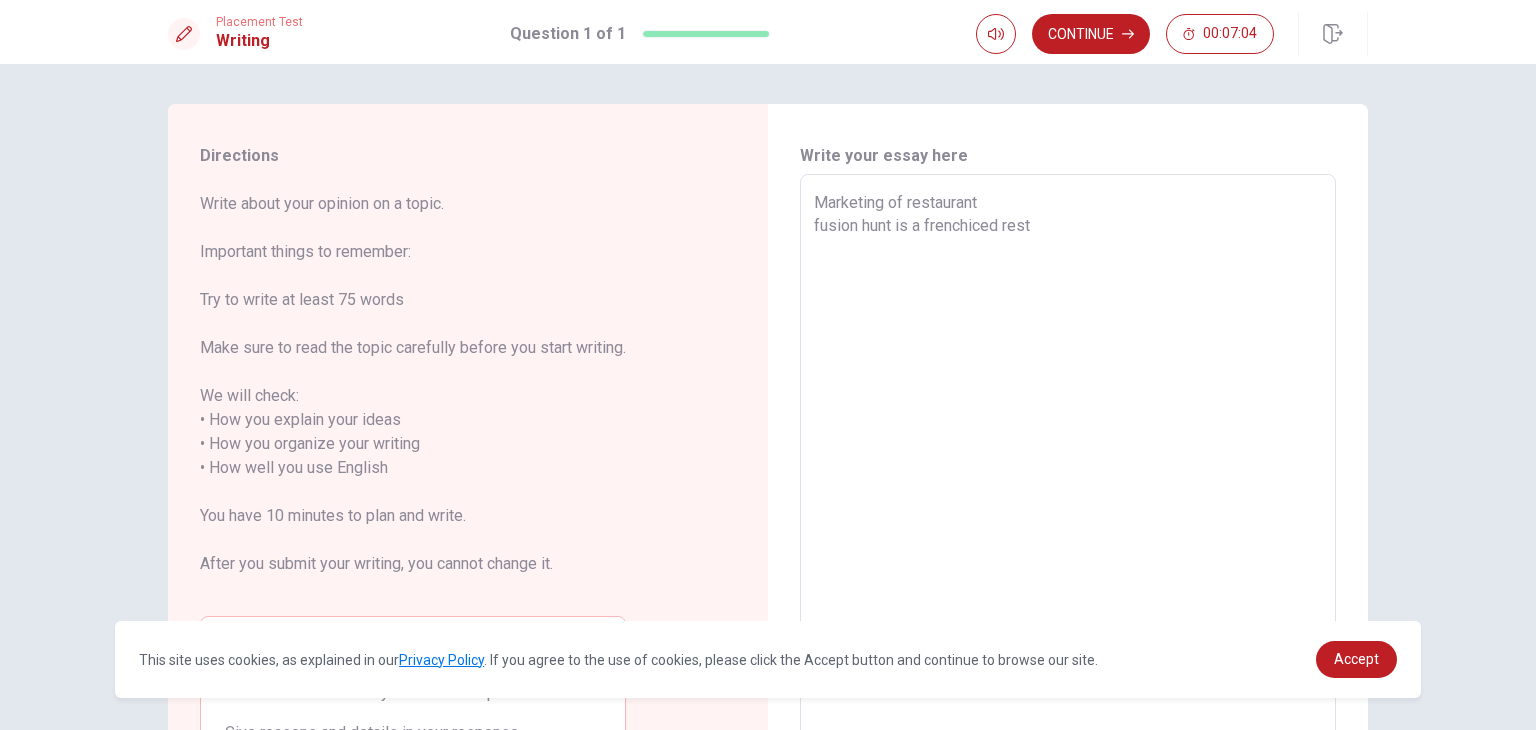 type on "x" 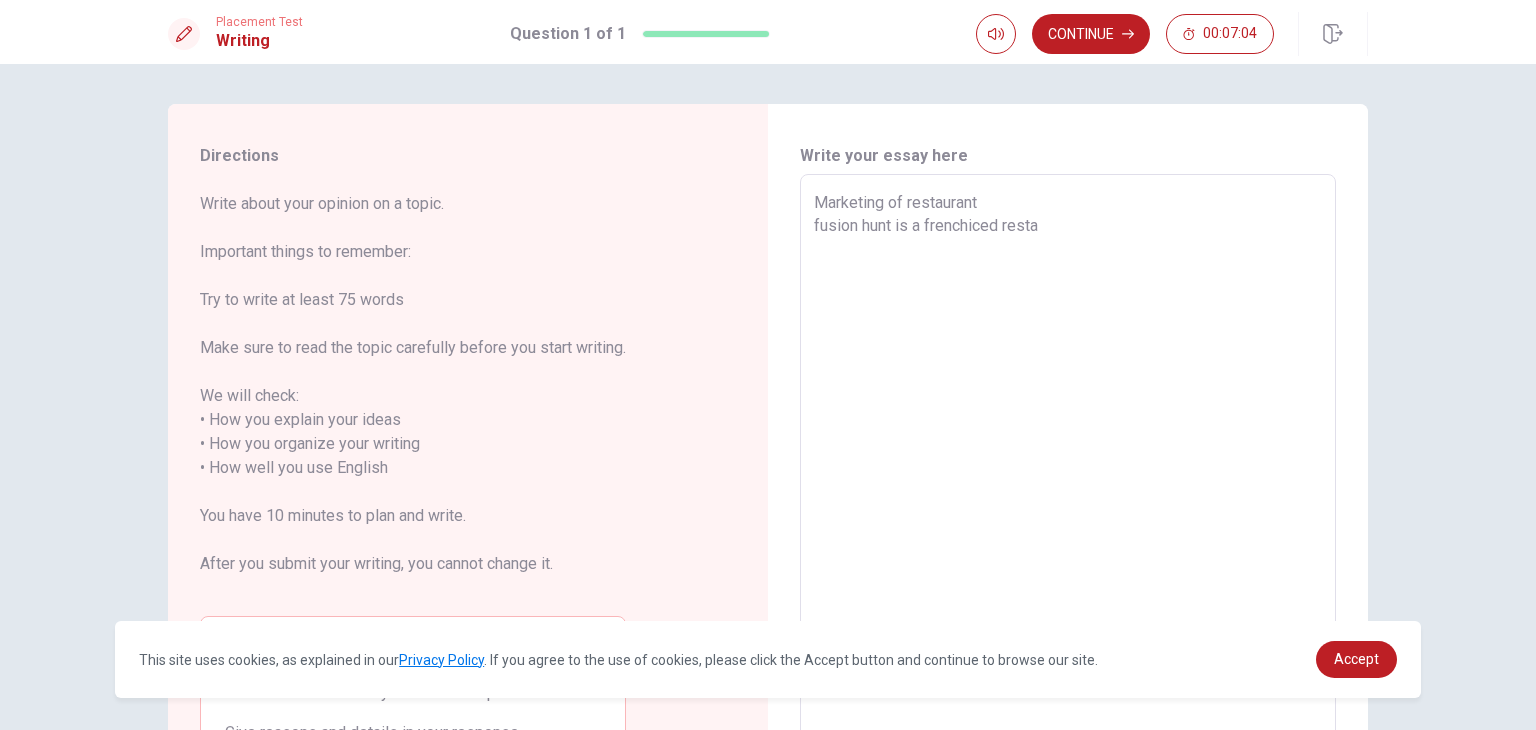 type on "x" 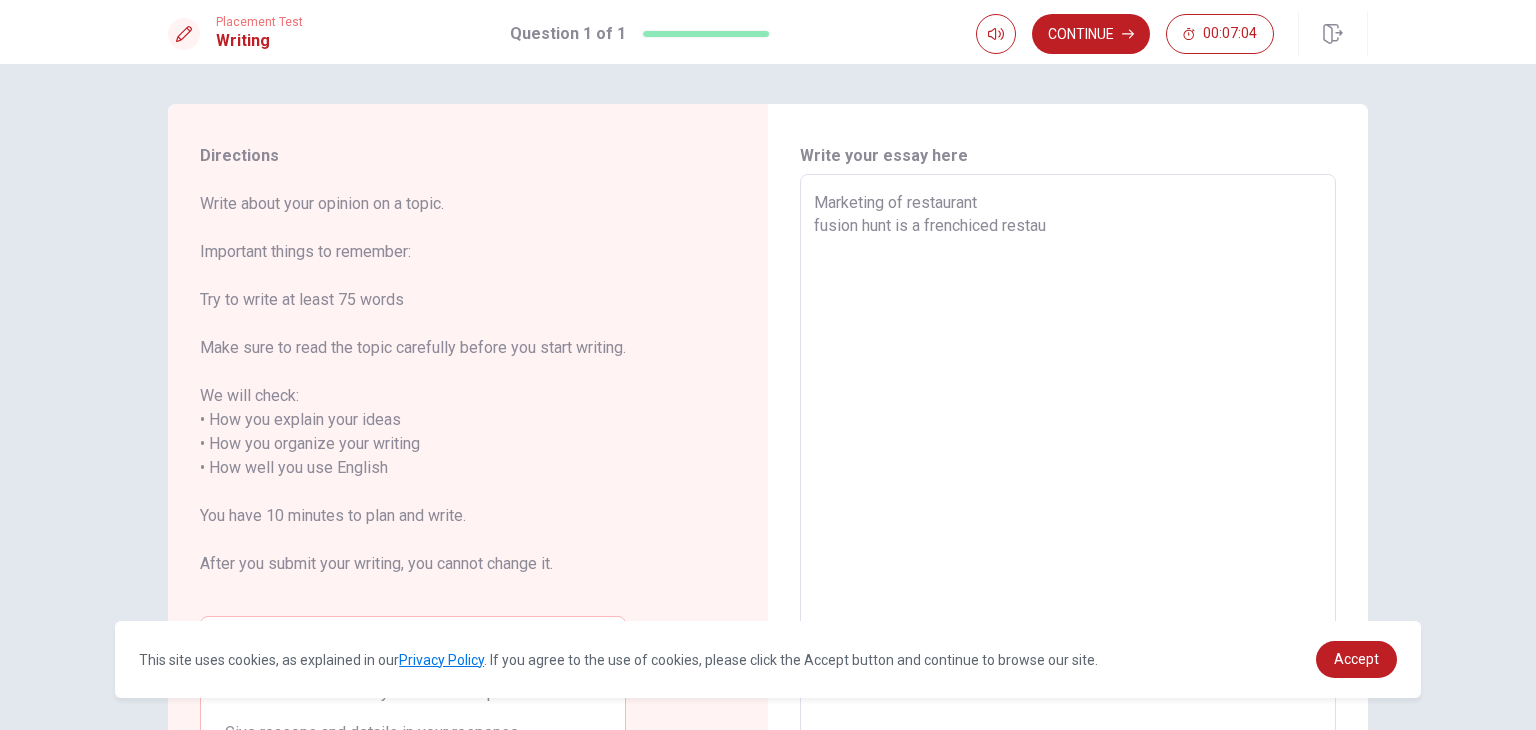 type on "x" 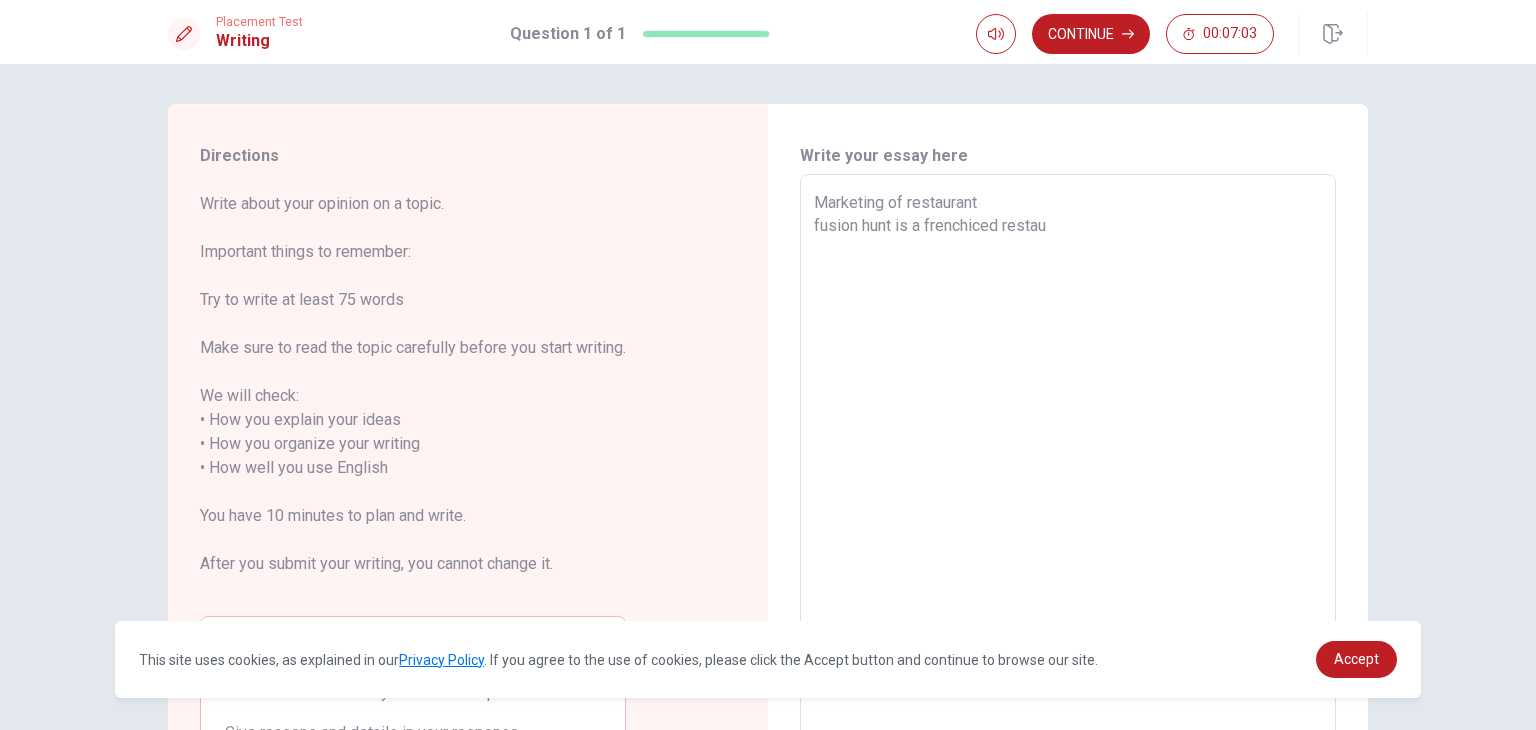 type on "Marketing of restaurant
fusion hunt is a frenchiced restaur" 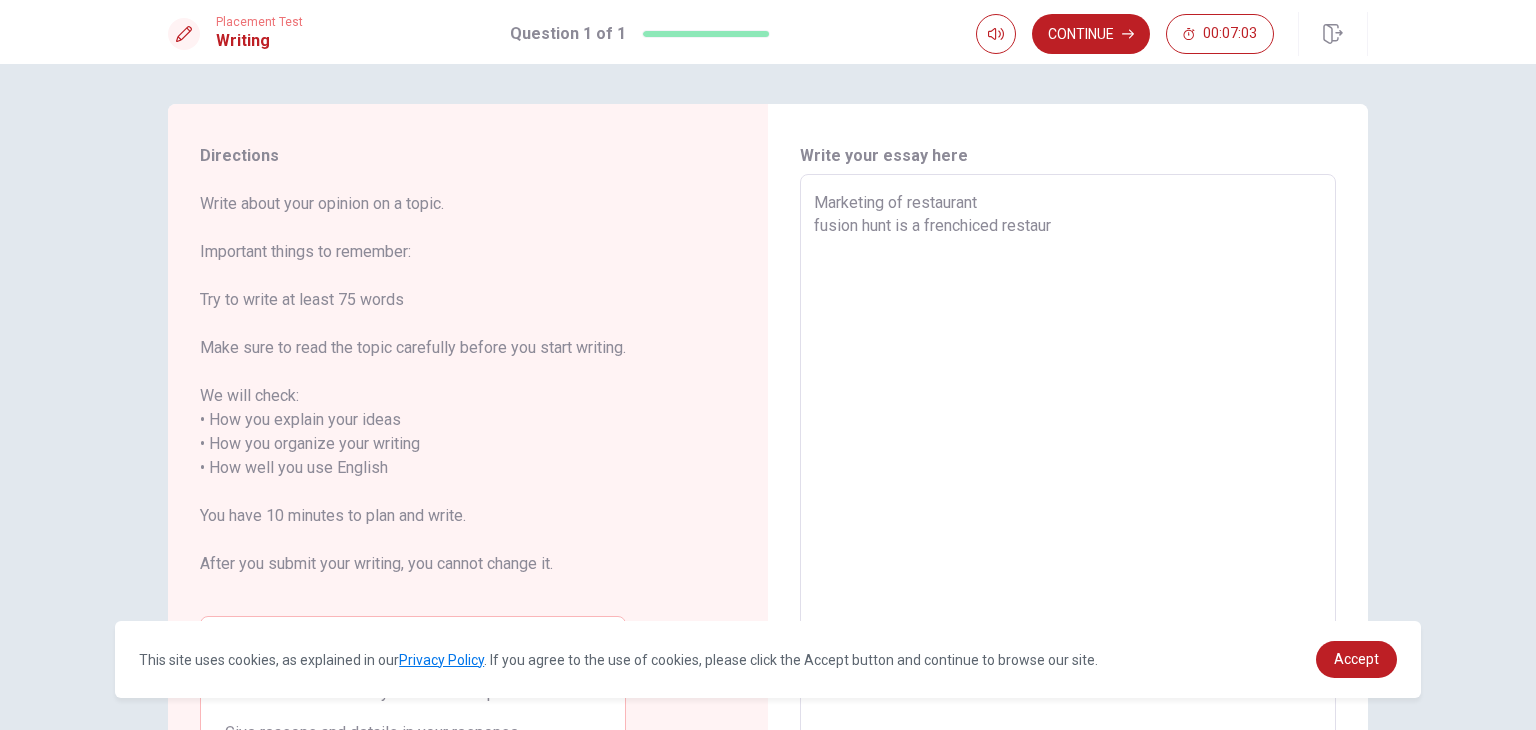 type on "x" 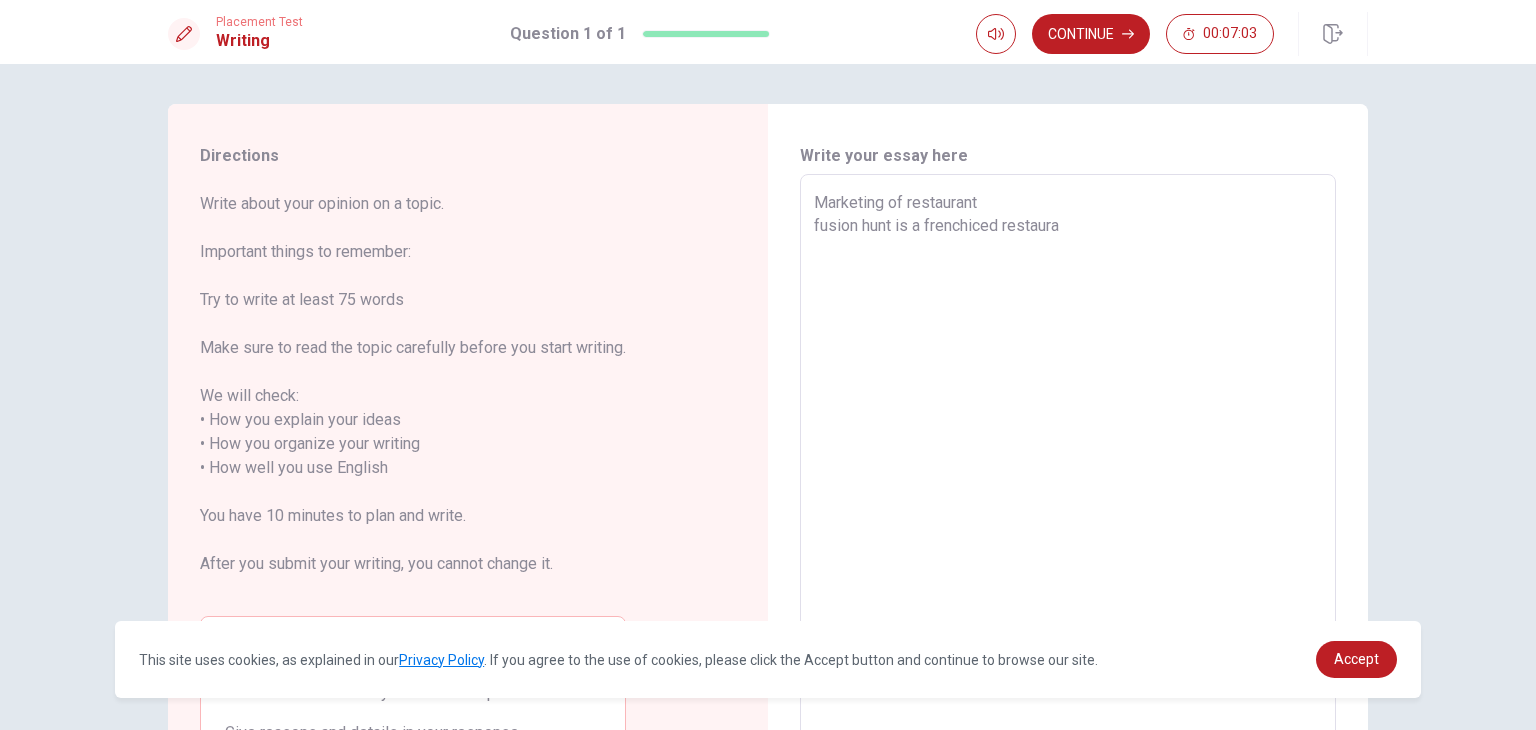 type on "x" 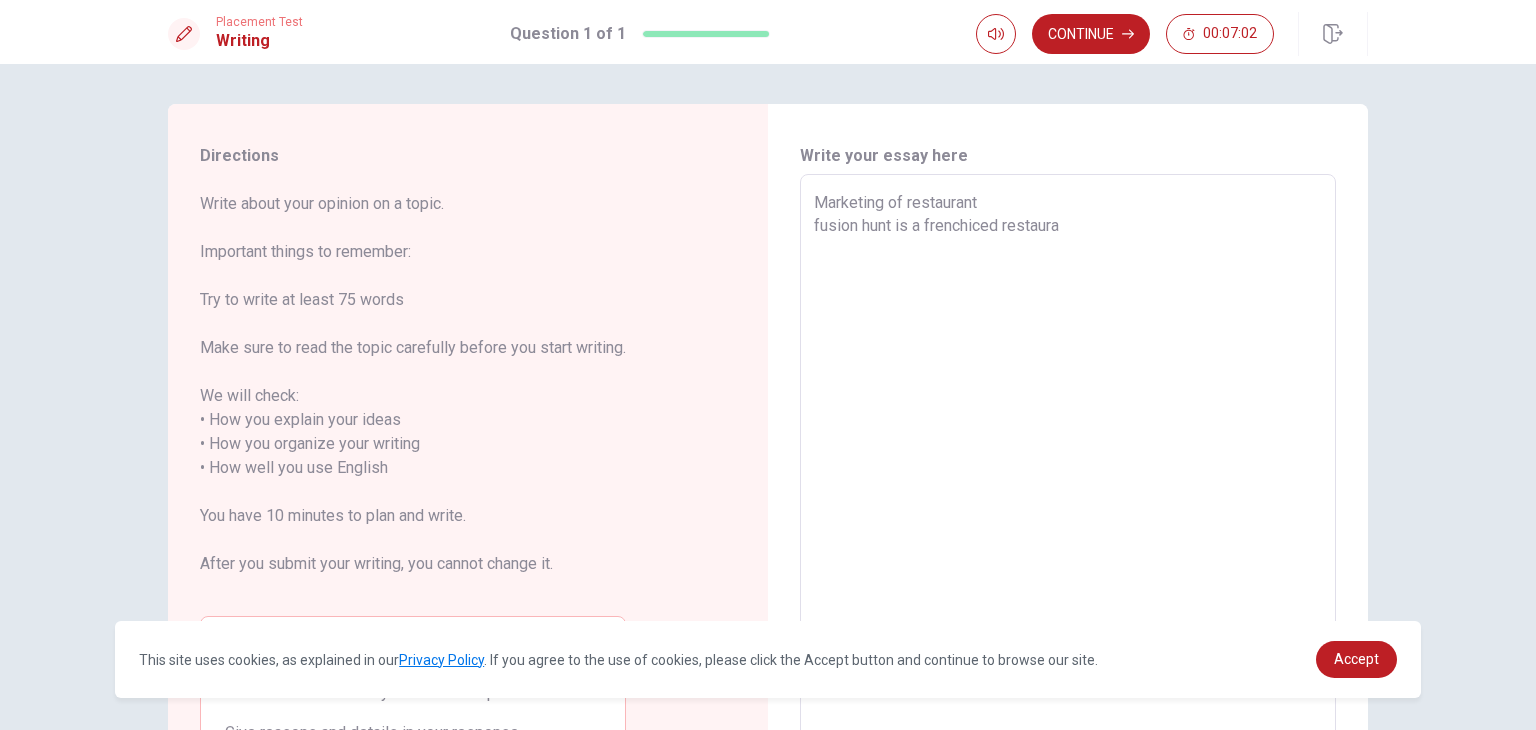 type on "Marketing of restaurant
fusion hunt is a frenchiced restauran" 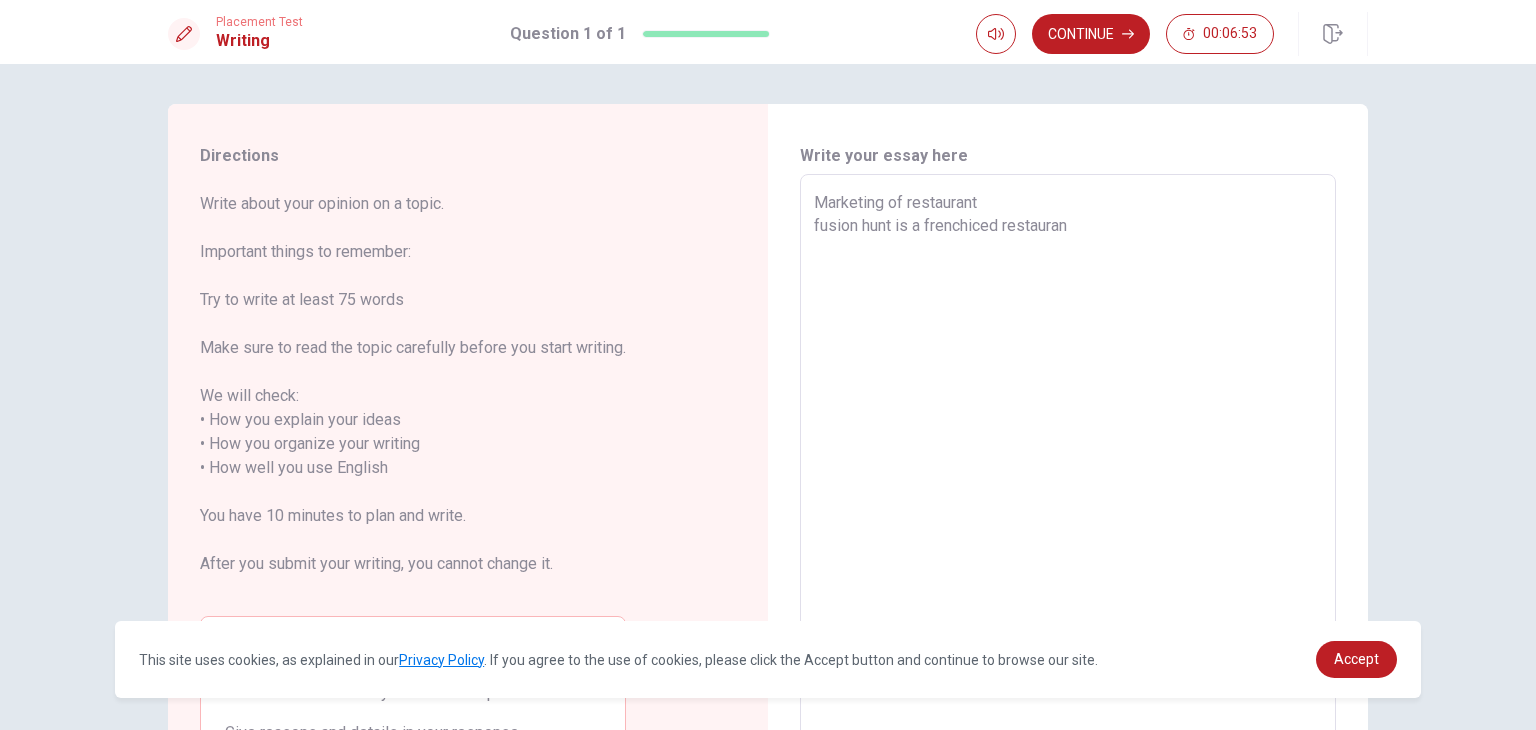 type on "x" 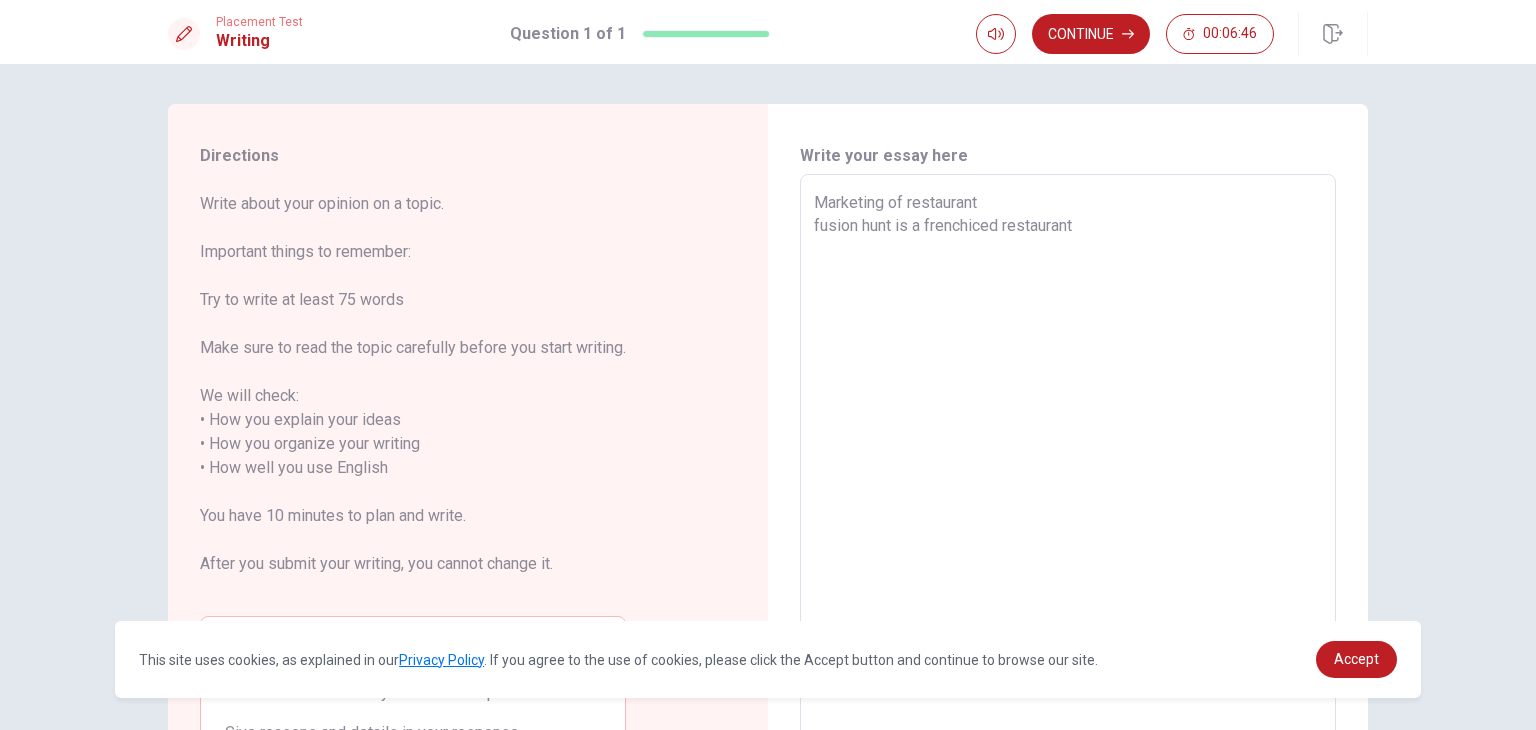 type on "x" 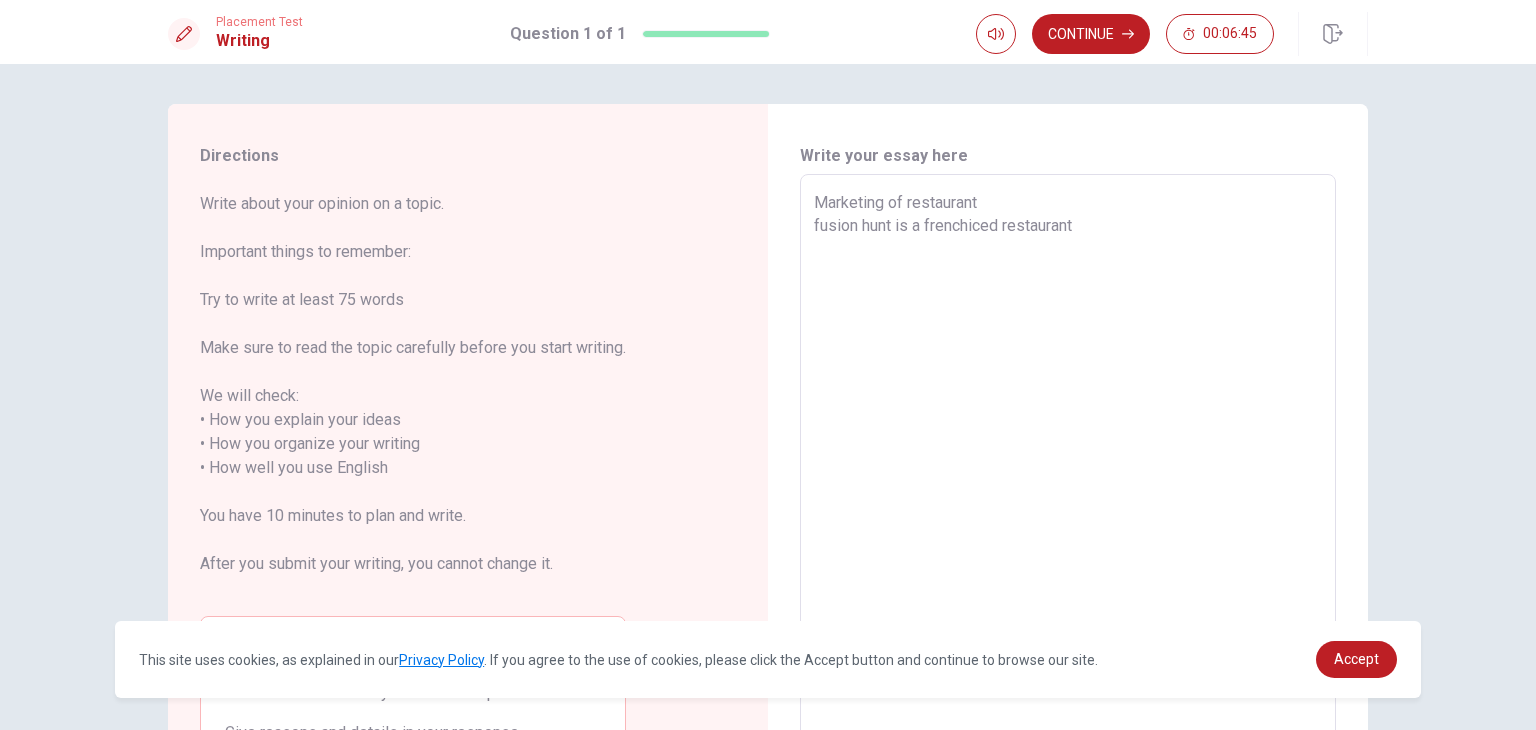 type on "Marketing of restaurant
fusion hunt is a frenchiced restaurant" 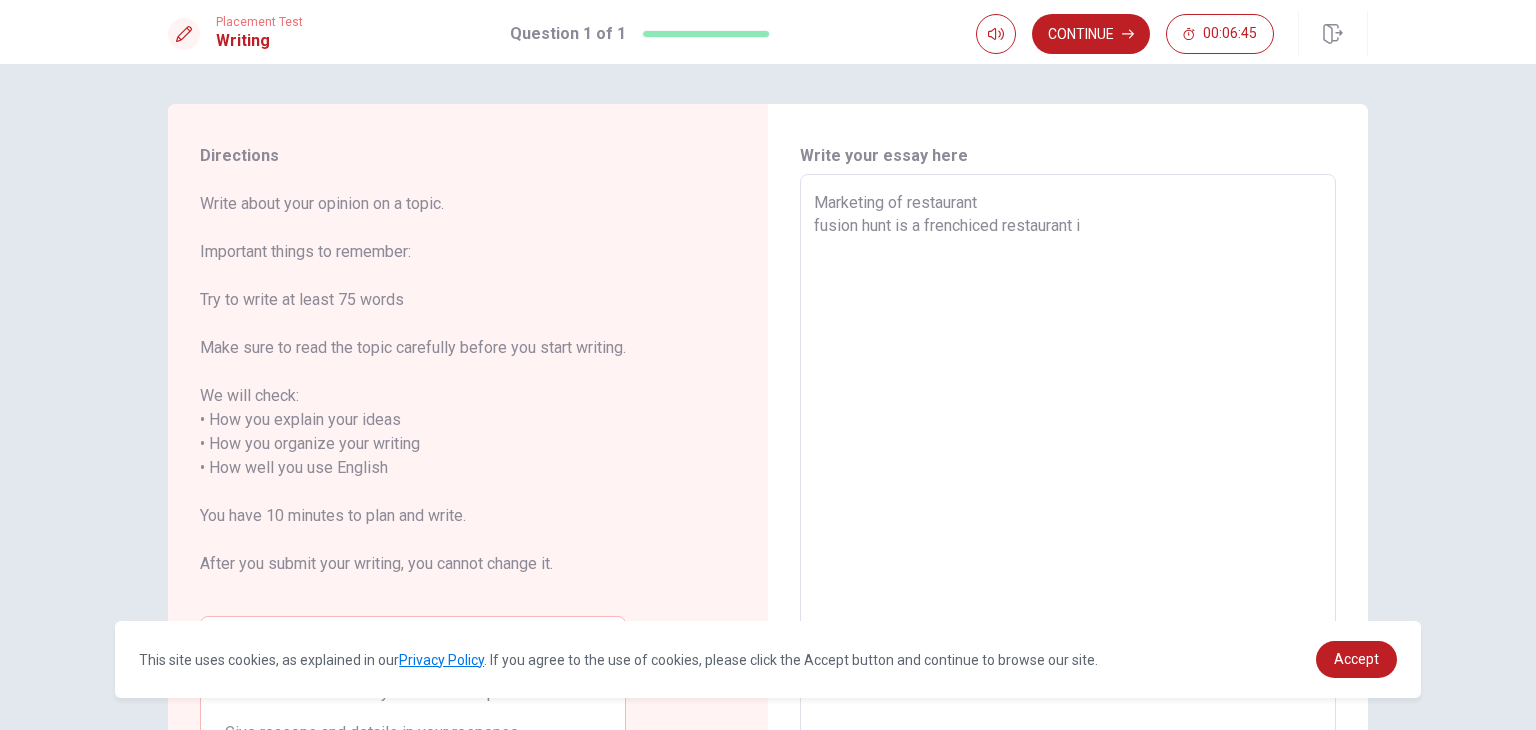 type on "x" 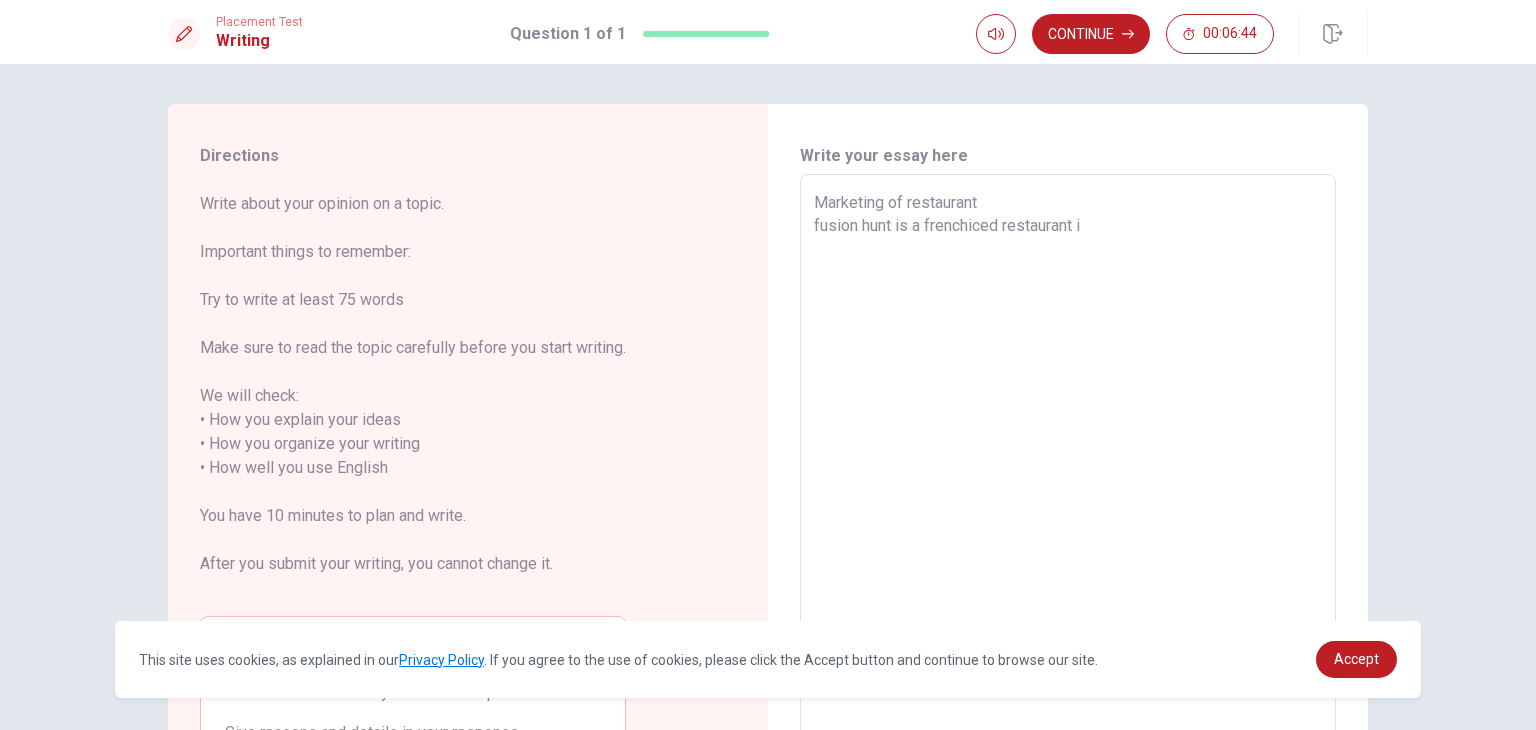 type on "Marketing of restaurant
fusion hunt is a frenchiced restaurant in" 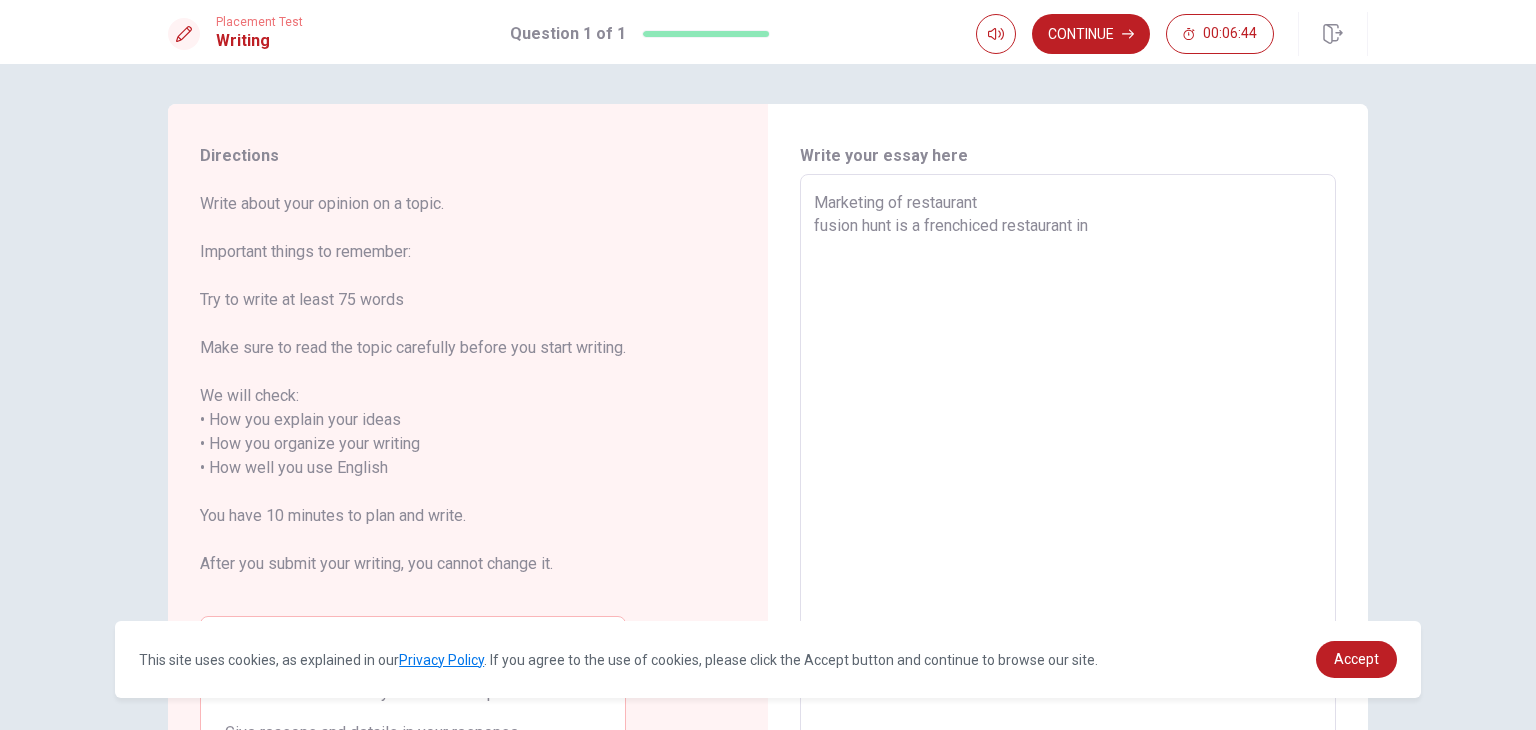 type on "x" 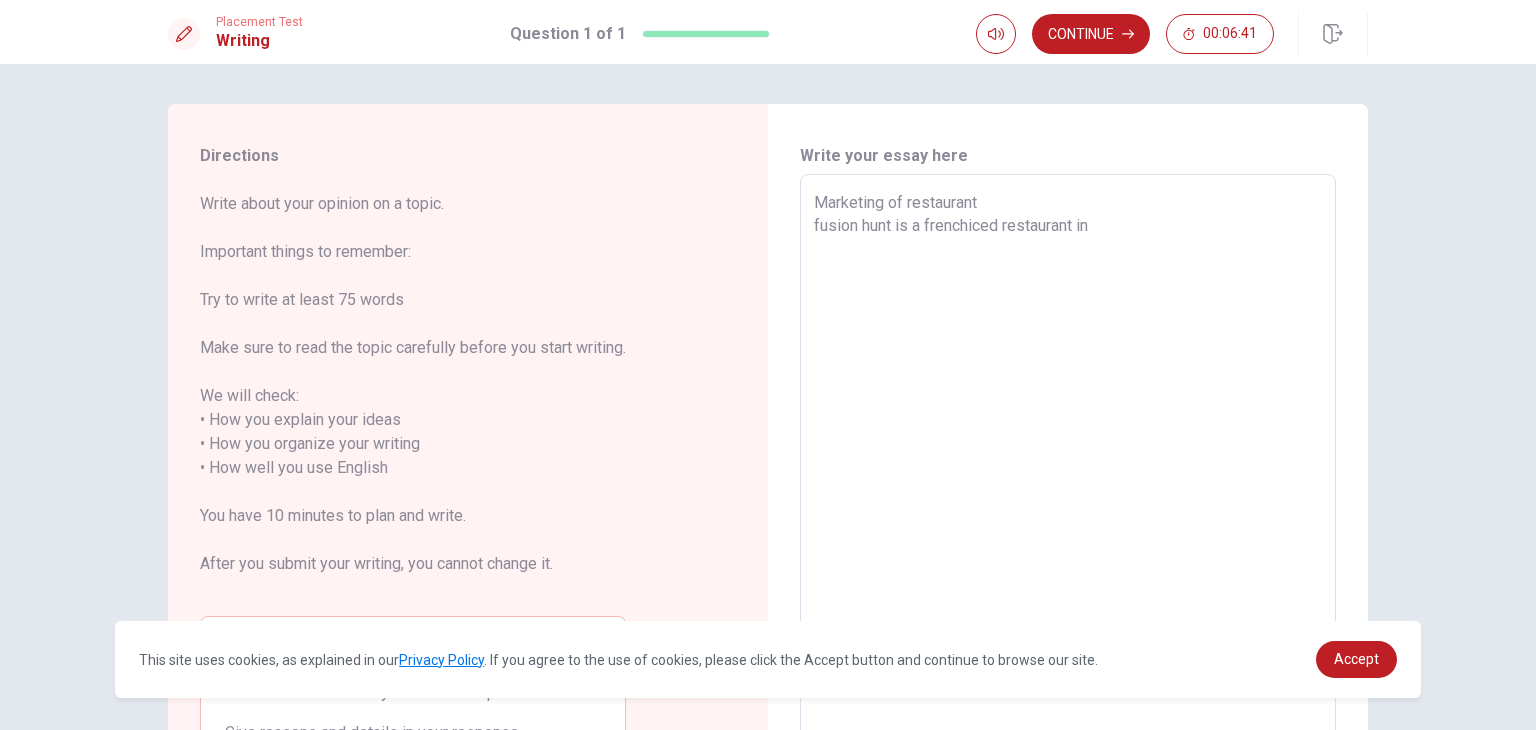type on "x" 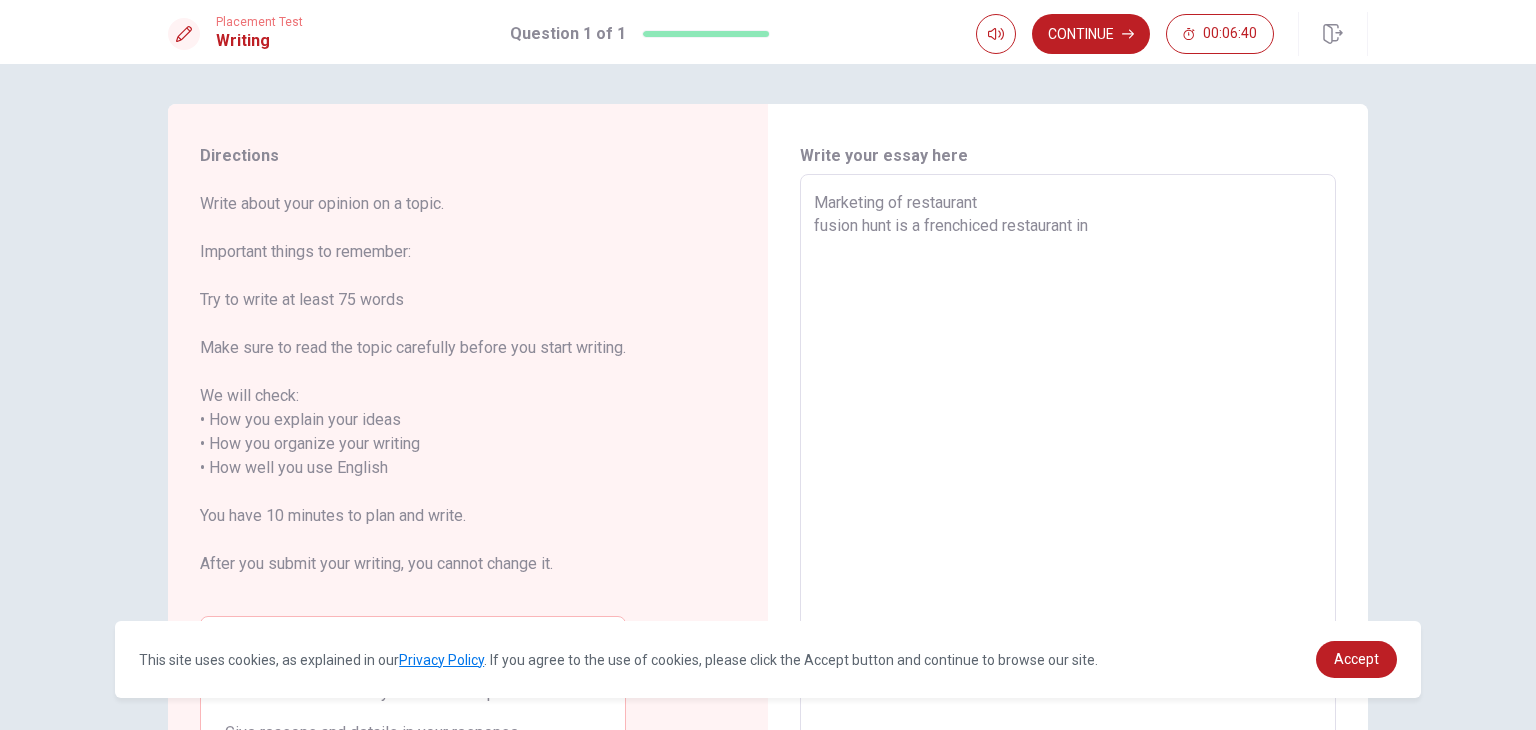 type on "Marketing of restaurant
fusion hunt is a frenchiced restaurant in [CITY]" 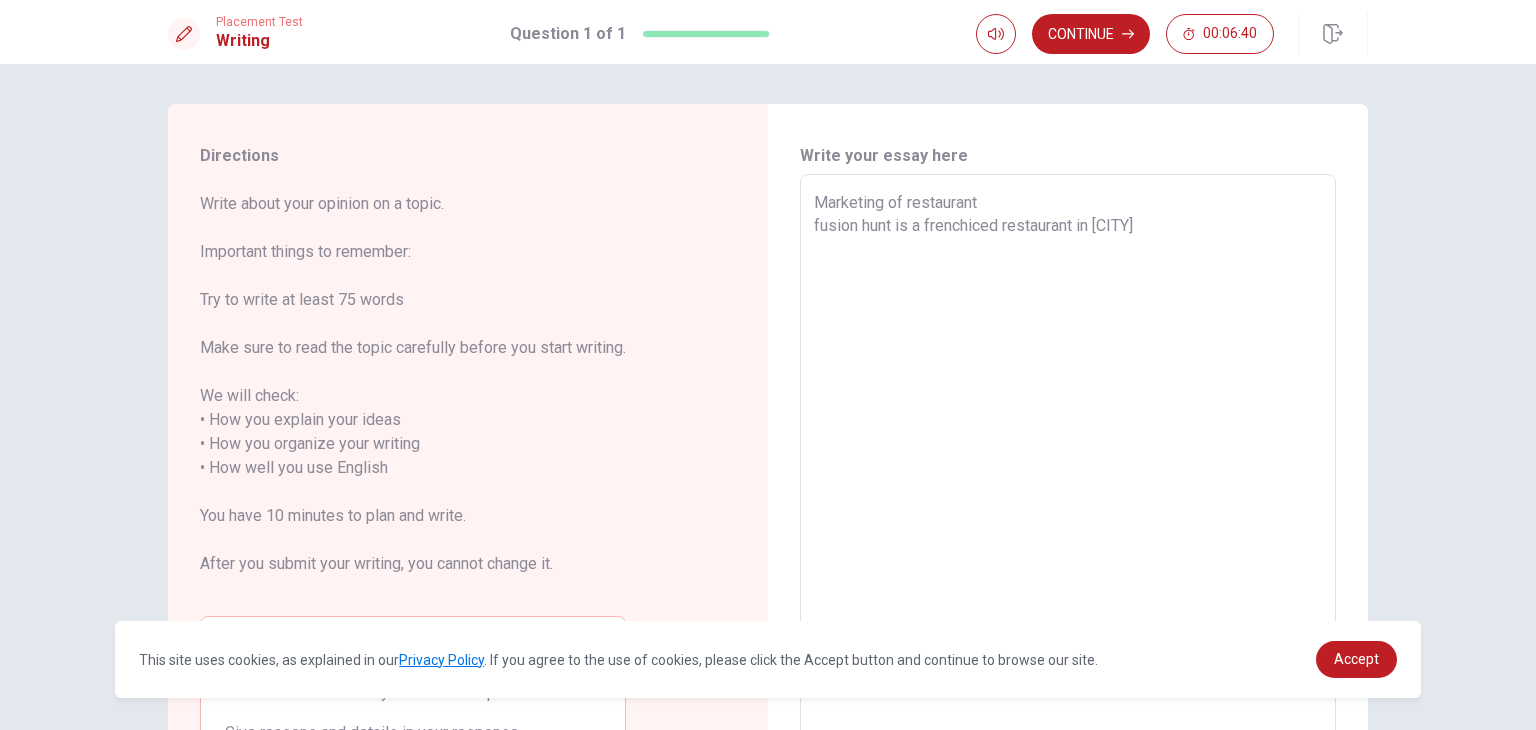 type on "x" 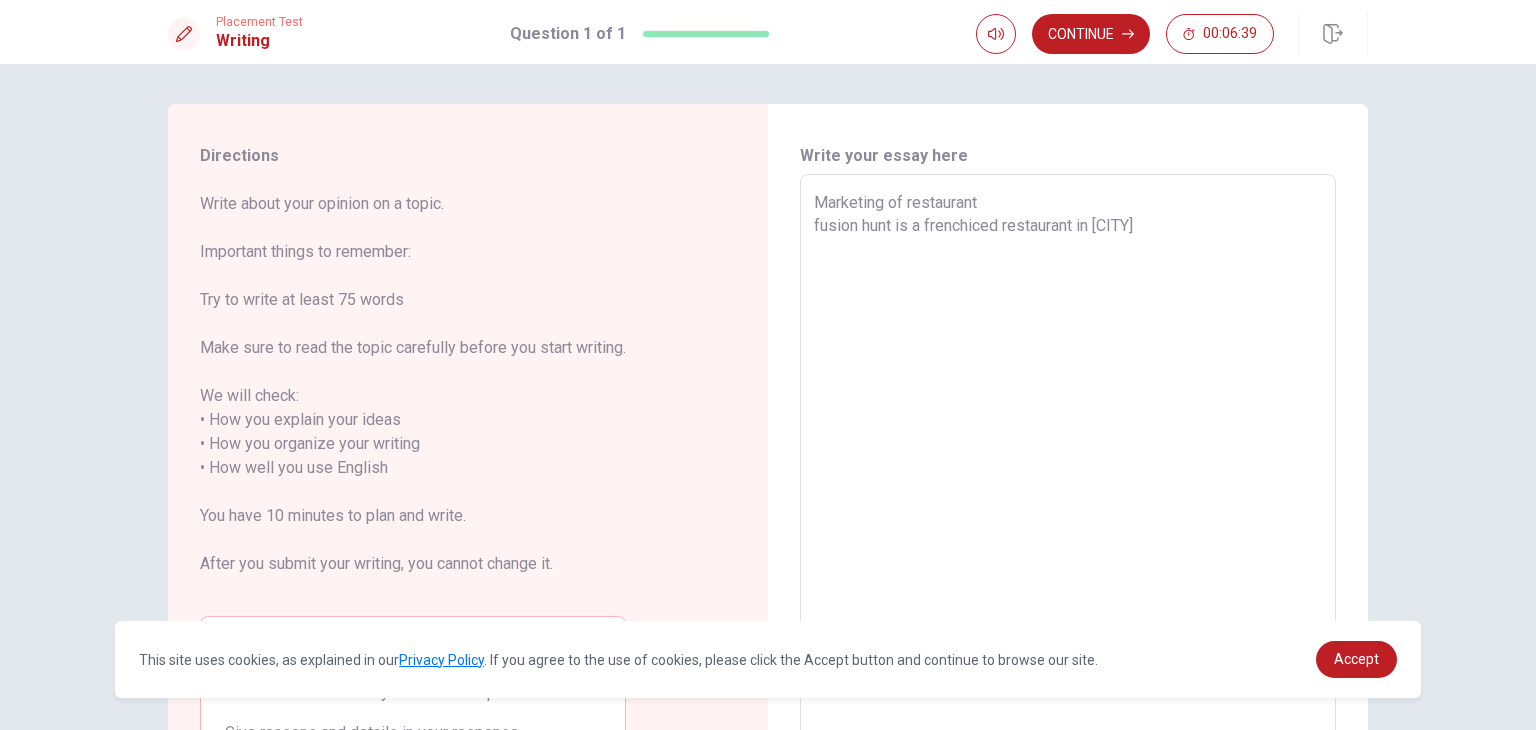 type on "Marketing of restaurant
fusion hunt is a frenchiced restaurant in [CITY]" 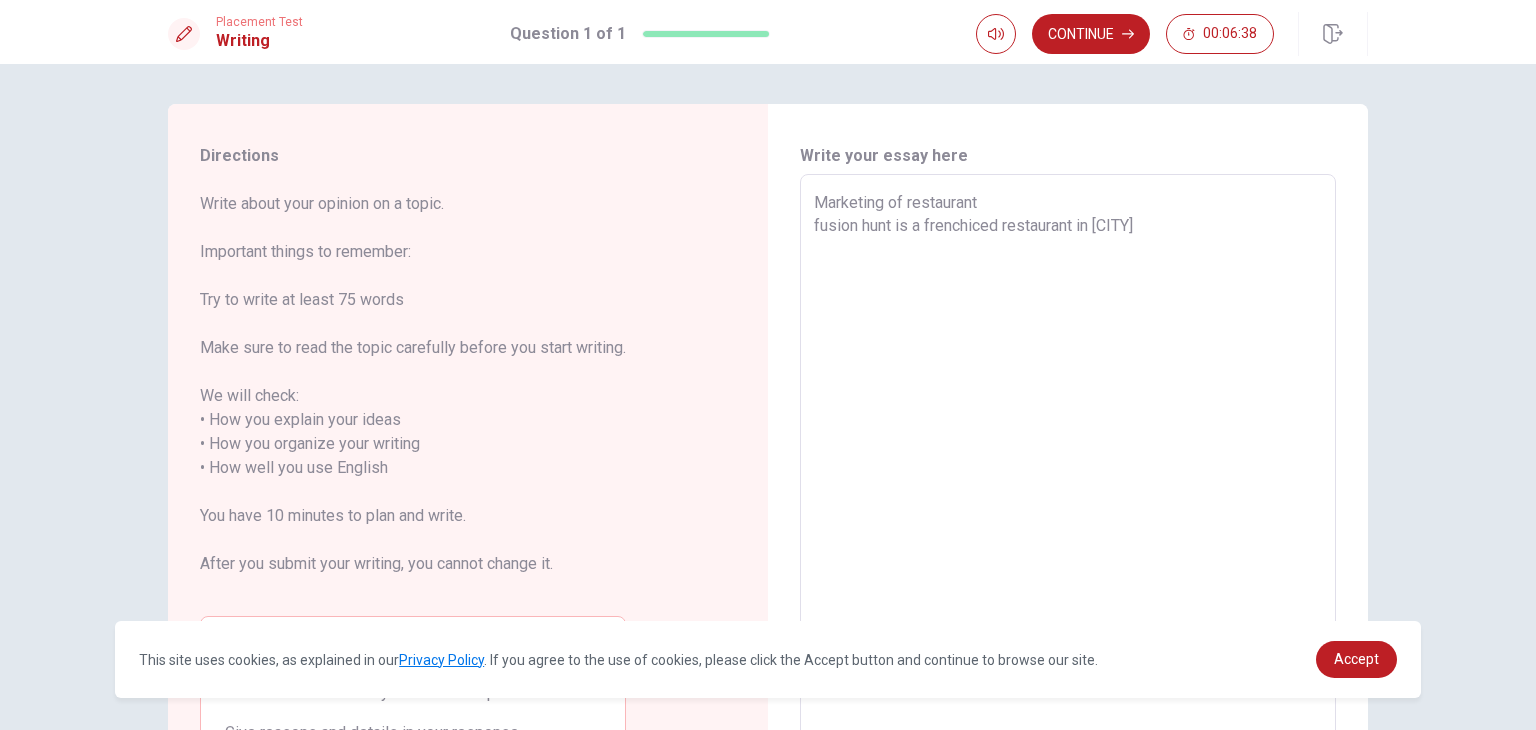 type on "Marketing of restaurant
fusion hunt is a frenchiced restaurant in [CITY]" 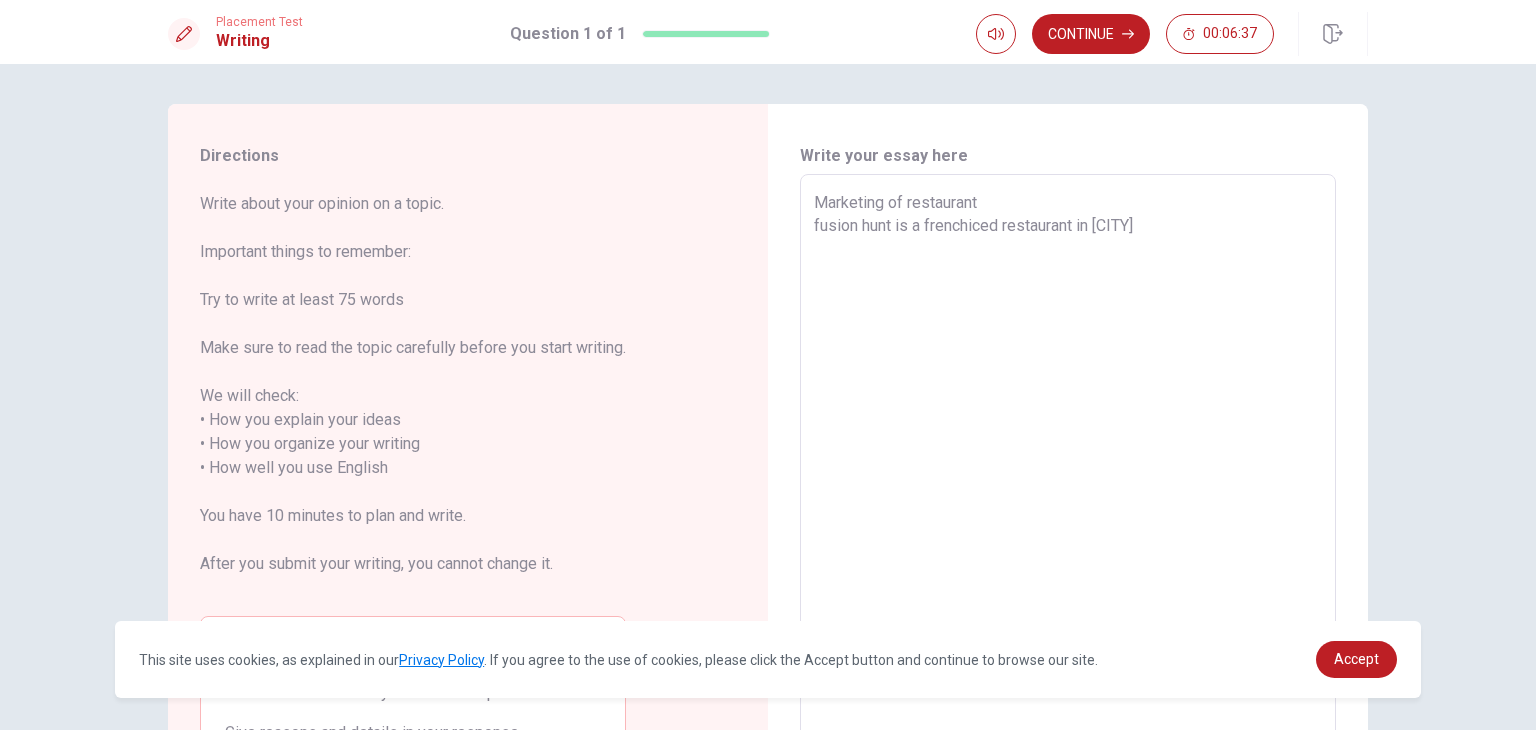 type on "Marketing of restaurant
fusion hunt is a frenchiced restaurant in [CITY]" 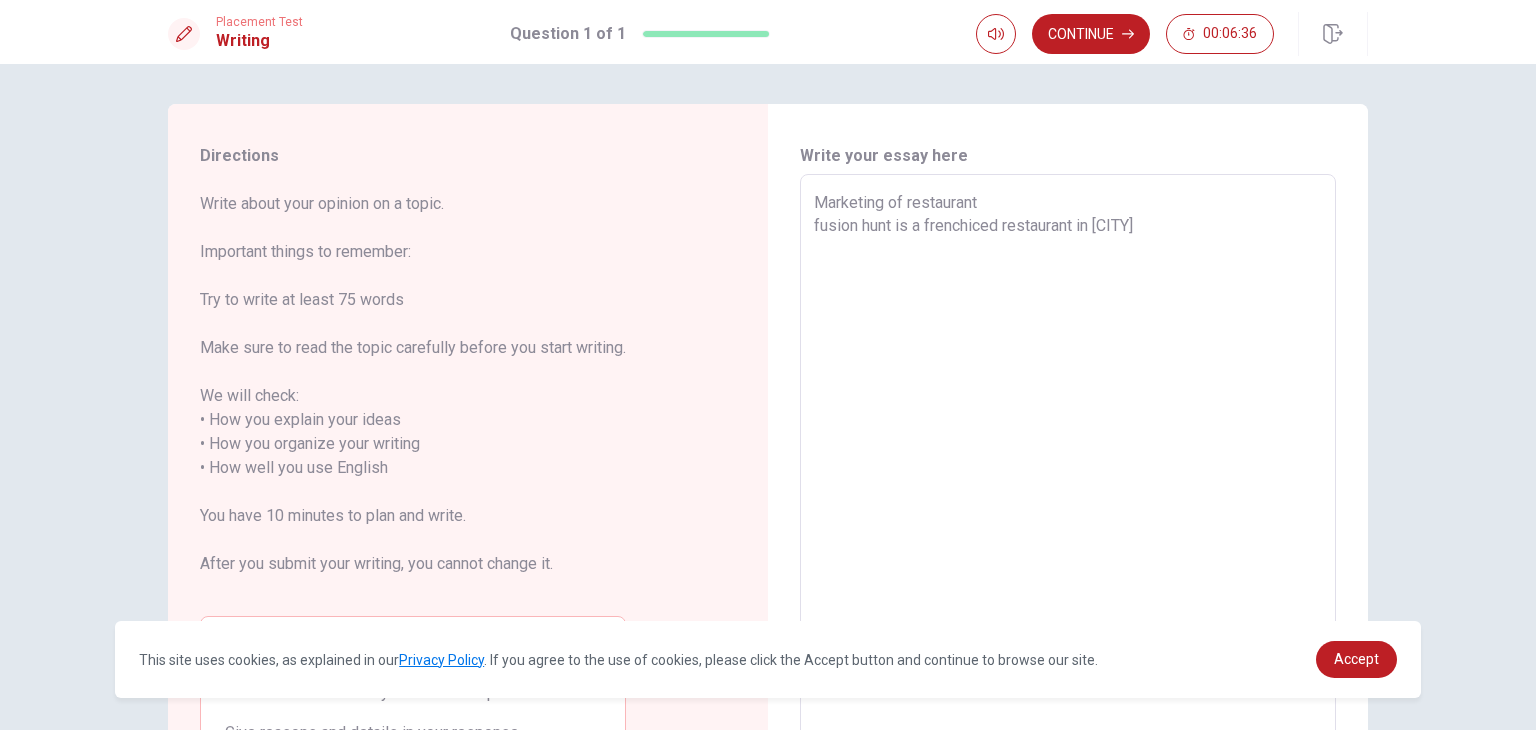 type on "Marketing of restaurant
fusion hunt is a frenchiced restaurant in Dhaka c" 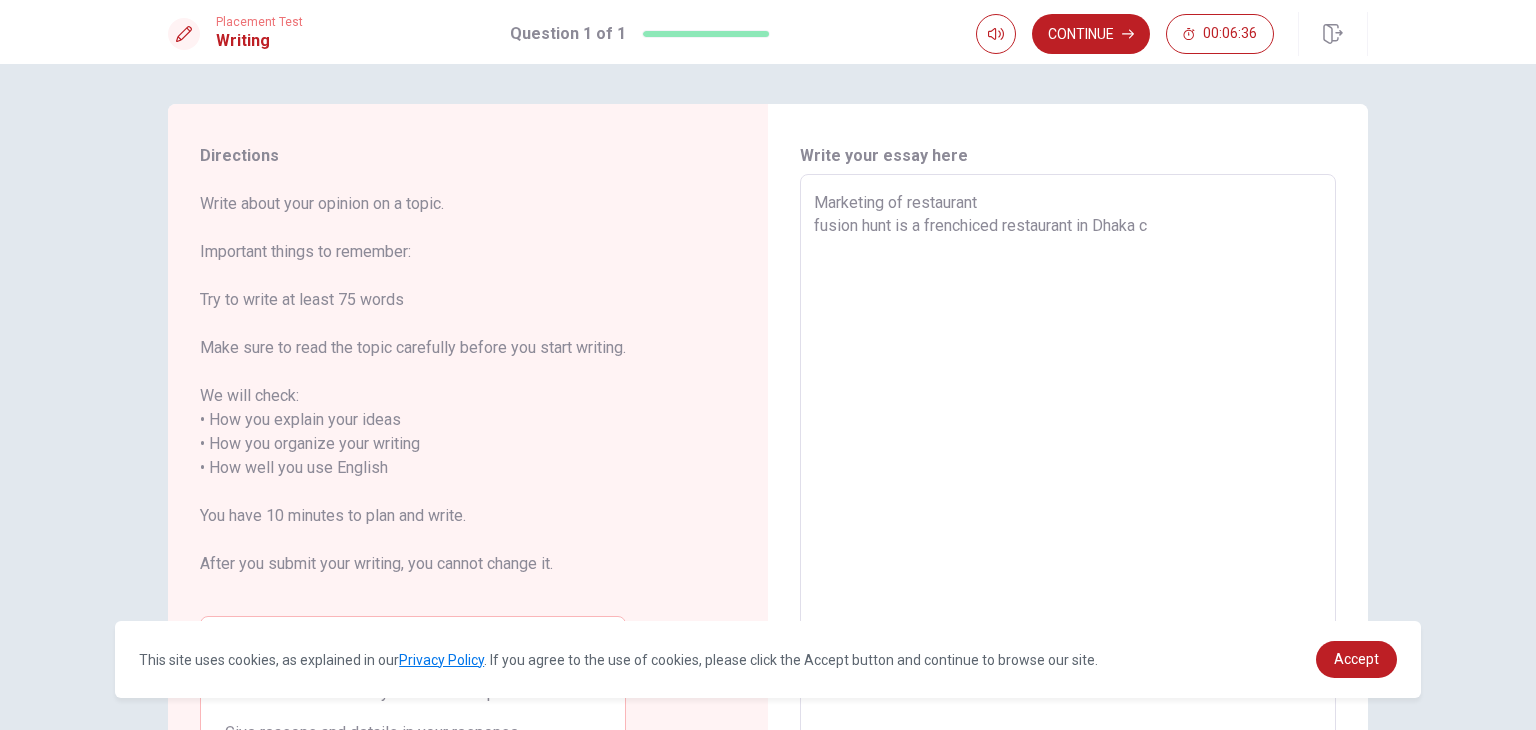 type on "x" 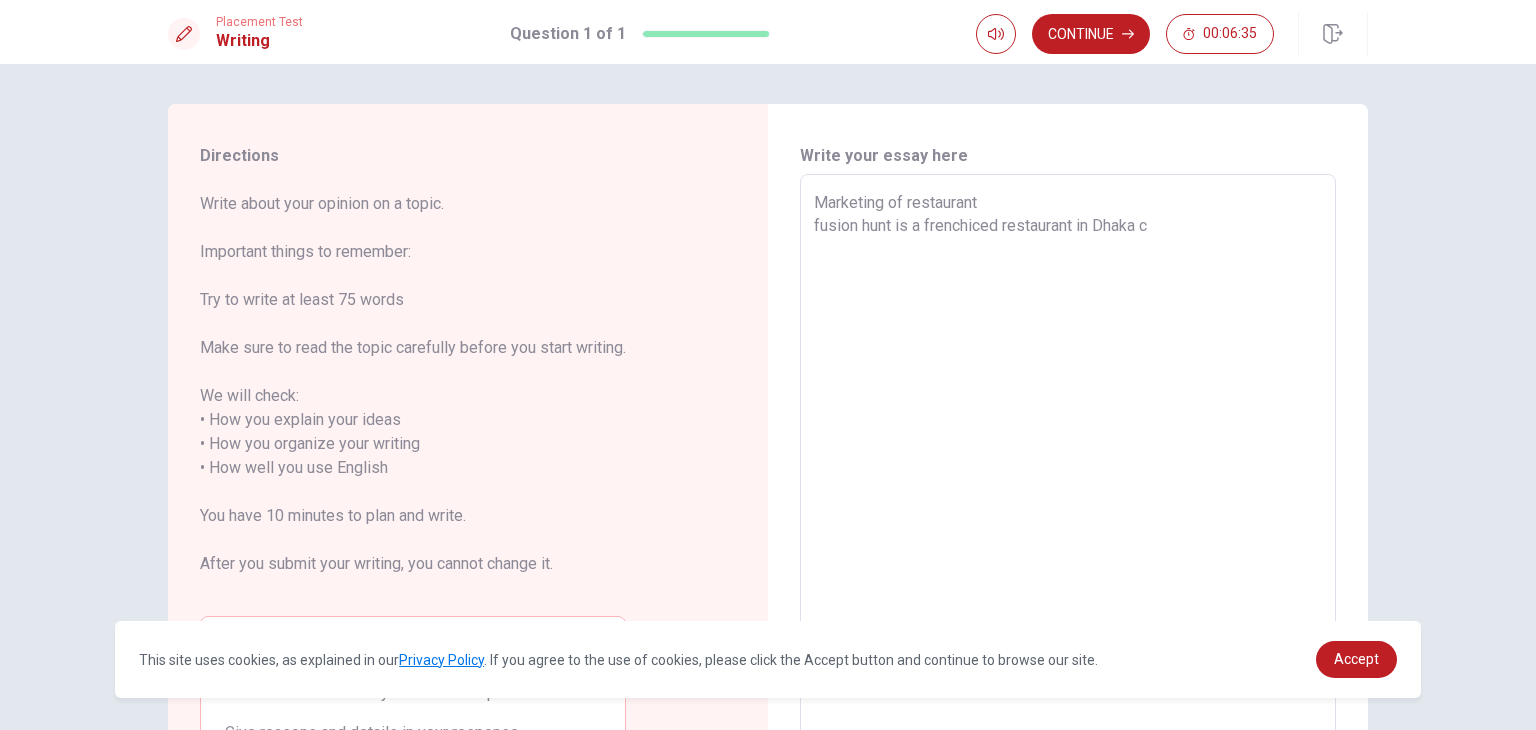 type on "Marketing of restaurant
fusion hunt is a frenchiced restaurant in Dhaka c" 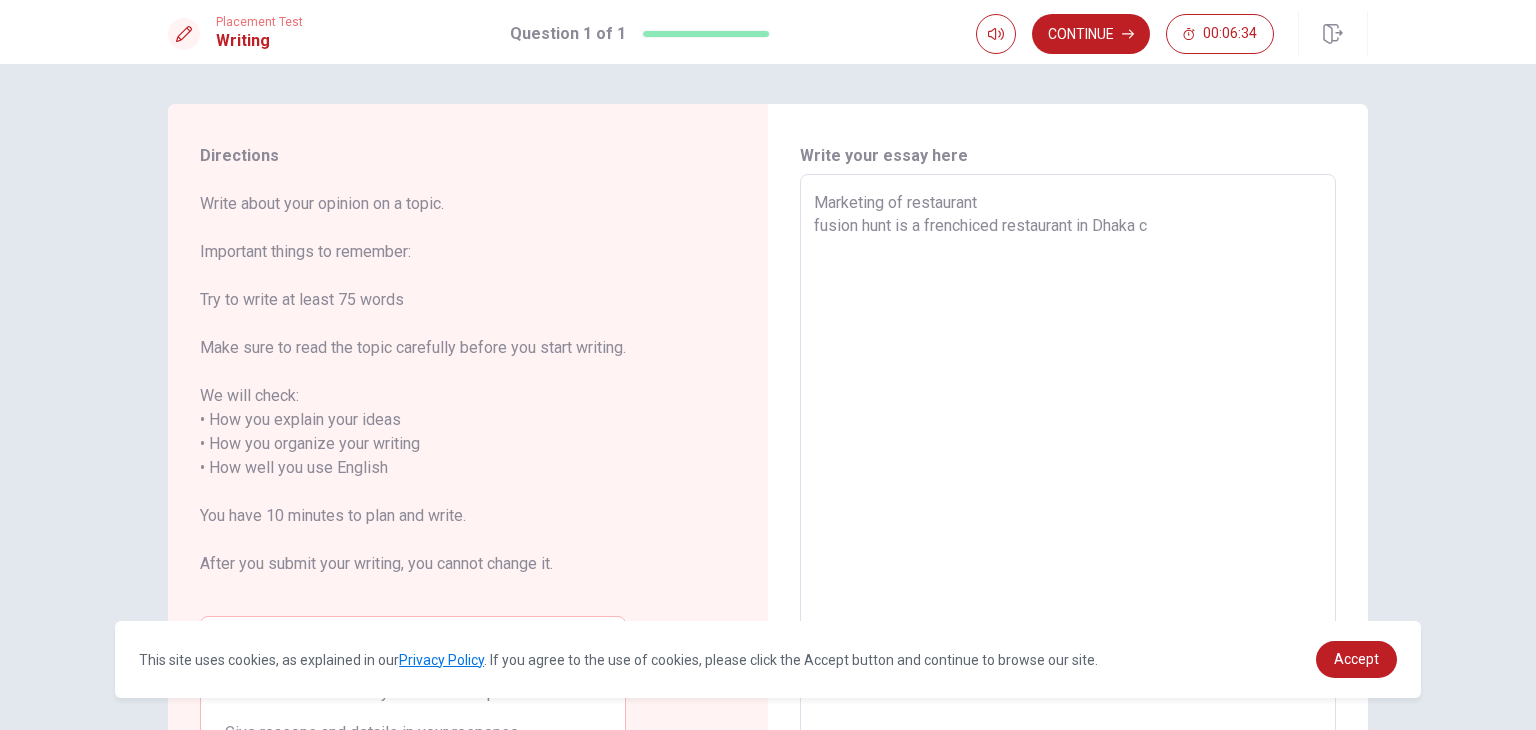 type on "Marketing of restaurant
fusion hunt is a frenchiced restaurant in [CITY]" 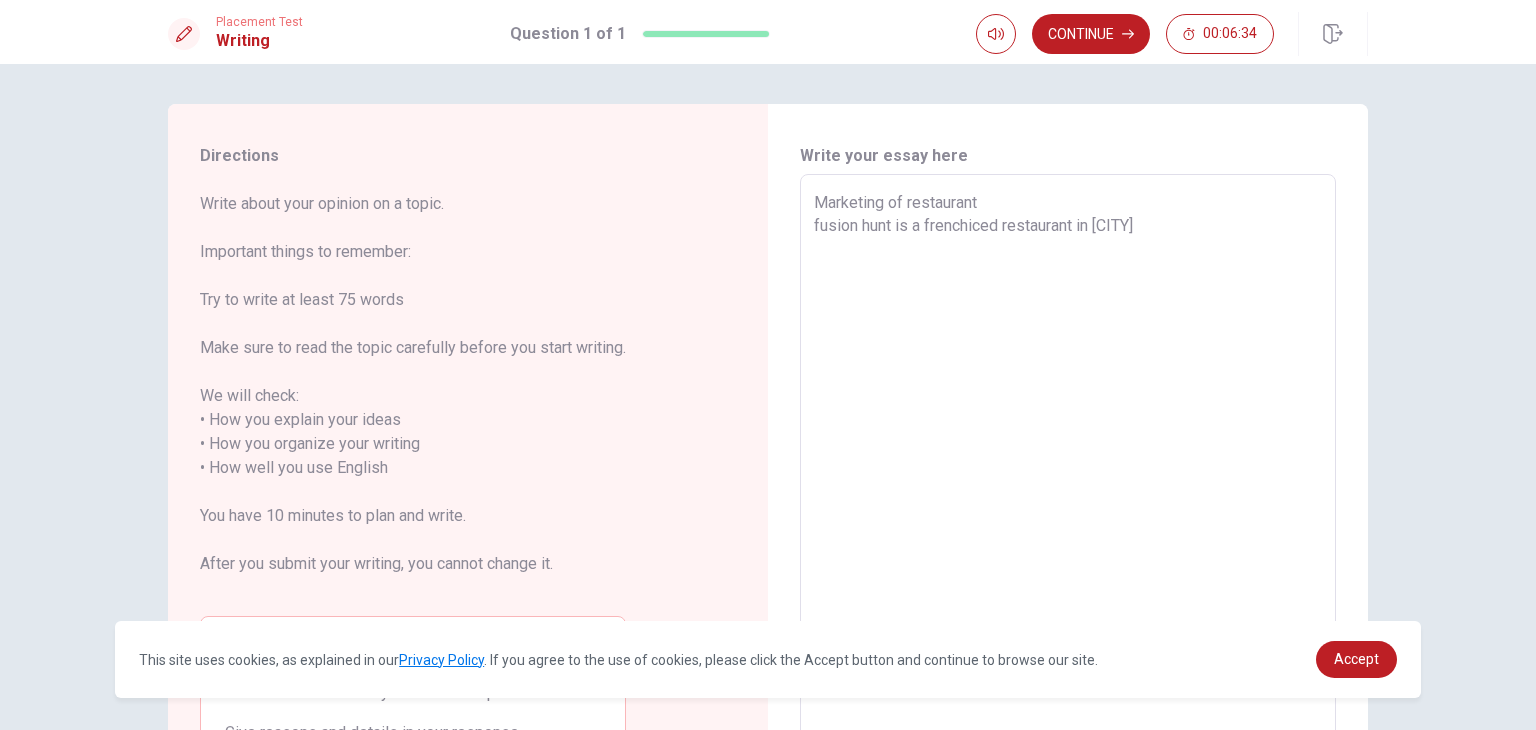 type on "x" 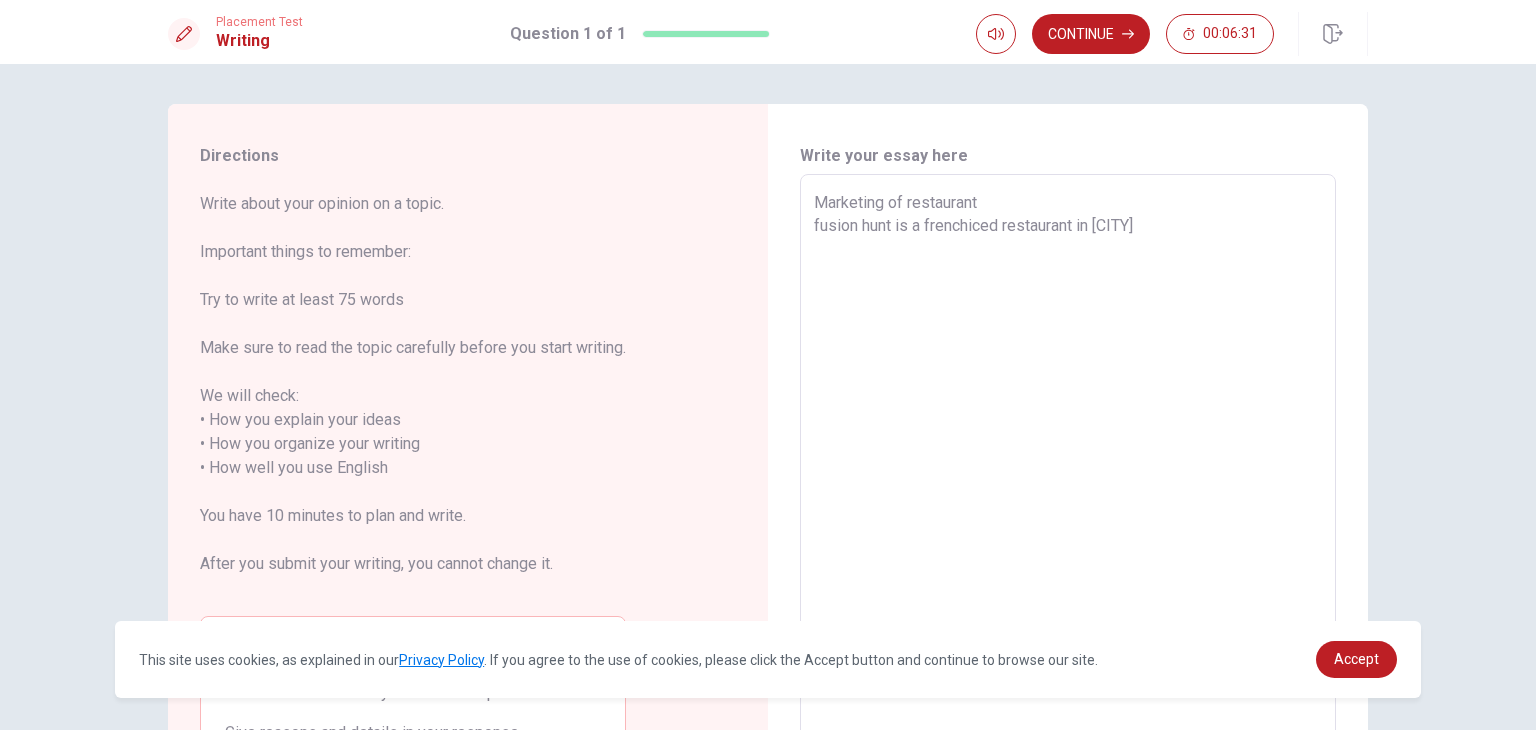 click on "Marketing of restaurant
fusion hunt is a frenchiced restaurant in [CITY]" at bounding box center [1068, 456] 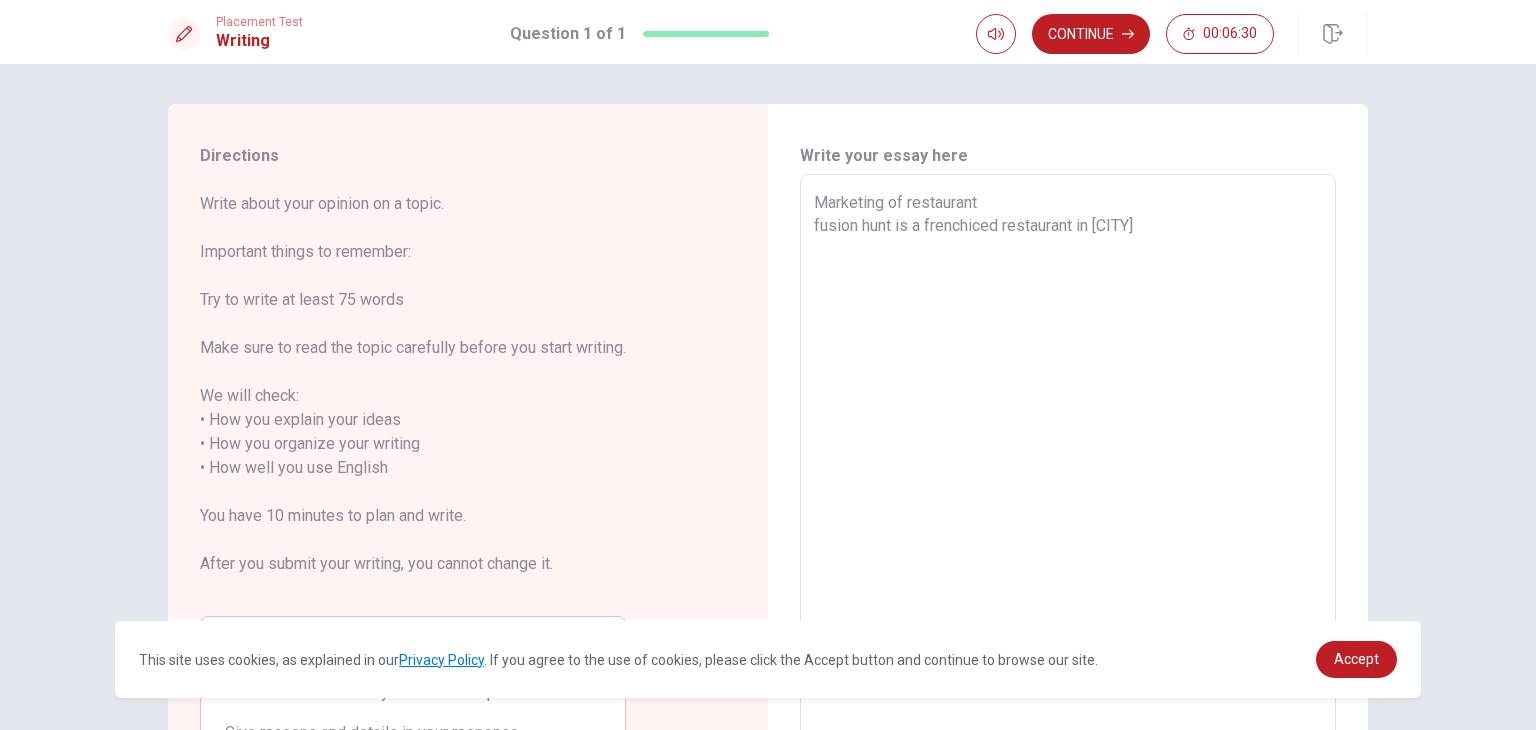 type on "x" 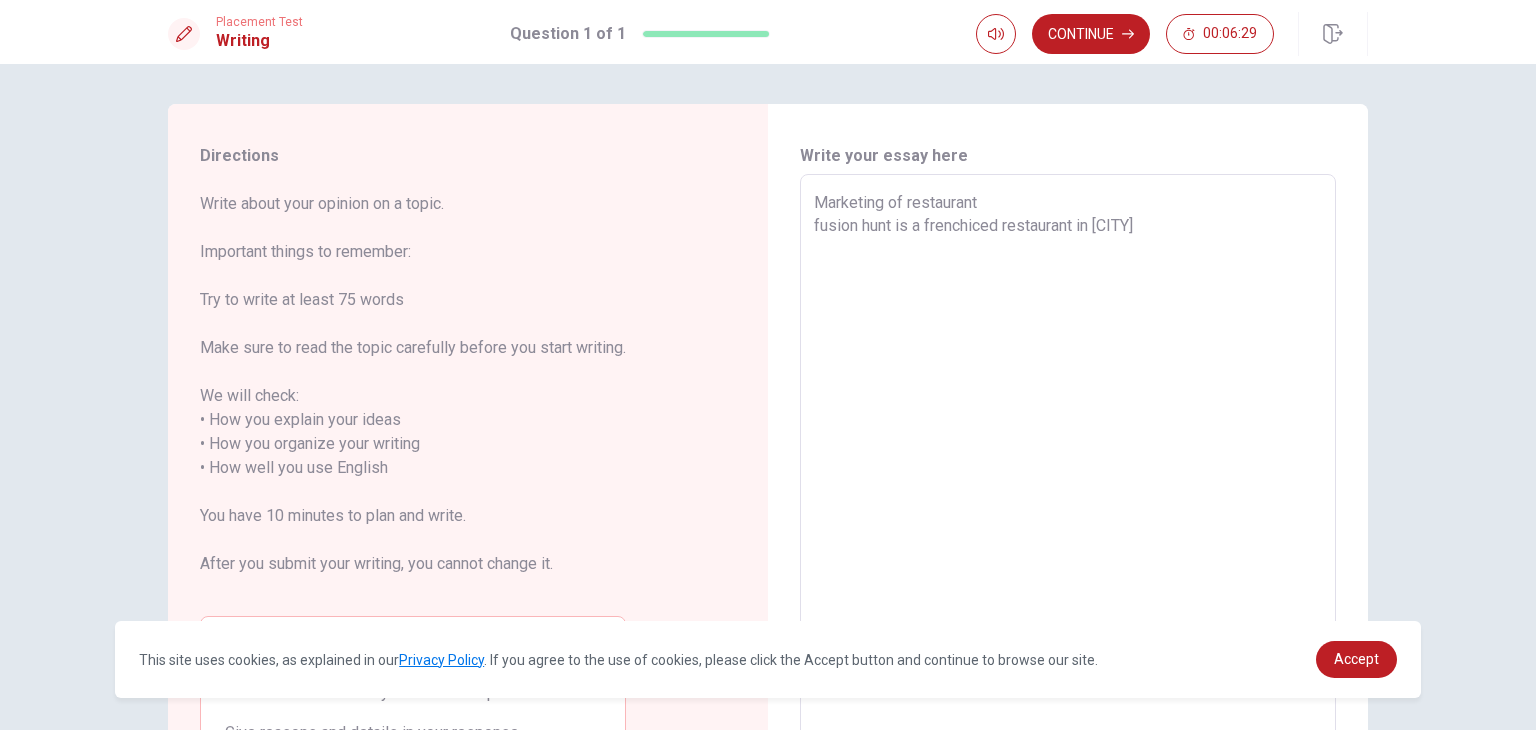 type on "Marketing of restaurant
usion hunt is a frenchiced restaurant in [CITY]" 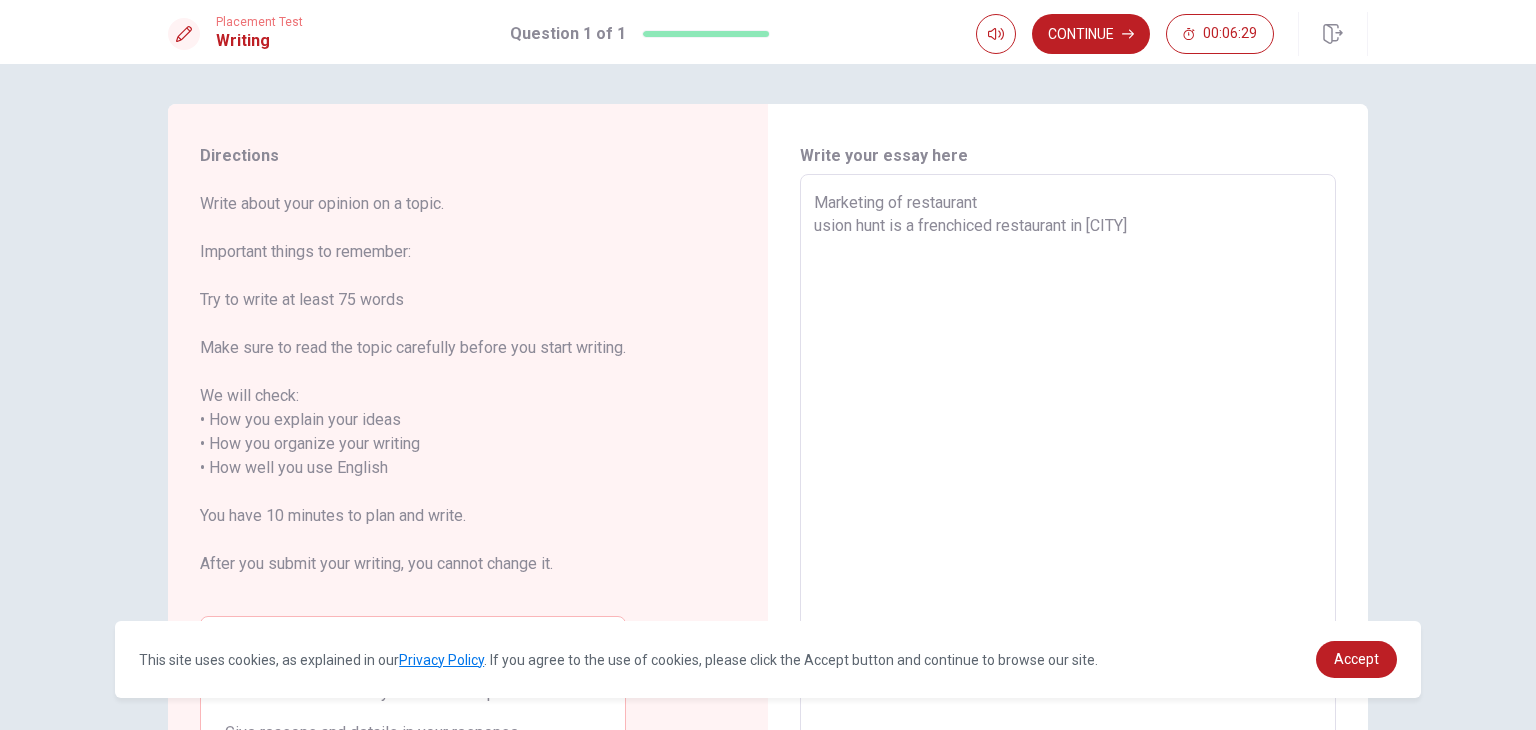 type on "x" 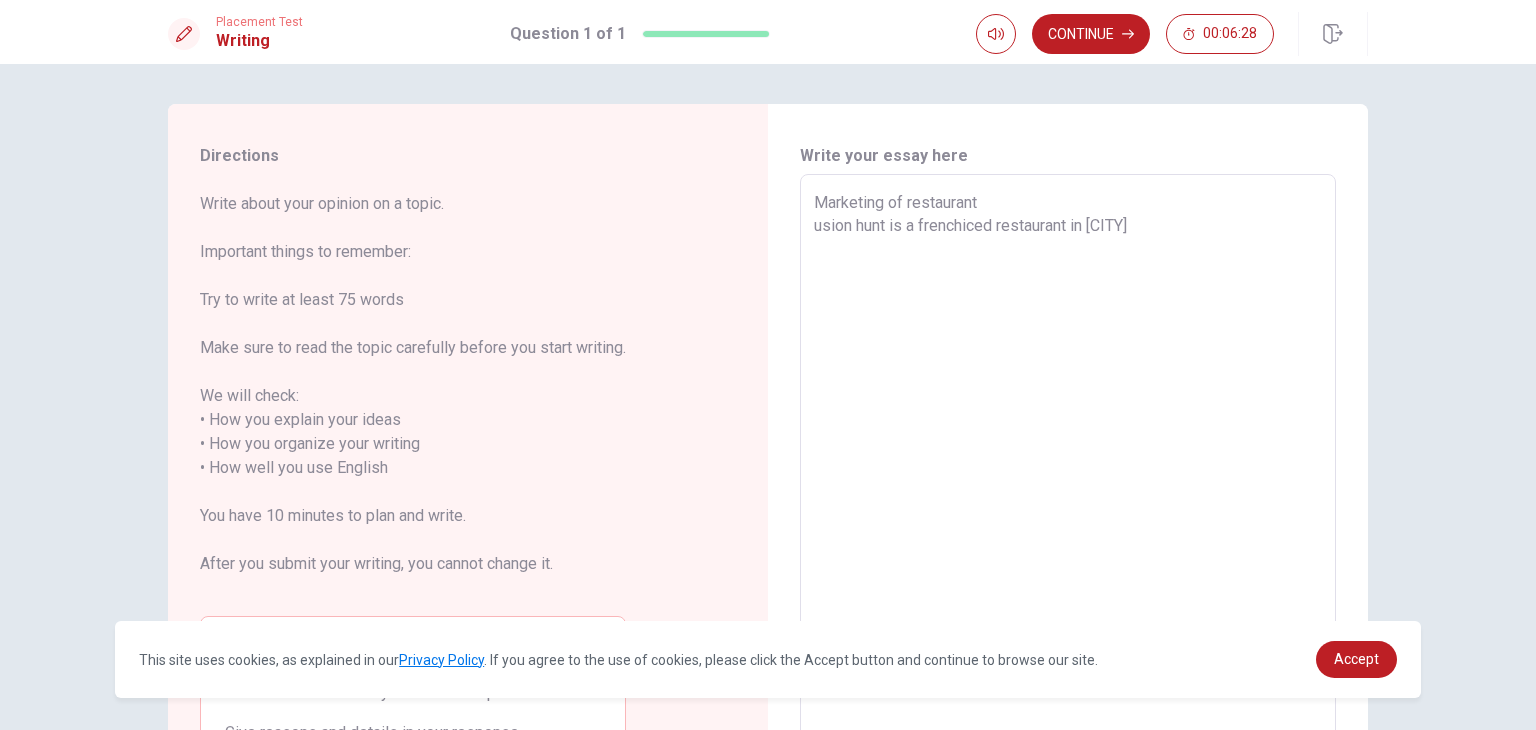type 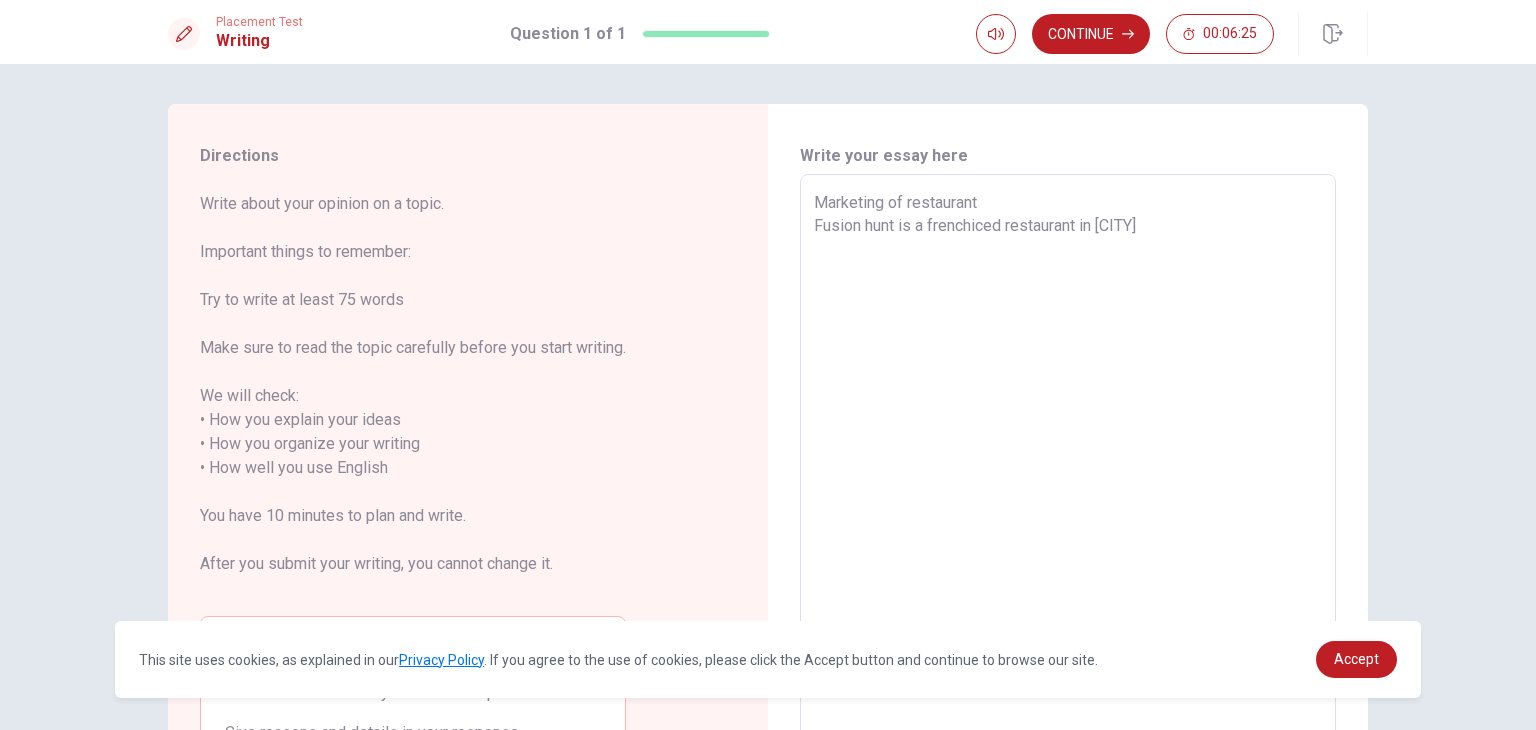 click on "Marketing of restaurant
Fusion hunt is a frenchiced restaurant in [CITY]" at bounding box center [1068, 456] 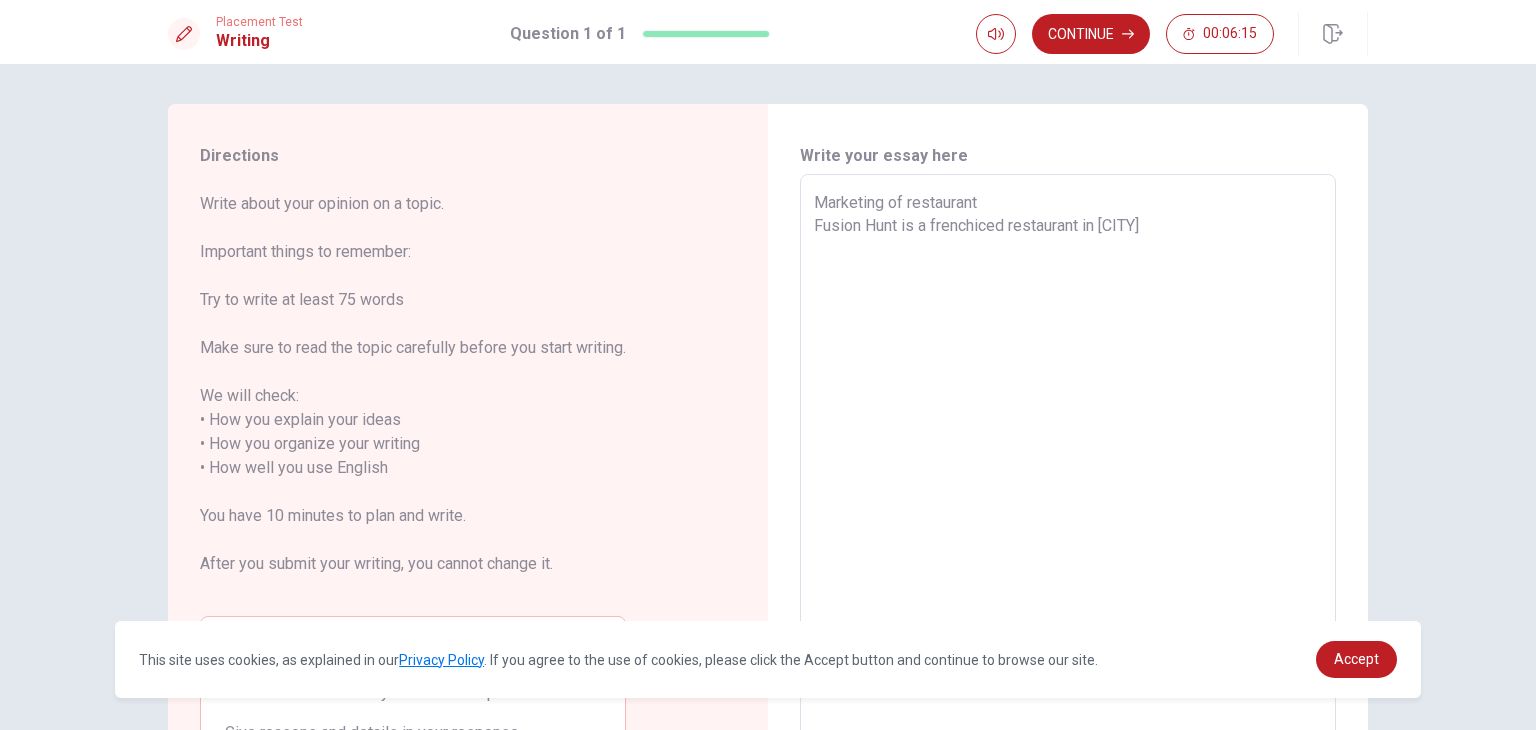 click on "Marketing of restaurant
Fusion Hunt is a frenchiced restaurant in [CITY]" at bounding box center (1068, 456) 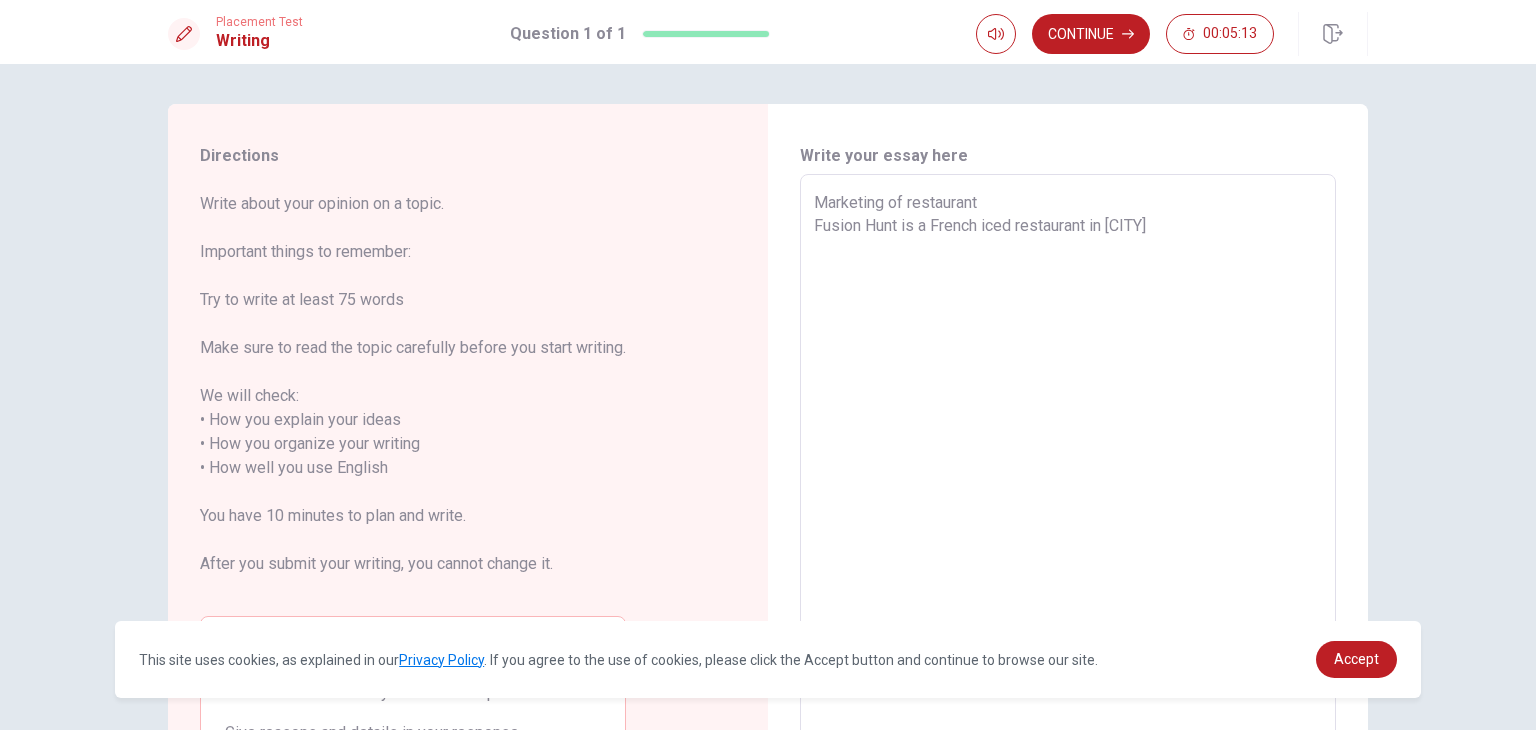 click on "Marketing of restaurant
Fusion Hunt is a French iced restaurant in [CITY]" at bounding box center [1068, 456] 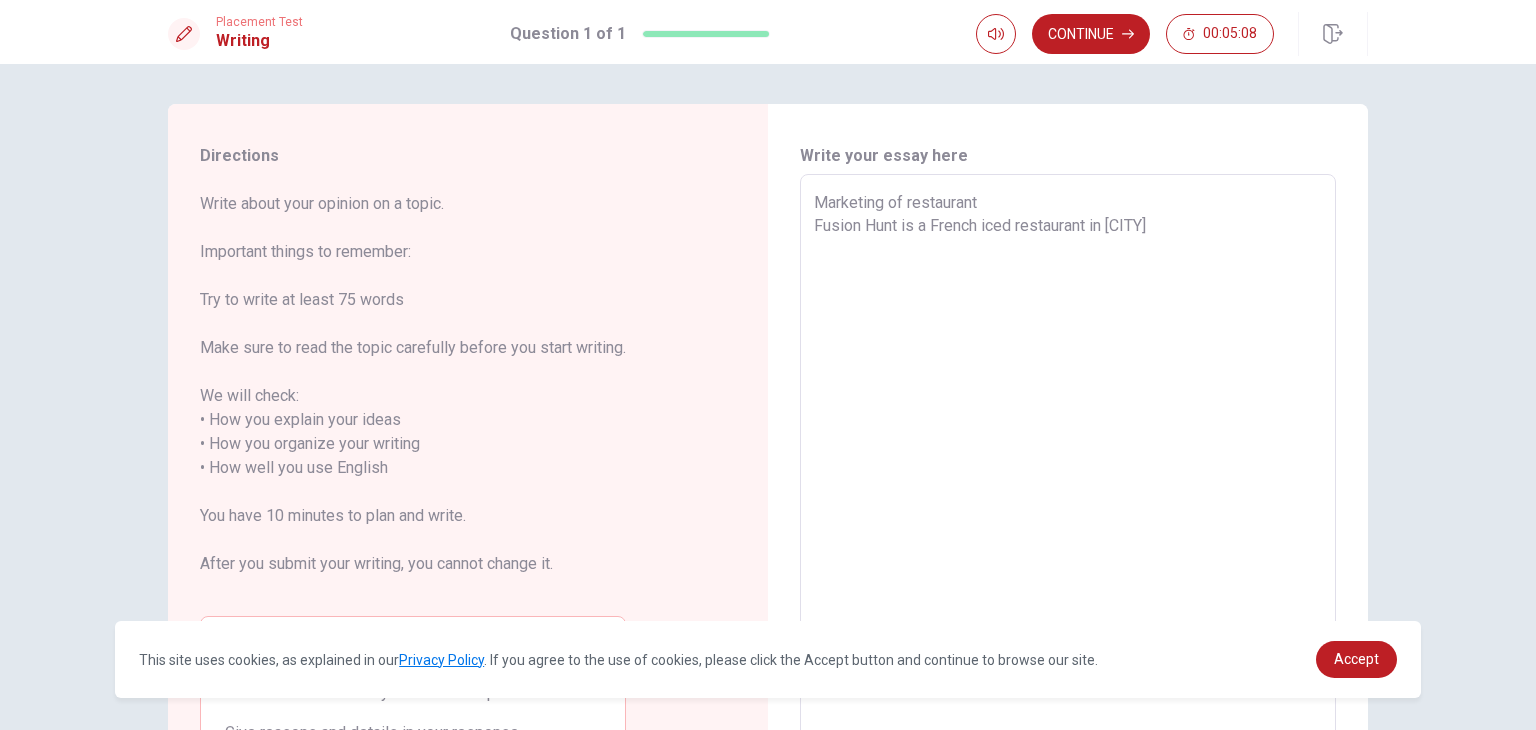 click on "Marketing of restaurant
Fusion Hunt is a French iced restaurant in [CITY]" at bounding box center (1068, 456) 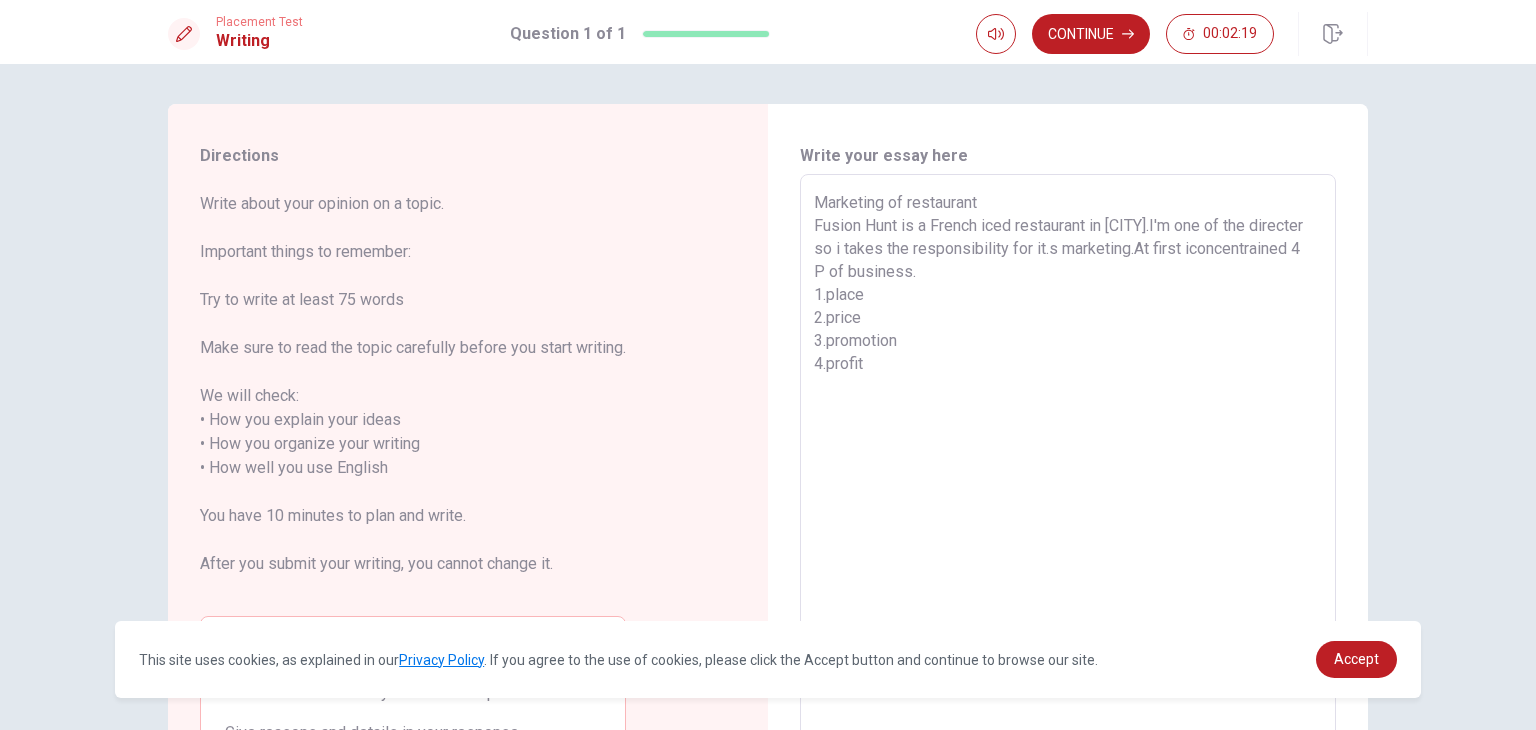 click on "Marketing of restaurant
Fusion Hunt is a French iced restaurant in [CITY].I'm one of the directer so i takes the responsibility for it.s marketing.At first iconcentrained 4 P of business.
1.place
2.price
3.promotion
4.profit" at bounding box center (1068, 456) 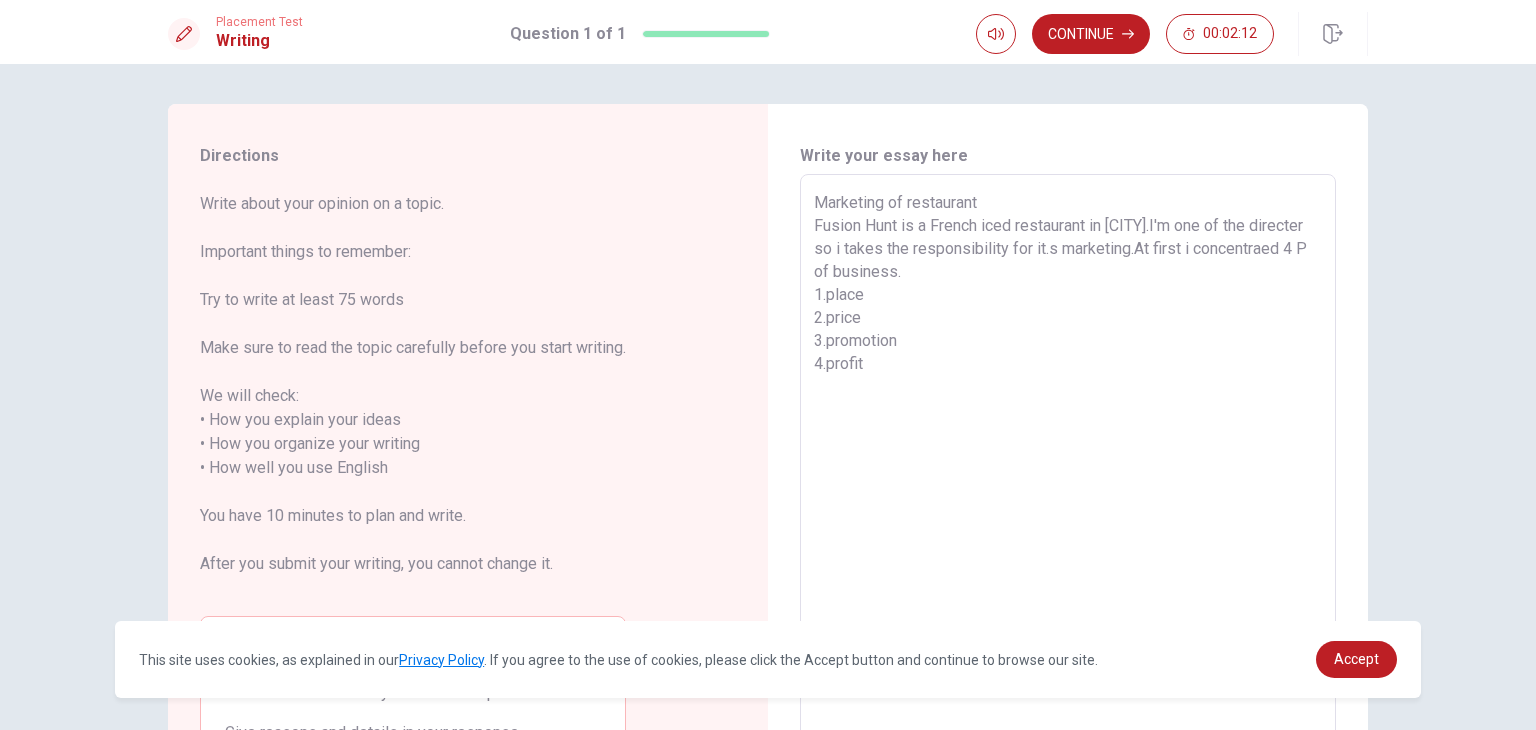 click on "Marketing of restaurant
Fusion Hunt is a French iced restaurant in [CITY].I'm one of the directer so i takes the responsibility for it.s marketing.At first i concentraed 4 P of business.
1.place
2.price
3.promotion
4.profit" at bounding box center (1068, 456) 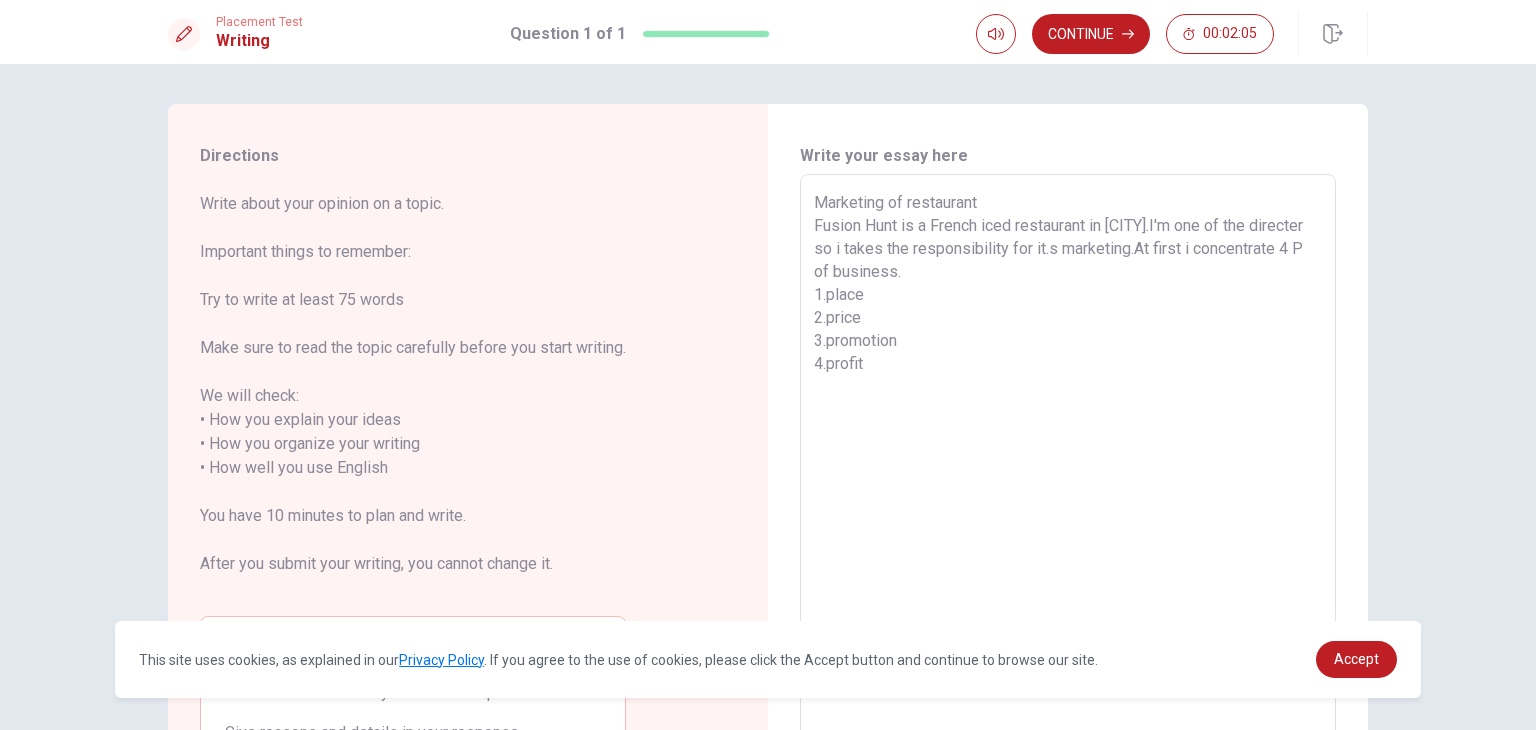 click on "Marketing of restaurant
Fusion Hunt is a French iced restaurant in [CITY].I'm one of the directer so i takes the responsibility for it.s marketing.At first i concentrate 4 P of business.
1.place
2.price
3.promotion
4.profit" at bounding box center [1068, 456] 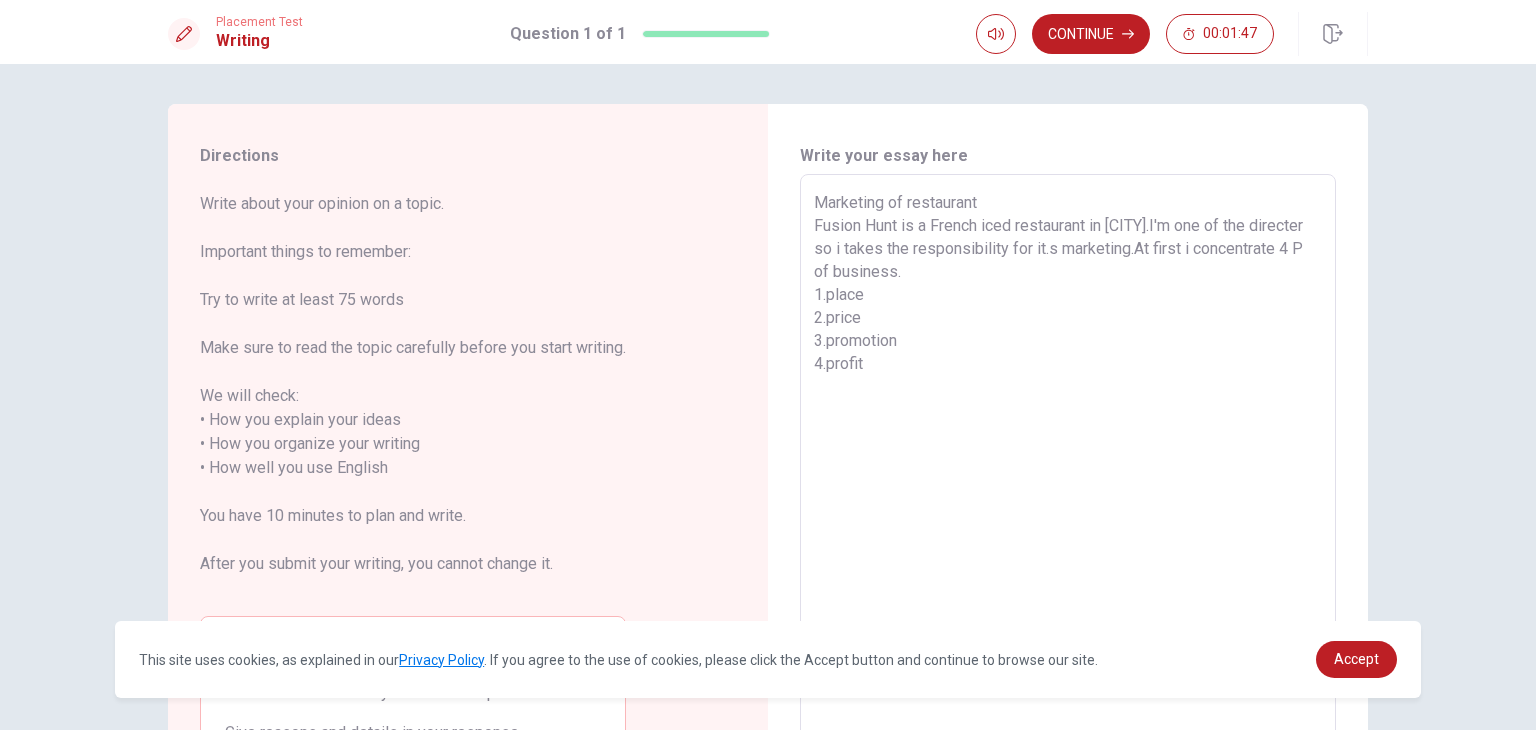 click on "Marketing of restaurant
Fusion Hunt is a French iced restaurant in [CITY].I'm one of the directer so i takes the responsibility for it.s marketing.At first i concentrate 4 P of business.
1.place
2.price
3.promotion
4.profit" at bounding box center [1068, 456] 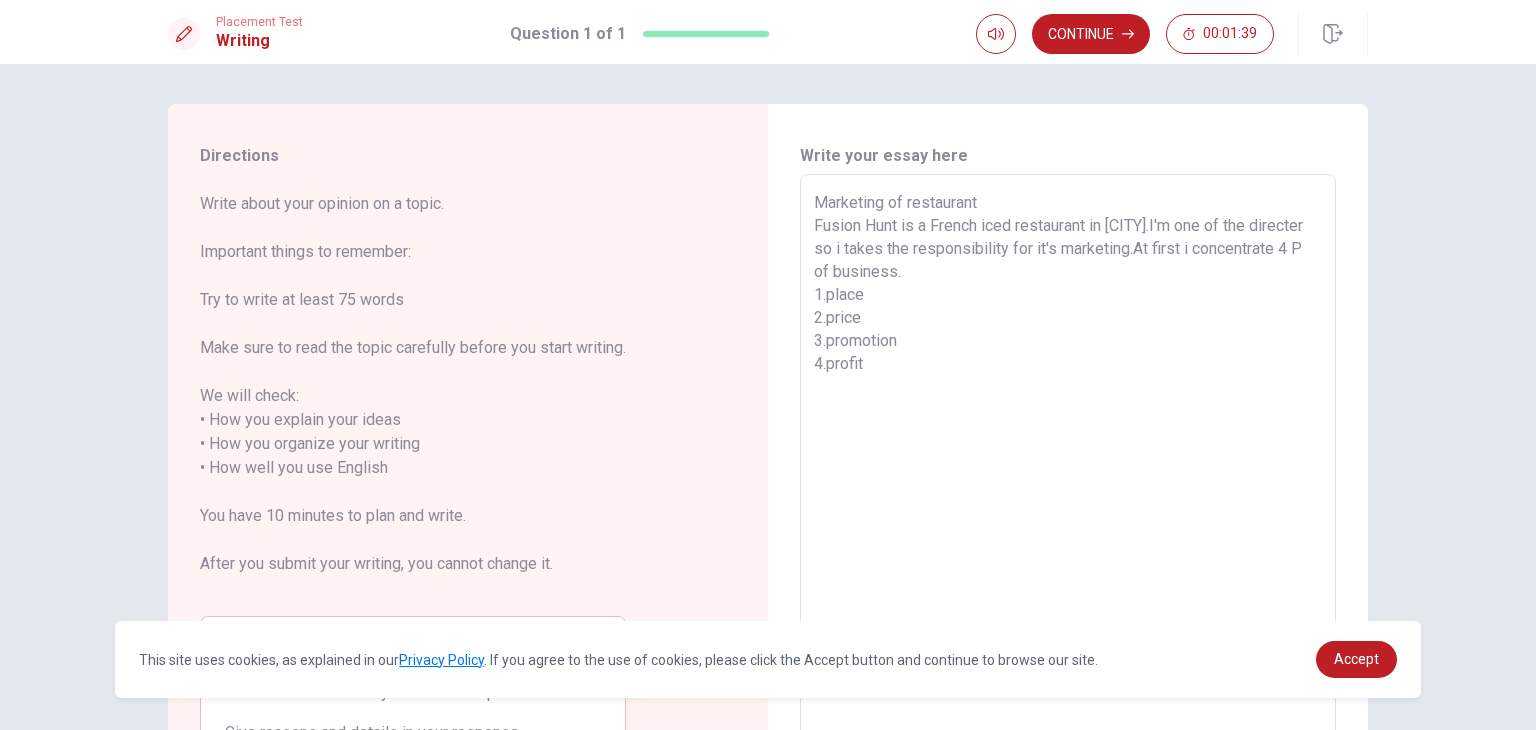 click on "Marketing of restaurant
Fusion Hunt is a French iced restaurant in [CITY].I'm one of the directer so i takes the responsibility for it's marketing.At first i concentrate 4 P of business.
1.place
2.price
3.promotion
4.profit" at bounding box center [1068, 456] 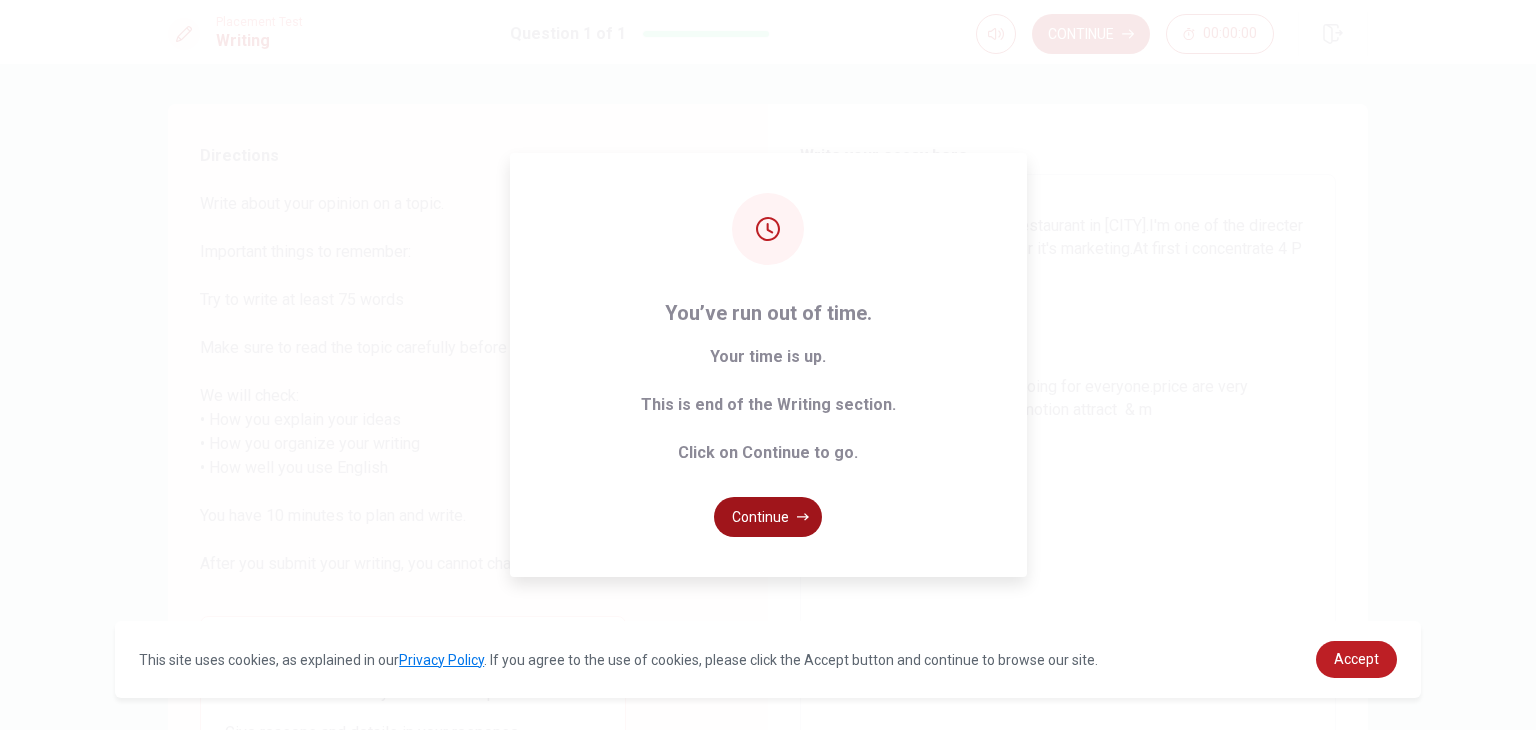click on "Continue" at bounding box center [768, 517] 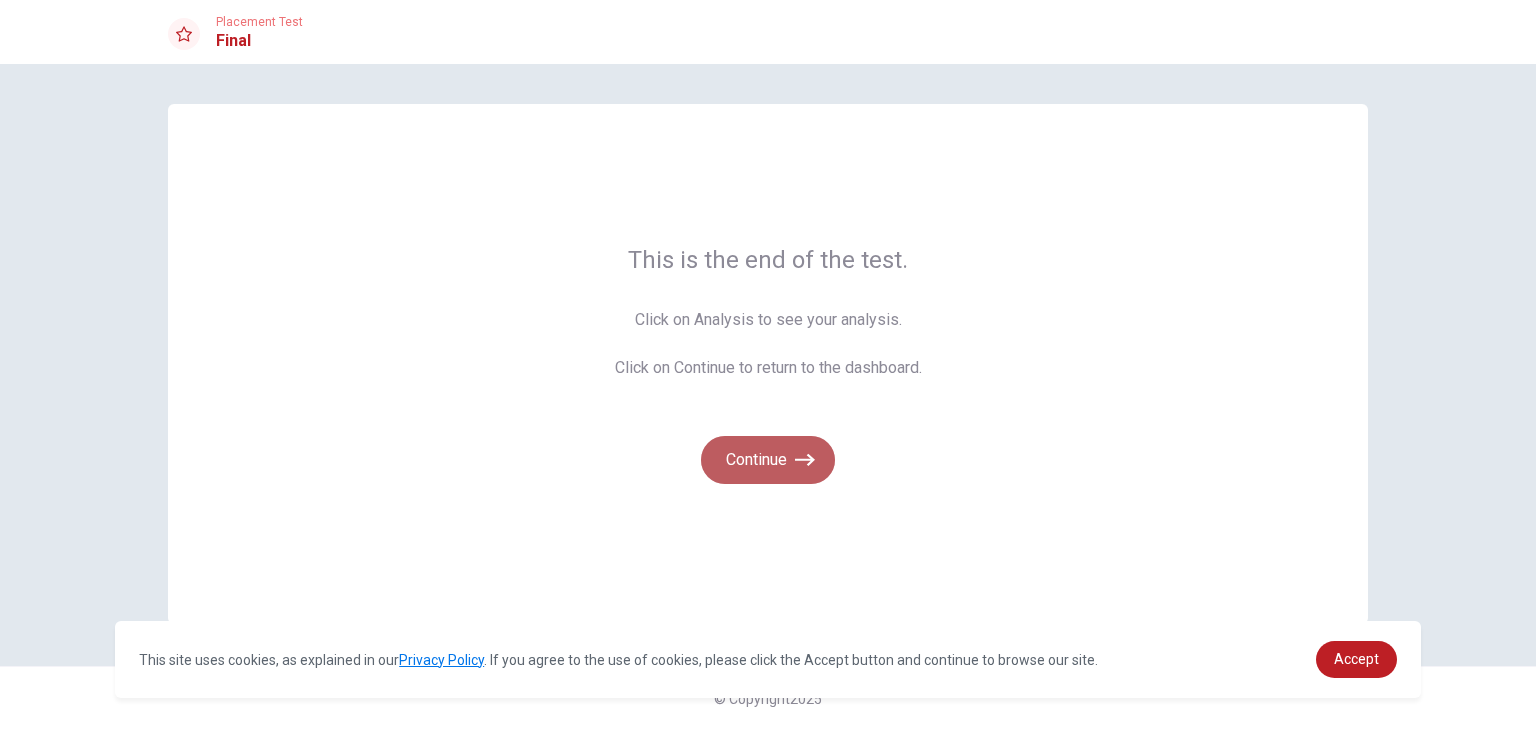 click on "Continue" at bounding box center [768, 460] 